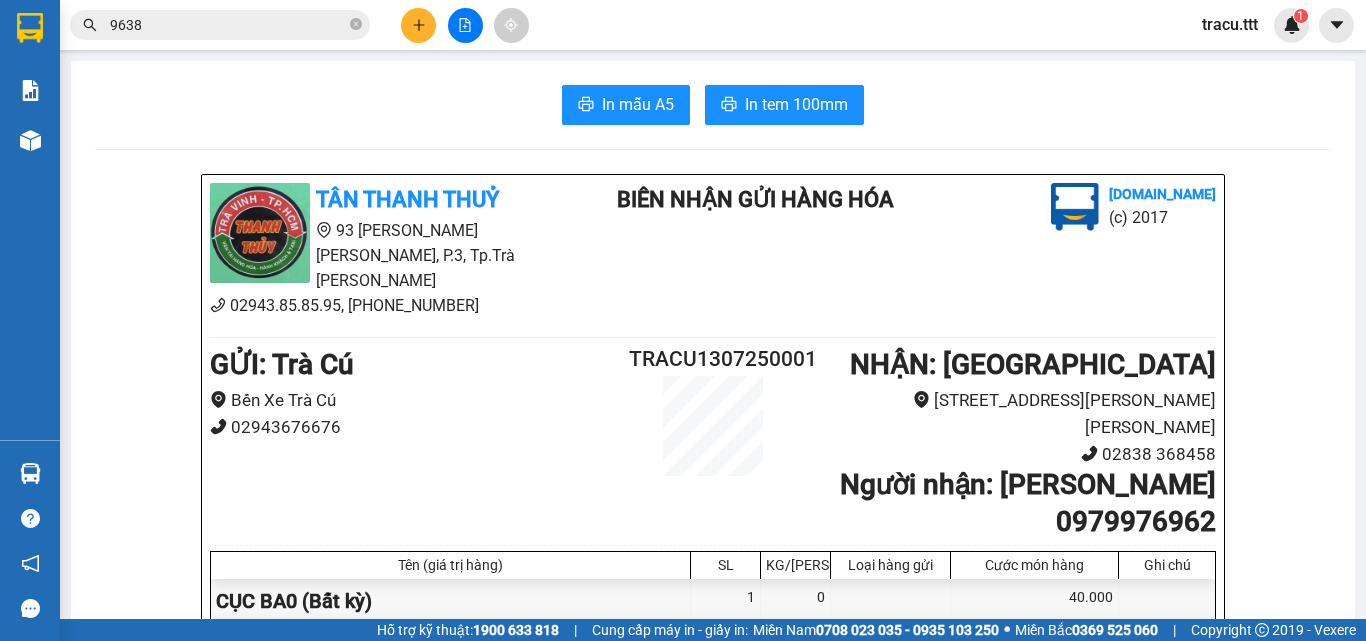 click 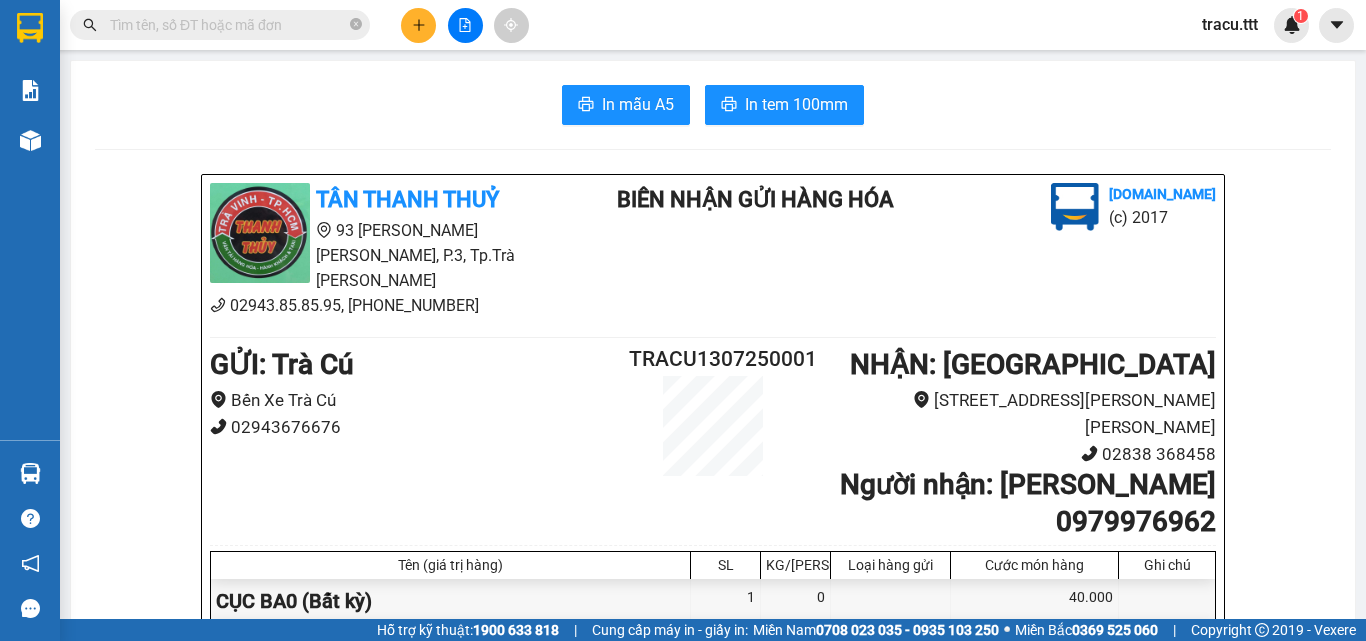 scroll, scrollTop: 0, scrollLeft: 0, axis: both 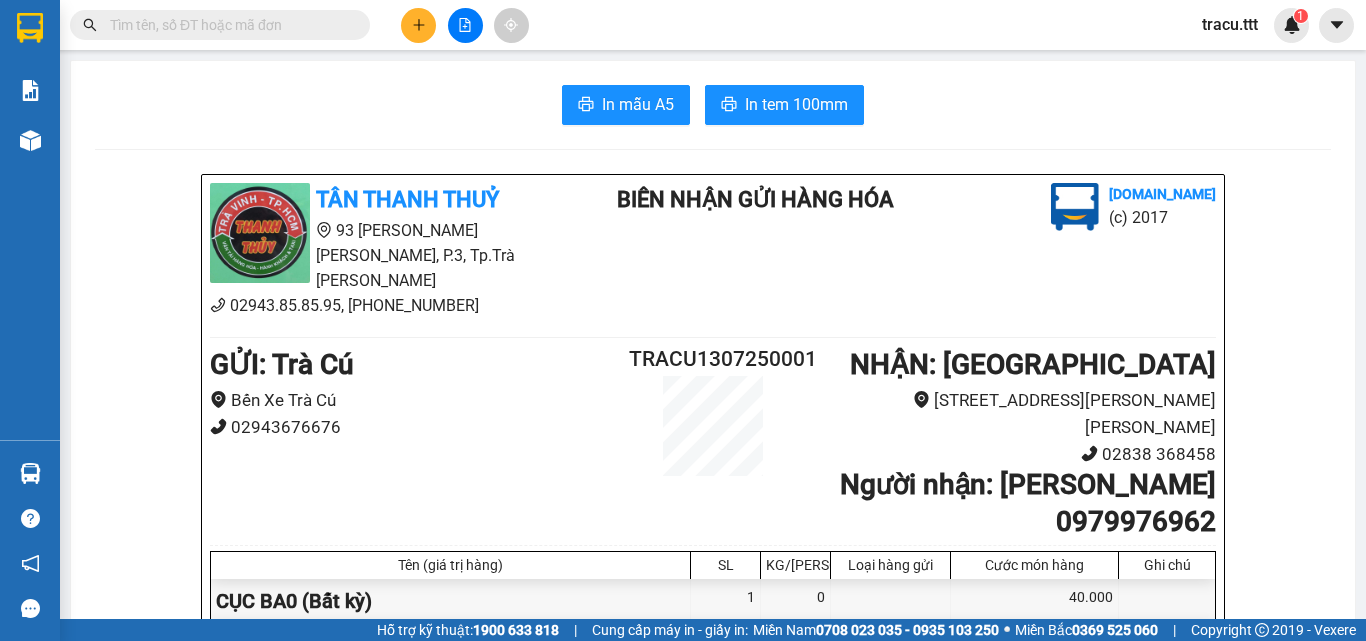 click at bounding box center [228, 25] 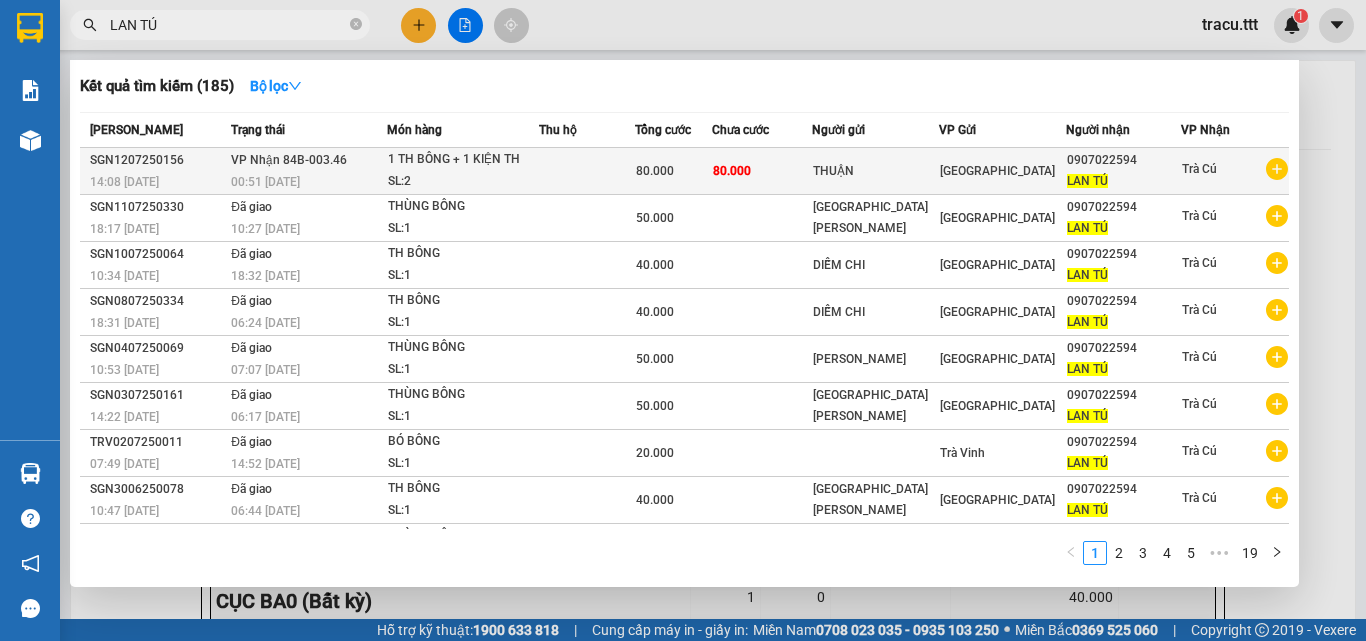 type on "LAN TÚ" 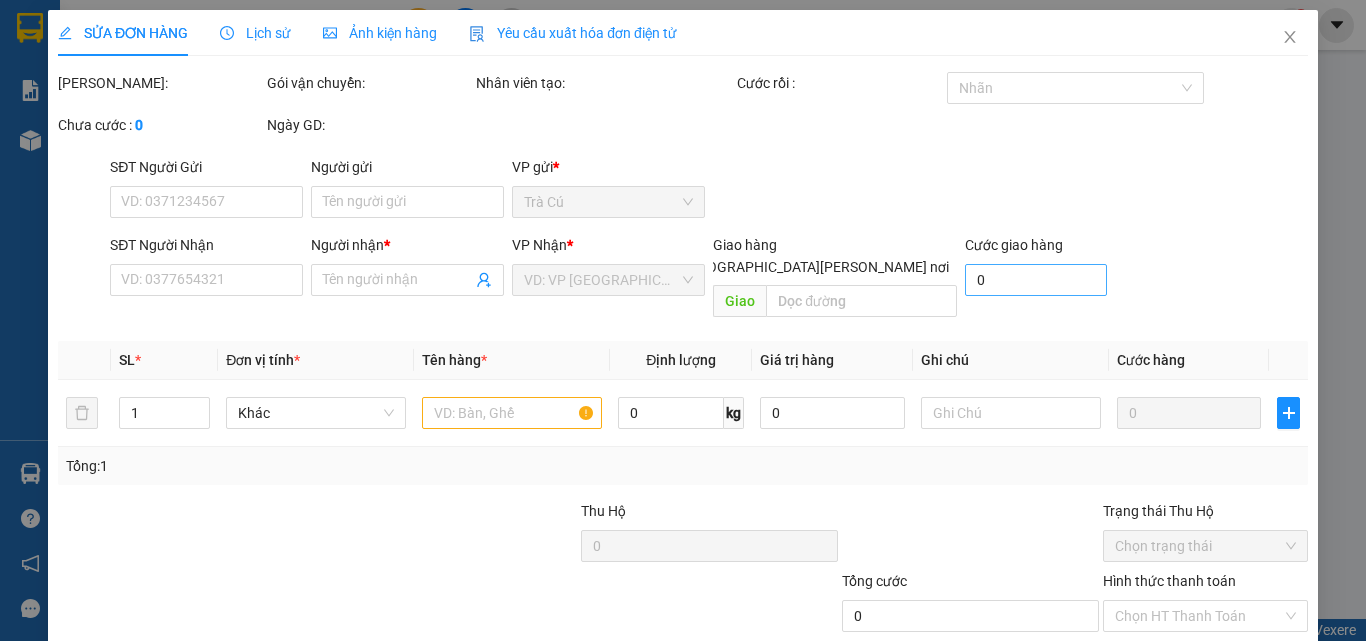 type on "THUẬN" 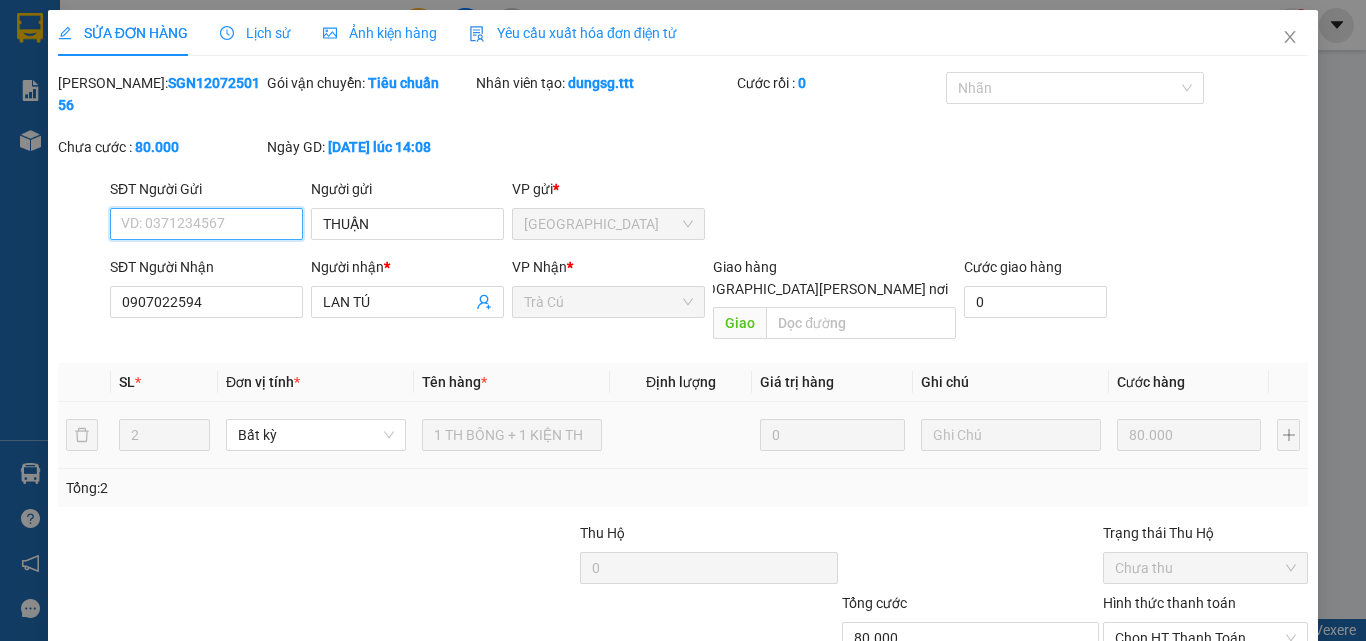 scroll, scrollTop: 103, scrollLeft: 0, axis: vertical 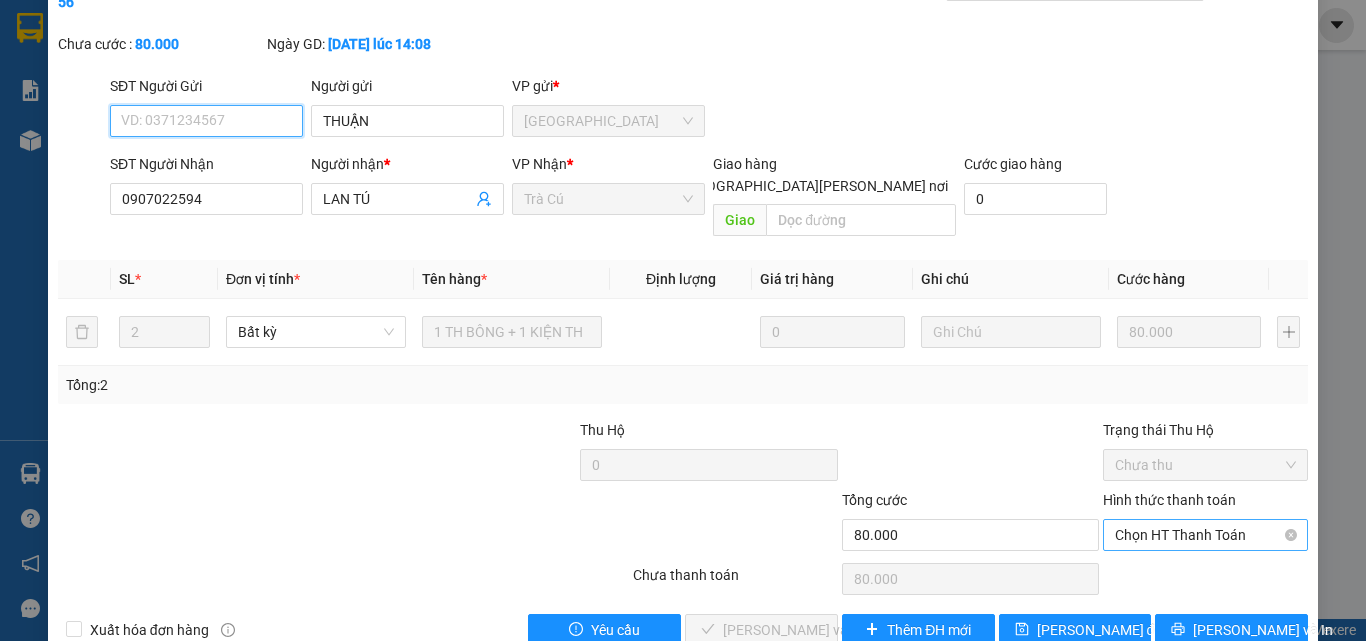 click on "Chọn HT Thanh Toán" at bounding box center [1205, 535] 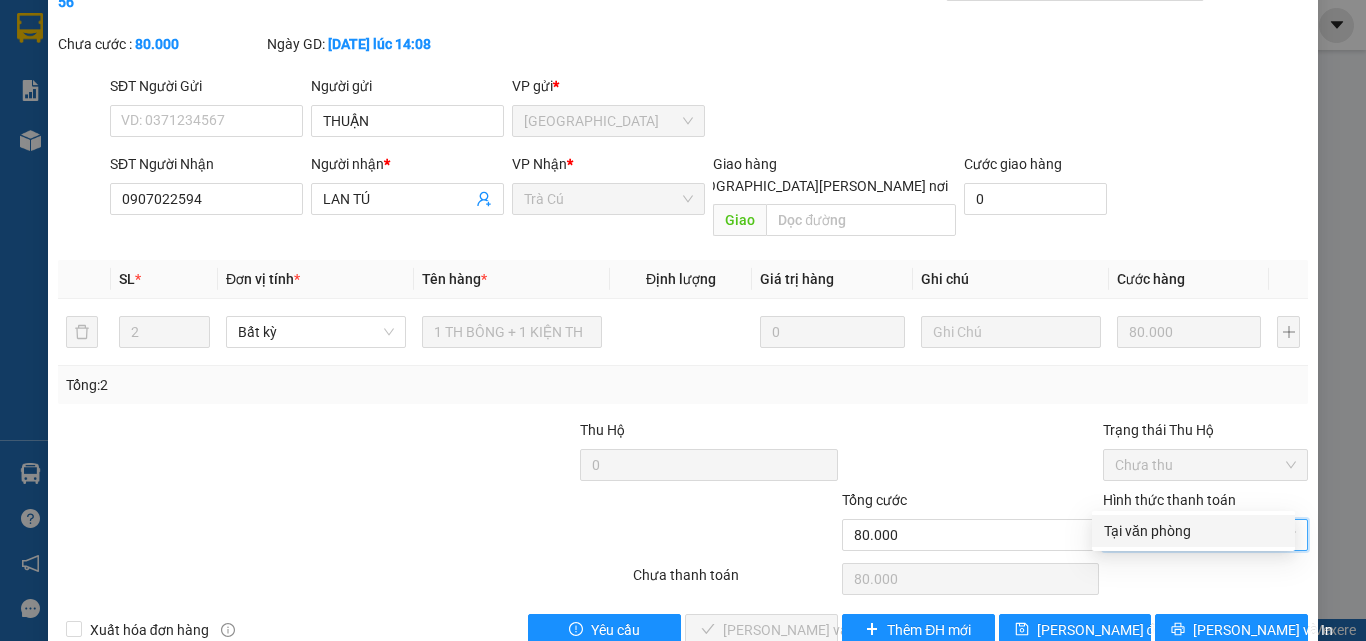 click on "Tại văn phòng" at bounding box center [1193, 531] 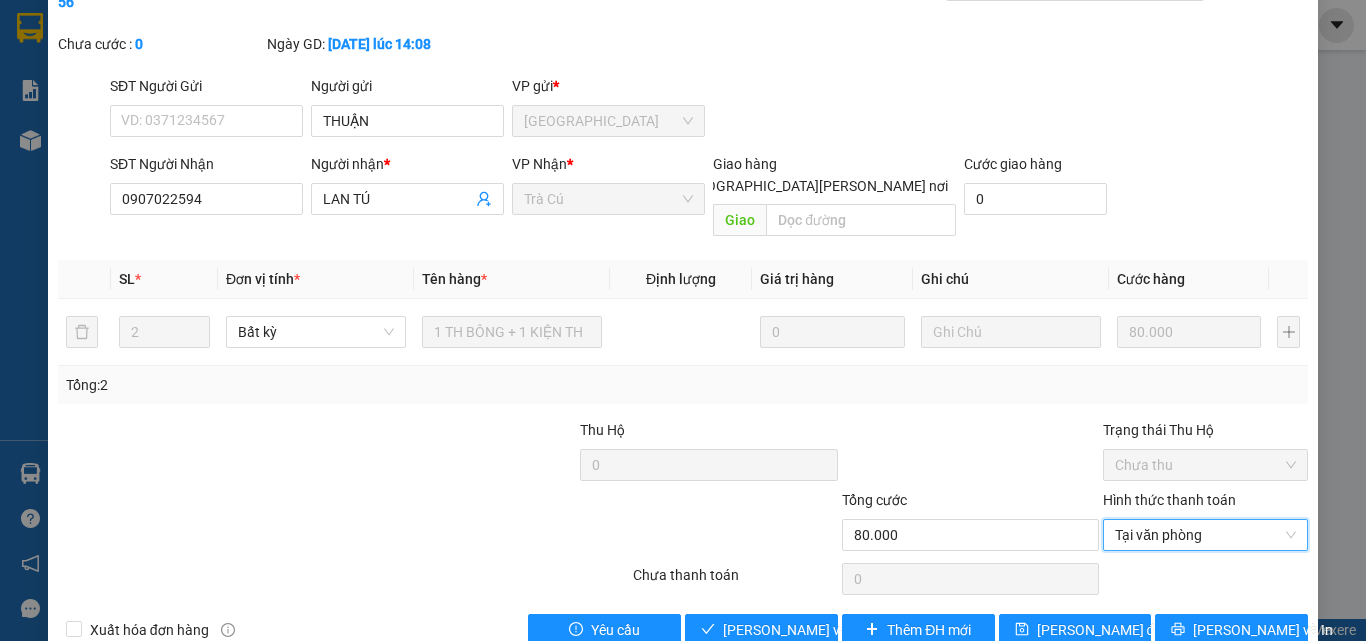 click on "Total Paid Fee 0 Total UnPaid Fee 80.000 Cash Collection Total Fee Mã ĐH:  SGN1207250156 Gói vận chuyển:   [PERSON_NAME] [PERSON_NAME] tạo:   dungsg.ttt Cước rồi :   0   [PERSON_NAME] cước :   0 Ngày GD:   [DATE] lúc 14:08 SĐT Người Gửi VD: 0371234567 Người gửi [PERSON_NAME] VP gửi  * [GEOGRAPHIC_DATA] SĐT Người [PERSON_NAME] 0907022594 Người [PERSON_NAME]  * LAN TÚ [PERSON_NAME]  * Trà Cú Giao hàng [PERSON_NAME] nơi [PERSON_NAME] [PERSON_NAME] hàng 0 SL  * Đơn vị tính  * Tên hàng  * Định [PERSON_NAME] trị hàng Ghi [PERSON_NAME] hàng                   2 Bất kỳ 1 TH BÔNG + 1 KIỆN TH 0 80.000 Tổng:  2 Thu Hộ 0 Trạng thái Thu Hộ   Chưa thu [PERSON_NAME] 80.000 [PERSON_NAME] [PERSON_NAME] [PERSON_NAME] [PERSON_NAME] Số [PERSON_NAME] thu trước 0 Tại văn [PERSON_NAME] [PERSON_NAME] 0 Xuất [PERSON_NAME] hàng Yêu [PERSON_NAME] và [PERSON_NAME] hàng Thêm ĐH mới [PERSON_NAME] đổi [PERSON_NAME] và In [PERSON_NAME] [PERSON_NAME]" at bounding box center [683, 307] 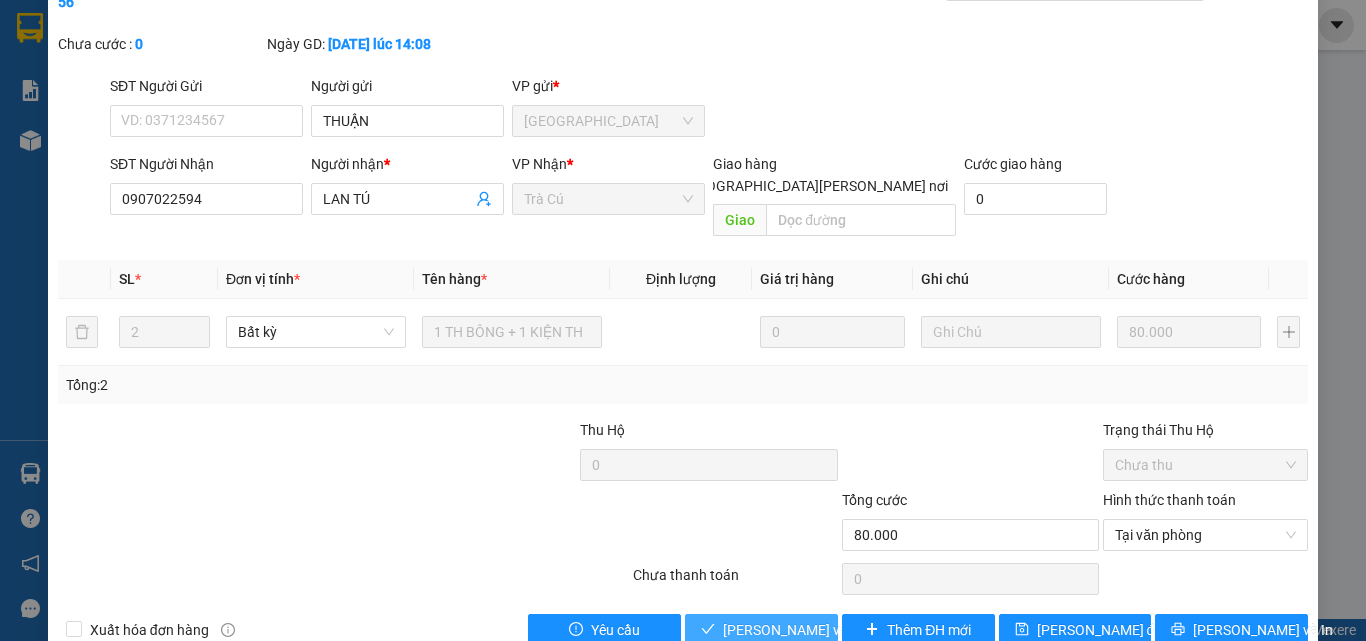 click on "[PERSON_NAME] và [PERSON_NAME] hàng" at bounding box center (761, 630) 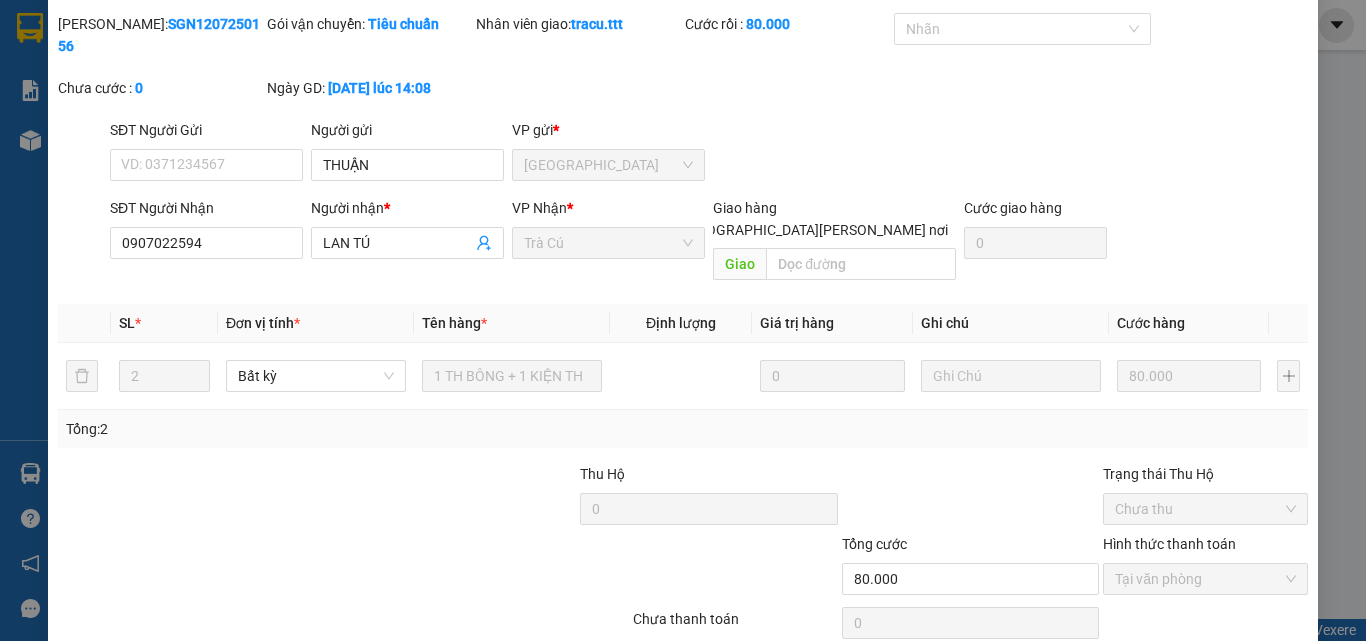 scroll, scrollTop: 0, scrollLeft: 0, axis: both 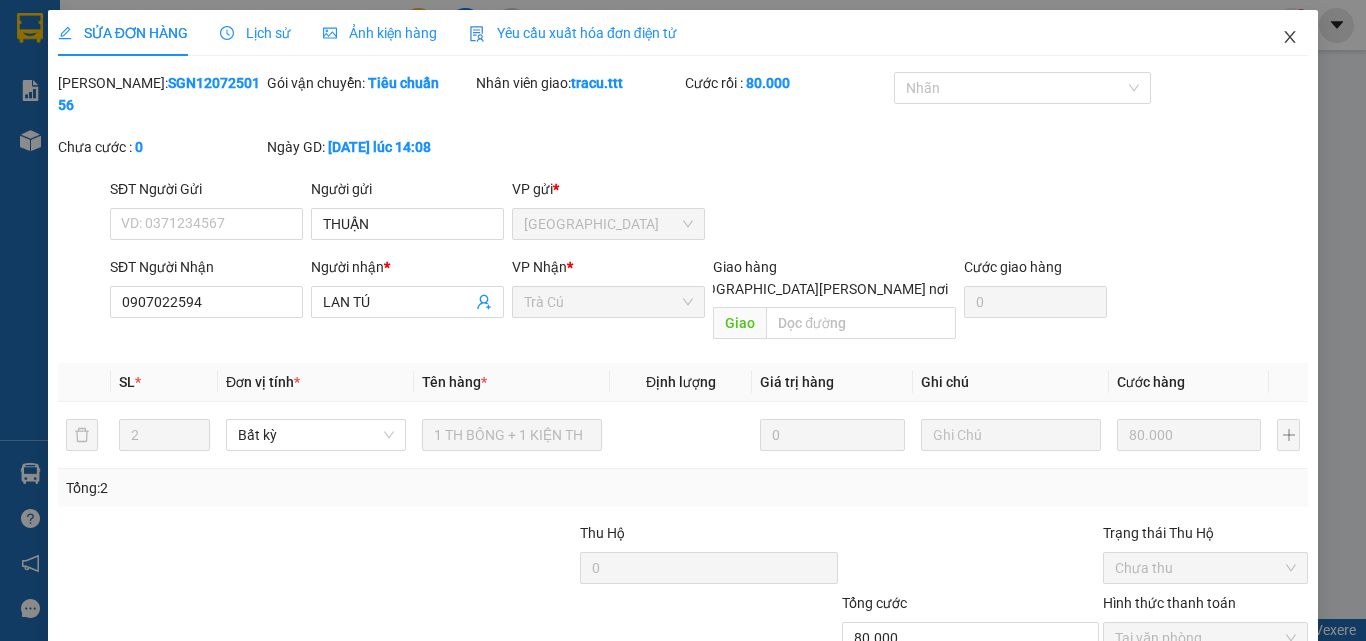 click 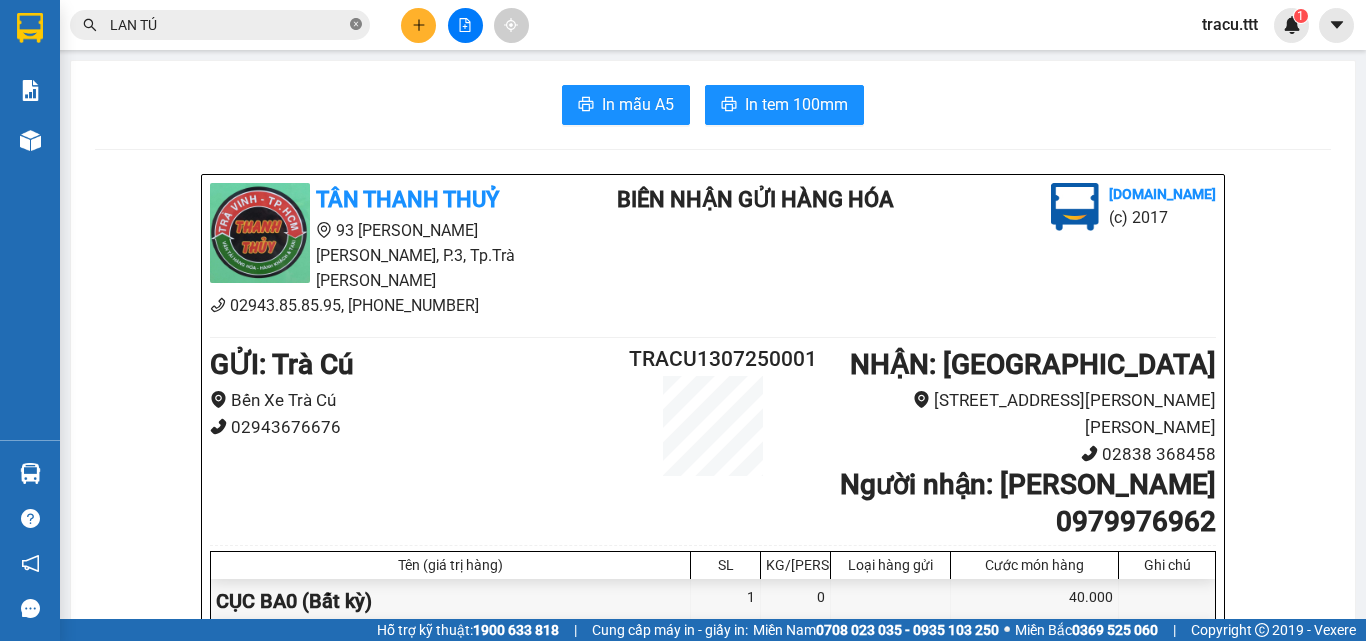 click 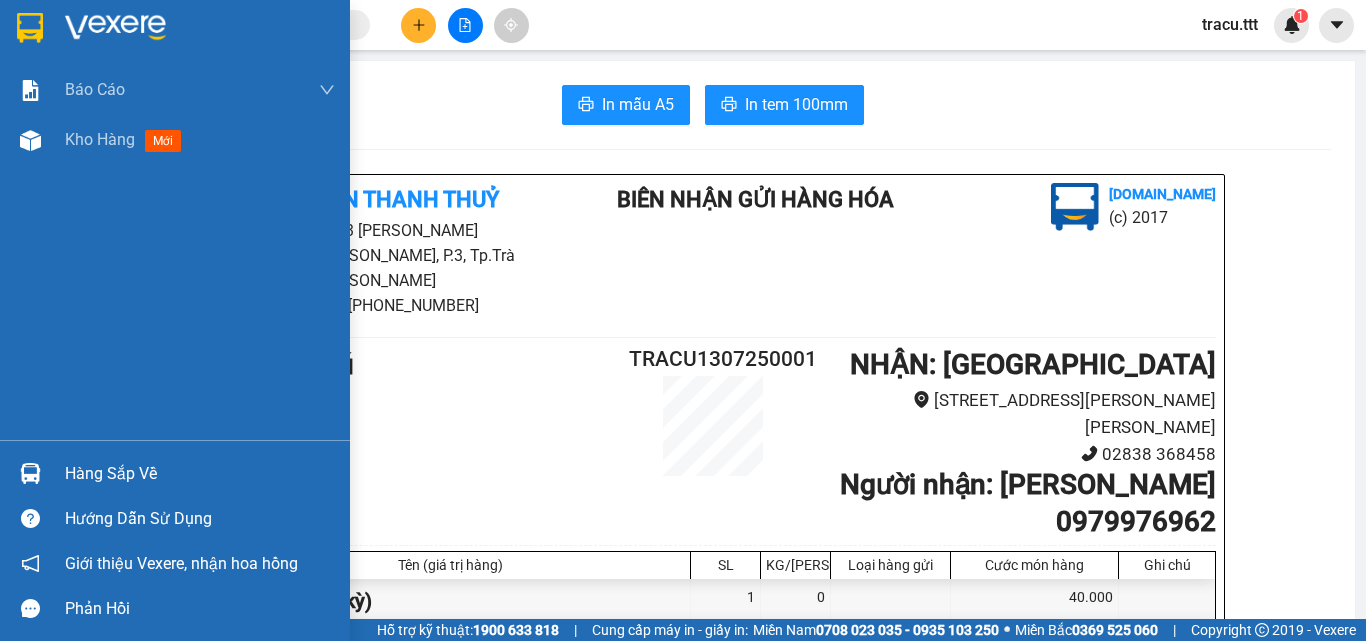 drag, startPoint x: 18, startPoint y: 31, endPoint x: 85, endPoint y: 52, distance: 70.21396 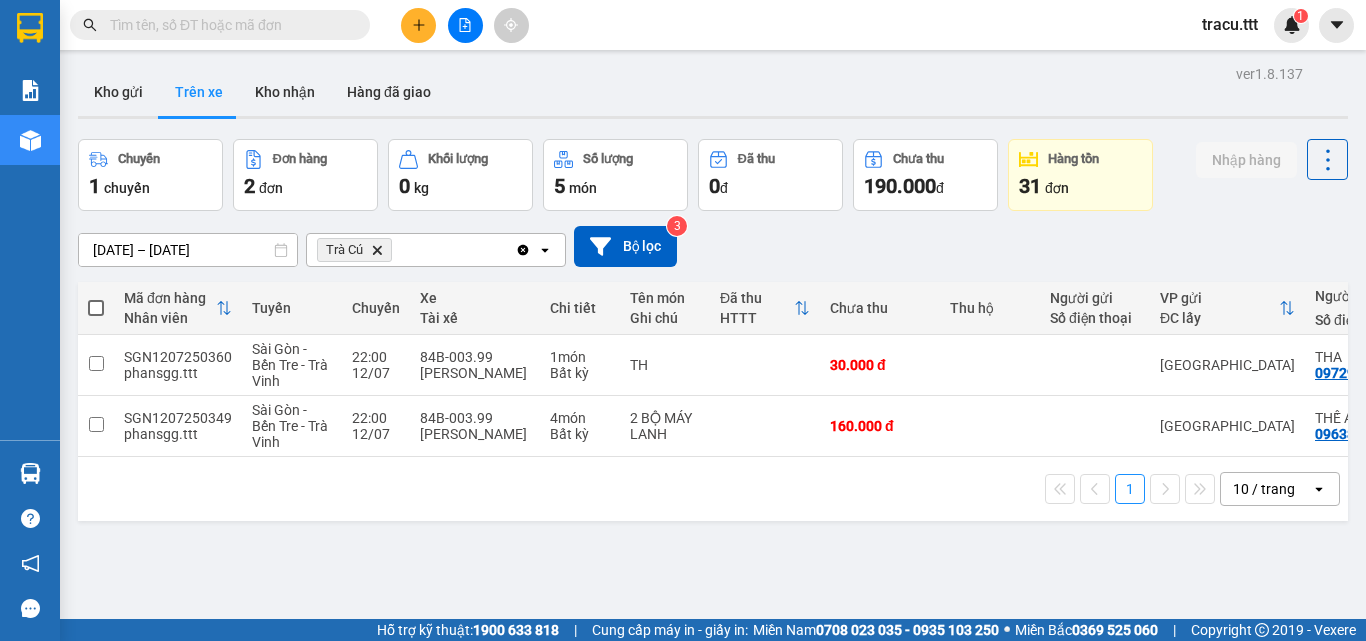 click at bounding box center (228, 25) 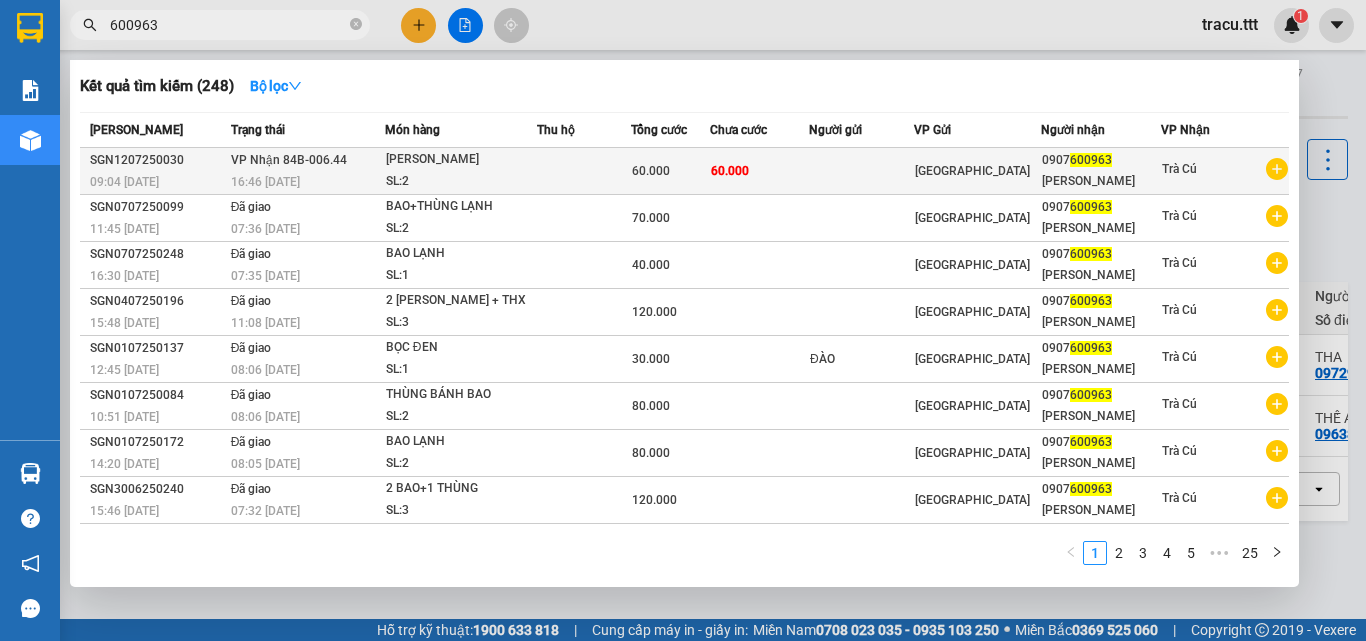type on "600963" 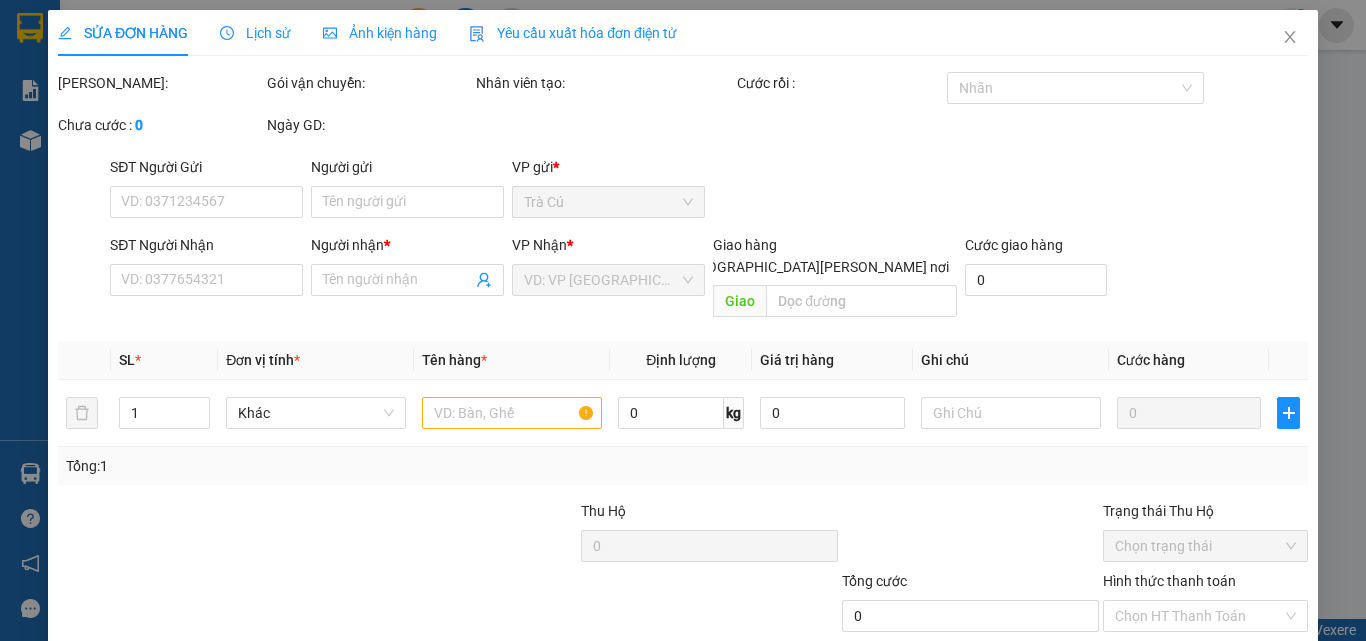 type on "0907600963" 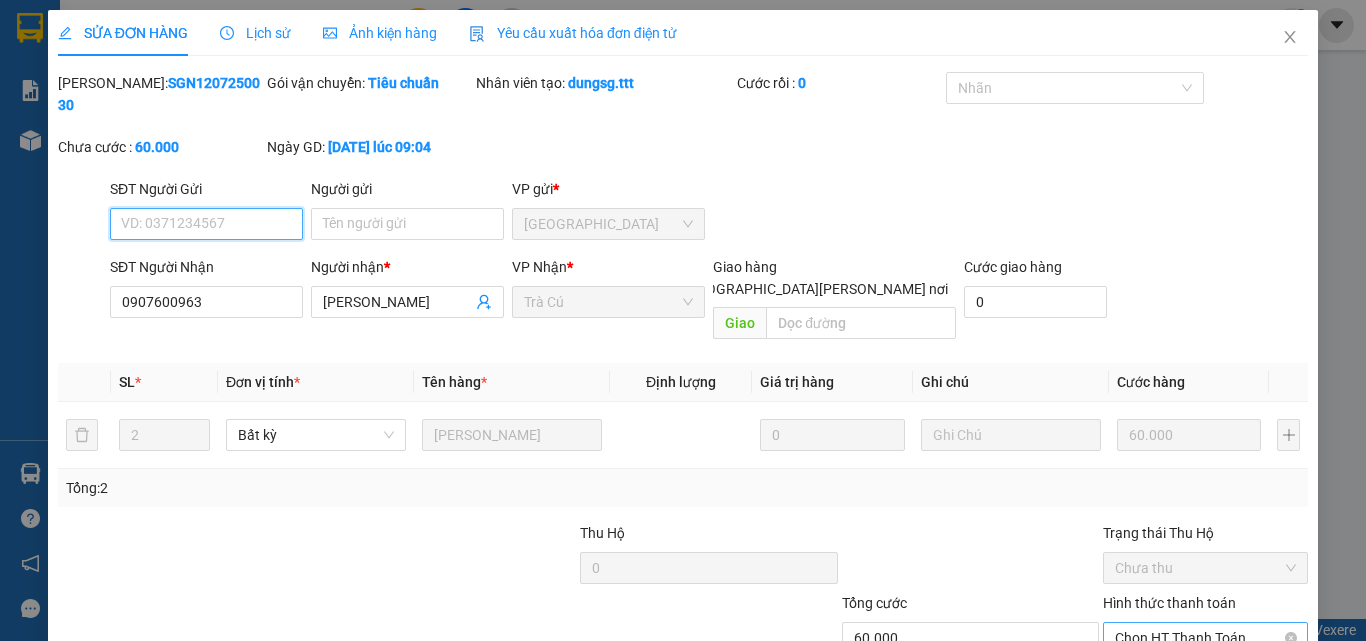 scroll, scrollTop: 103, scrollLeft: 0, axis: vertical 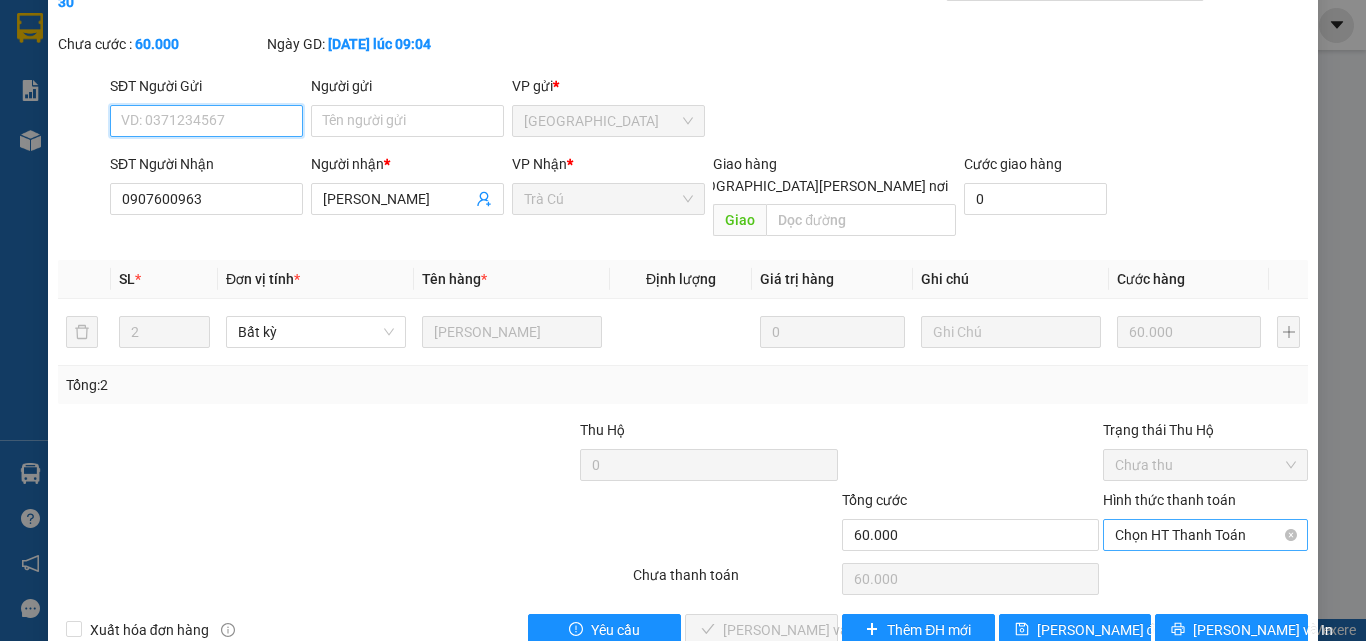 click on "Chọn HT Thanh Toán" at bounding box center (1205, 535) 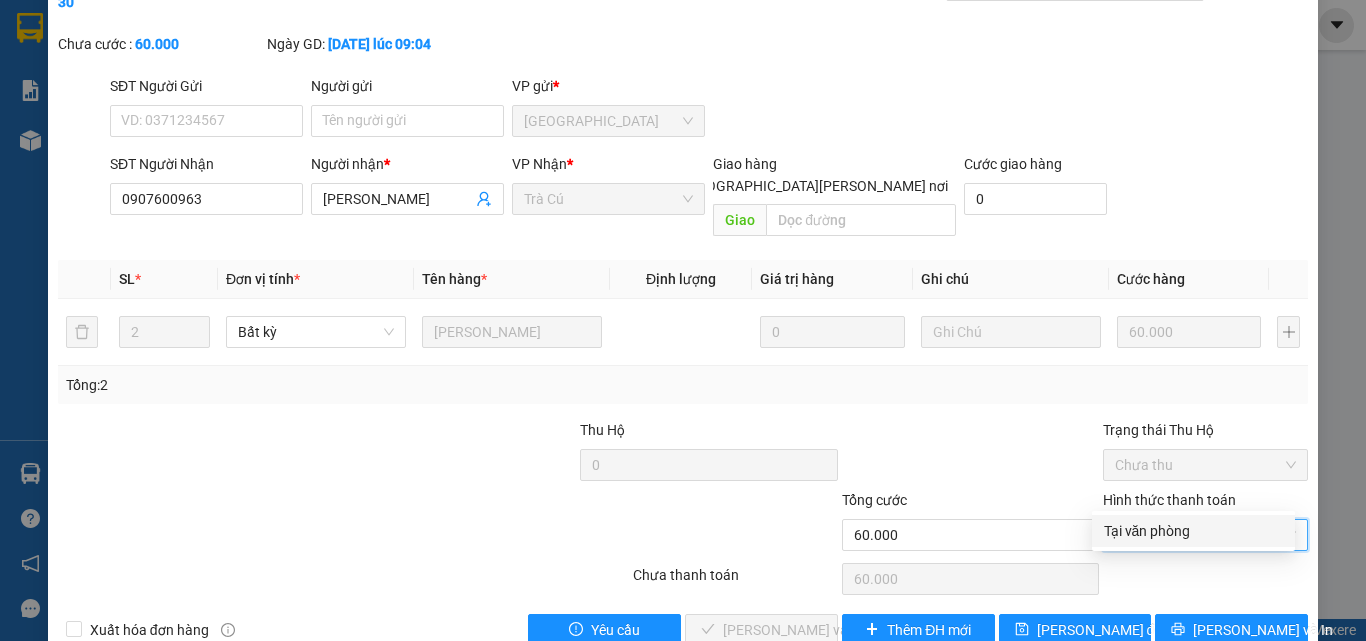 click on "Tại văn phòng" at bounding box center (1193, 531) 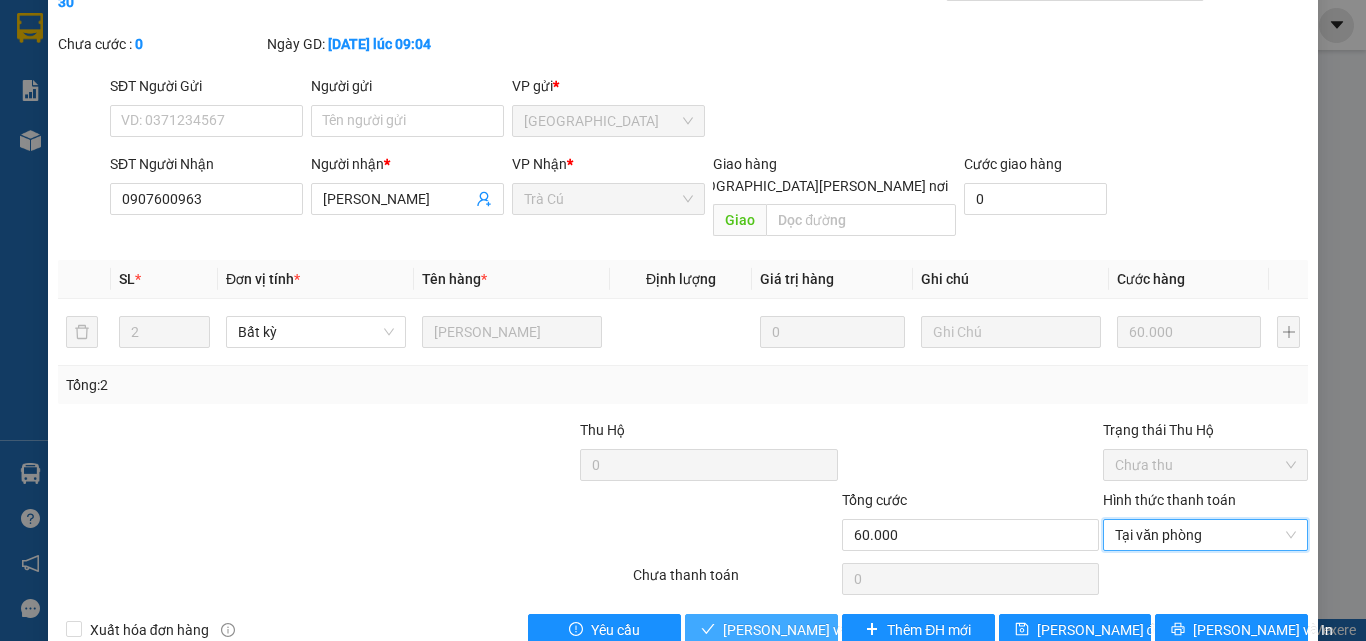 click on "[PERSON_NAME] và [PERSON_NAME] hàng" at bounding box center [858, 630] 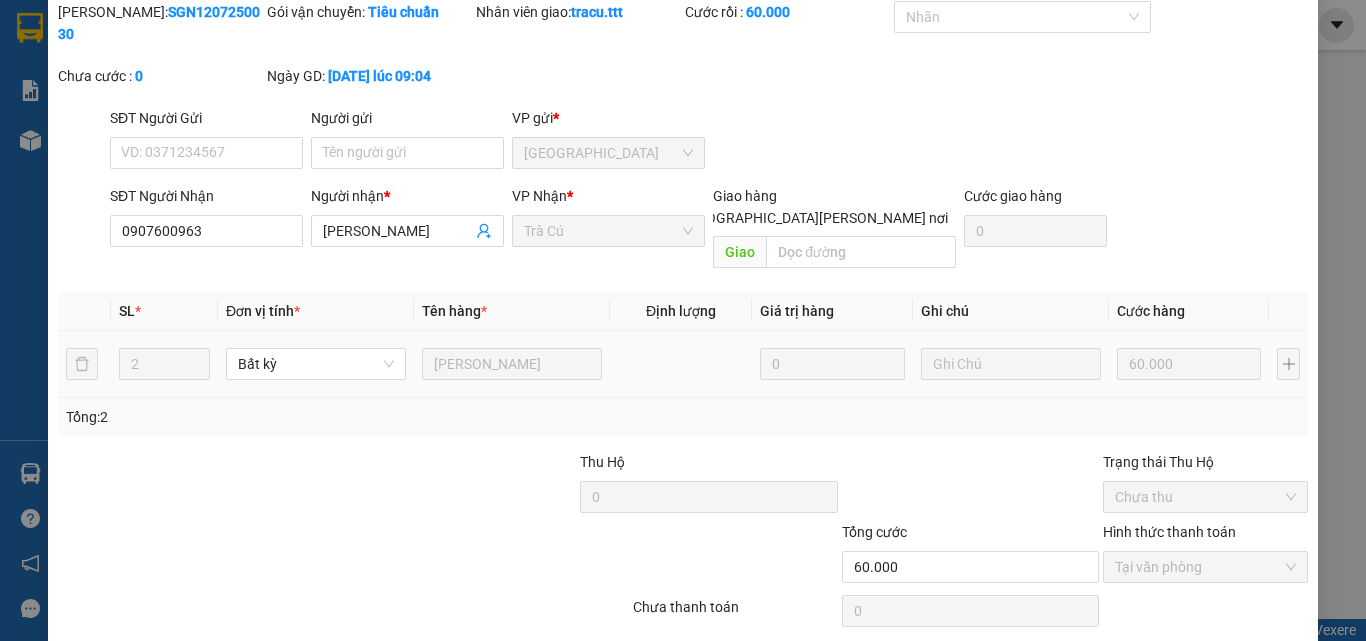 scroll, scrollTop: 0, scrollLeft: 0, axis: both 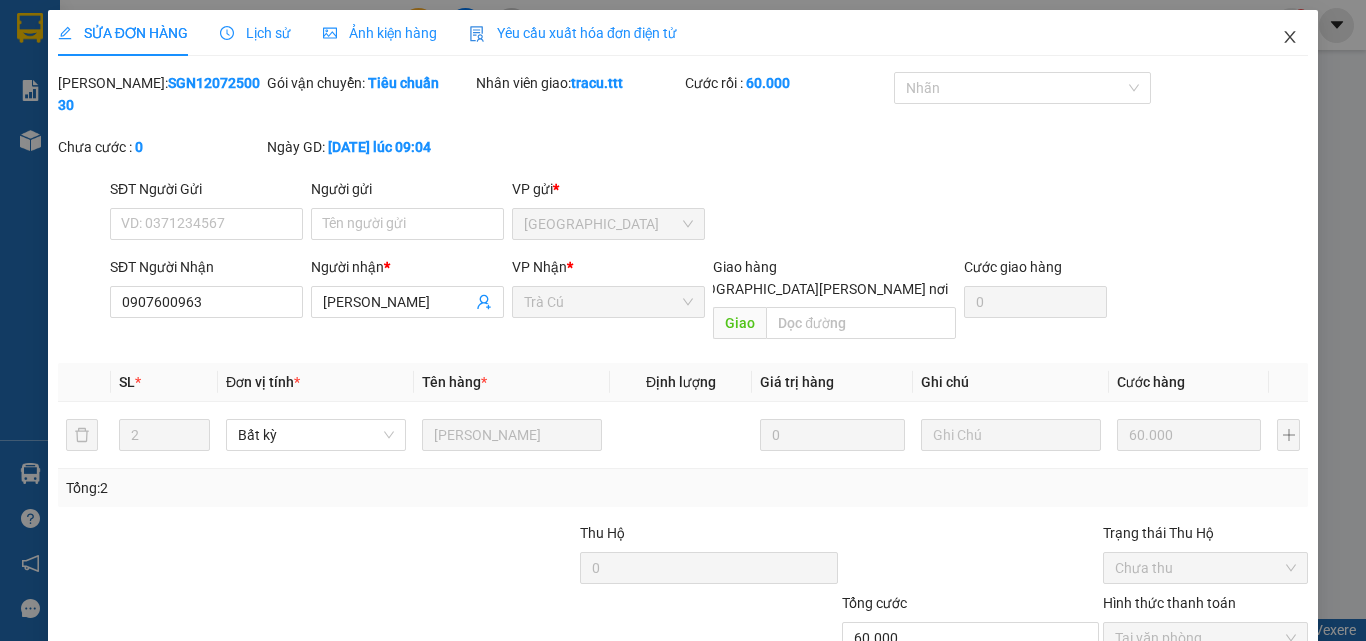 click at bounding box center [1290, 38] 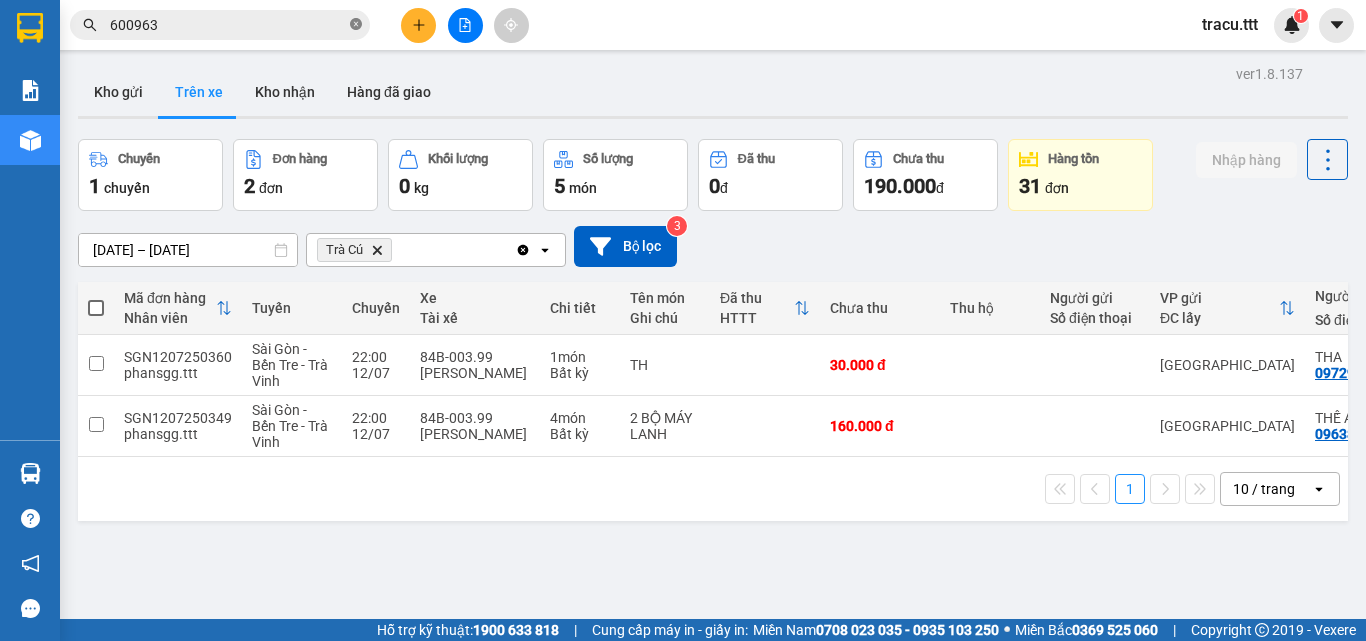 click 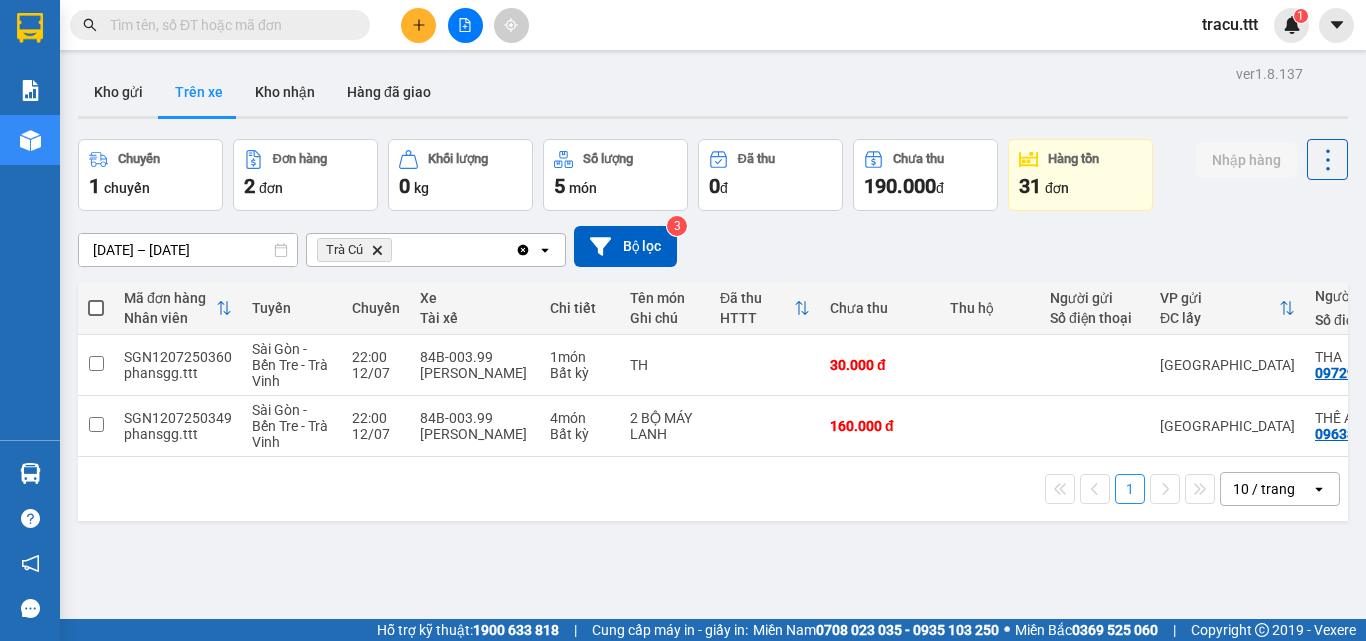 click on "1 10 / trang open" at bounding box center (713, 489) 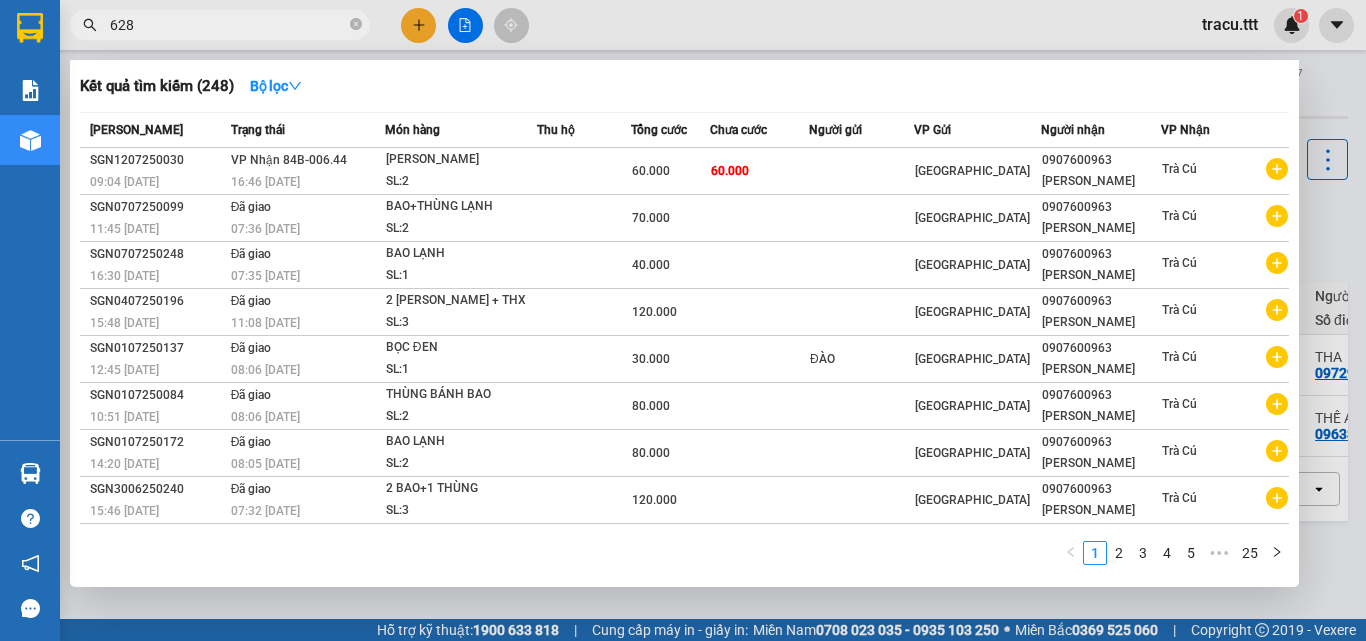 type on "6285" 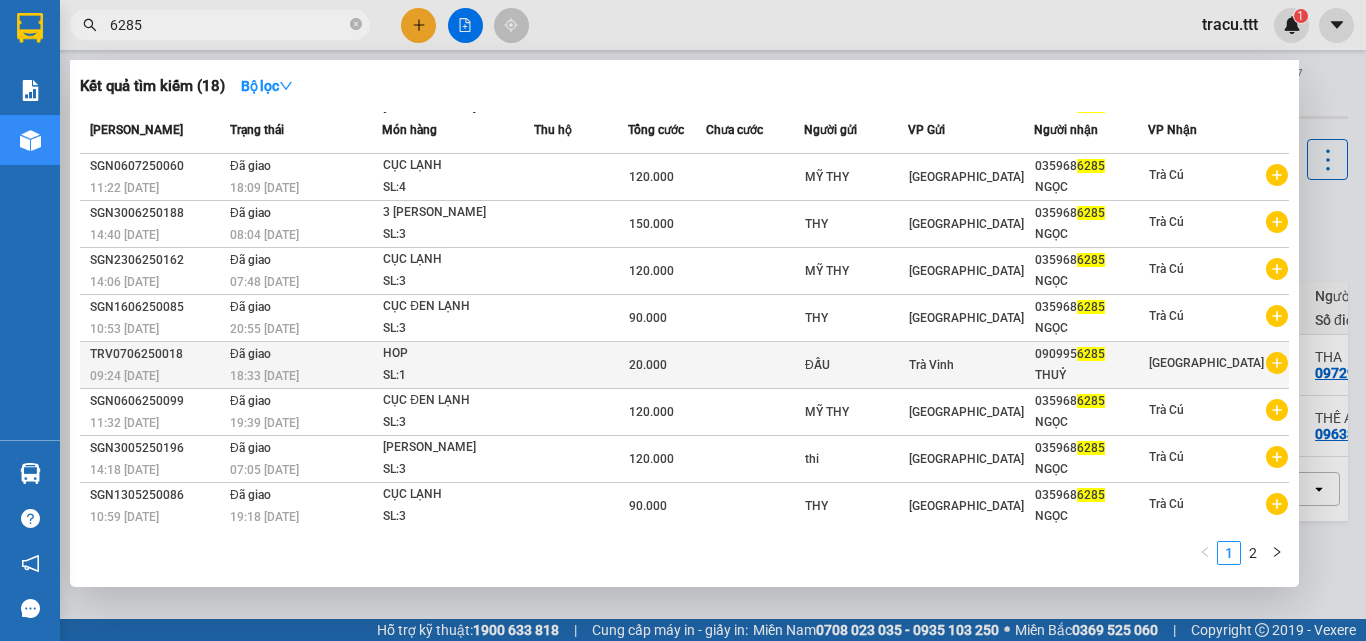 scroll, scrollTop: 0, scrollLeft: 0, axis: both 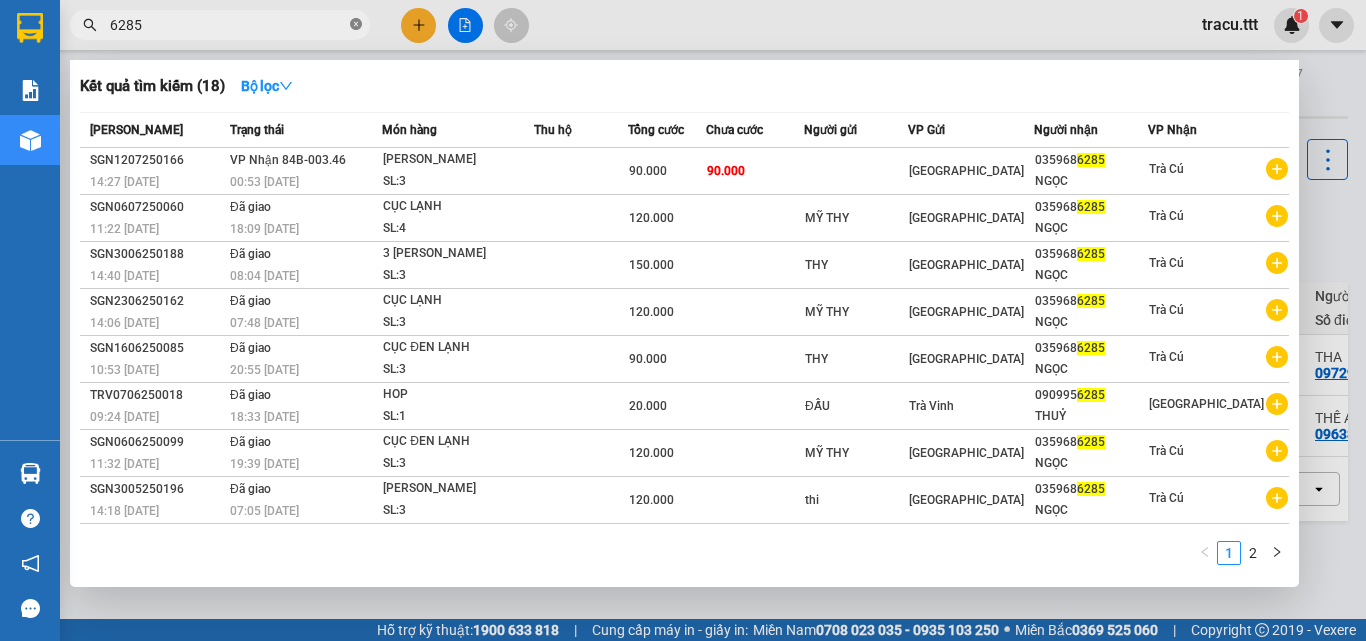 click 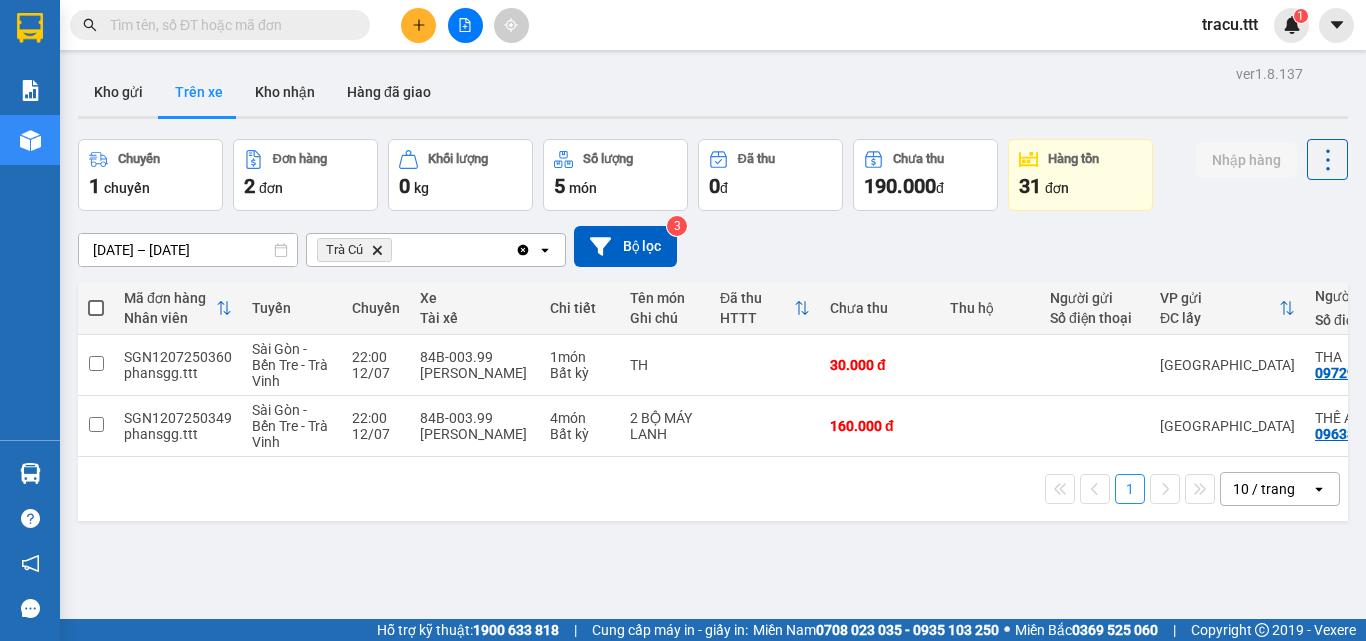 click at bounding box center [228, 25] 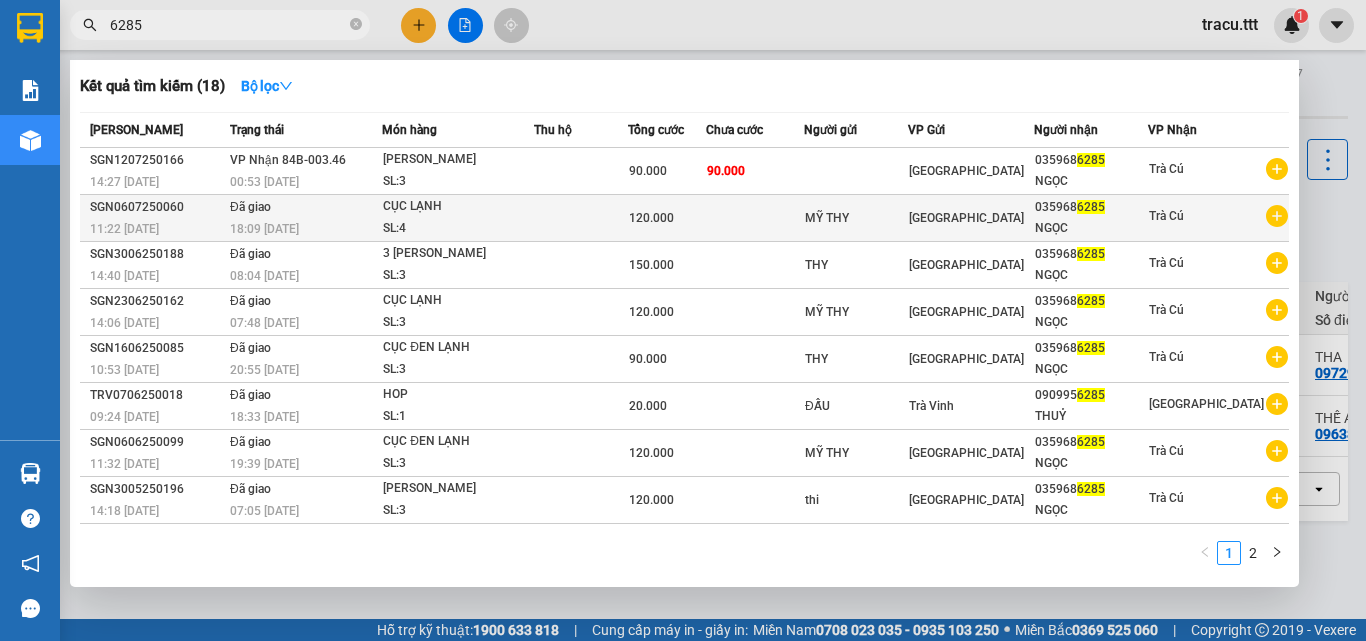 type on "6285" 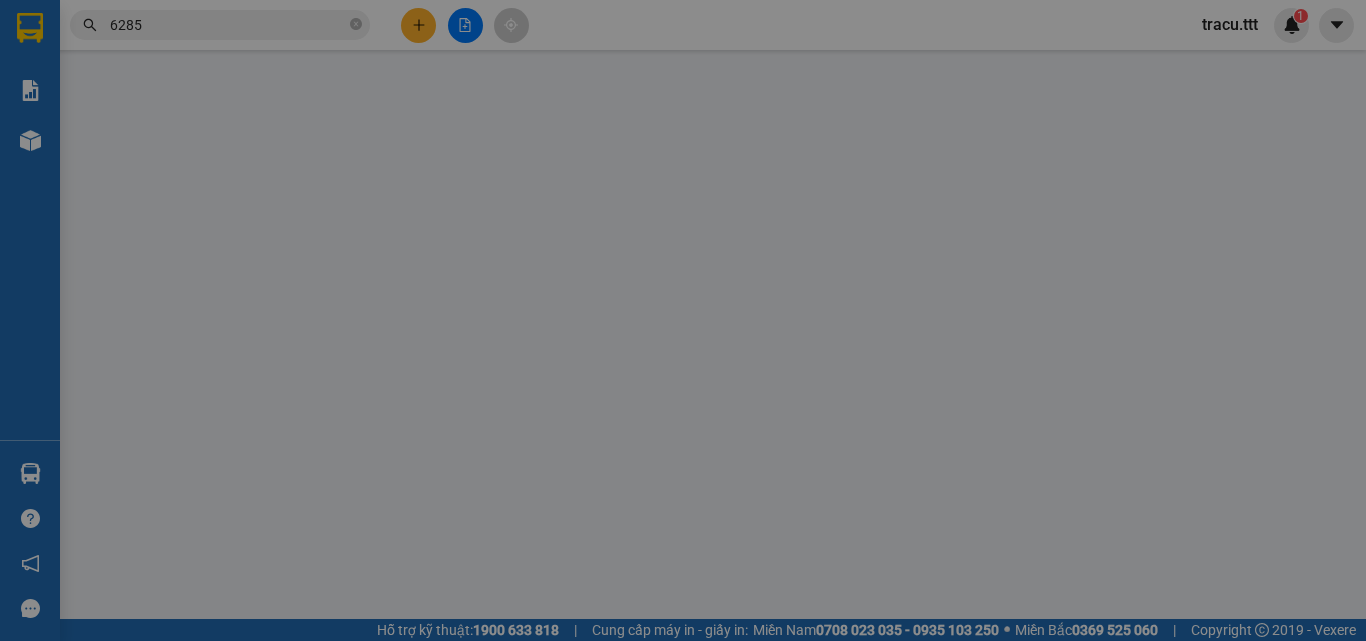 click on "SĐT Người Gửi VD: 0371234567 Người gửi Tên người gửi VP gửi  * Trà Cú" at bounding box center [709, 191] 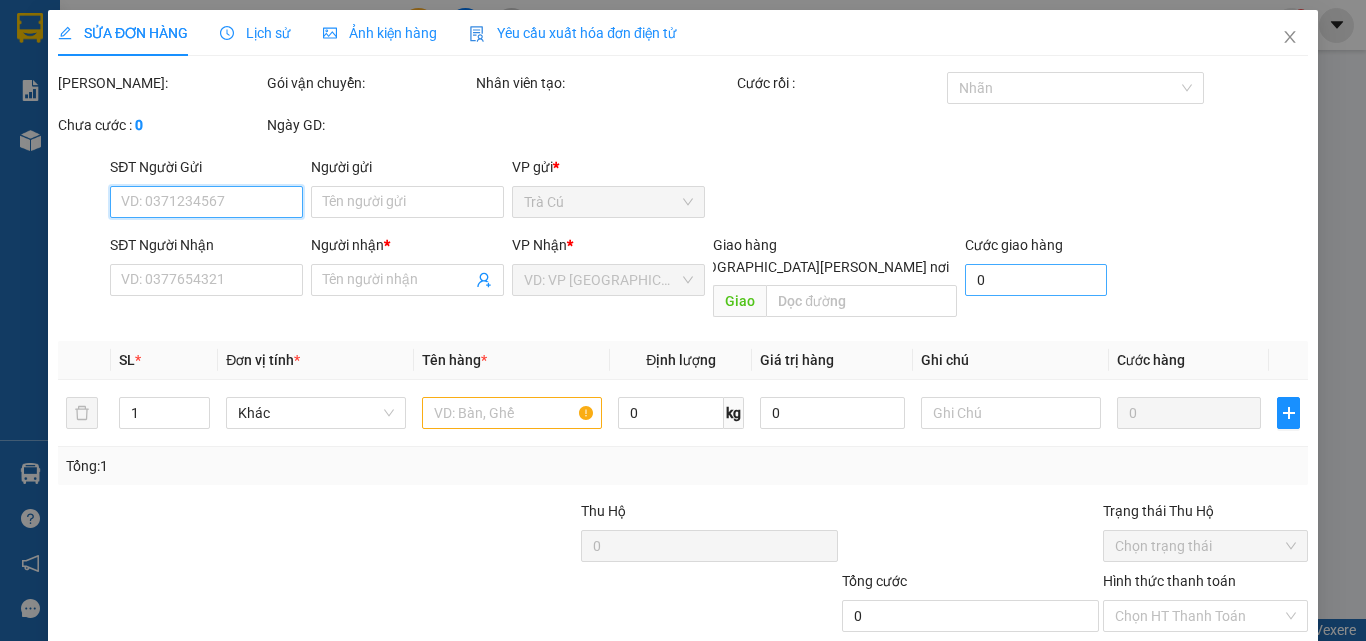 type on "MỸ THY" 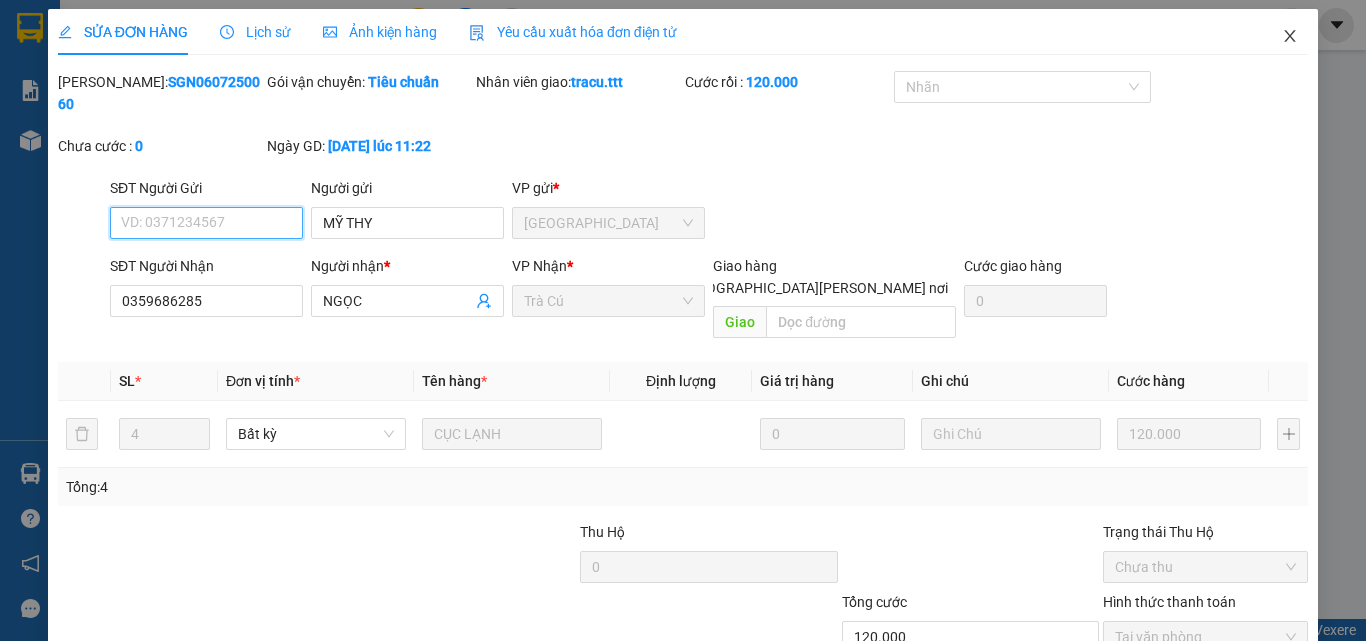 scroll, scrollTop: 0, scrollLeft: 0, axis: both 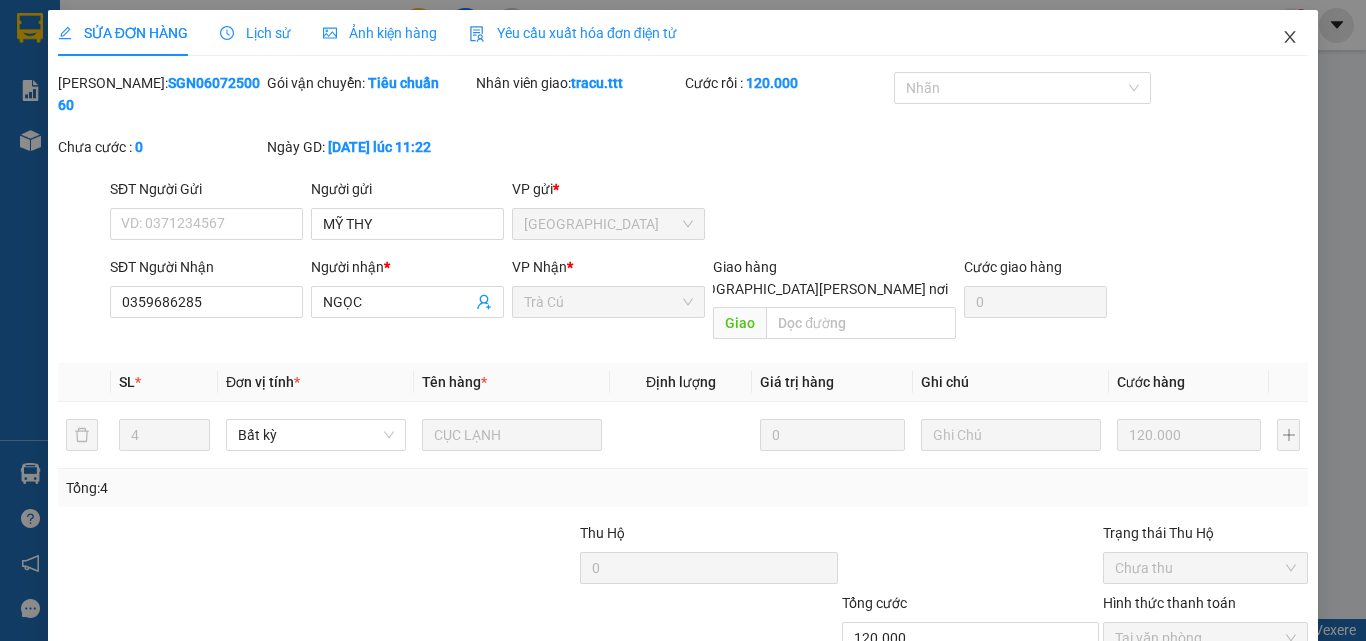 click at bounding box center (1290, 38) 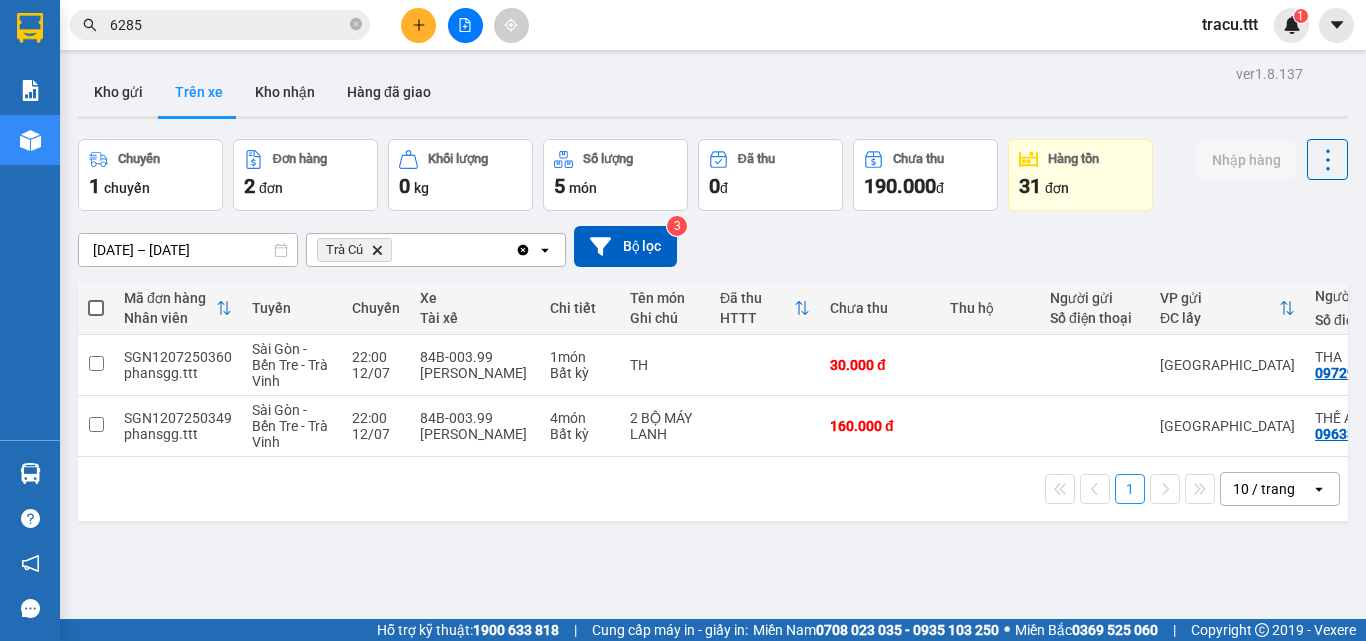 click on "6285" at bounding box center [228, 25] 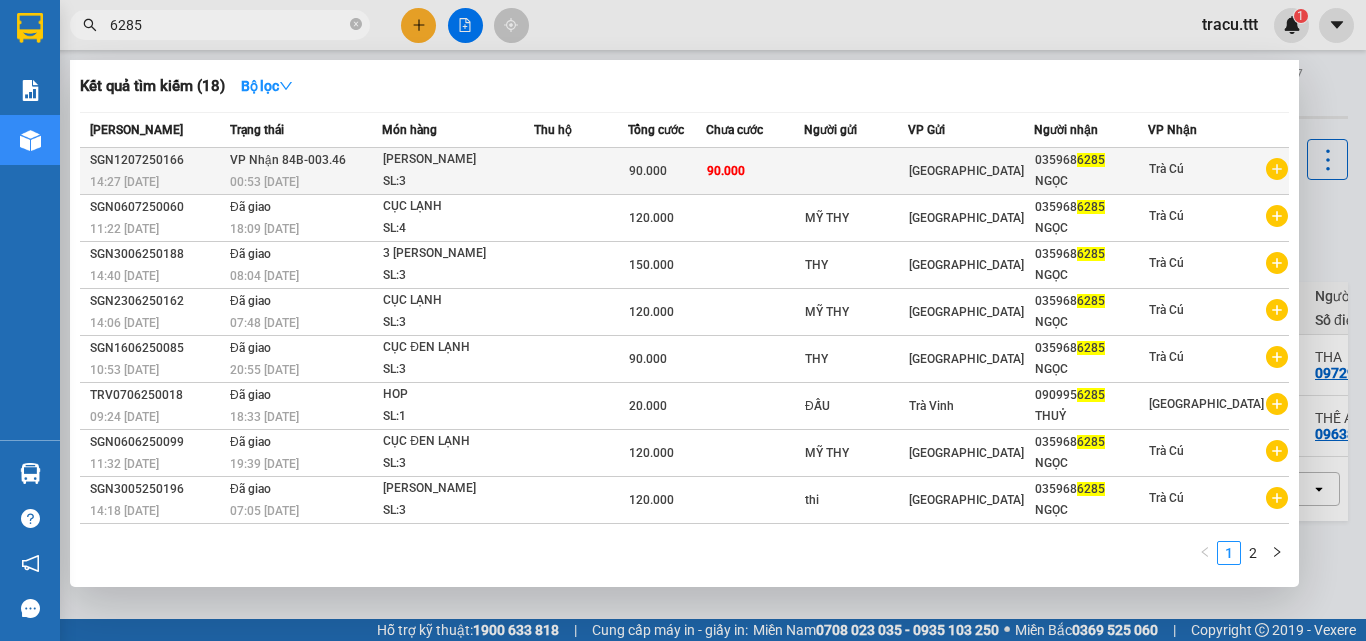 click on "SL:  3" at bounding box center (458, 182) 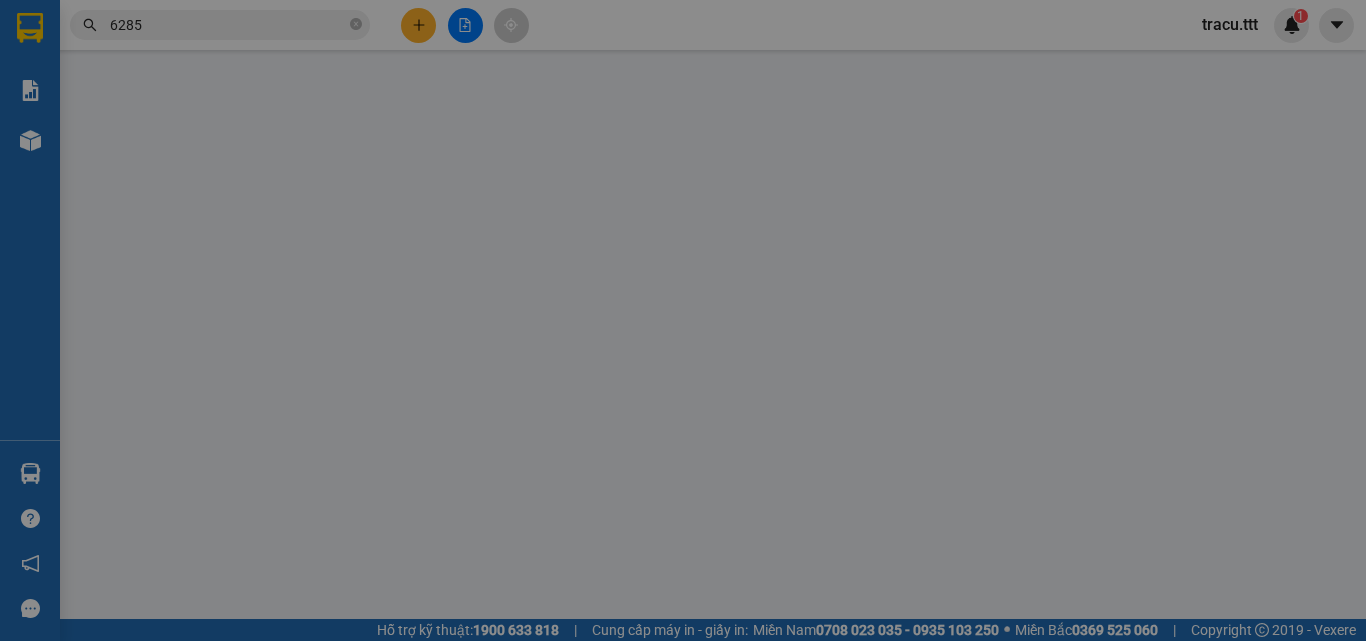 type on "0359686285" 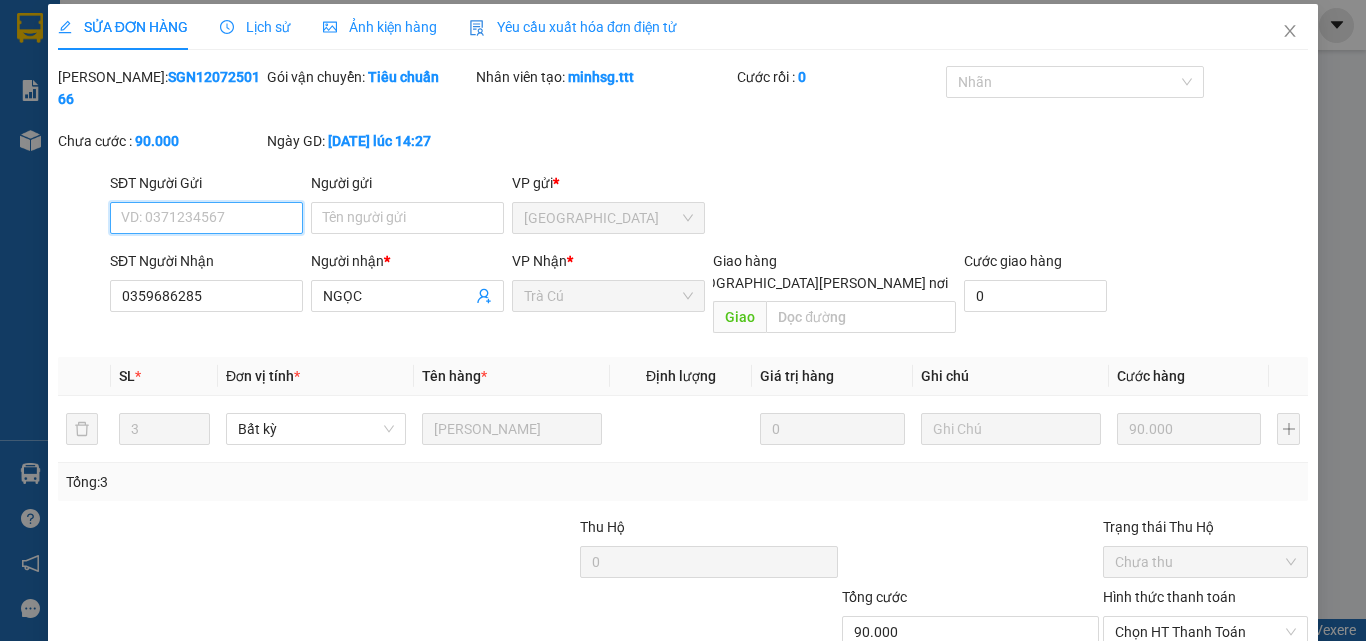 scroll, scrollTop: 100, scrollLeft: 0, axis: vertical 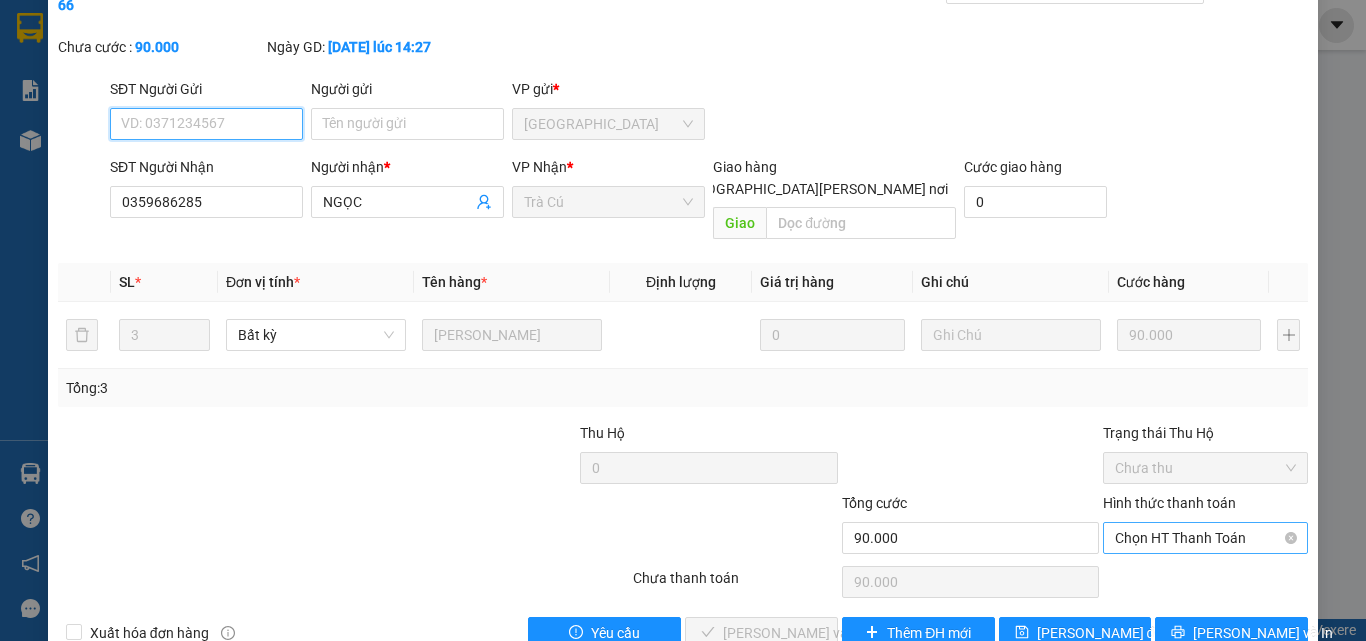 click on "Chọn HT Thanh Toán" at bounding box center [1205, 538] 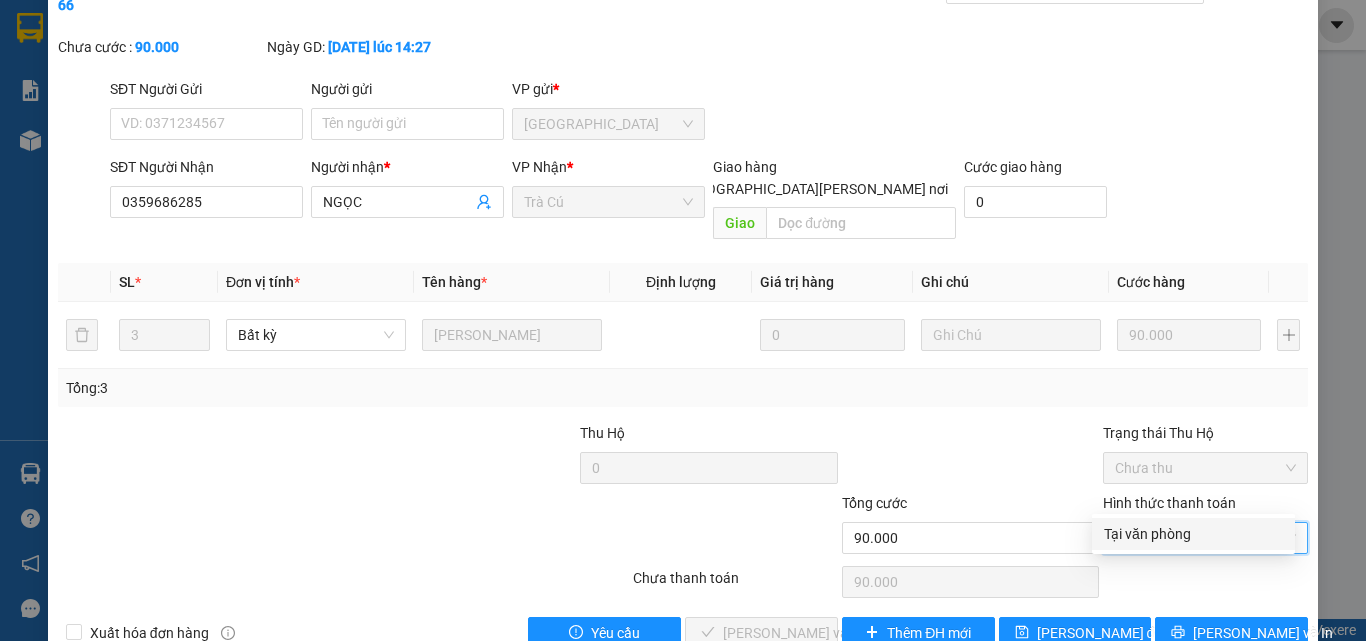 click on "Tại văn phòng" at bounding box center (1193, 534) 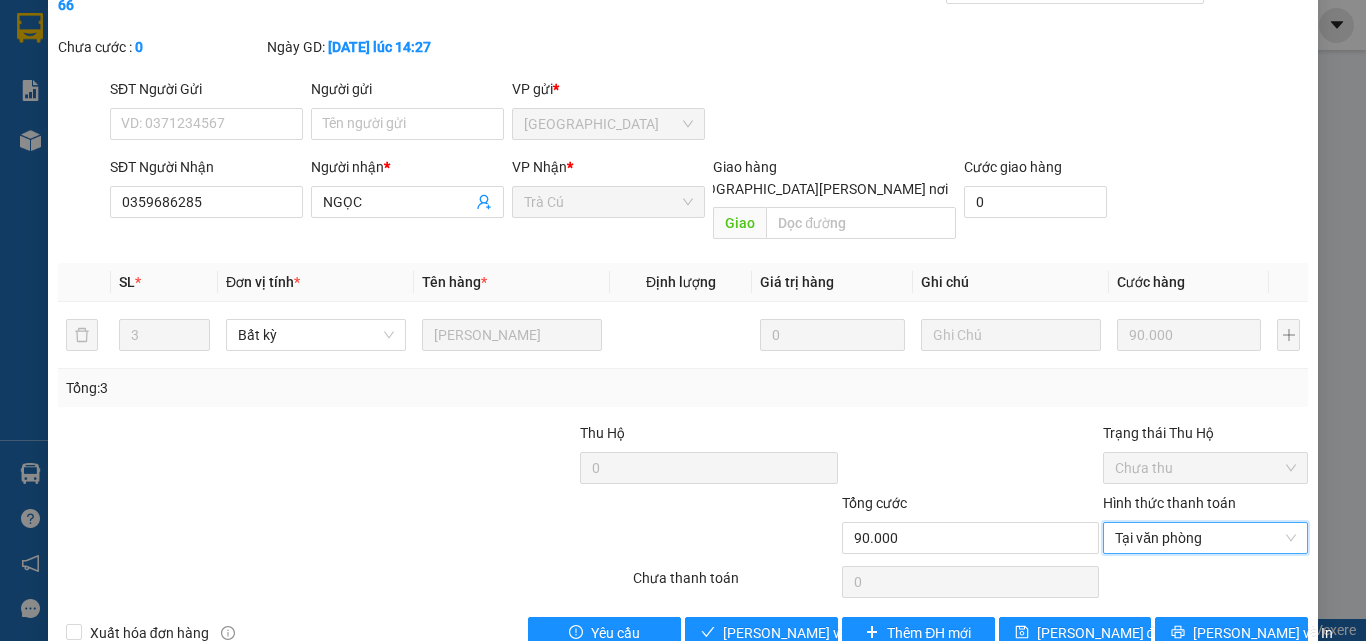 click on "Total Paid Fee 0 Total UnPaid Fee 90.000 Cash Collection Total Fee Mã ĐH:  SGN1207250166 Gói vận chuyển:   [PERSON_NAME] [PERSON_NAME] tạo:   minhsg.ttt Cước rồi :   0   [PERSON_NAME] cước :   0 Ngày GD:   [DATE] lúc 14:27 SĐT Người Gửi VD: 0371234567 Người gửi Tên người gửi VP gửi  * [GEOGRAPHIC_DATA] SĐT Người [PERSON_NAME] 0359686285 Người [PERSON_NAME]  * [PERSON_NAME] [PERSON_NAME]  * Trà Cú Giao hàng [PERSON_NAME] nơi [PERSON_NAME] [PERSON_NAME] hàng 0 SL  * Đơn vị tính  * Tên hàng  * Định [PERSON_NAME] trị hàng Ghi [PERSON_NAME] hàng                   3 Bất kỳ [PERSON_NAME] 0 90.000 Tổng:  3 Thu Hộ 0 Trạng thái Thu Hộ   Chưa thu [PERSON_NAME] 90.000 [PERSON_NAME] [PERSON_NAME] [PERSON_NAME] [PERSON_NAME] Số [PERSON_NAME] thu trước 0 Tại văn [PERSON_NAME] [PERSON_NAME] 0 Xuất [PERSON_NAME] hàng Yêu [PERSON_NAME] và [PERSON_NAME] hàng Thêm ĐH mới [PERSON_NAME] đổi [PERSON_NAME] và In [PERSON_NAME] [PERSON_NAME]" at bounding box center (683, 310) 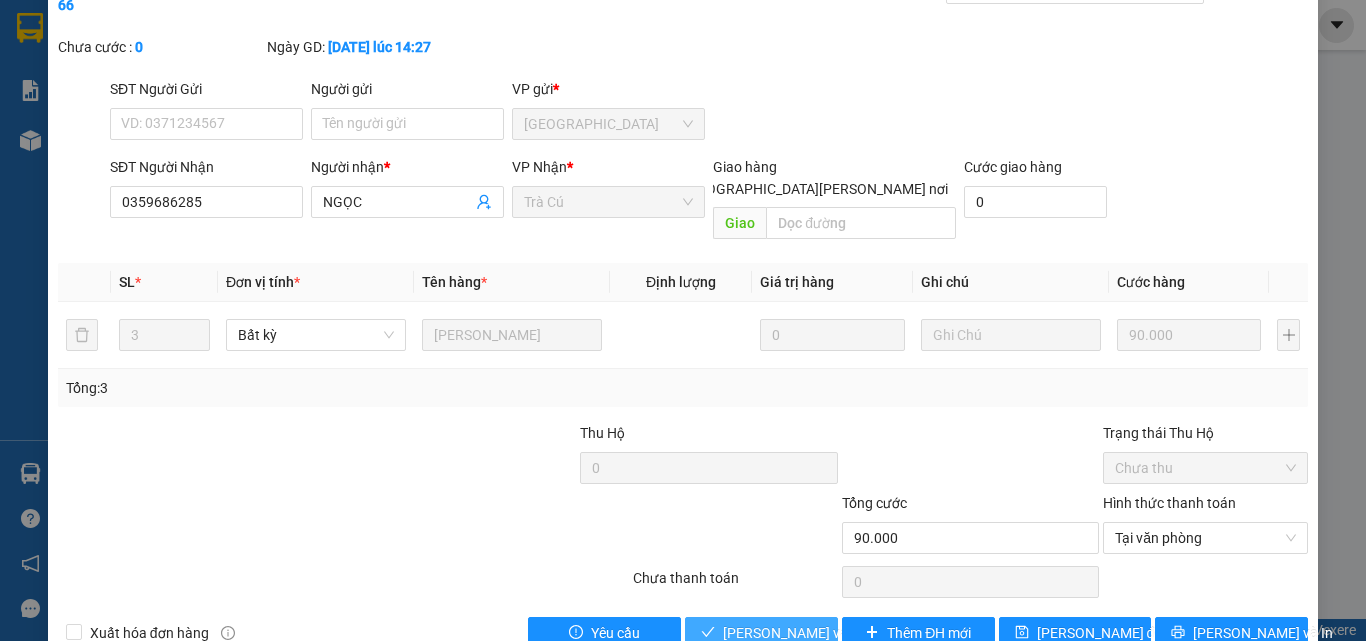 click on "[PERSON_NAME] và [PERSON_NAME] hàng" at bounding box center [761, 633] 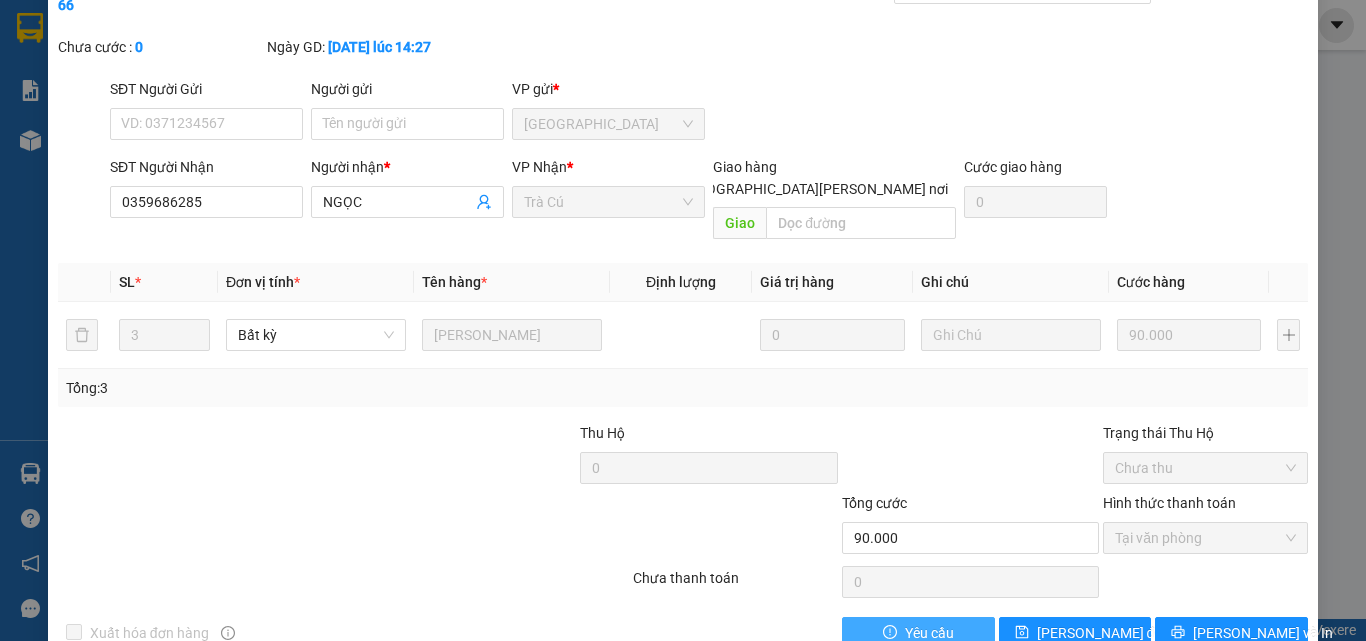 scroll, scrollTop: 0, scrollLeft: 0, axis: both 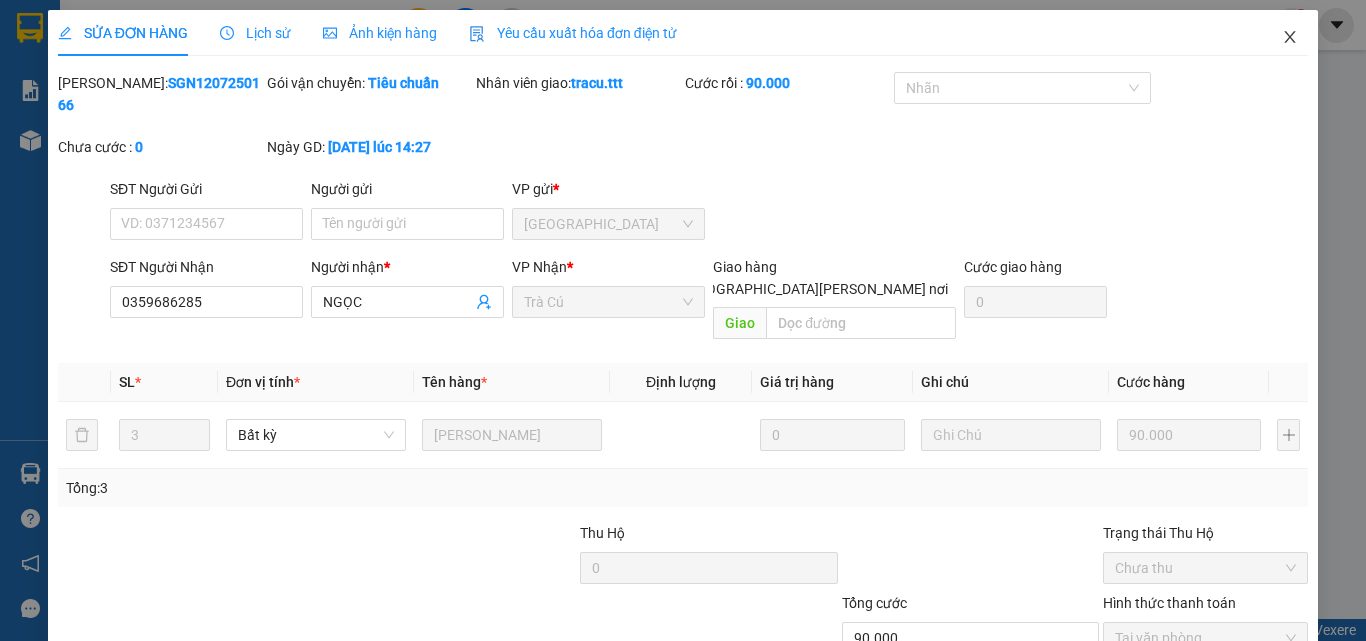 click 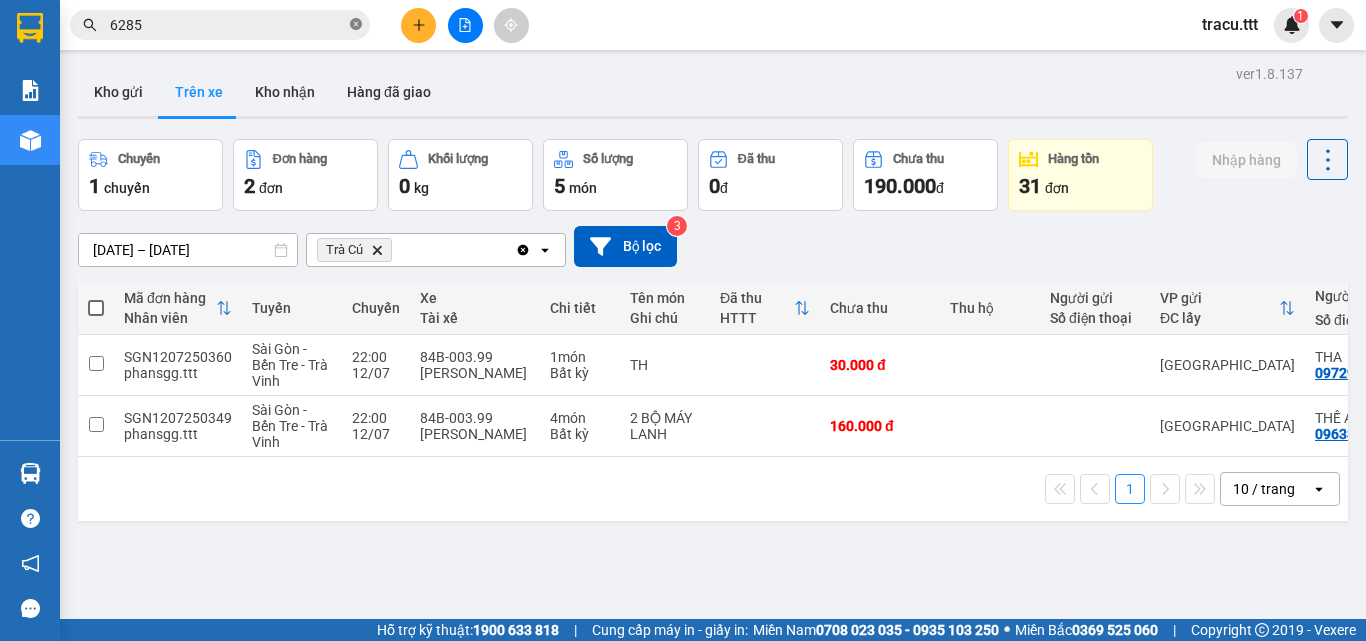 click at bounding box center (356, 25) 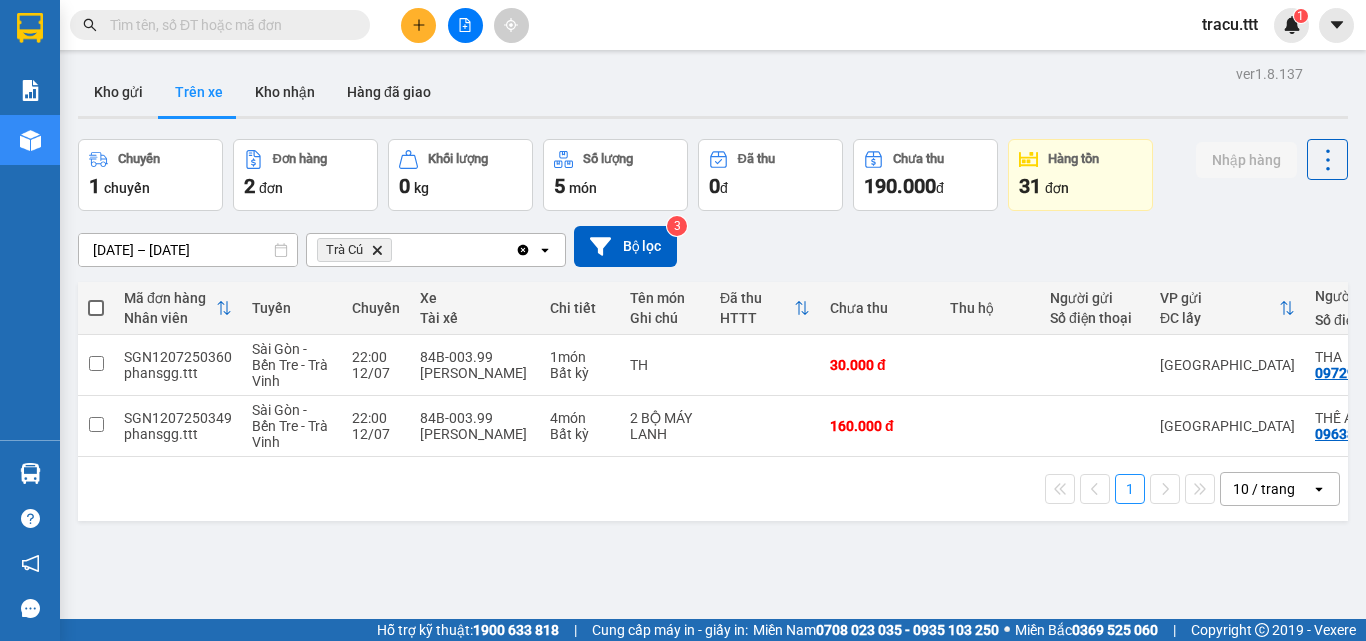 click on "Kết quả [PERSON_NAME] ( 18 )  Bộ lọc  Mã ĐH Trạng thái Món hàng Thu hộ [PERSON_NAME] [PERSON_NAME] Người gửi VP Gửi Người [PERSON_NAME] [PERSON_NAME] SGN1207250166 14:27 [DATE] [PERSON_NAME]   84B-003.46 00:53 [DATE] [PERSON_NAME] SL:  3 90.000 90.000 [GEOGRAPHIC_DATA] 0359686285 [PERSON_NAME]  Trà Cú SGN0607250060 11:22 [DATE] Đã giao   18:09 [DATE] [PERSON_NAME] SL:  4 120.000 MỸ THY [GEOGRAPHIC_DATA] 0359686285 [PERSON_NAME]  Trà Cú SGN3006250188 14:40 [DATE] Đã giao   08:04 [DATE] 3 [PERSON_NAME] SL:  3 150.000 THY Sài Gòn 0359686285 [PERSON_NAME][GEOGRAPHIC_DATA] 14:06 [DATE] Đã giao   07:48 [DATE] [PERSON_NAME] SL:  3 120.000 MỸ THY [GEOGRAPHIC_DATA] 0359686285 [PERSON_NAME][GEOGRAPHIC_DATA] 10:53 [DATE] Đã giao   20:55 [DATE] CỤC ĐEN [PERSON_NAME]:  3 90.000 THY [GEOGRAPHIC_DATA] 0359686285 [PERSON_NAME]  Trà Cú TRV0706250018 09:24 [DATE] Đã giao   18:33 [DATE] HOP SL:  1 20.000 ĐẤU Trà [PERSON_NAME] 0909956285 [PERSON_NAME] [GEOGRAPHIC_DATA] 11:32 [DATE] Đã giao   19:39 [DATE] CỤC ĐEN [PERSON_NAME]:  3 120.000 MỸ THY" at bounding box center [683, 25] 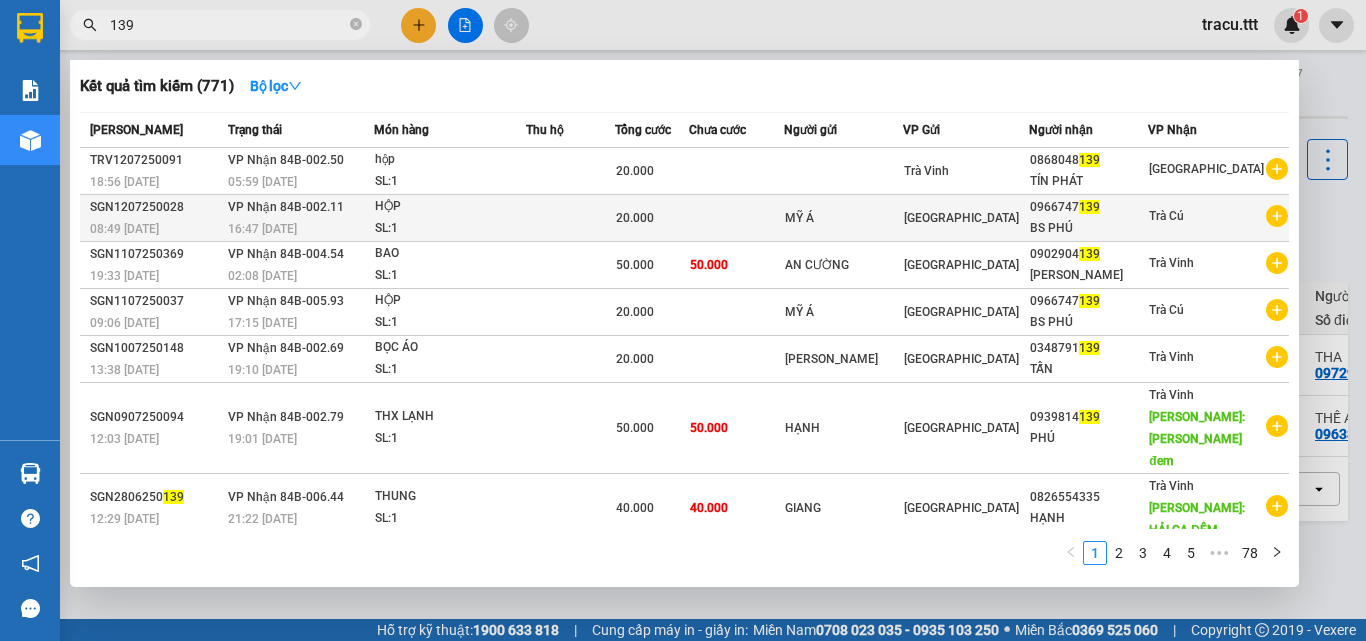 type on "139" 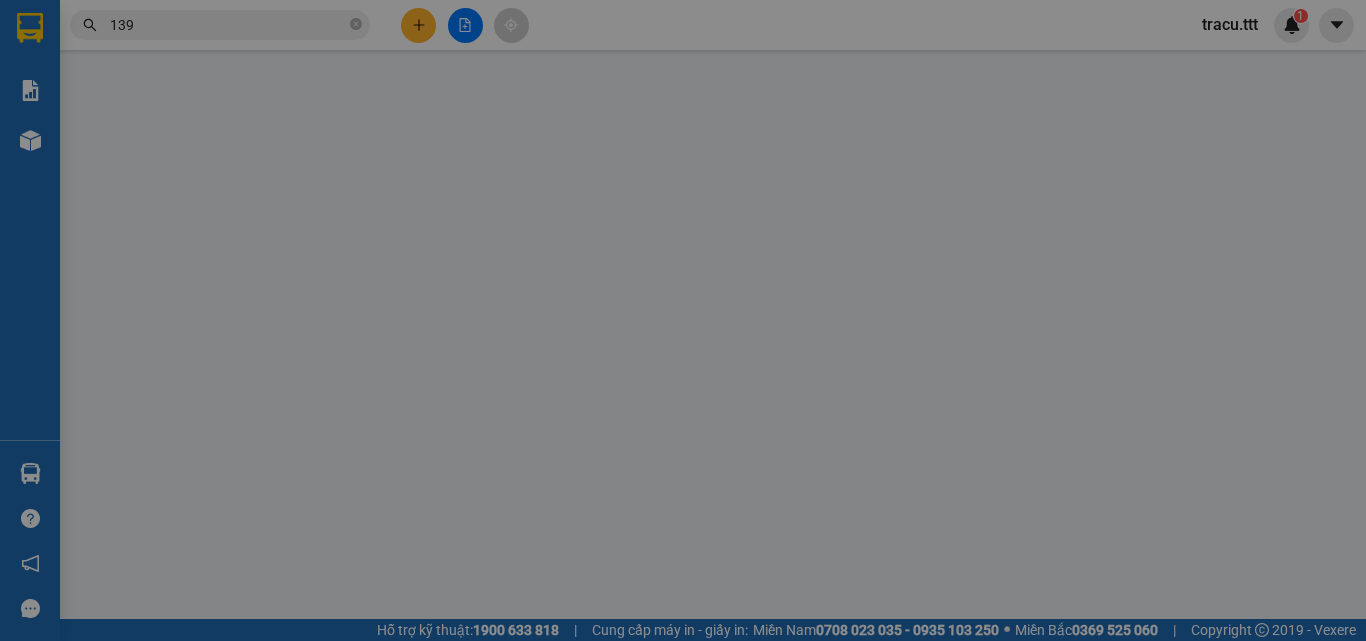 type on "MỸ Á" 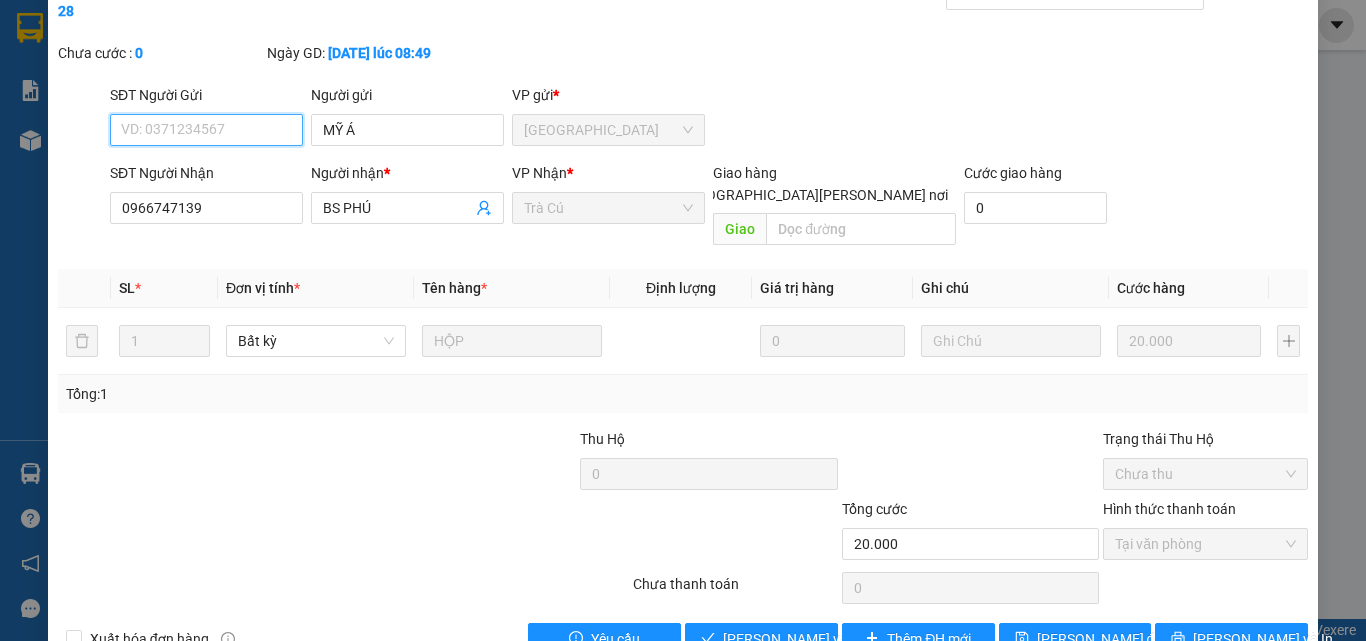 scroll, scrollTop: 103, scrollLeft: 0, axis: vertical 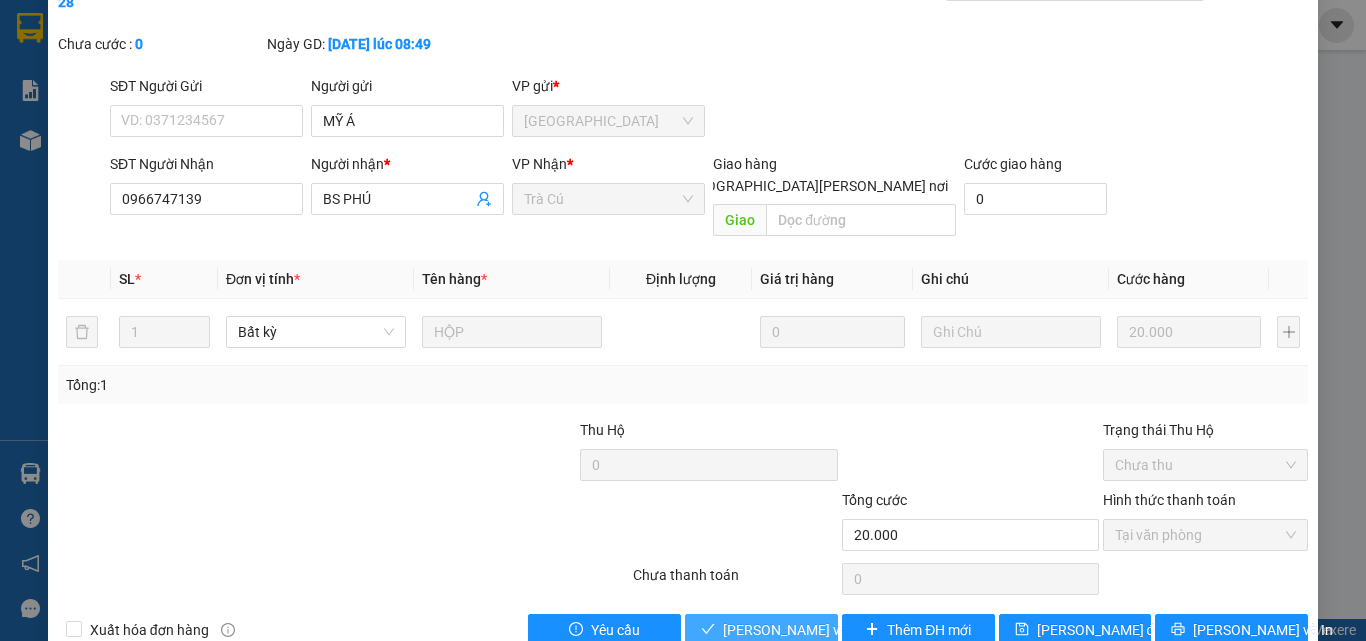 click on "[PERSON_NAME] và [PERSON_NAME] hàng" at bounding box center (761, 630) 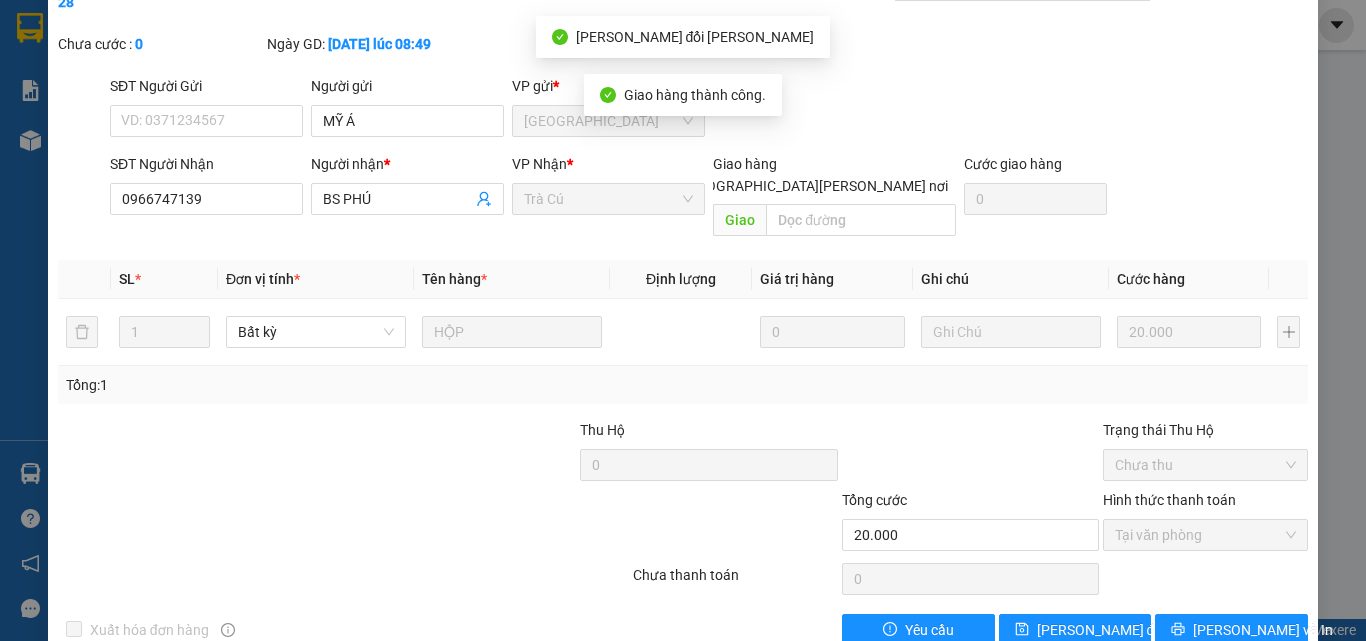 scroll, scrollTop: 0, scrollLeft: 0, axis: both 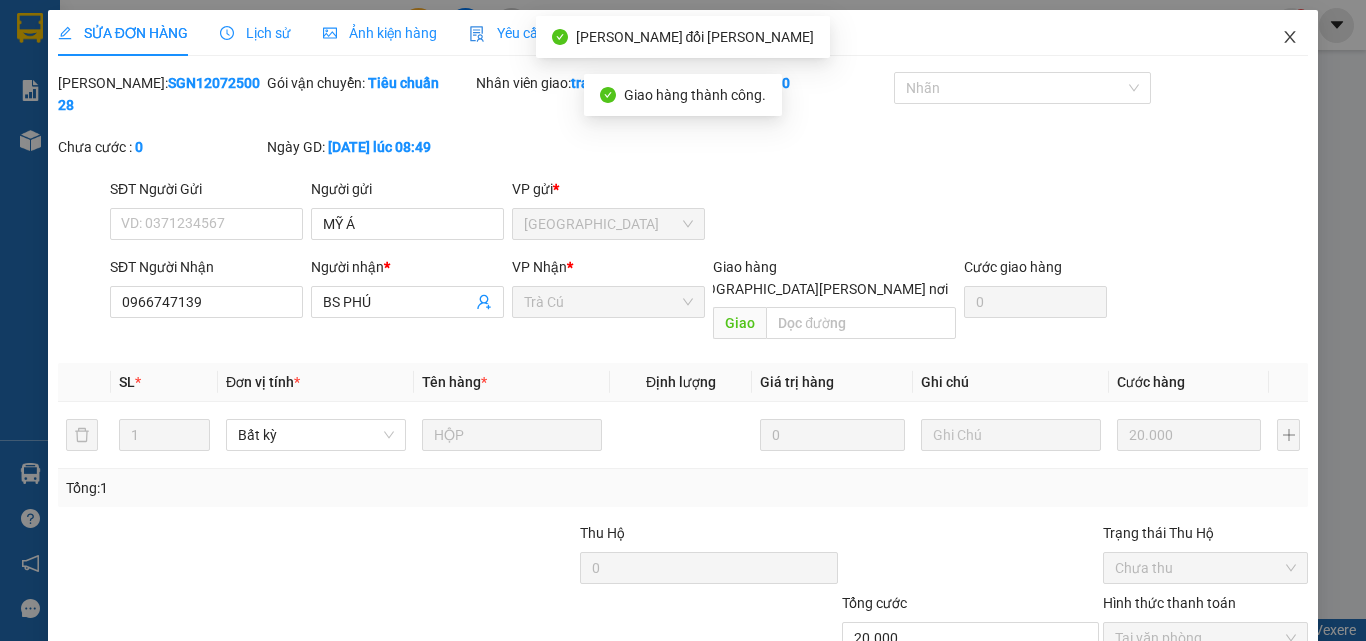 click 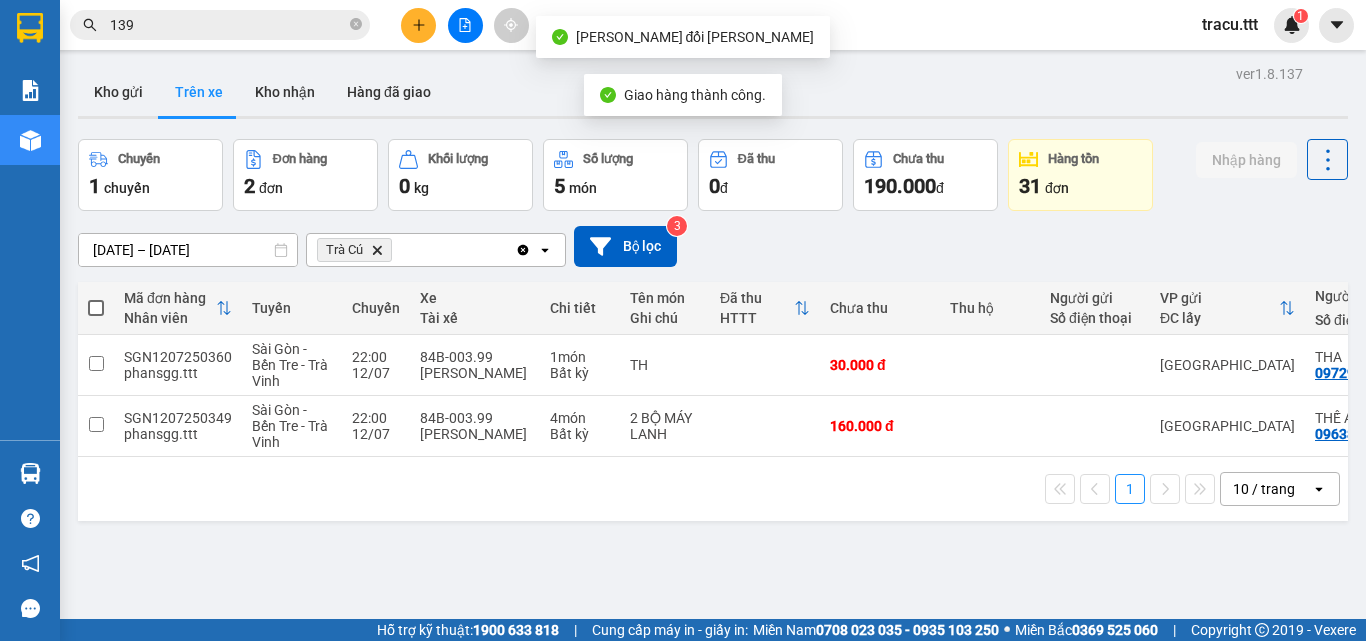 click on "139" at bounding box center (228, 25) 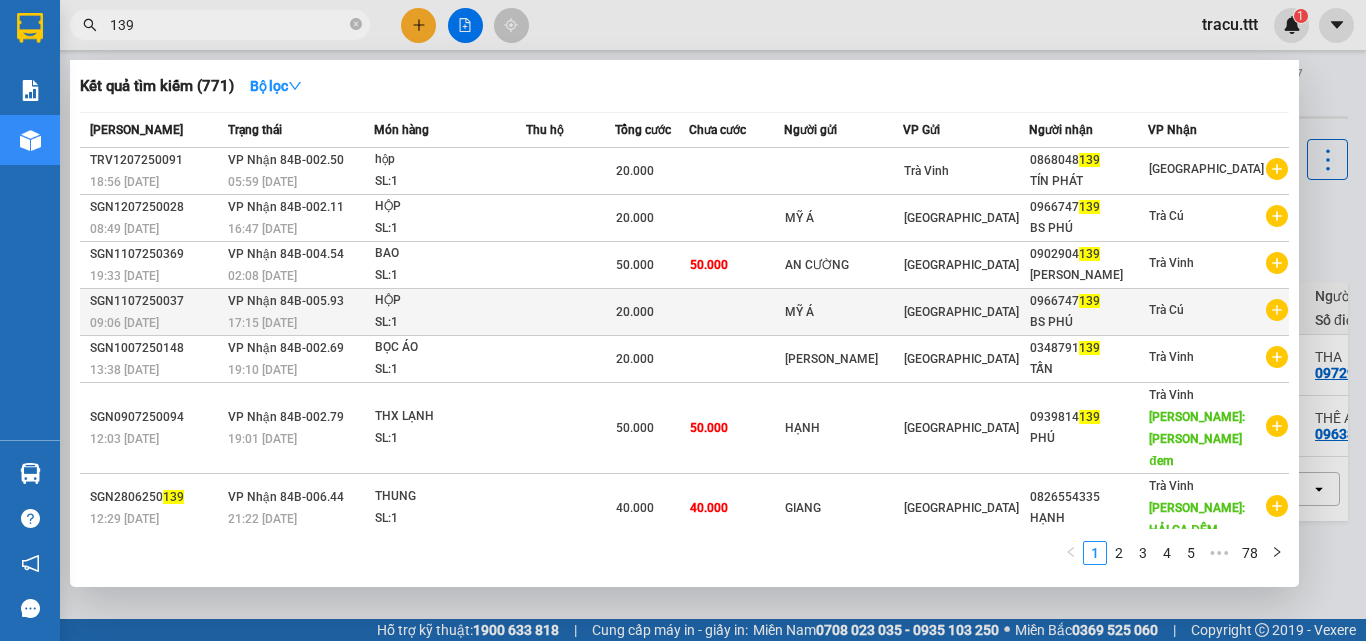 click on "MỸ Á" at bounding box center [843, 312] 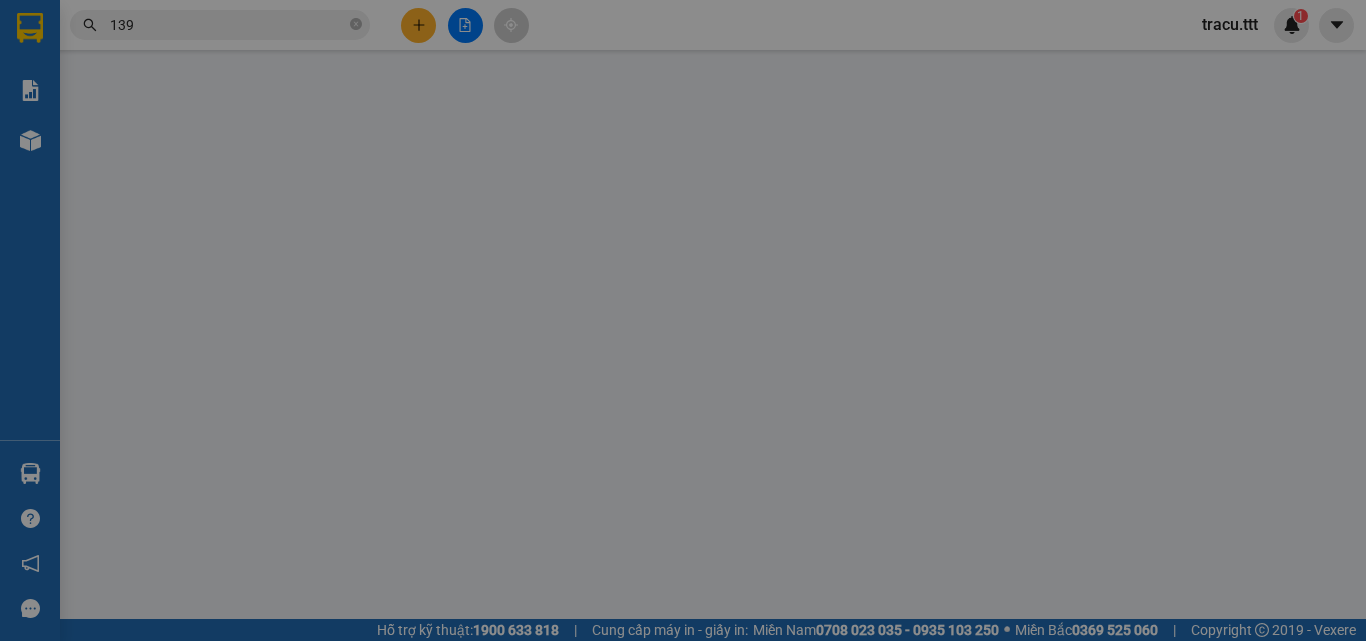 type on "MỸ Á" 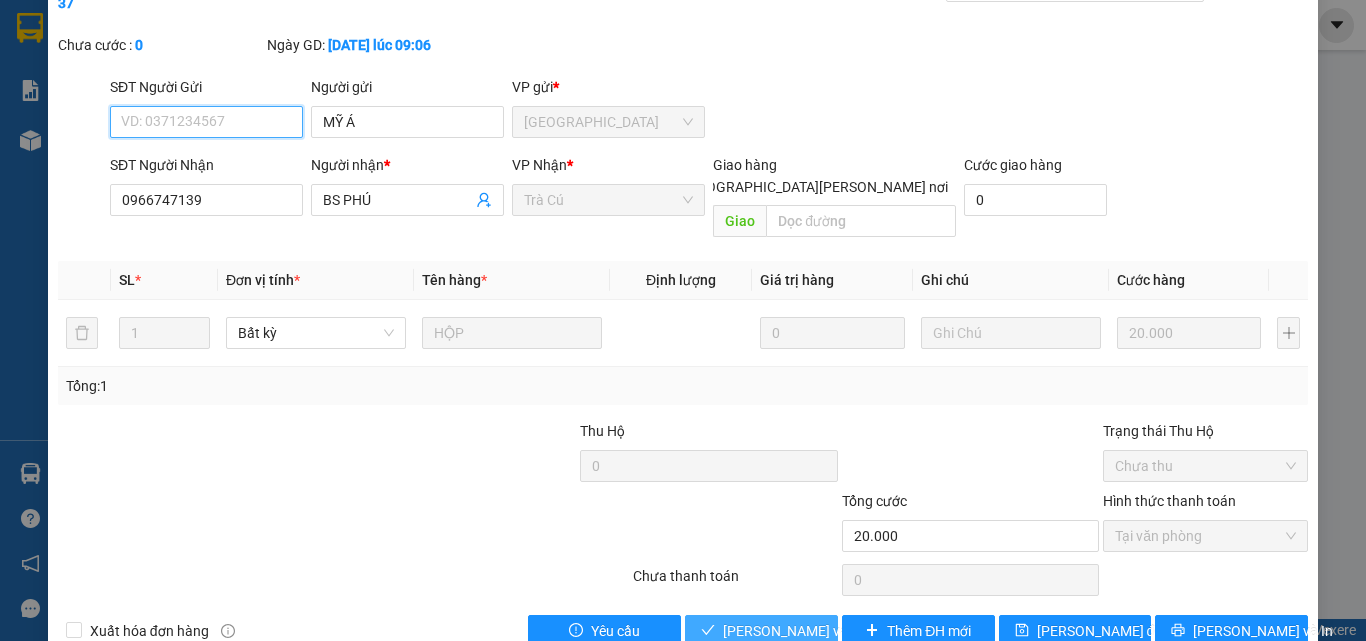 scroll, scrollTop: 103, scrollLeft: 0, axis: vertical 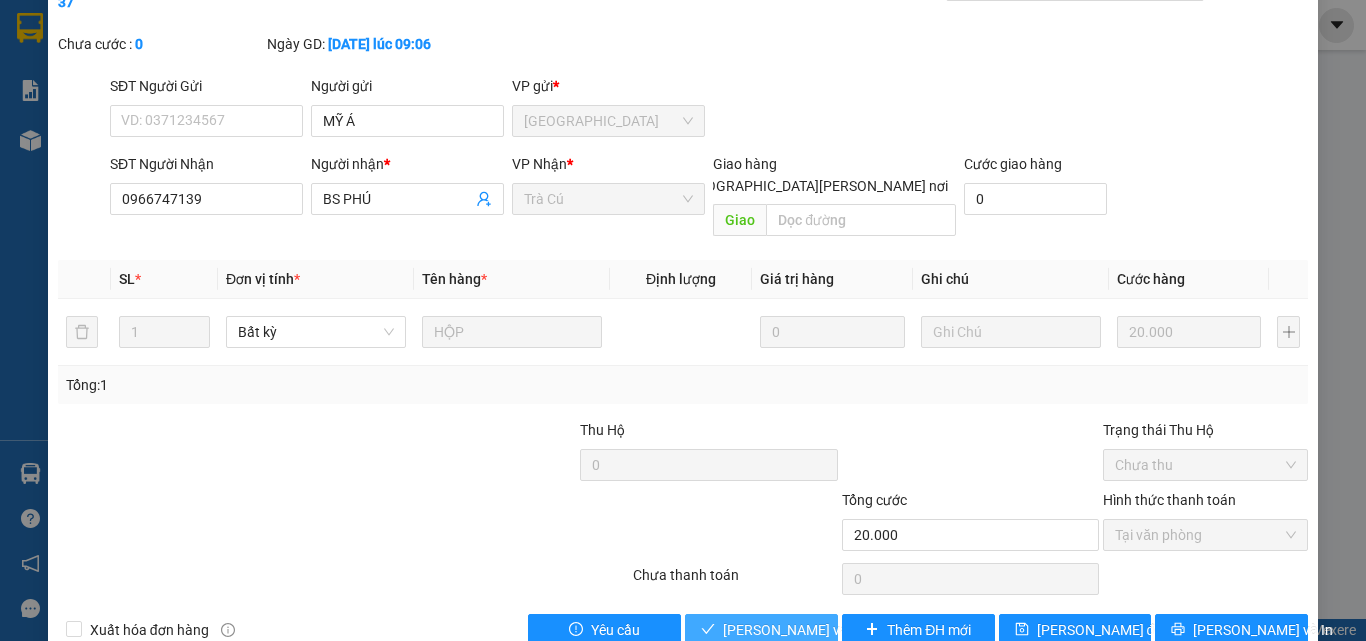 drag, startPoint x: 798, startPoint y: 590, endPoint x: 814, endPoint y: 541, distance: 51.546097 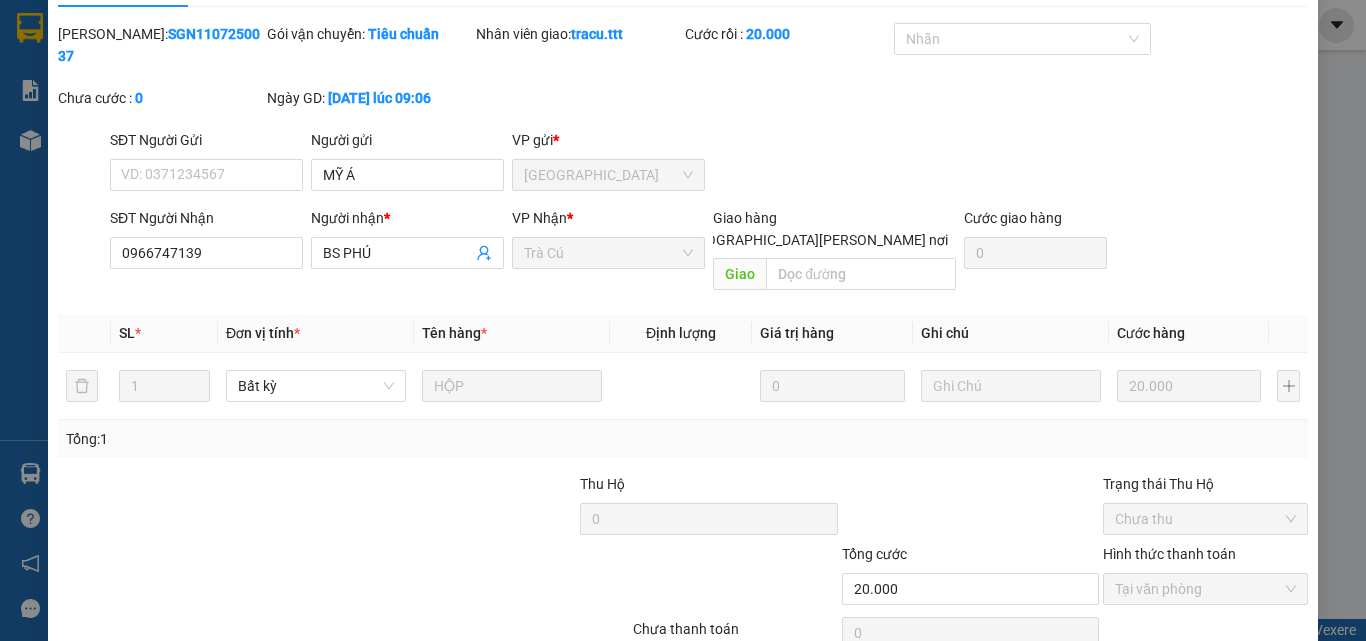 scroll, scrollTop: 0, scrollLeft: 0, axis: both 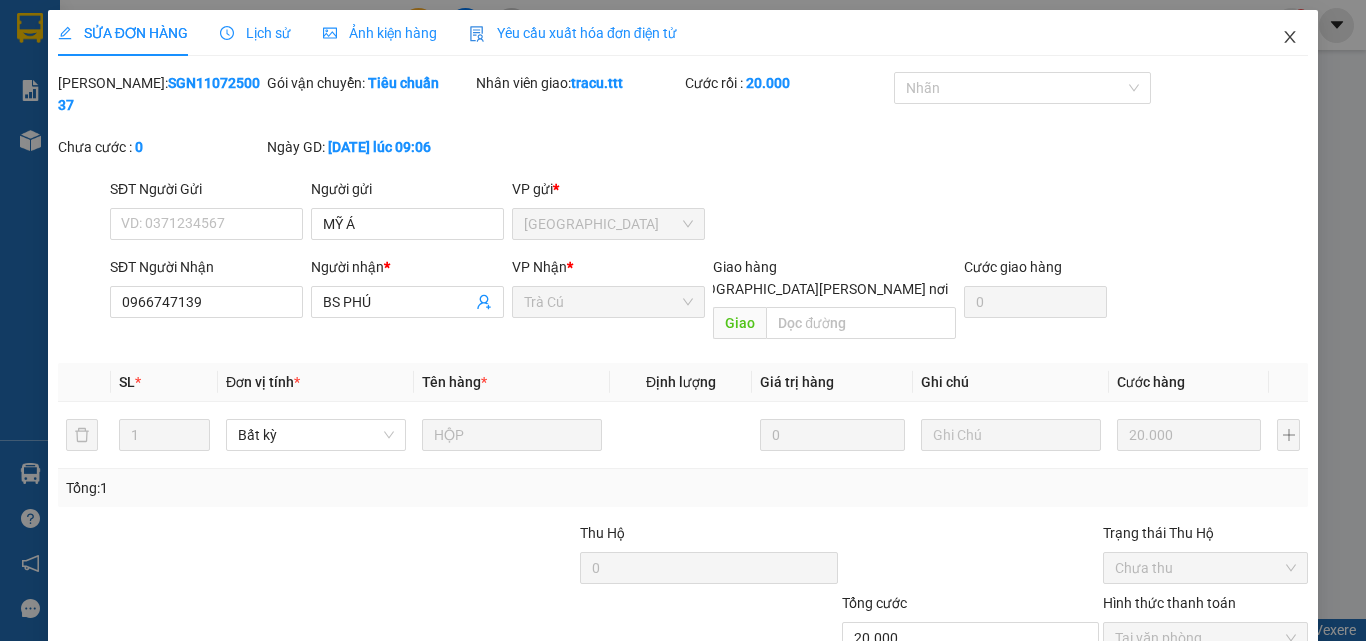 click at bounding box center [1290, 38] 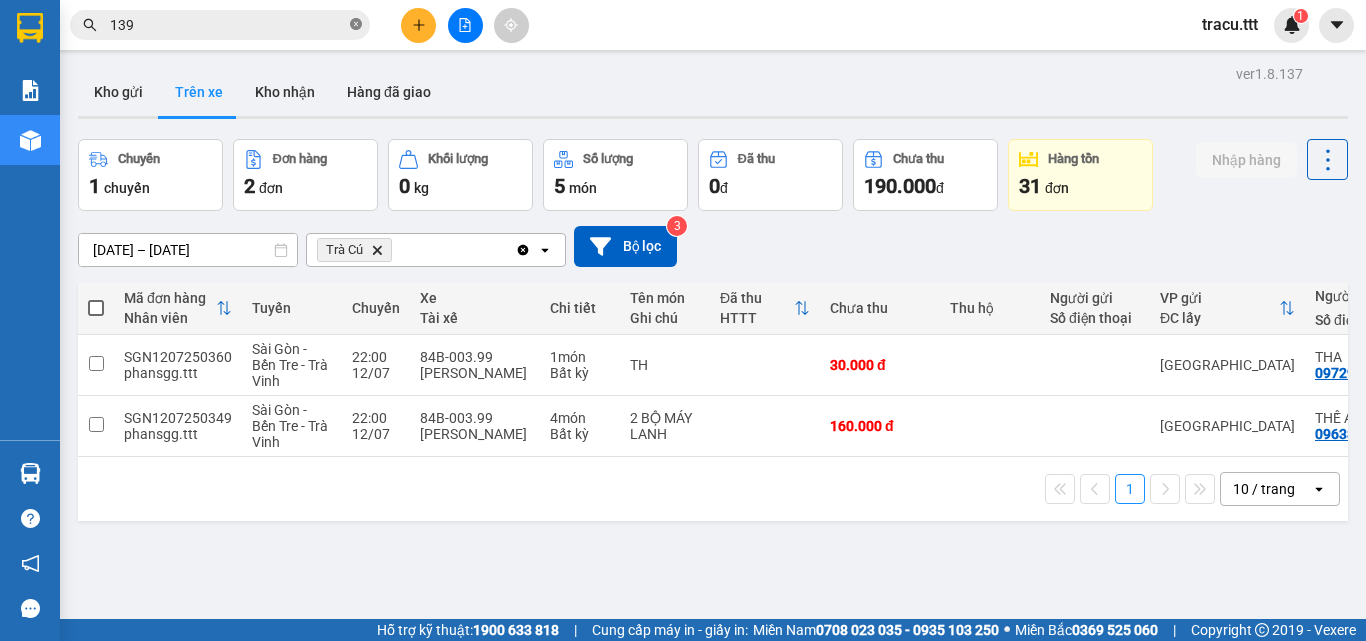 click at bounding box center [356, 25] 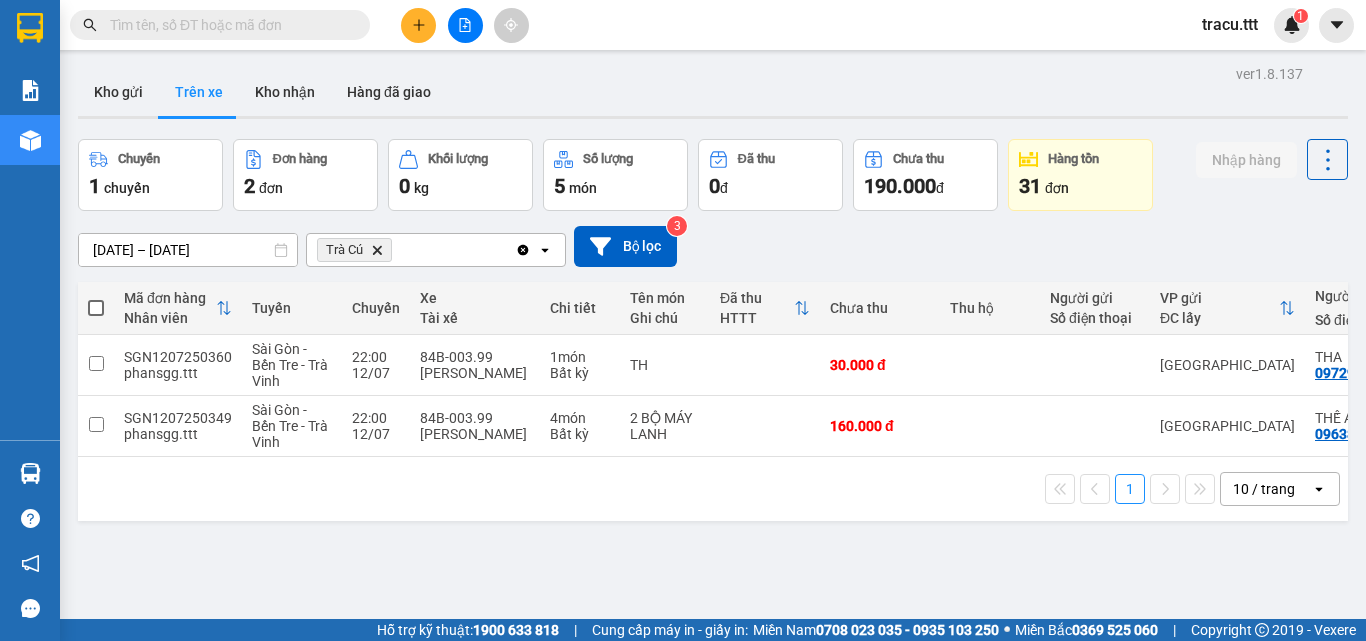 click at bounding box center [228, 25] 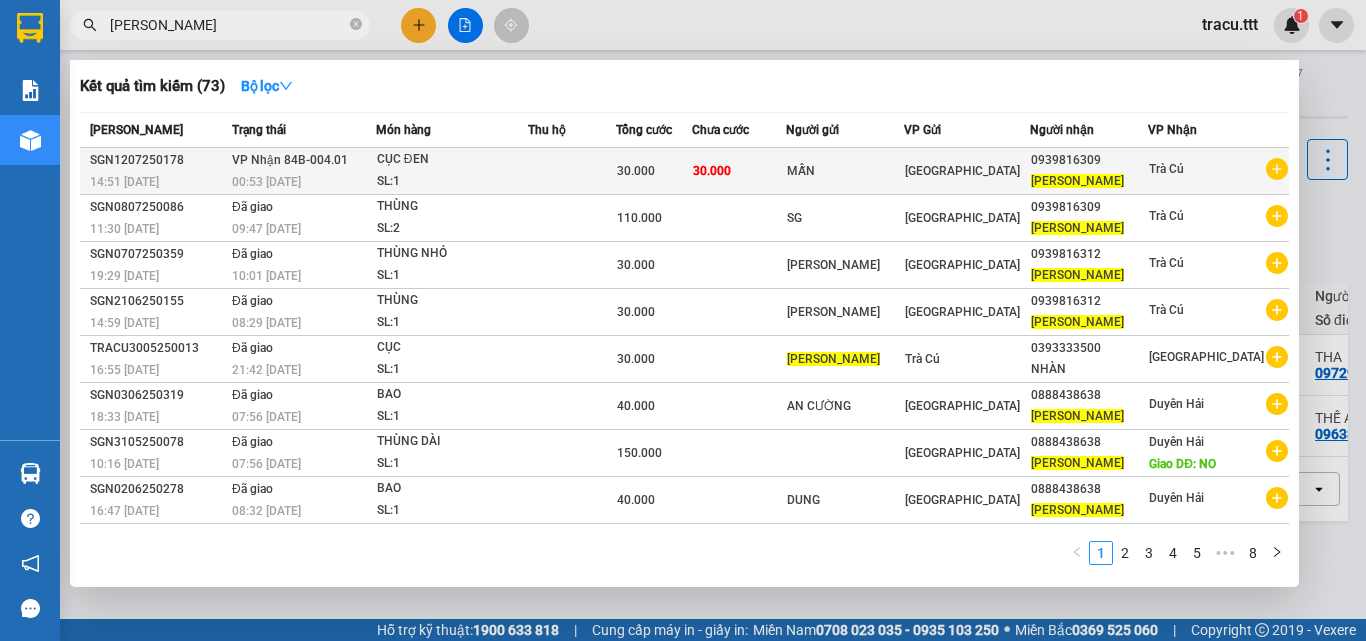 type on "[PERSON_NAME]" 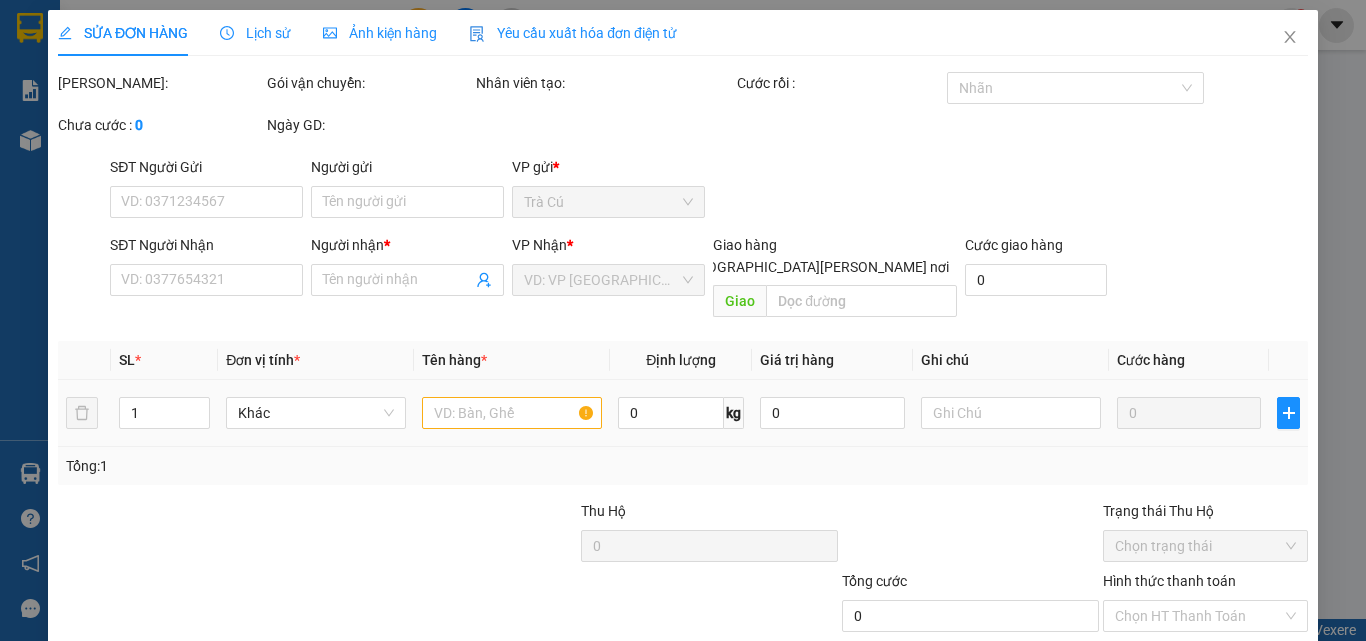 type on "MẪN" 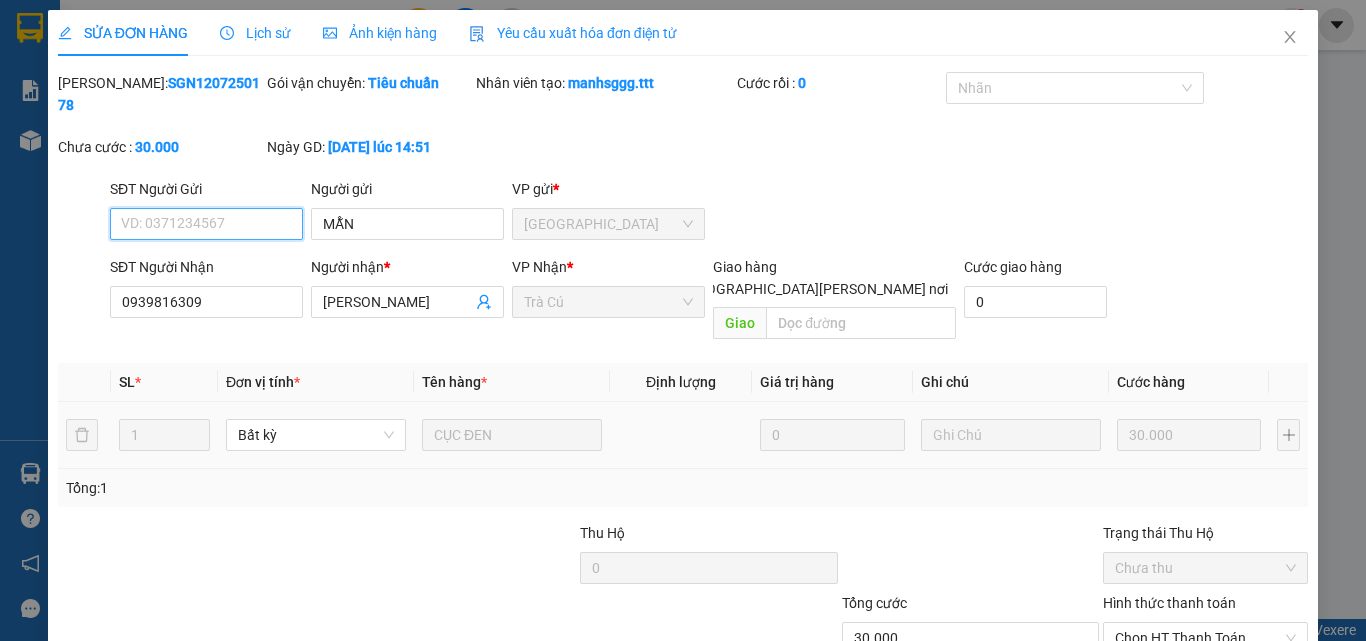scroll, scrollTop: 93, scrollLeft: 0, axis: vertical 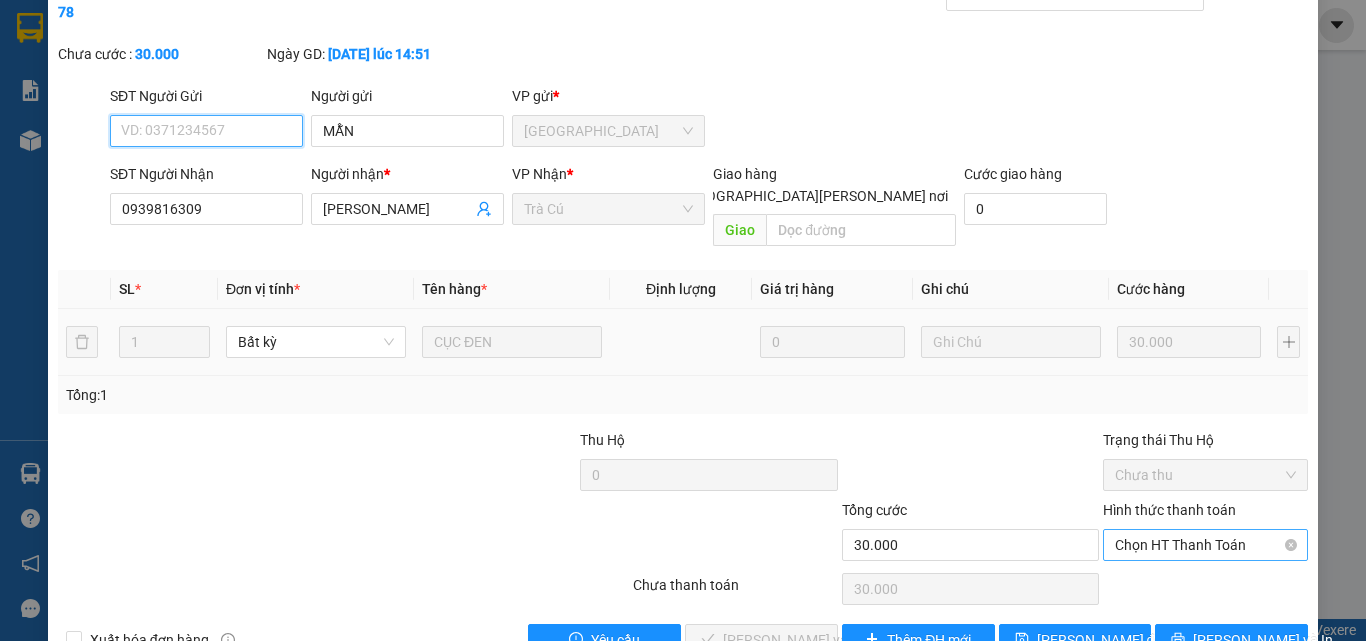 click on "Chọn HT Thanh Toán" at bounding box center (1205, 545) 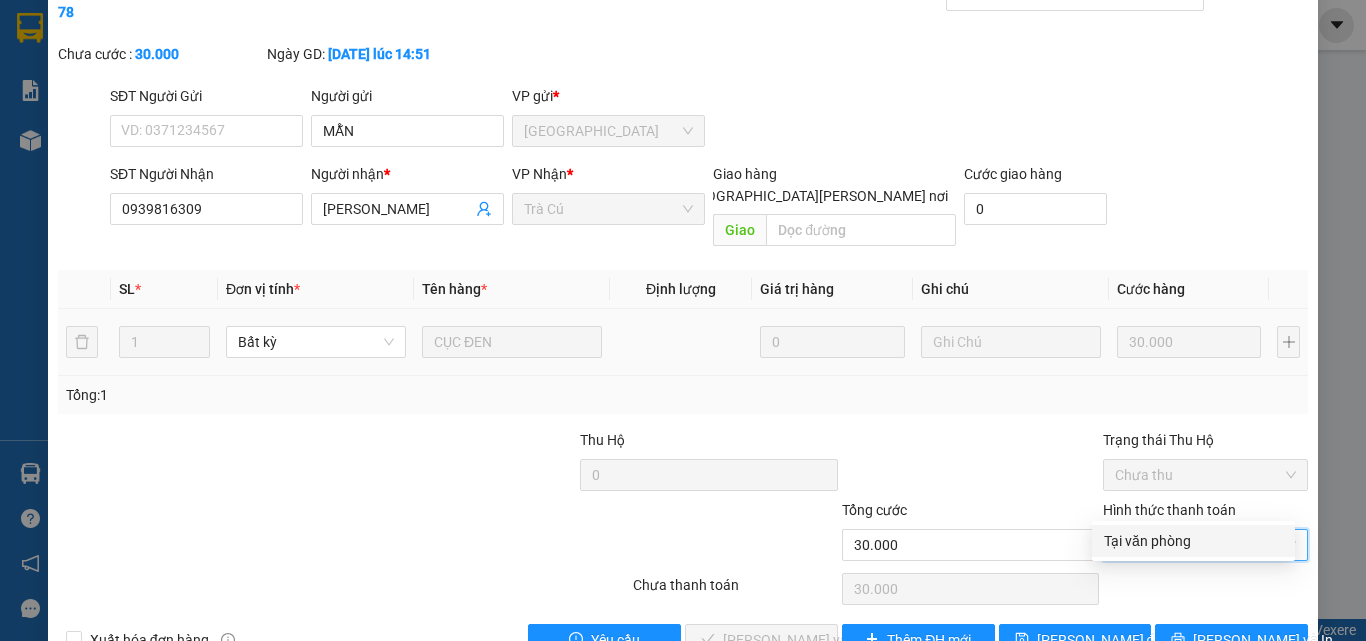 click on "Tại văn phòng" at bounding box center [1193, 541] 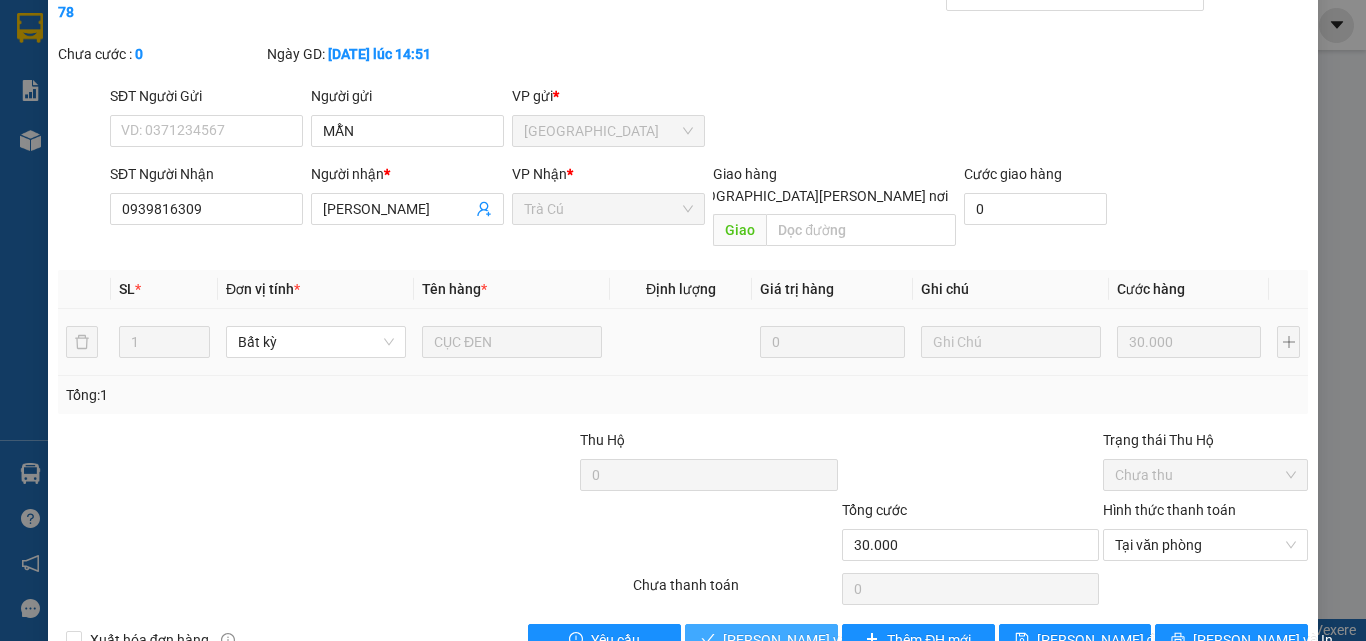click on "[PERSON_NAME] và [PERSON_NAME] hàng" at bounding box center [858, 640] 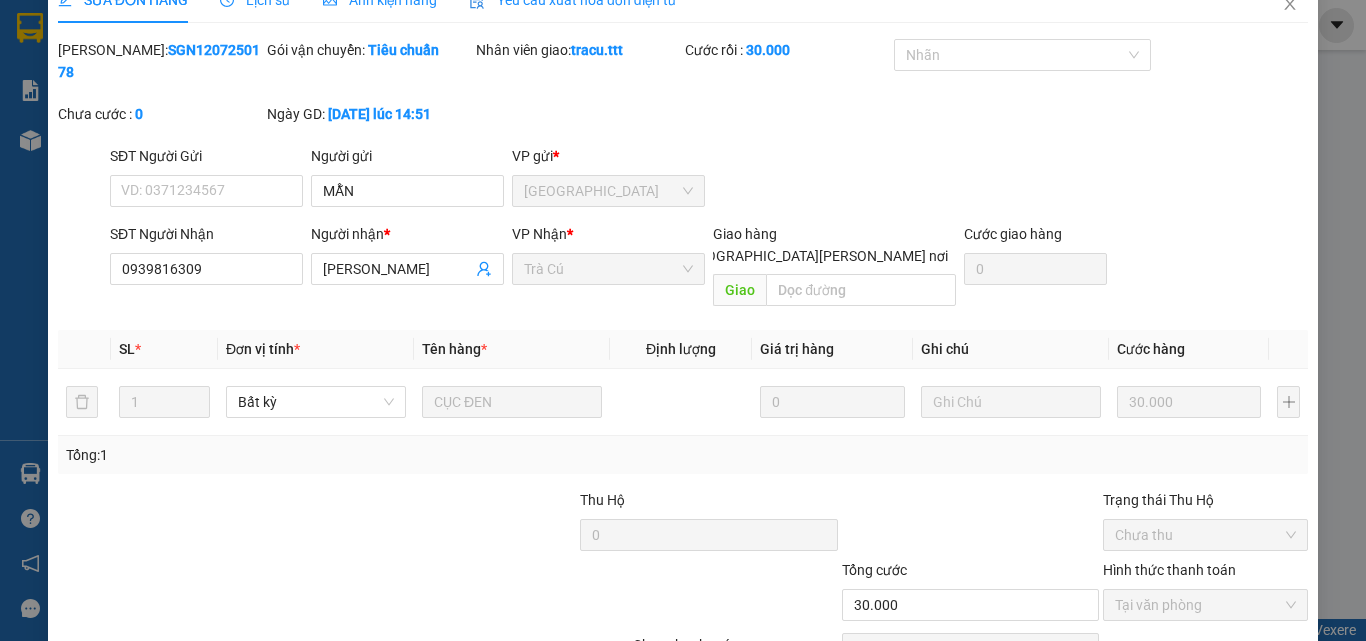 scroll, scrollTop: 0, scrollLeft: 0, axis: both 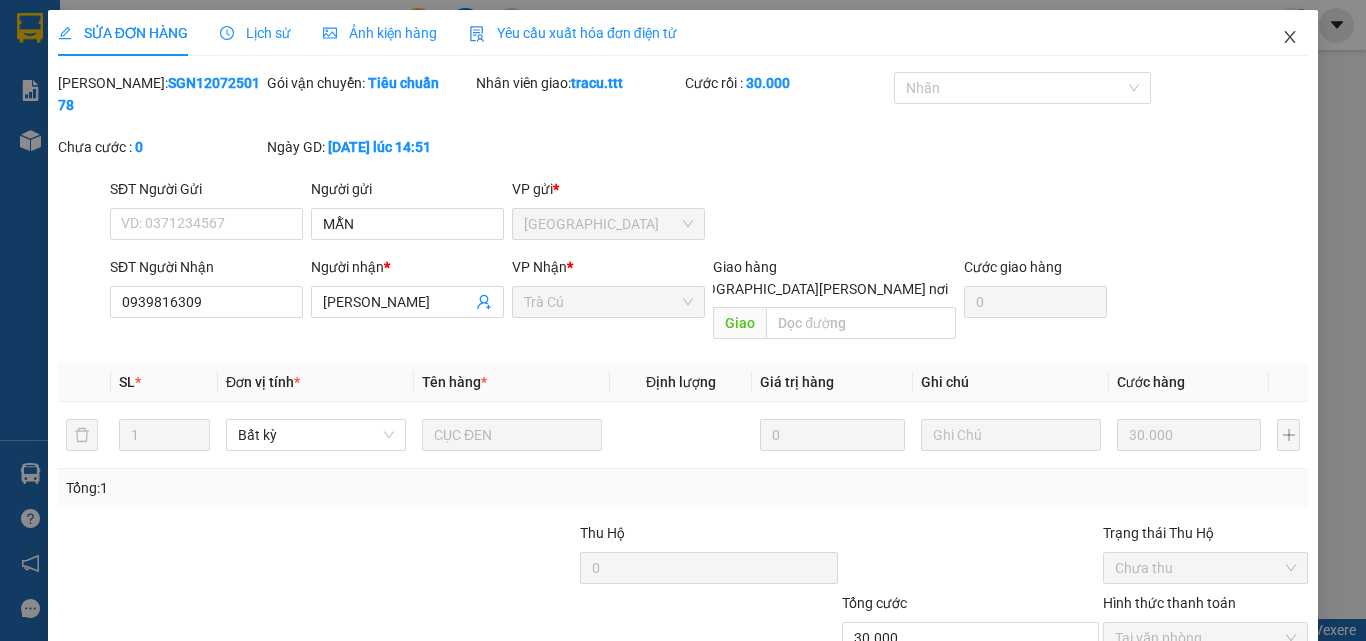 click at bounding box center [1290, 38] 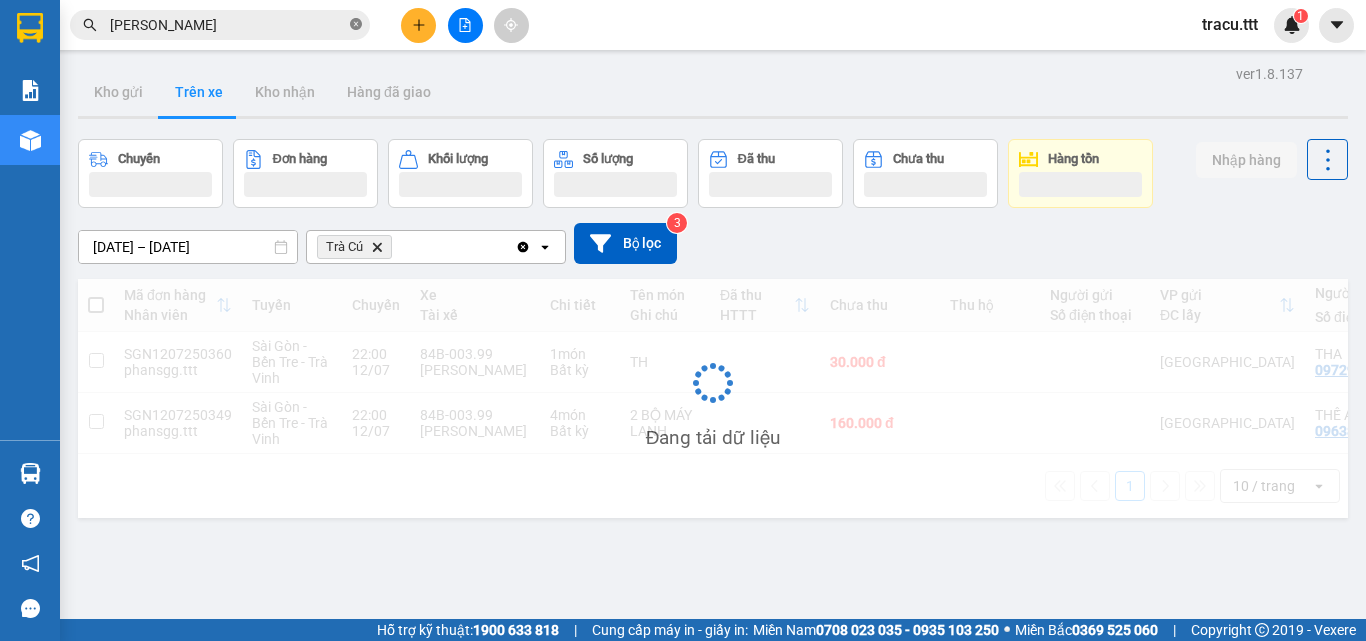 click 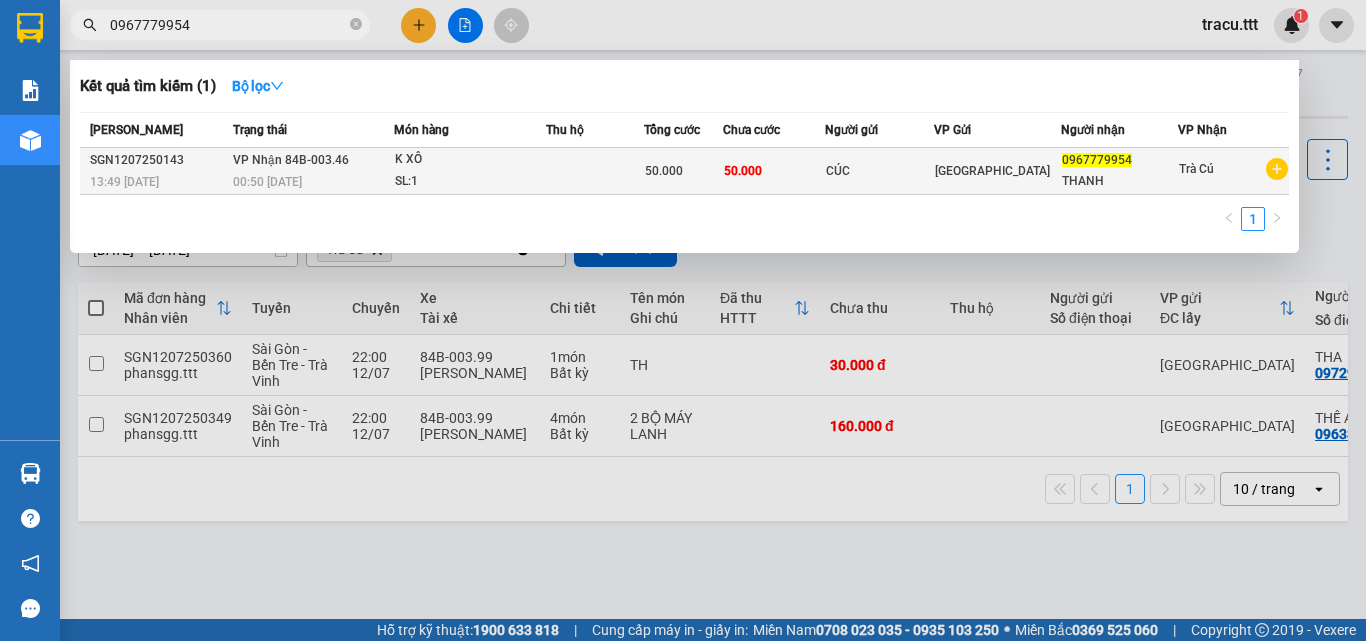 type on "0967779954" 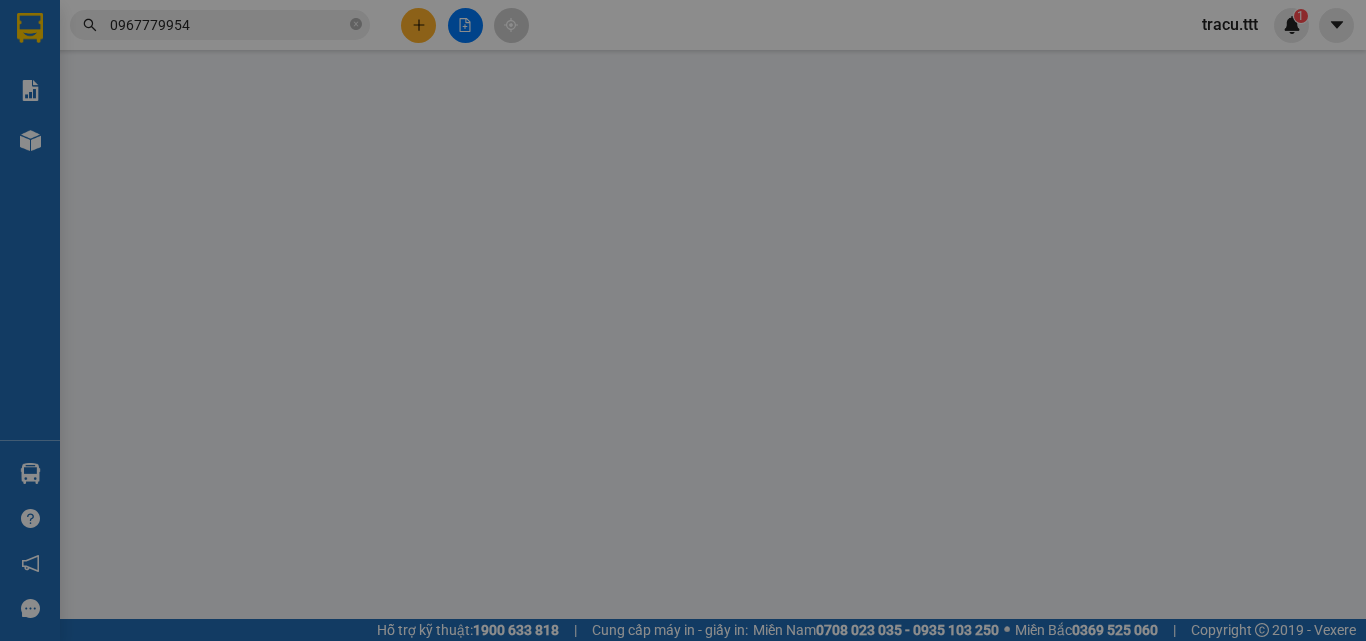 type on "CÚC" 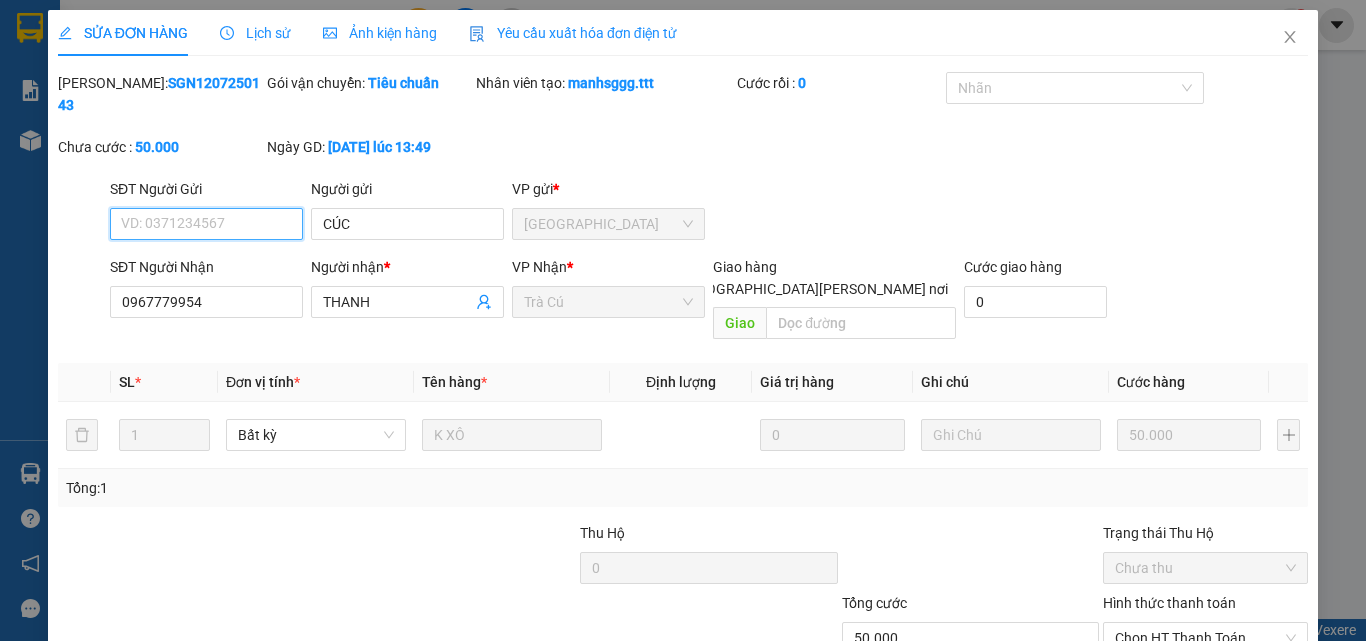 scroll, scrollTop: 103, scrollLeft: 0, axis: vertical 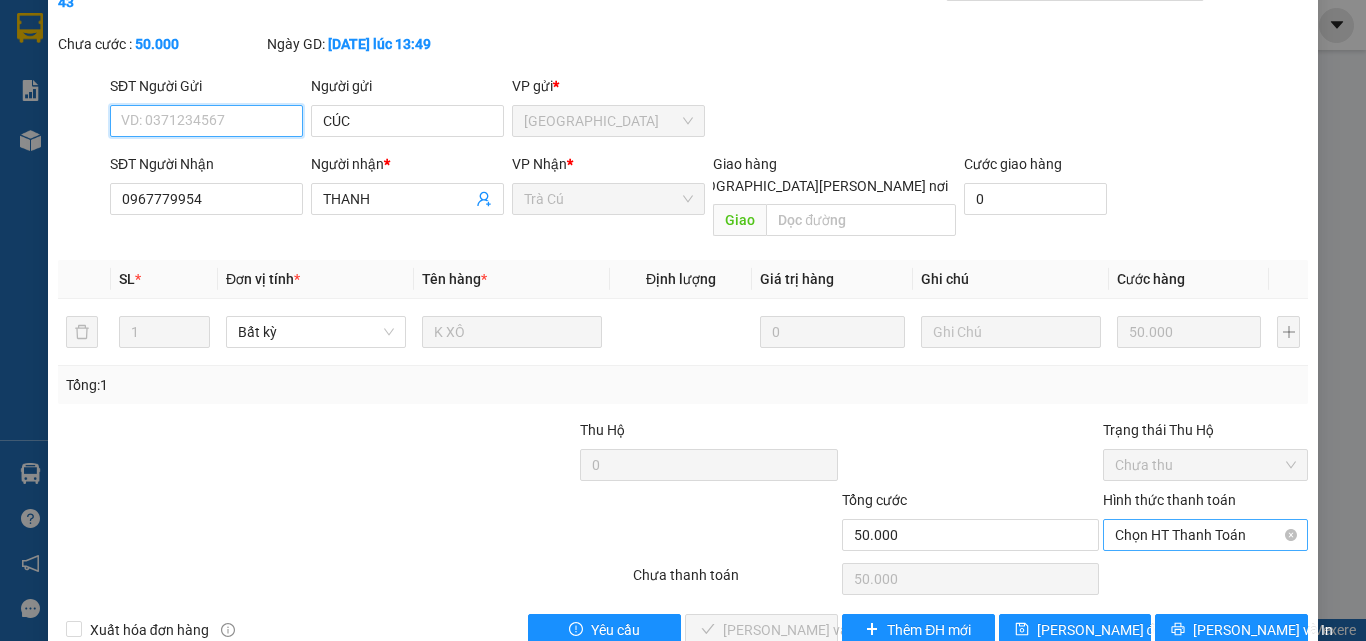 click on "Chọn HT Thanh Toán" at bounding box center [1205, 535] 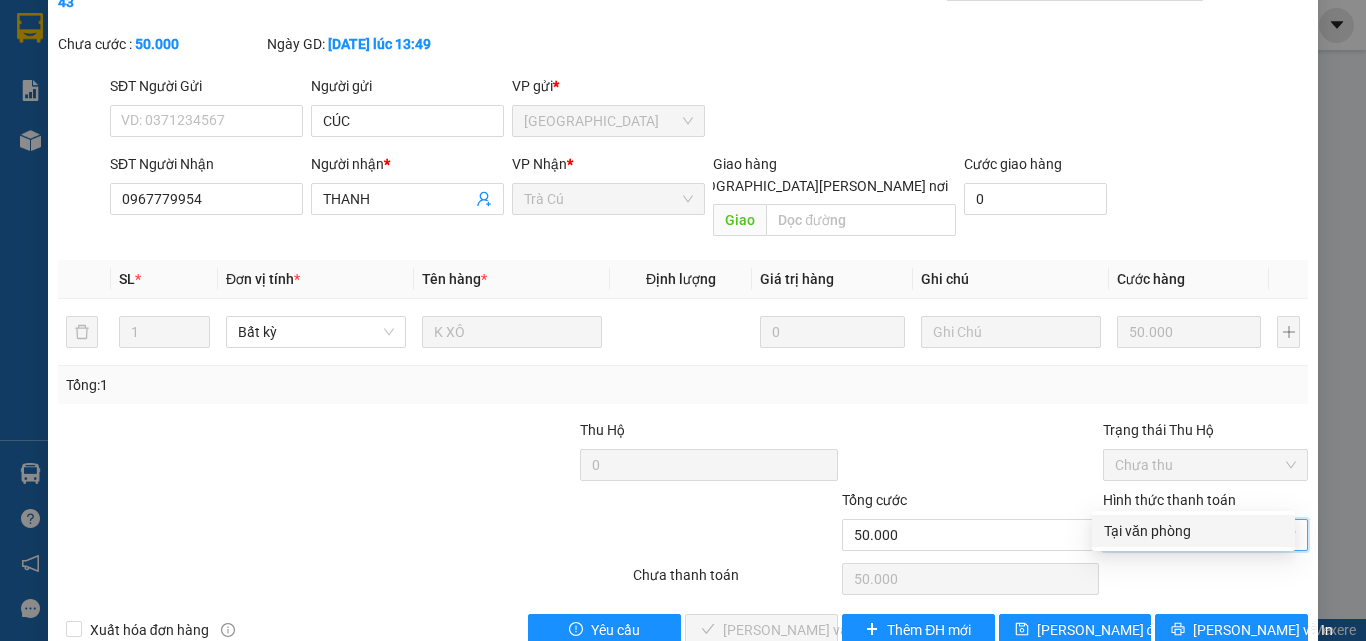 click on "Tại văn phòng" at bounding box center [1193, 531] 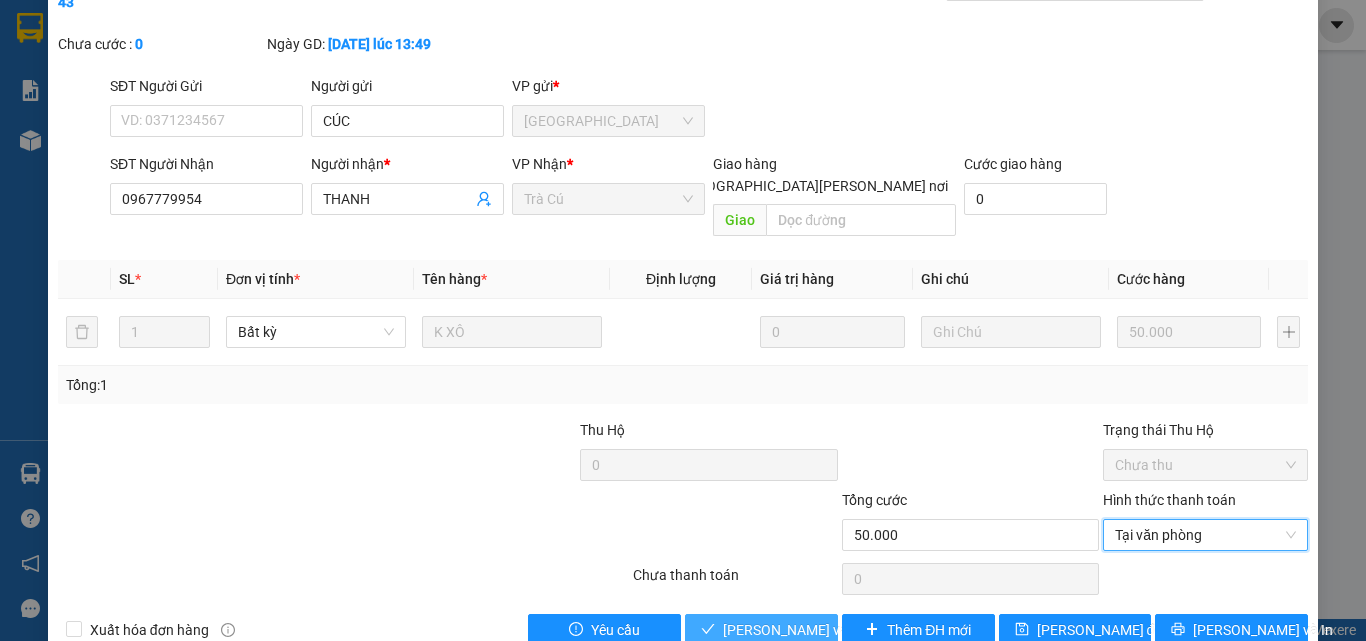 drag, startPoint x: 795, startPoint y: 584, endPoint x: 798, endPoint y: 574, distance: 10.440307 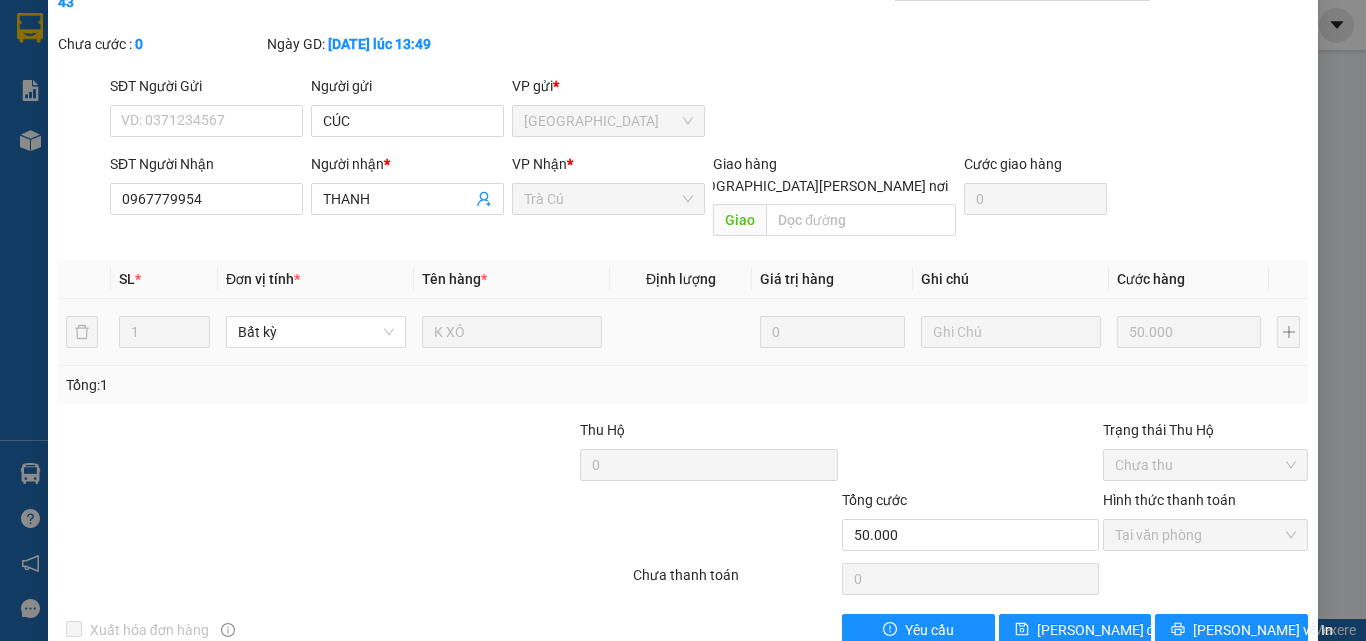 scroll, scrollTop: 0, scrollLeft: 0, axis: both 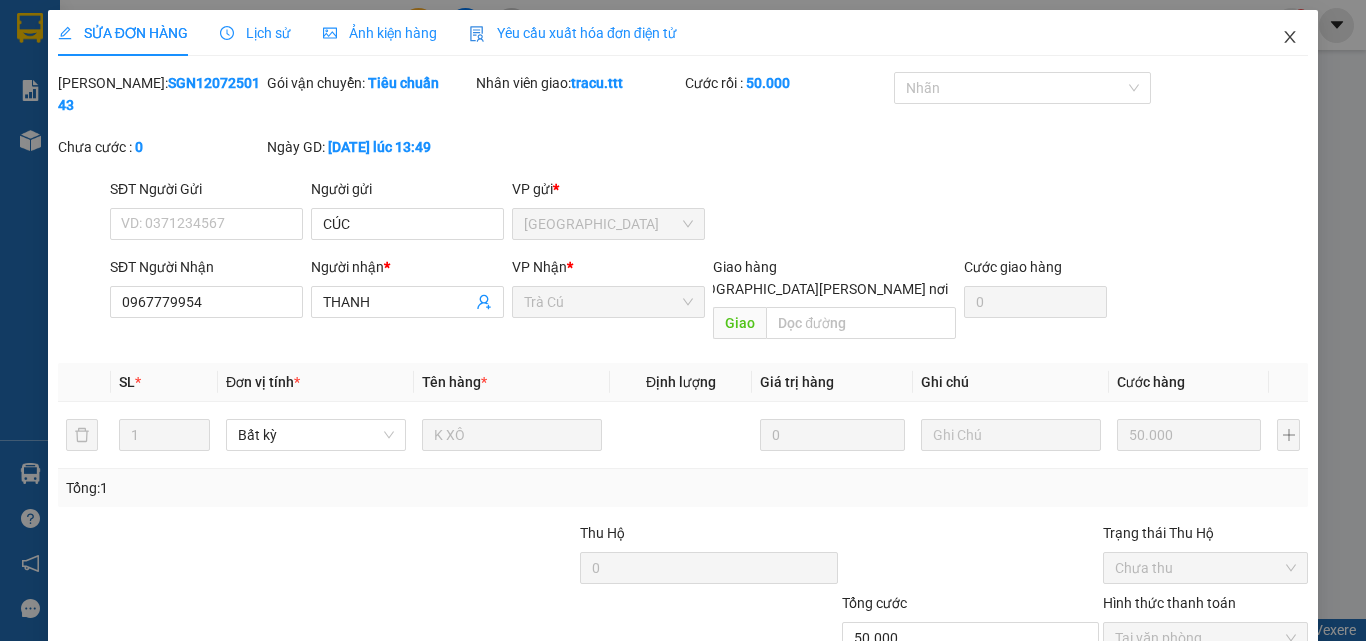 click 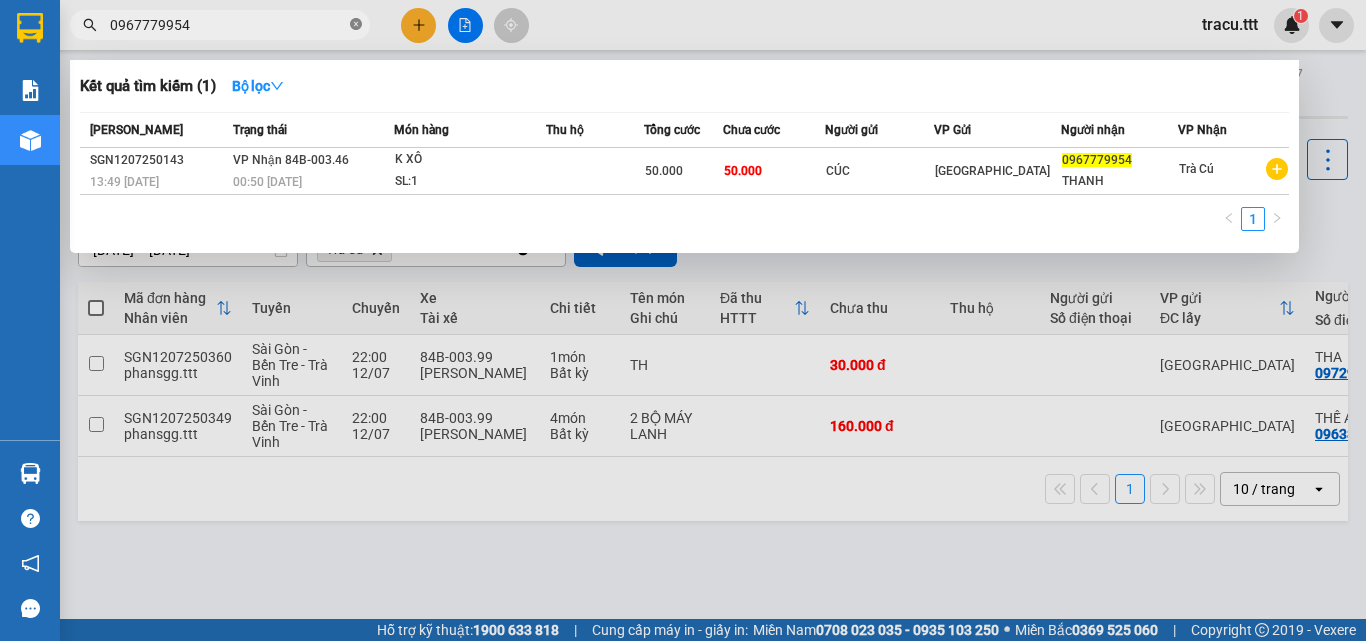 click 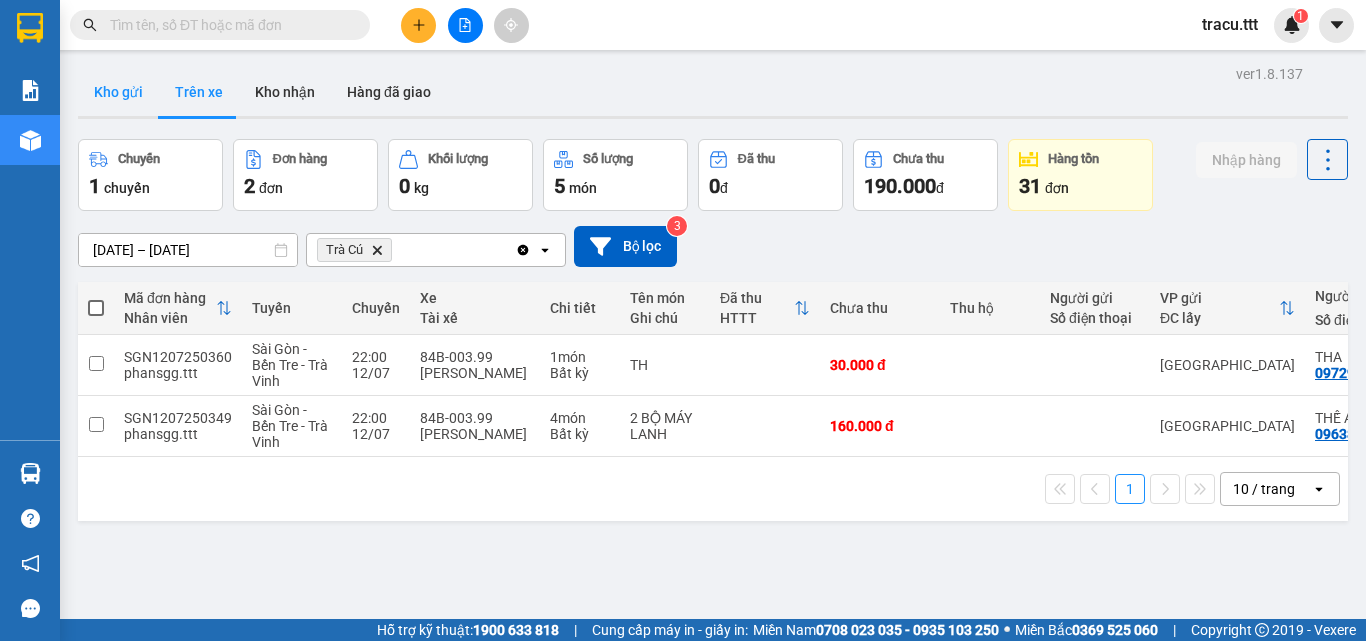click on "Kho gửi" at bounding box center (118, 92) 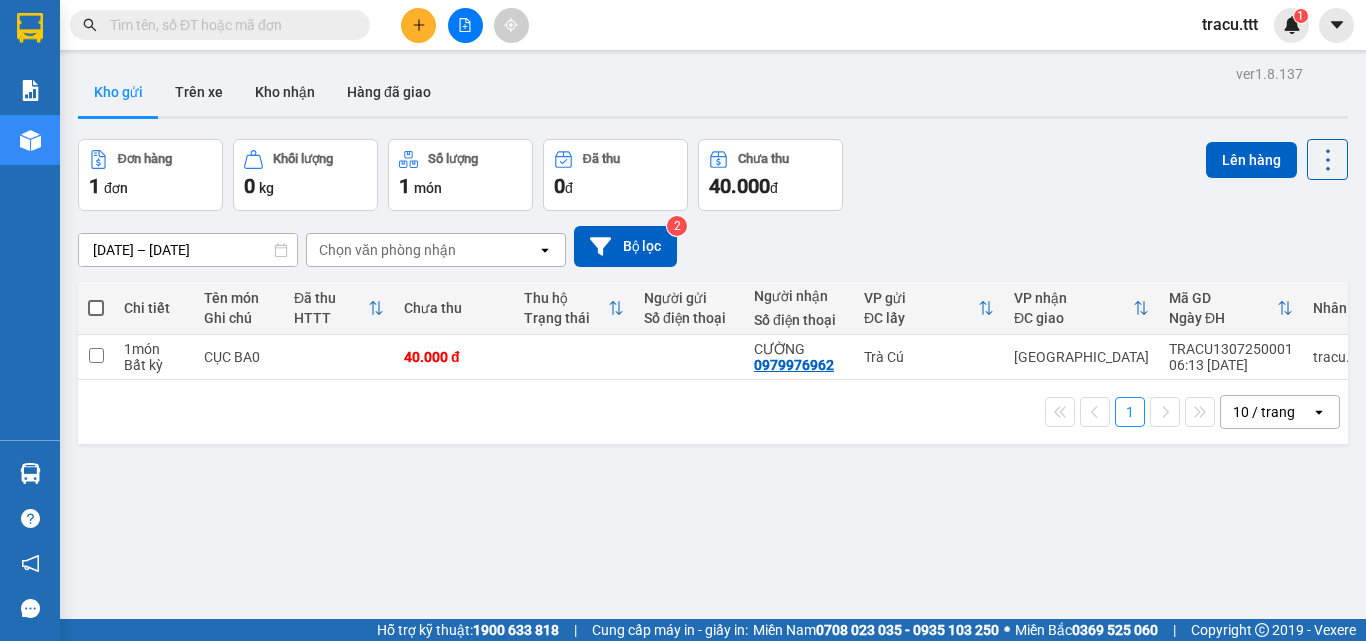 click at bounding box center (228, 25) 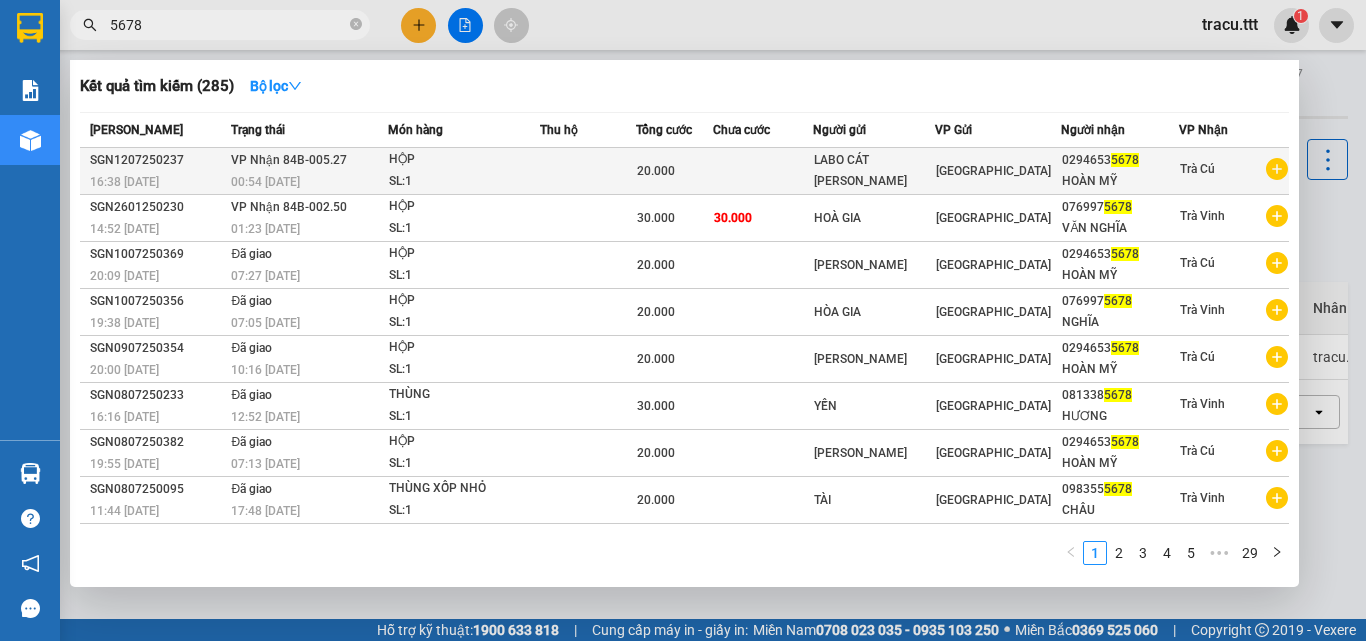 type on "5678" 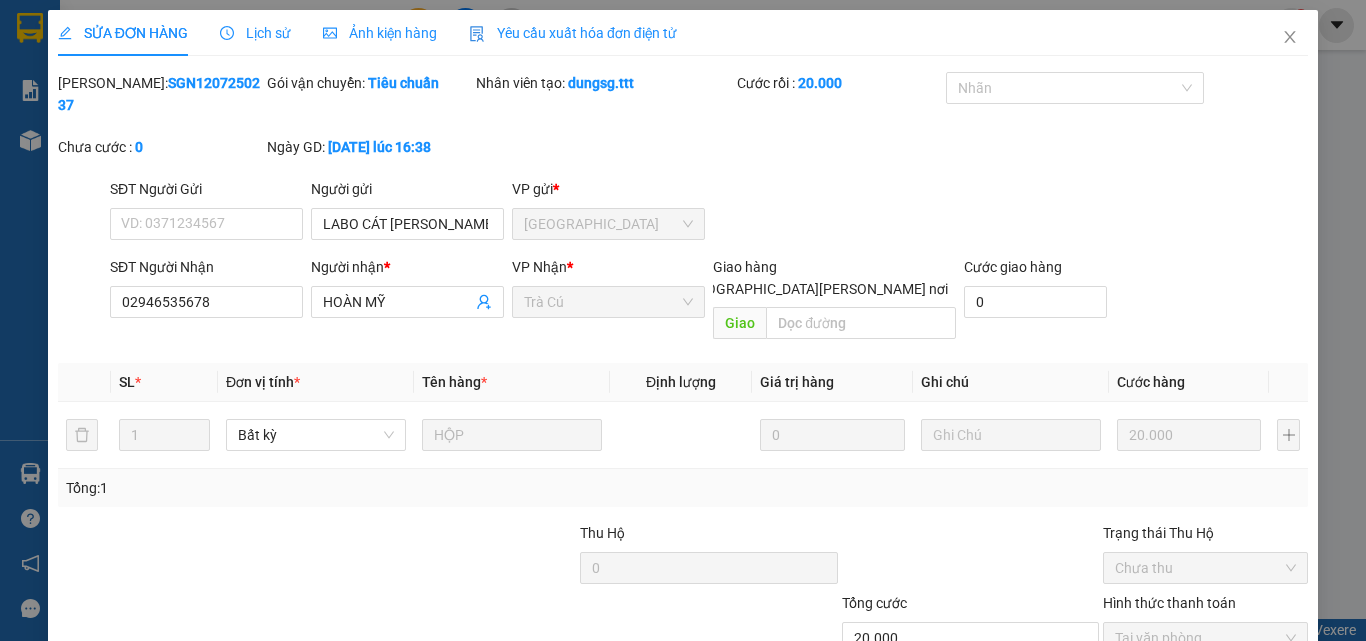 type on "LABO CÁT [PERSON_NAME]" 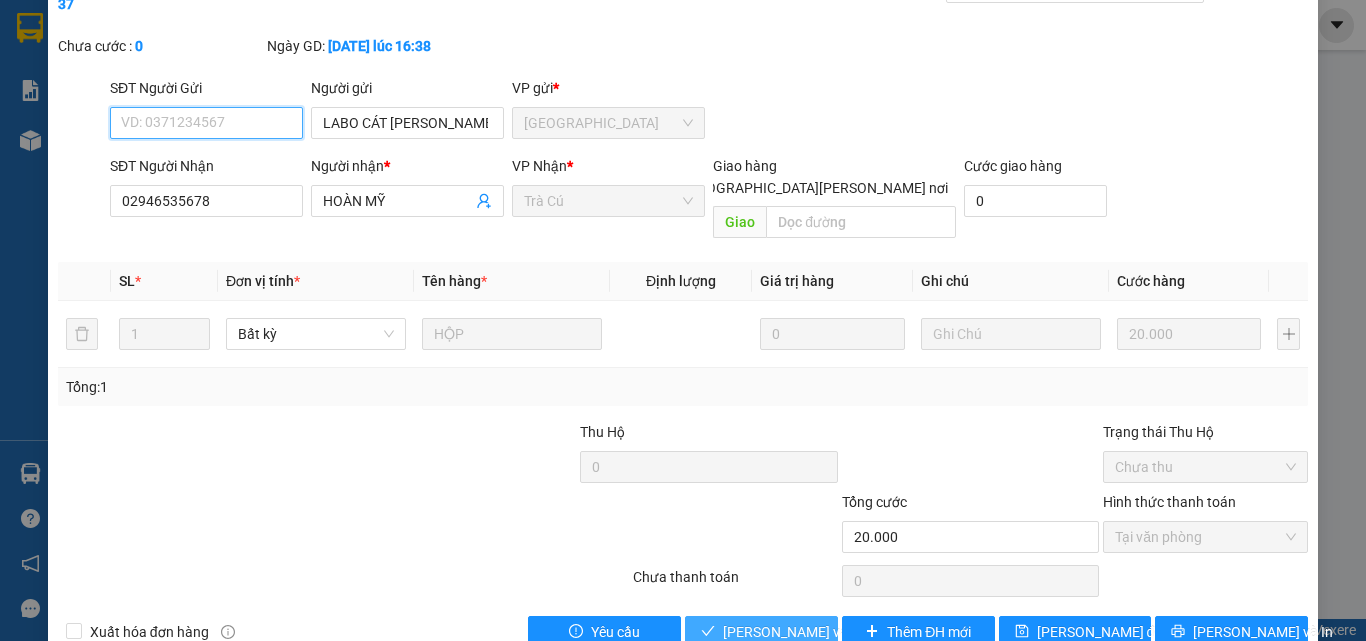 scroll, scrollTop: 103, scrollLeft: 0, axis: vertical 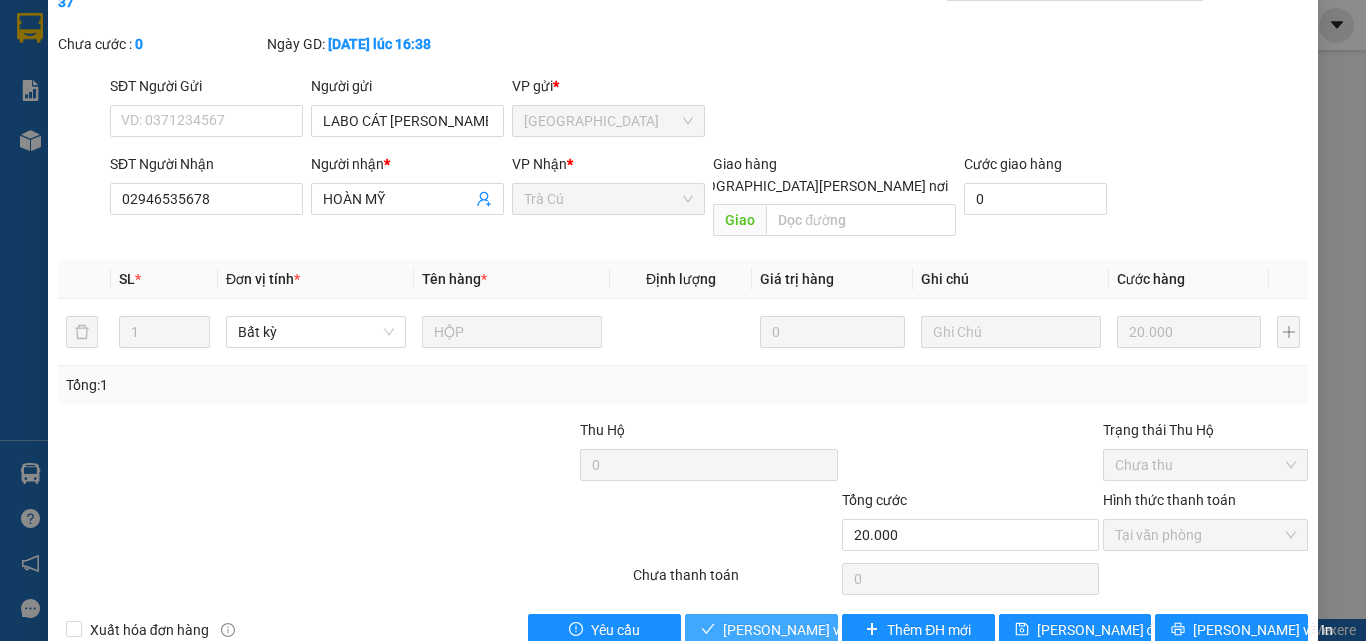 click on "[PERSON_NAME] và [PERSON_NAME] hàng" at bounding box center [858, 630] 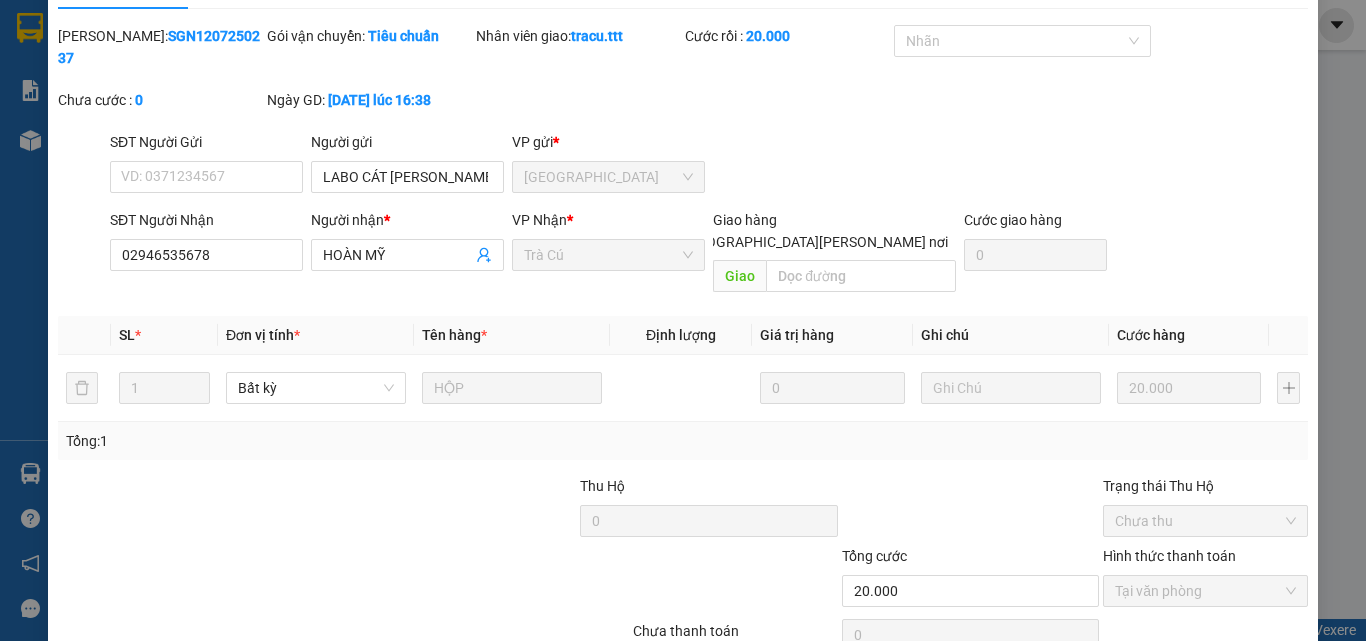 scroll, scrollTop: 0, scrollLeft: 0, axis: both 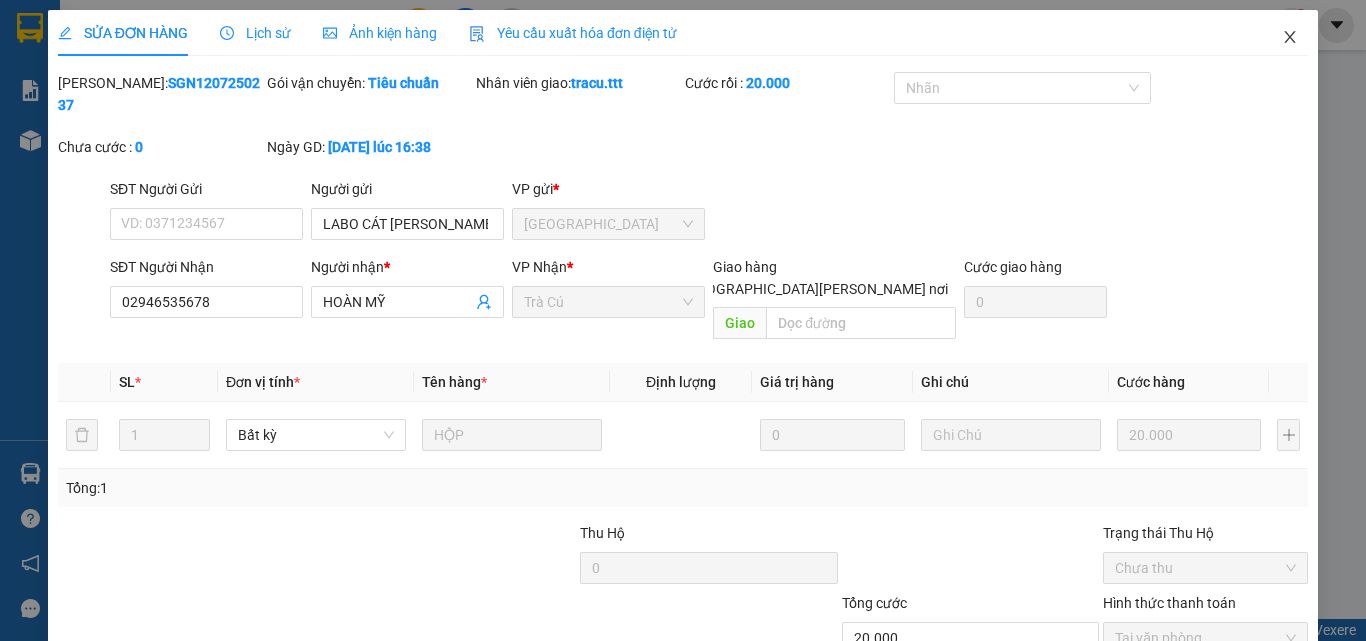 click 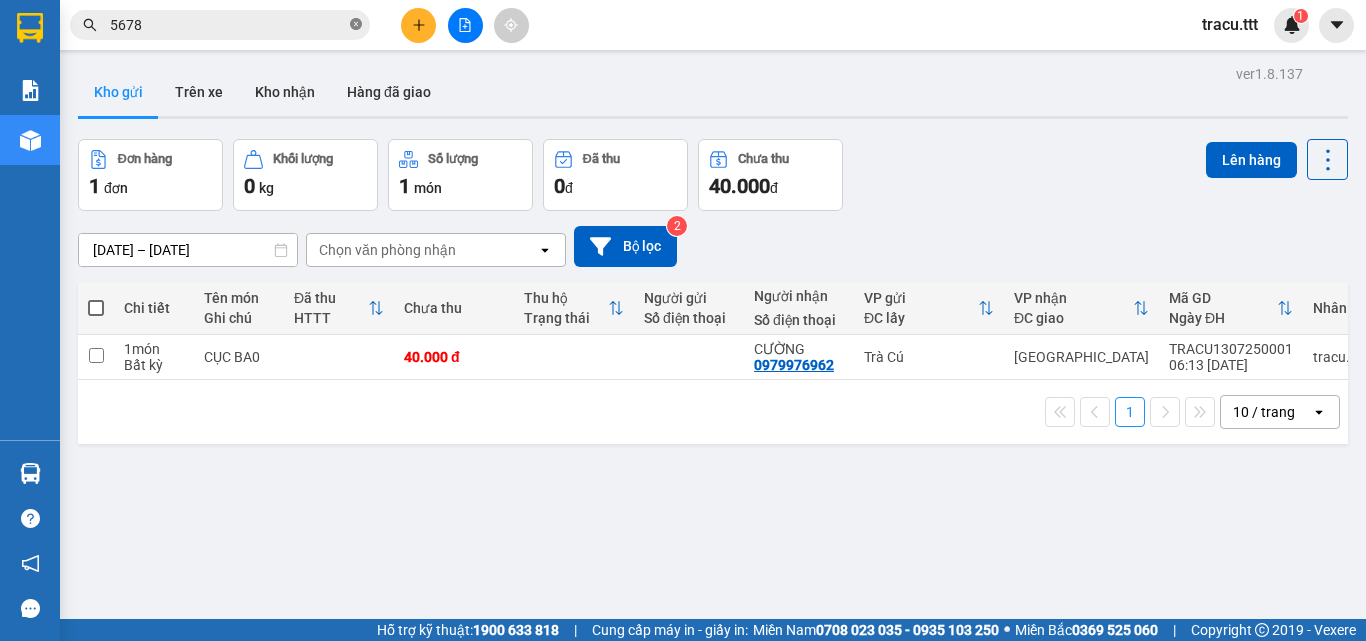 click at bounding box center (356, 25) 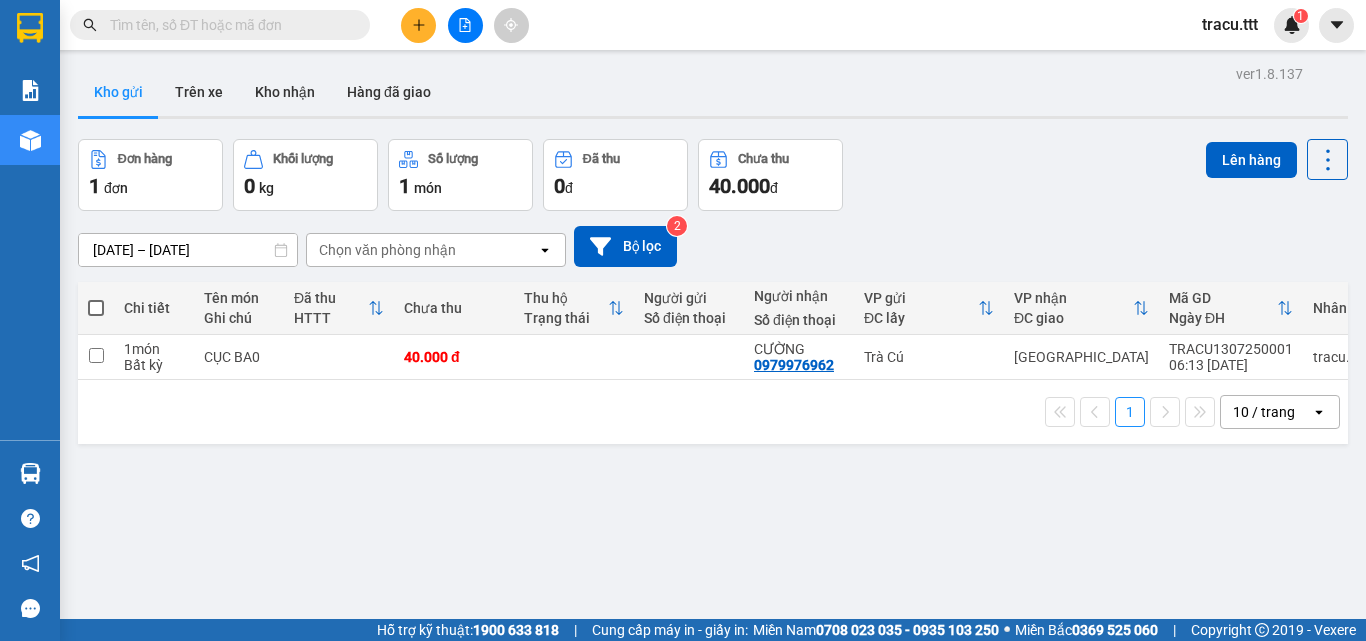 click at bounding box center (96, 308) 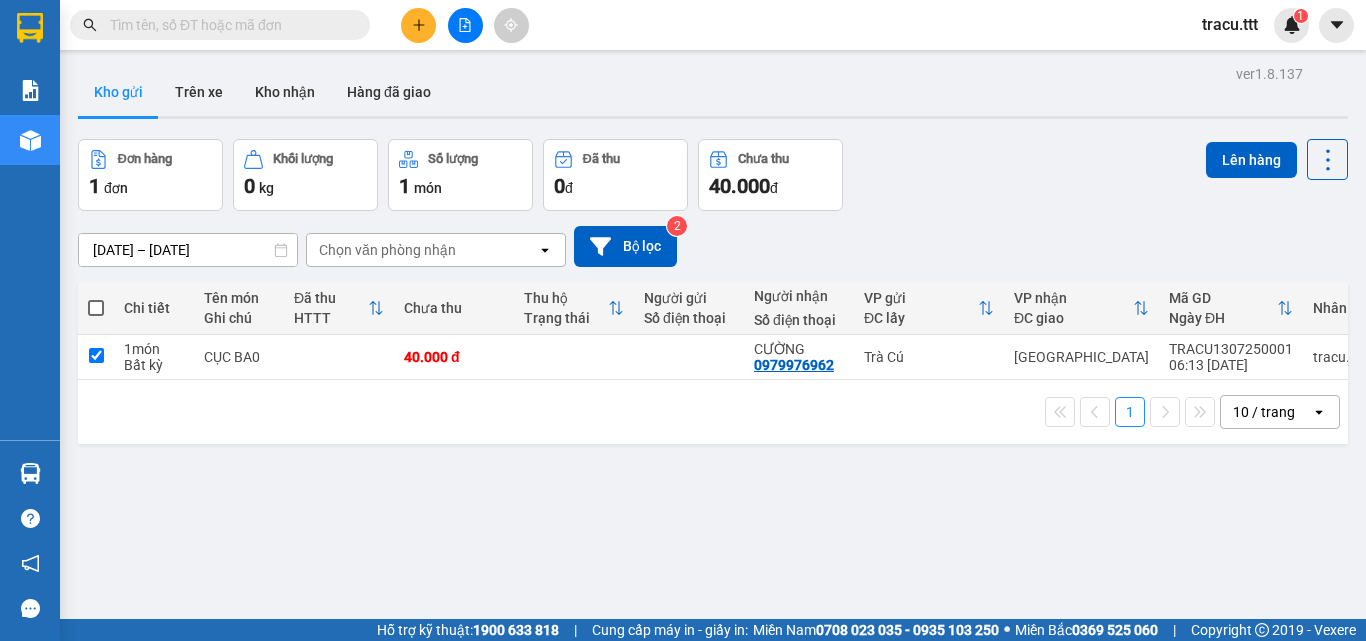 checkbox on "true" 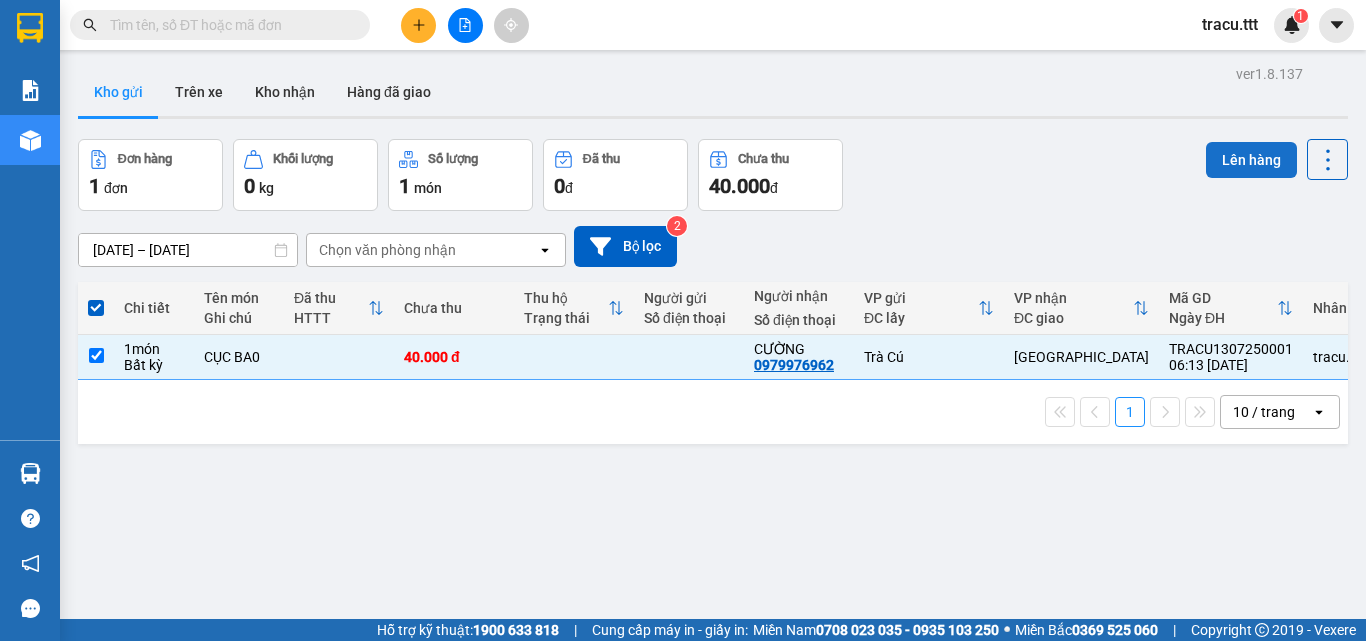 click on "Lên hàng" at bounding box center (1251, 160) 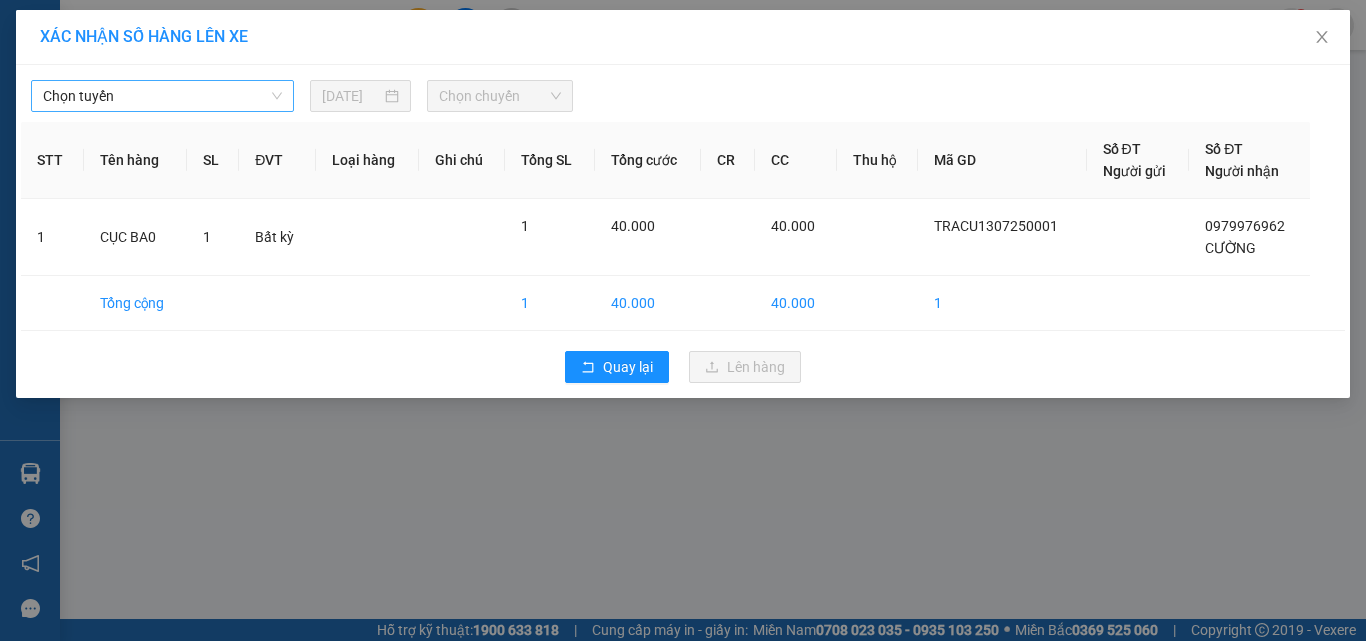 click on "Chọn tuyến" at bounding box center [162, 96] 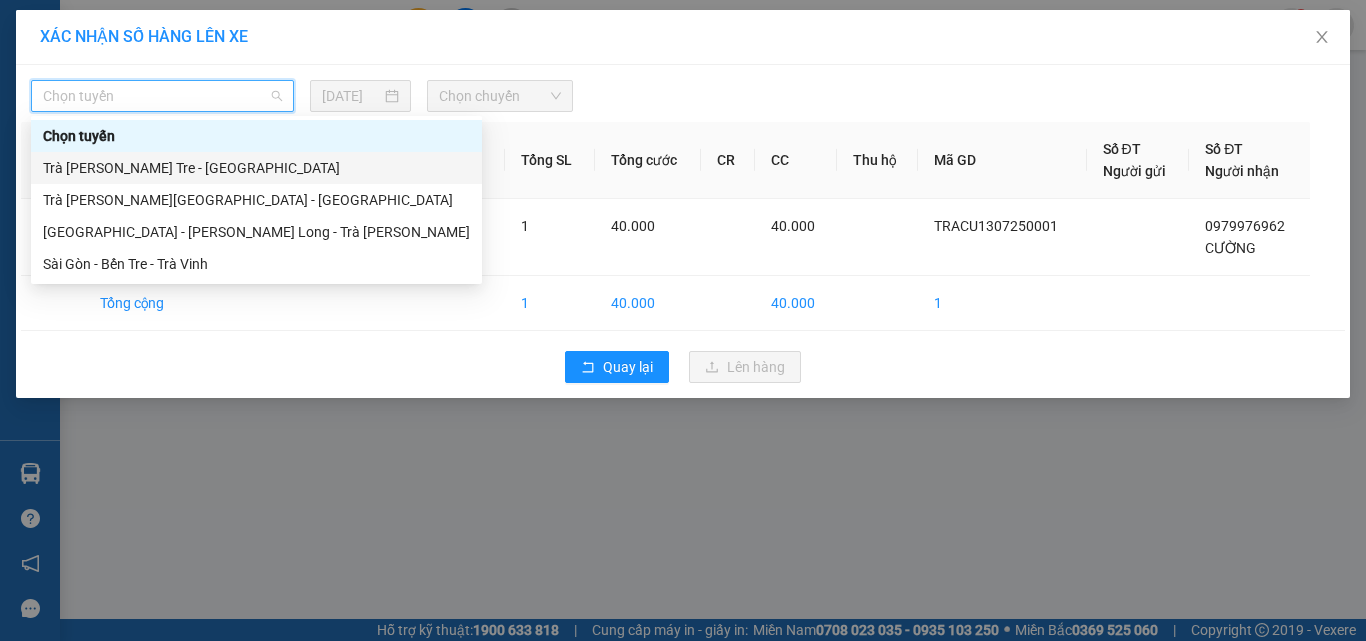 click on "Trà [PERSON_NAME] Tre - [GEOGRAPHIC_DATA]" at bounding box center [256, 168] 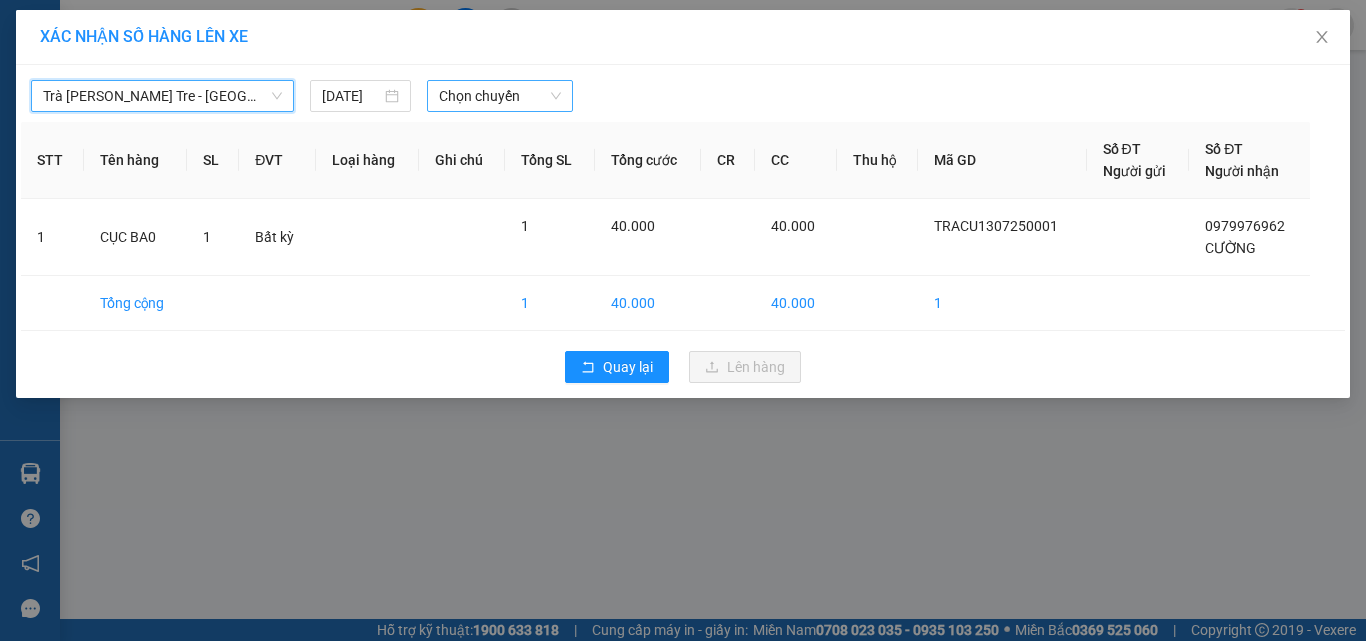 click on "Chọn chuyến" at bounding box center [500, 96] 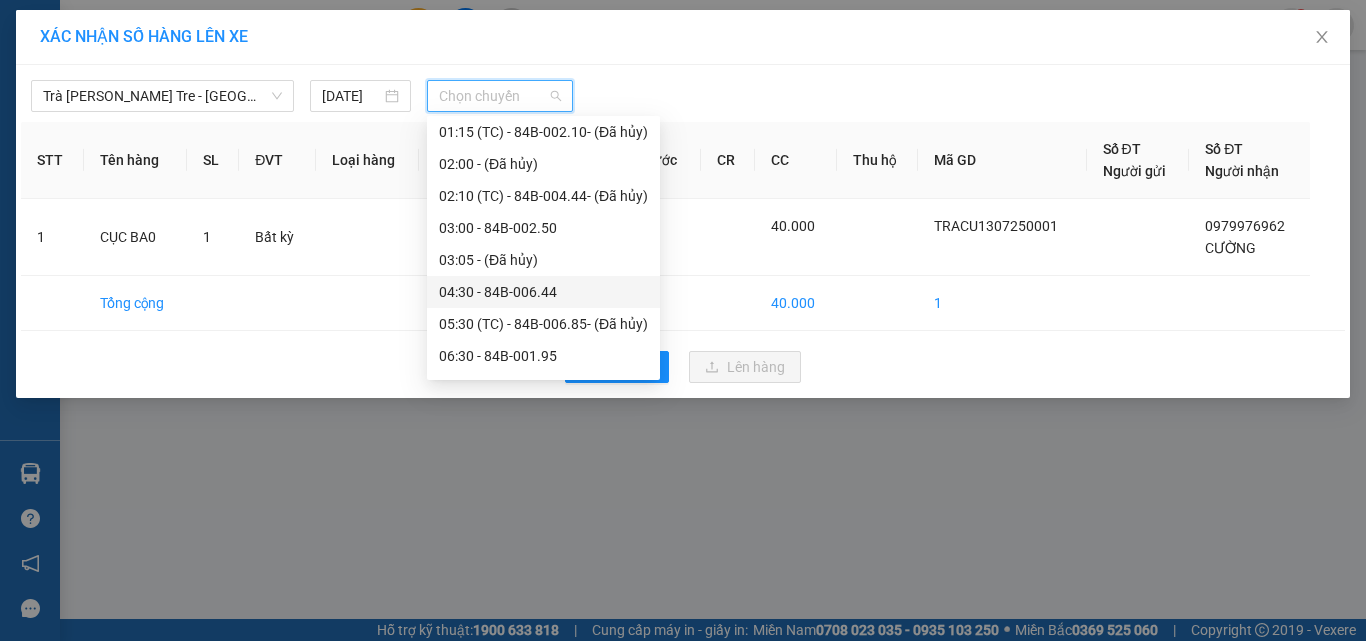 scroll, scrollTop: 300, scrollLeft: 0, axis: vertical 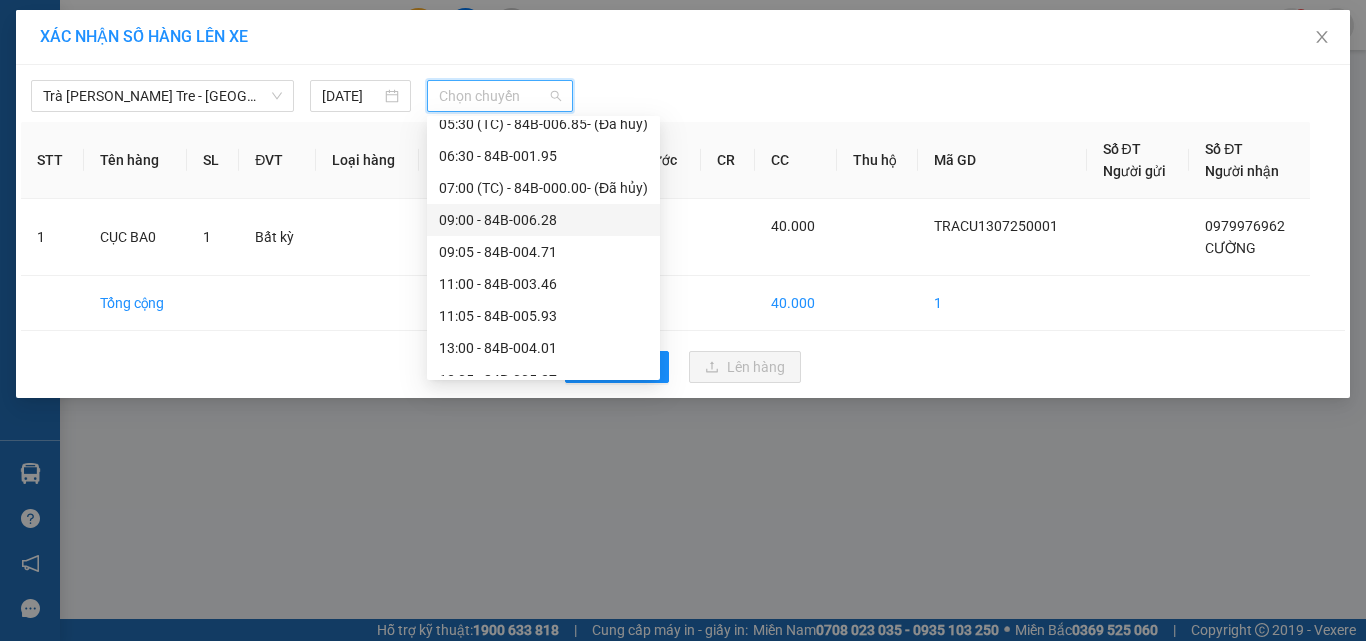 click on "09:05     - 84B-004.71" at bounding box center (543, 252) 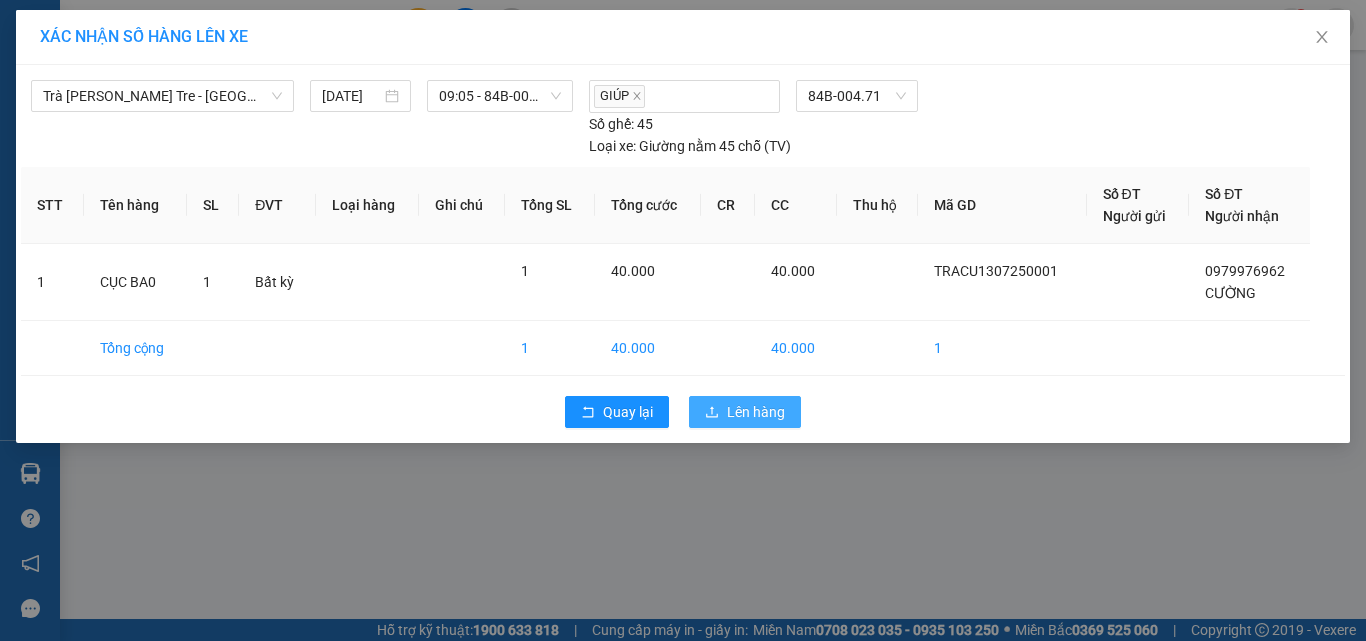 click on "Lên hàng" at bounding box center [756, 412] 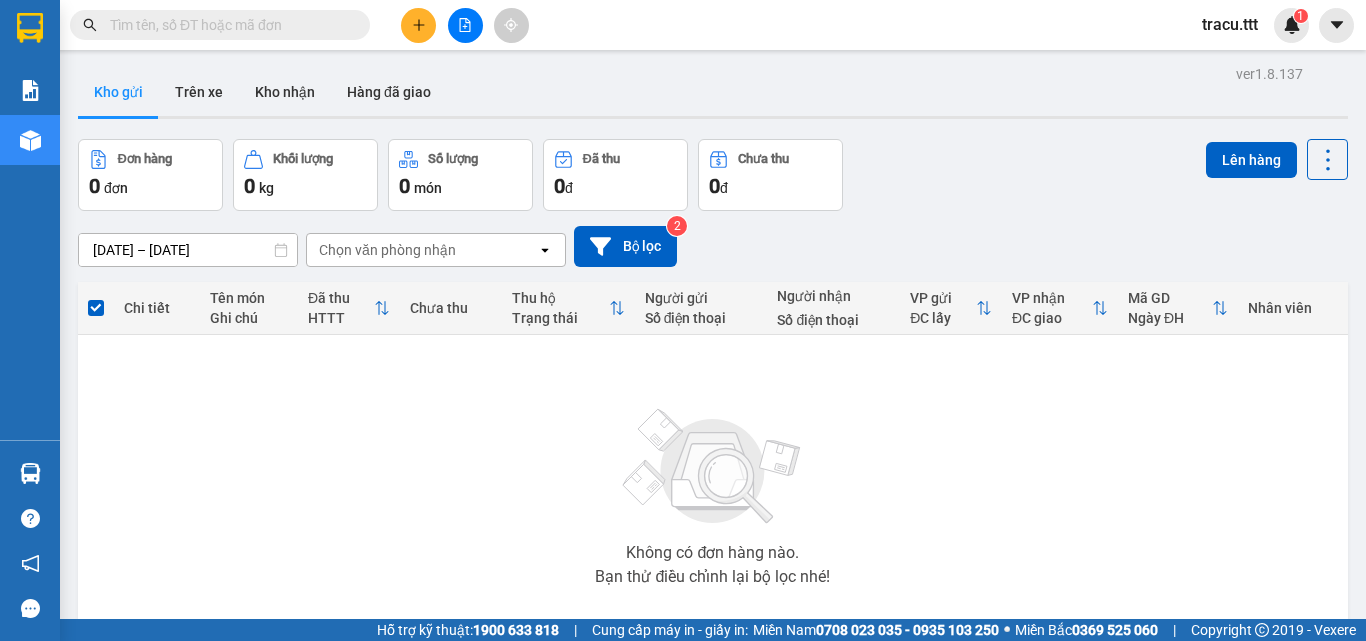 click at bounding box center (228, 25) 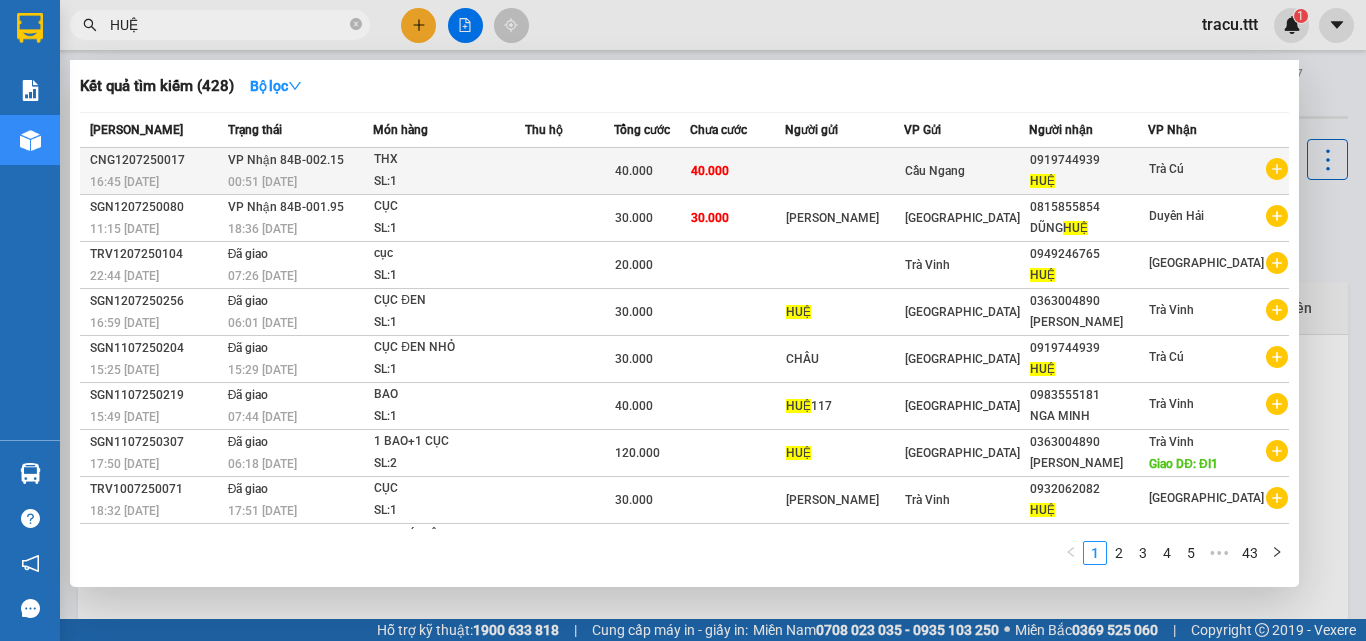 type on "HUỆ" 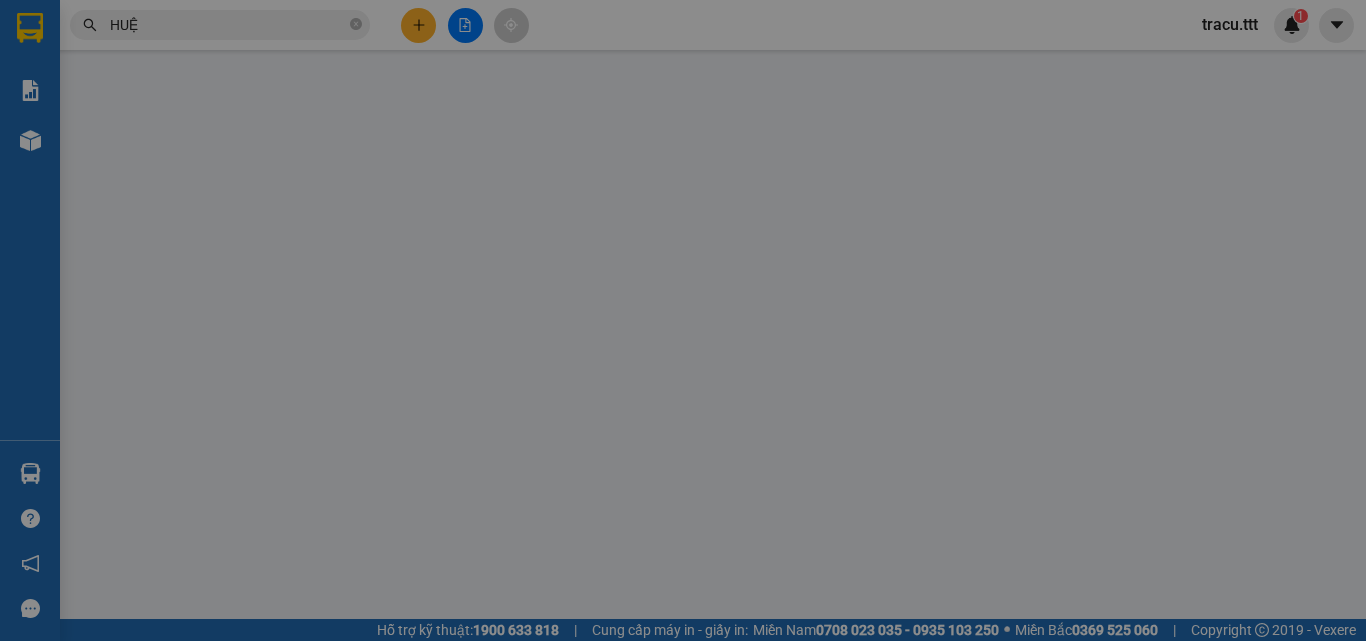 type on "0919744939" 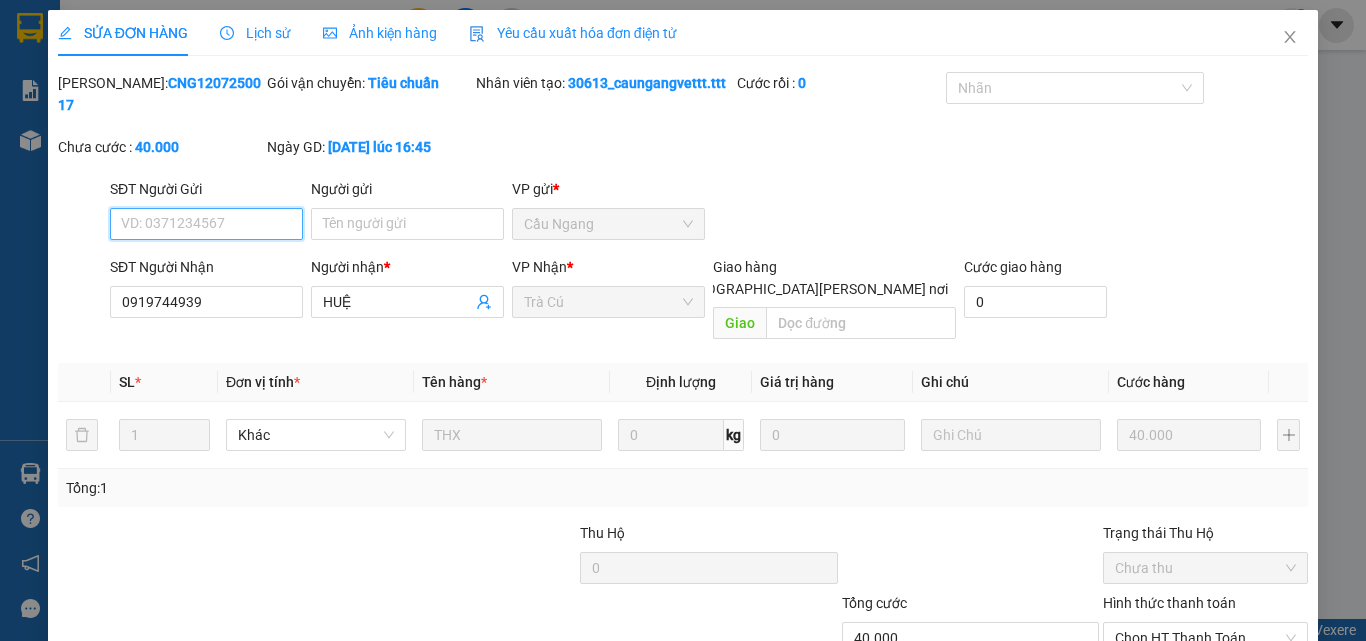 scroll, scrollTop: 125, scrollLeft: 0, axis: vertical 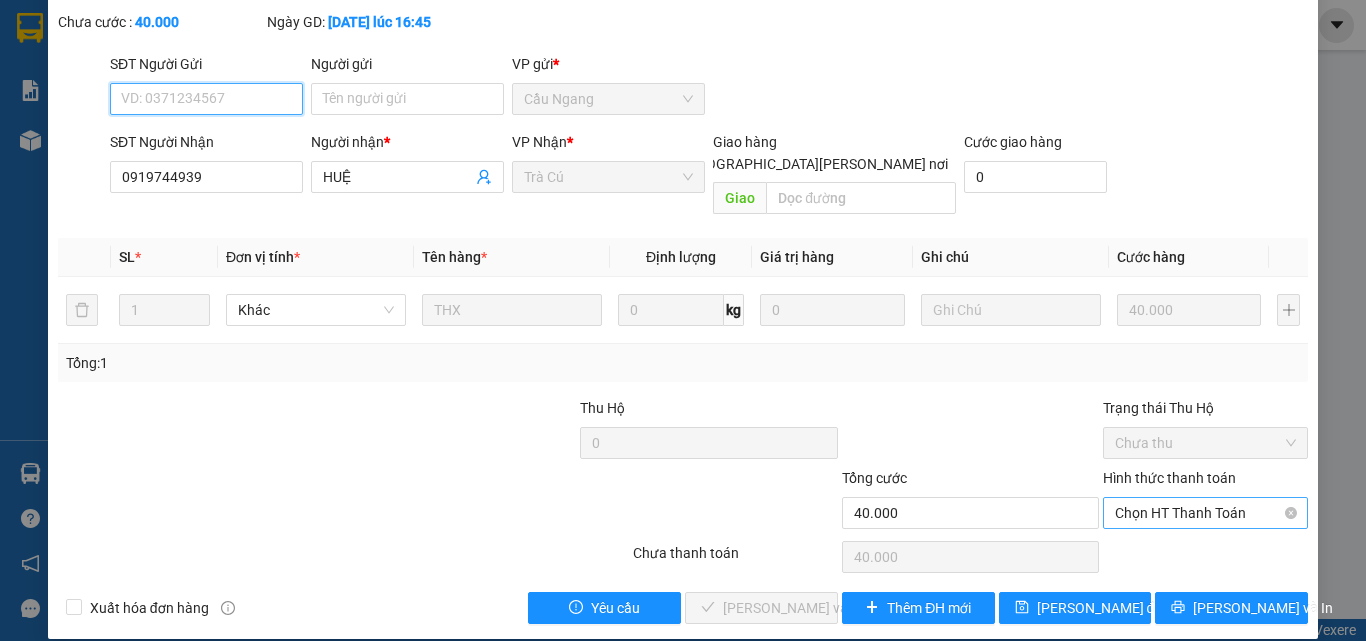 click on "Chọn HT Thanh Toán" at bounding box center (1205, 513) 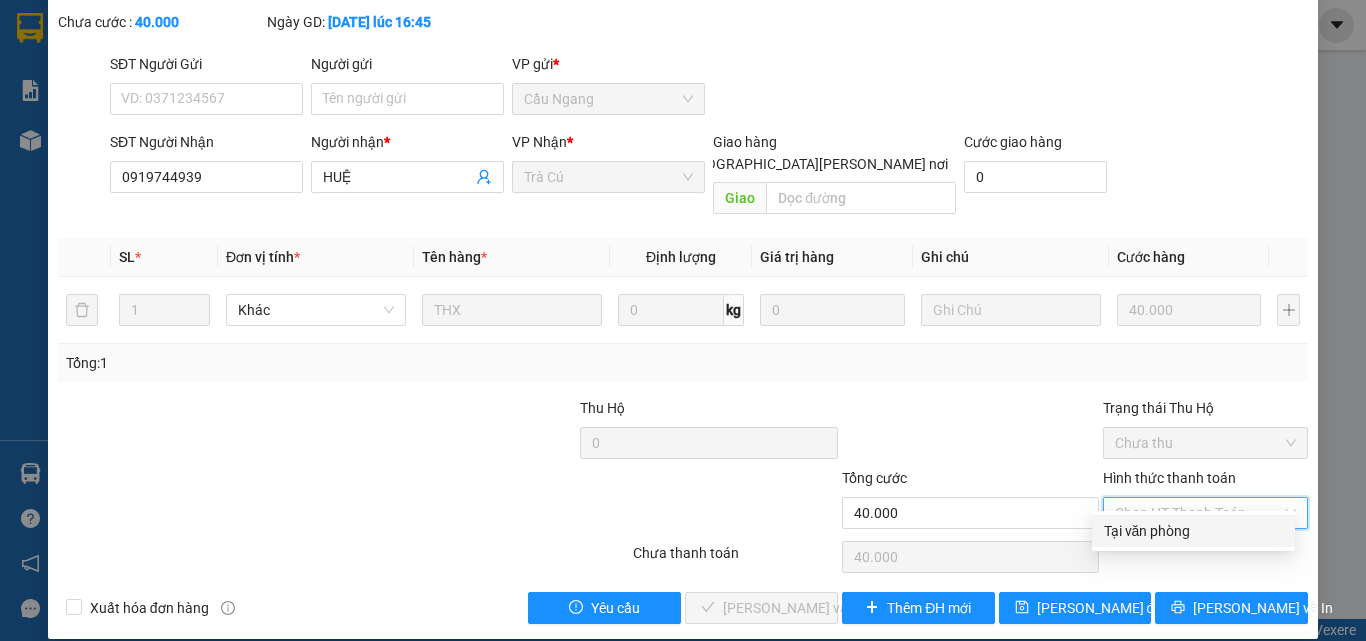 click on "Total Paid Fee 0 Total UnPaid Fee 40.000 Cash Collection Total Fee Mã ĐH:  CNG1207250017 Gói vận chuyển:   [PERSON_NAME] [PERSON_NAME] tạo:   30613_caungangvettt.ttt Cước rồi :   0   [PERSON_NAME] cước :   40.000 Ngày GD:   [DATE] lúc 16:45 SĐT Người Gửi VD: 0371234567 Người gửi Tên người gửi VP gửi  * [PERSON_NAME] SĐT Người [PERSON_NAME] 0919744939 Người [PERSON_NAME]  * HUỆ [PERSON_NAME]  * Trà Cú Giao hàng [GEOGRAPHIC_DATA][PERSON_NAME] nơi [PERSON_NAME] [PERSON_NAME] hàng 0 SL  * Đơn vị tính  * Tên hàng  * Định [PERSON_NAME] trị hàng Ghi [PERSON_NAME] hàng                   1 Khác THX 0 kg 0 40.000 Tổng:  1 Thu Hộ 0 Trạng thái Thu Hộ   Chưa thu [PERSON_NAME] 40.000 [PERSON_NAME] [PERSON_NAME] HT [PERSON_NAME] Số [PERSON_NAME] thu trước 0 [PERSON_NAME] [PERSON_NAME] [PERSON_NAME] 40.000 [PERSON_NAME] [PERSON_NAME] Xuất [PERSON_NAME] hàng Yêu [PERSON_NAME] và [PERSON_NAME] hàng Thêm ĐH mới [PERSON_NAME] đổi [PERSON_NAME] và In [PERSON_NAME] [PERSON_NAME]" at bounding box center [683, 285] 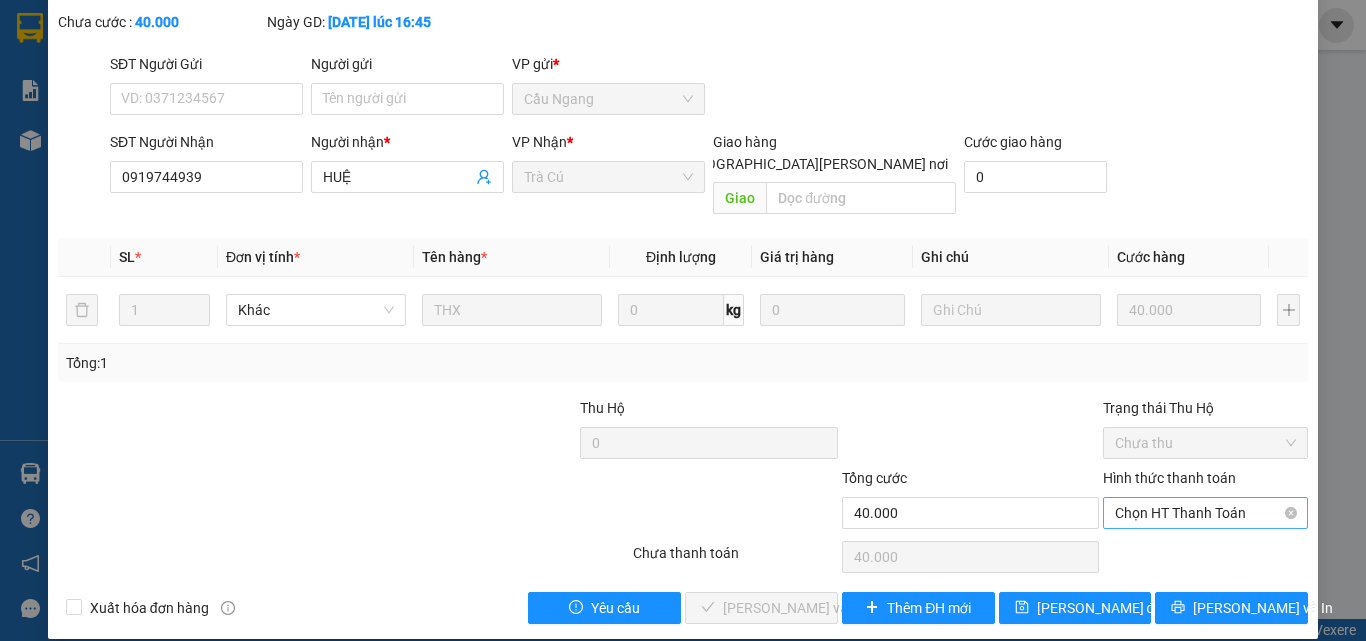click on "Chọn HT Thanh Toán" at bounding box center [1205, 513] 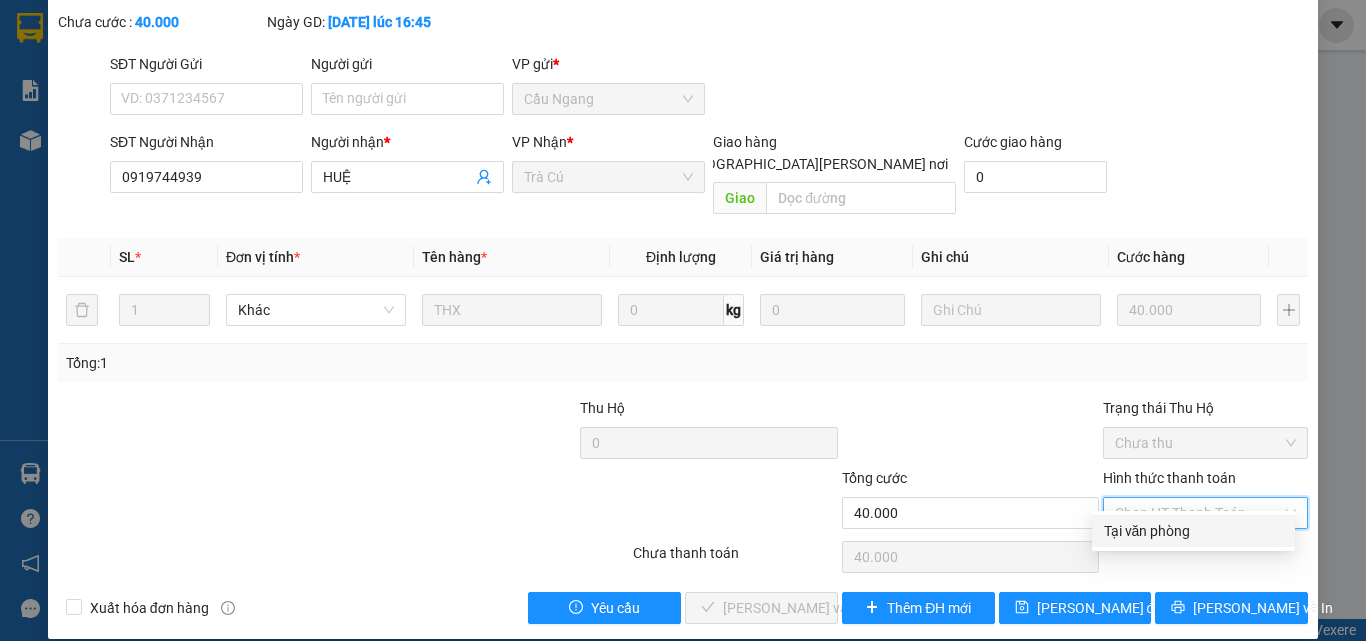 click on "Tại văn phòng" at bounding box center (1193, 531) 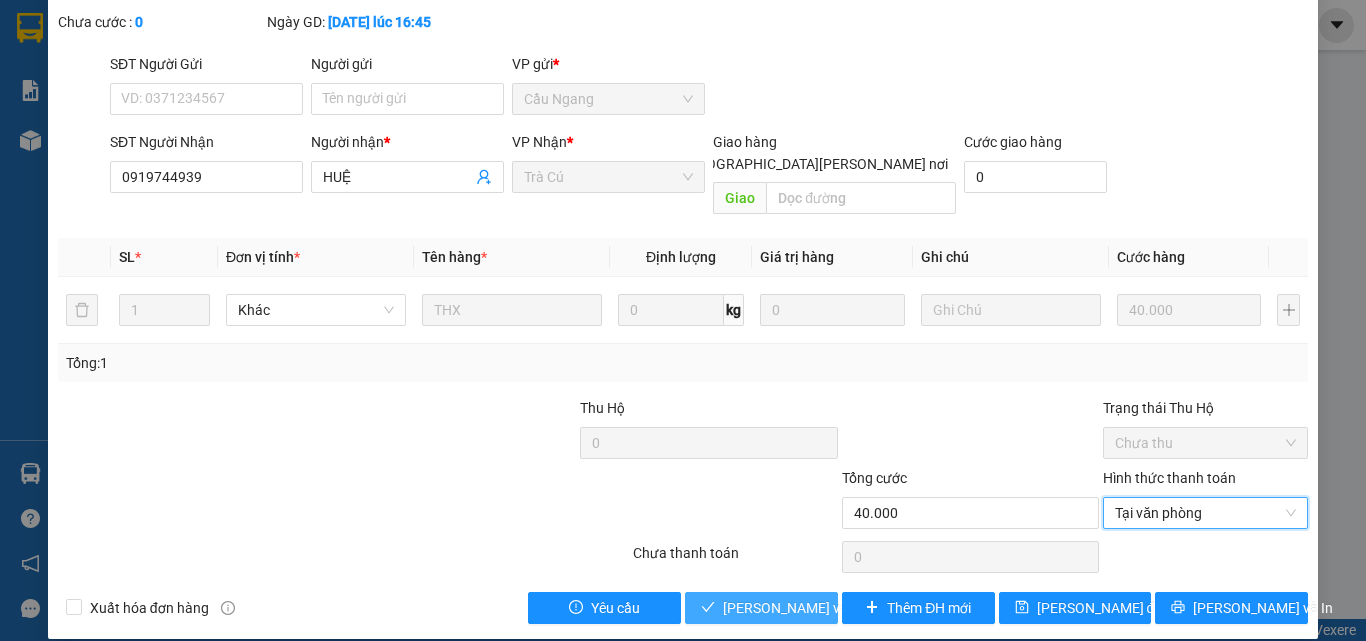 click on "[PERSON_NAME] và [PERSON_NAME] hàng" at bounding box center [761, 608] 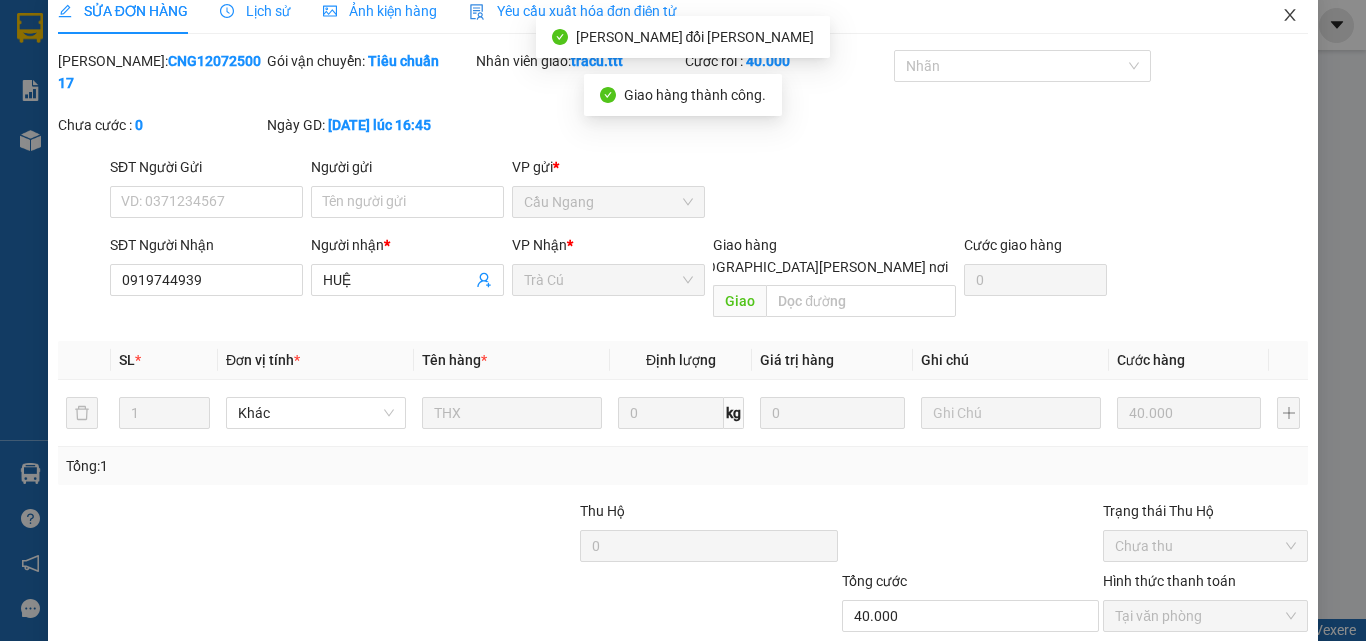 scroll, scrollTop: 0, scrollLeft: 0, axis: both 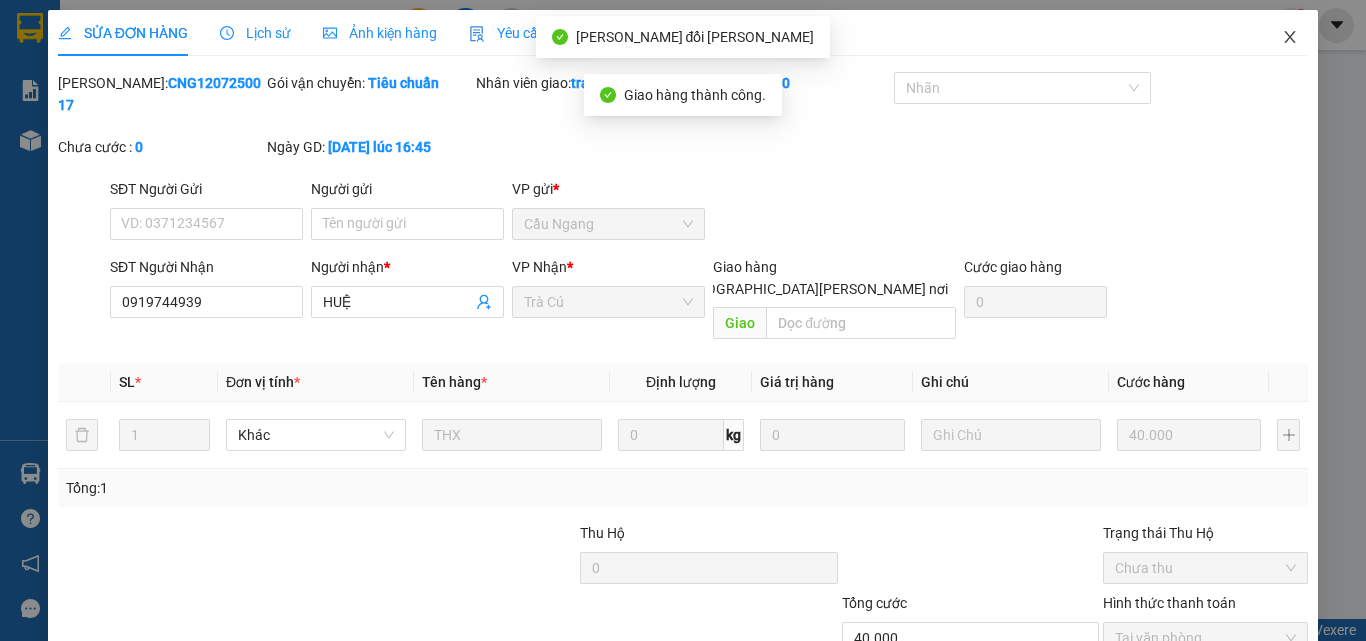 click at bounding box center (1290, 38) 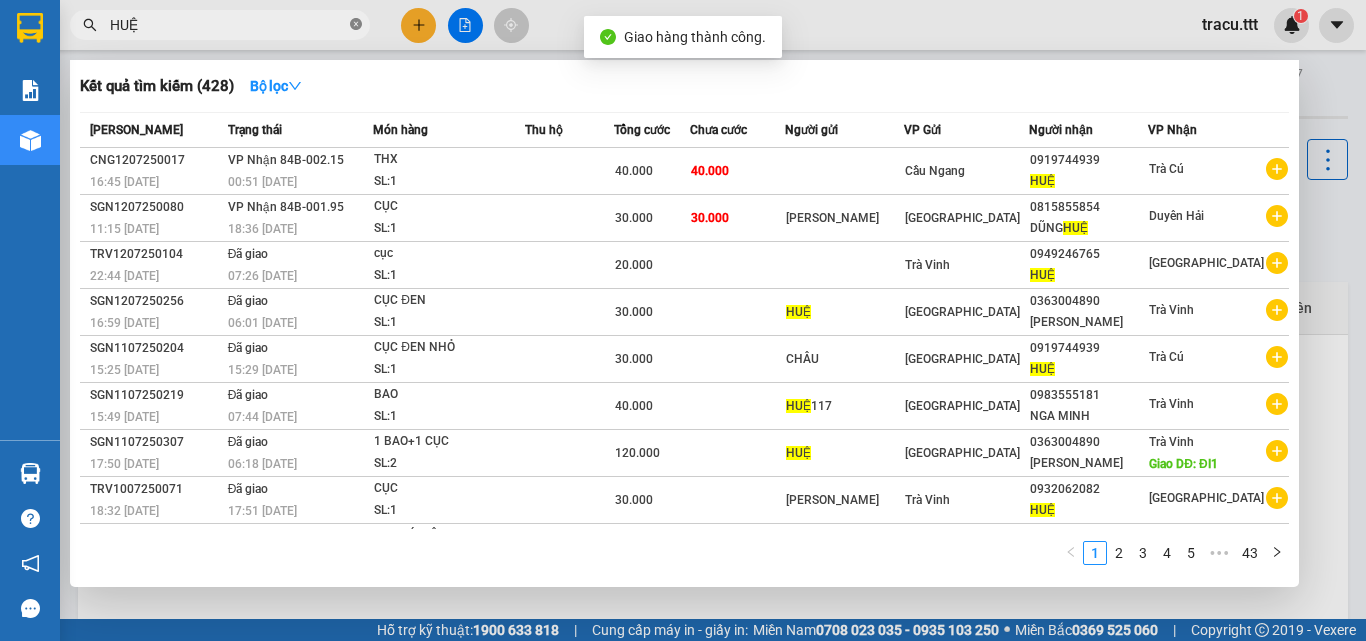click 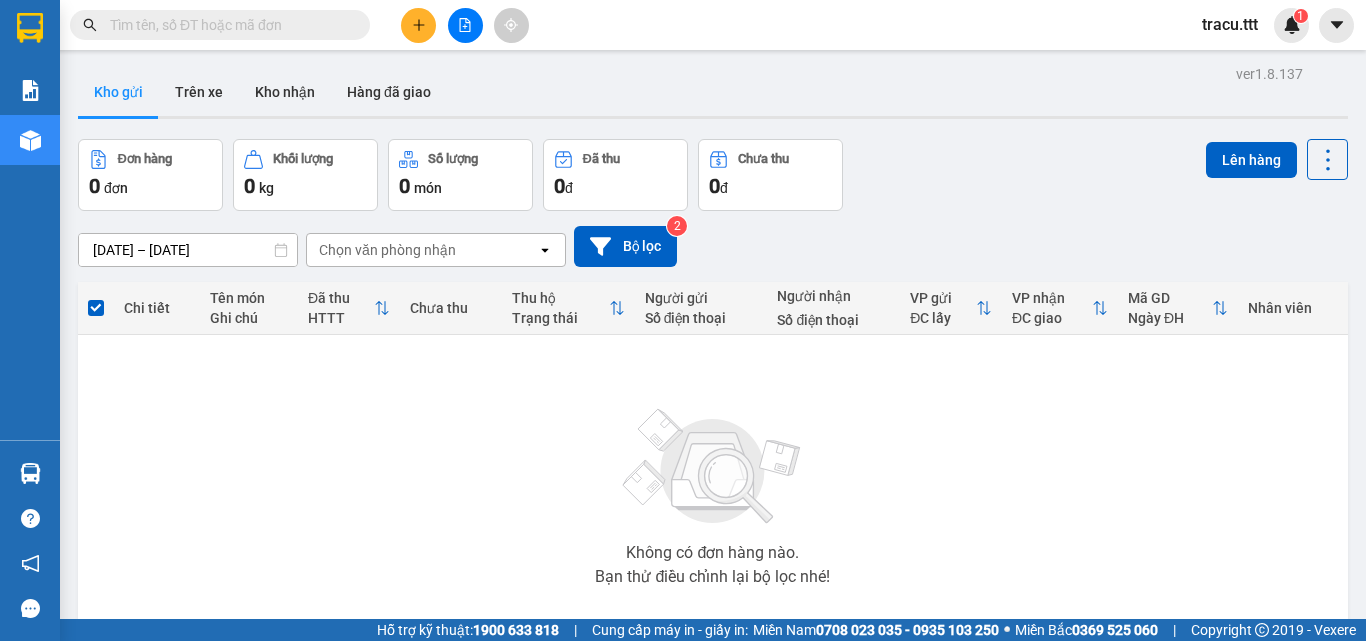 click at bounding box center [228, 25] 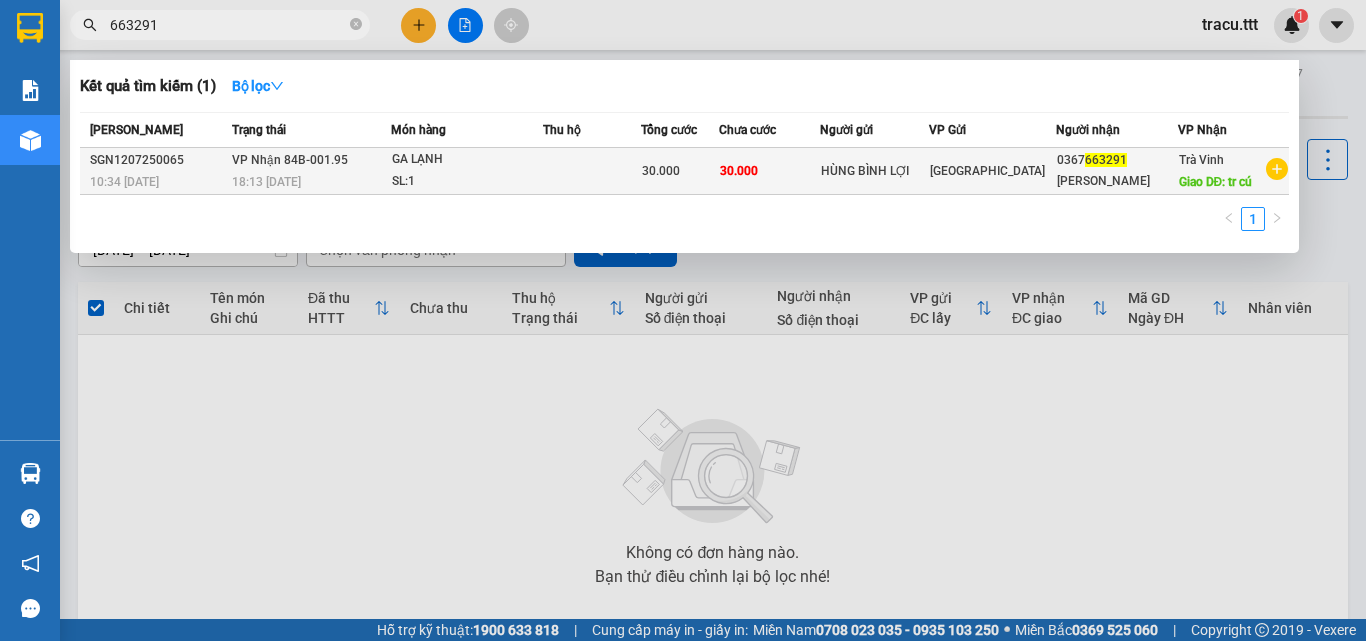 type on "663291" 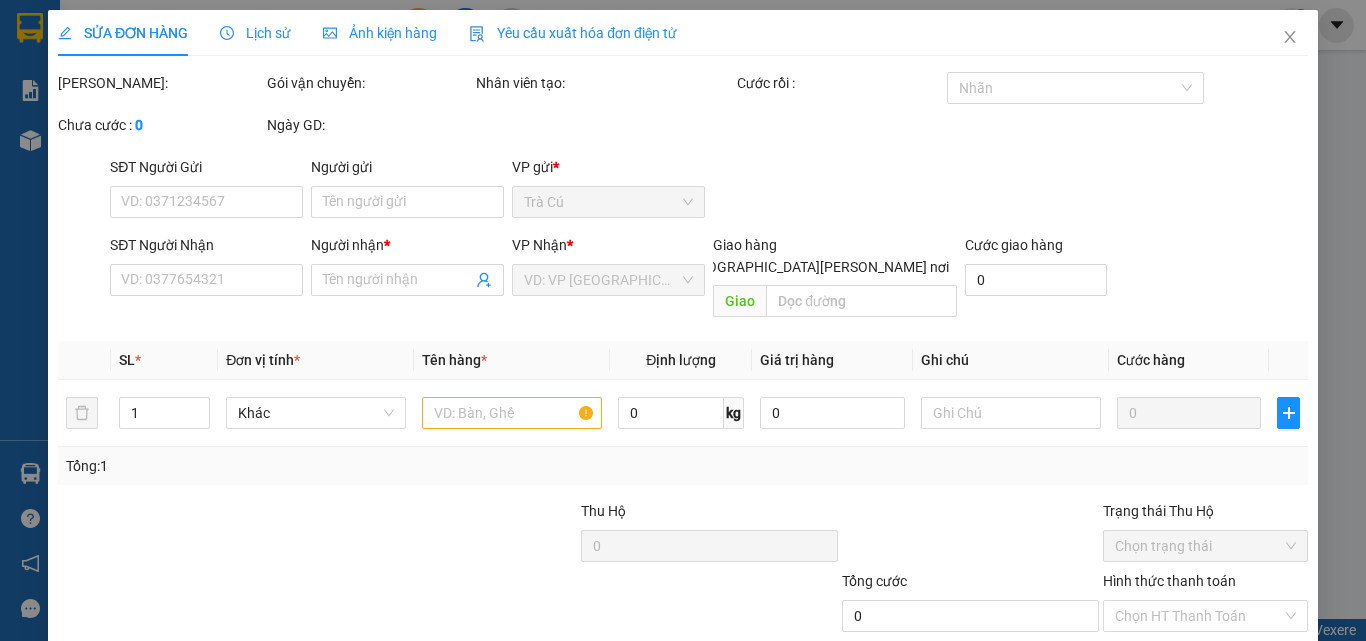 type on "HÙNG BÌNH LỢI" 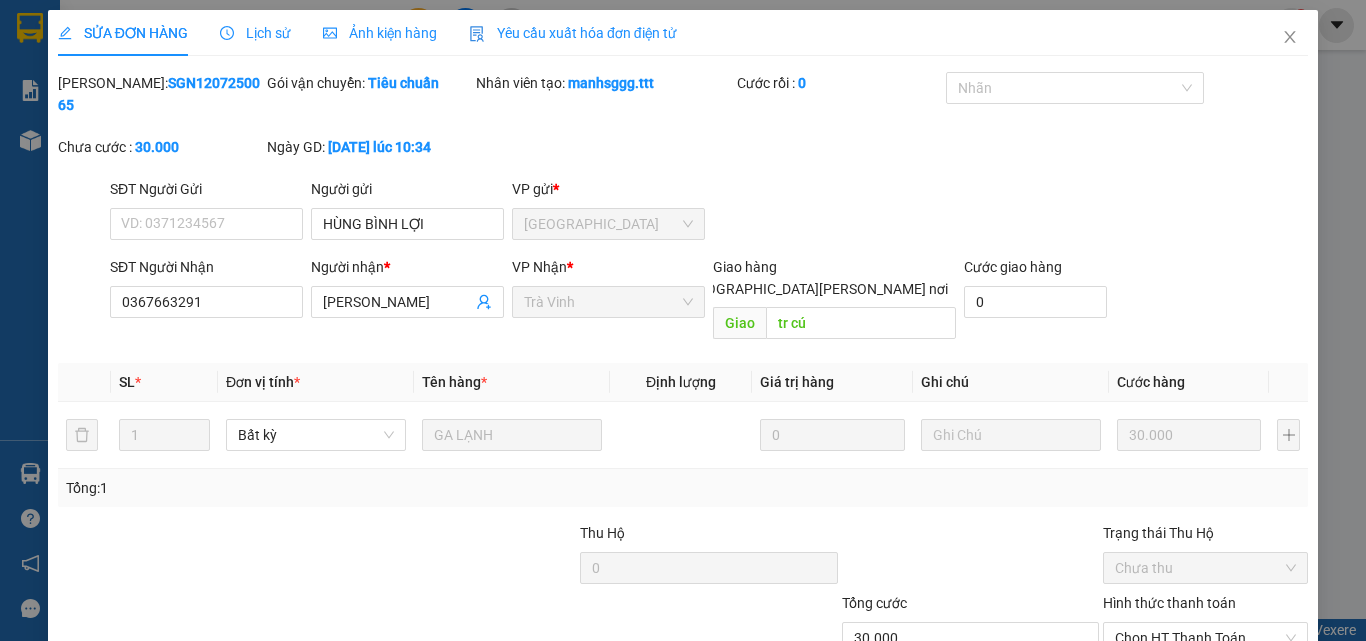click on "Lịch sử" at bounding box center [255, 33] 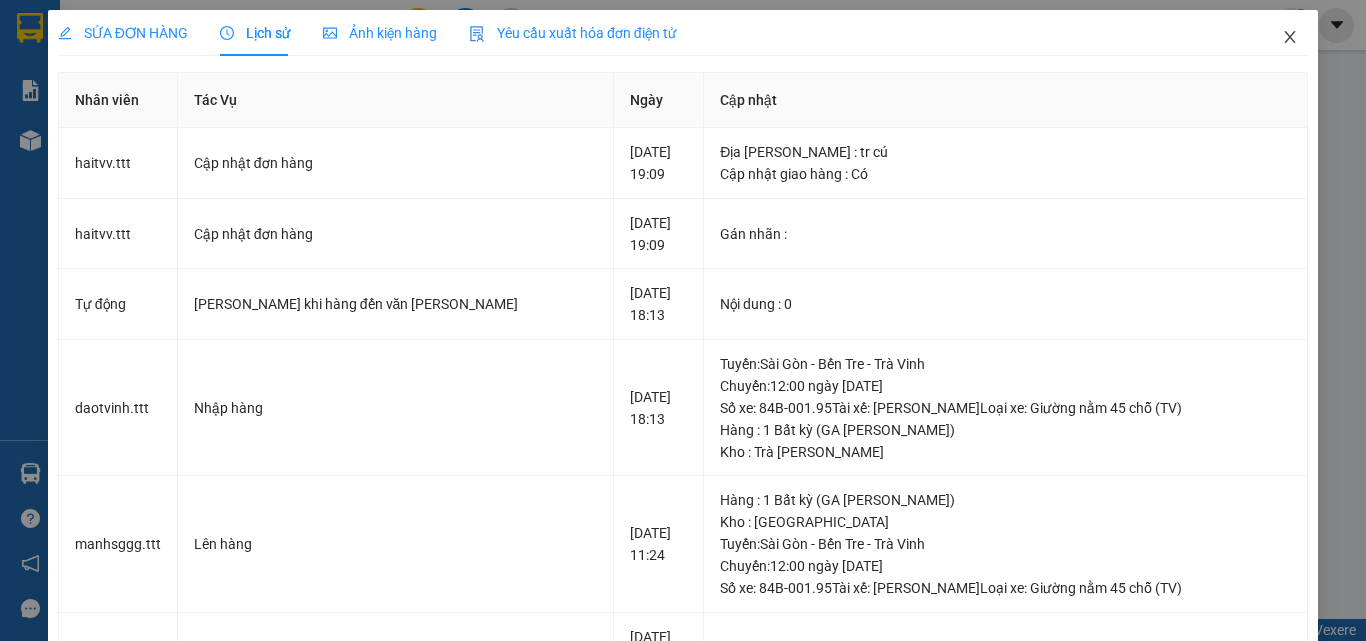 click 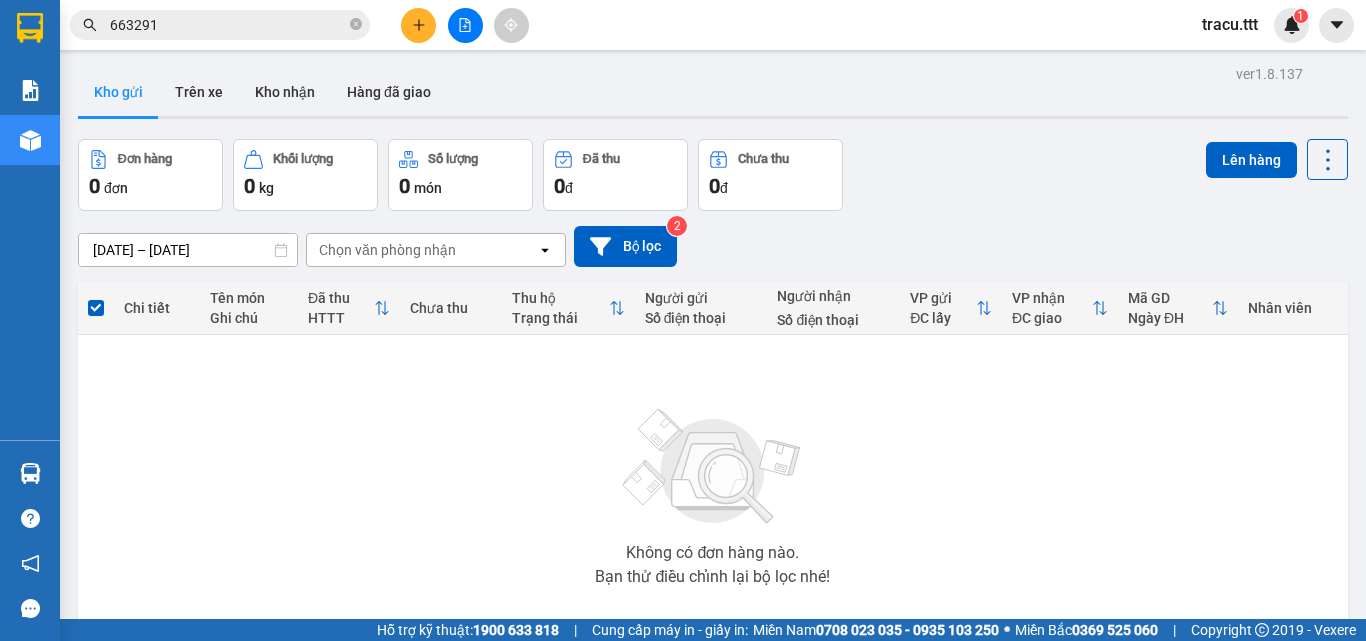 click on "663291" at bounding box center [220, 25] 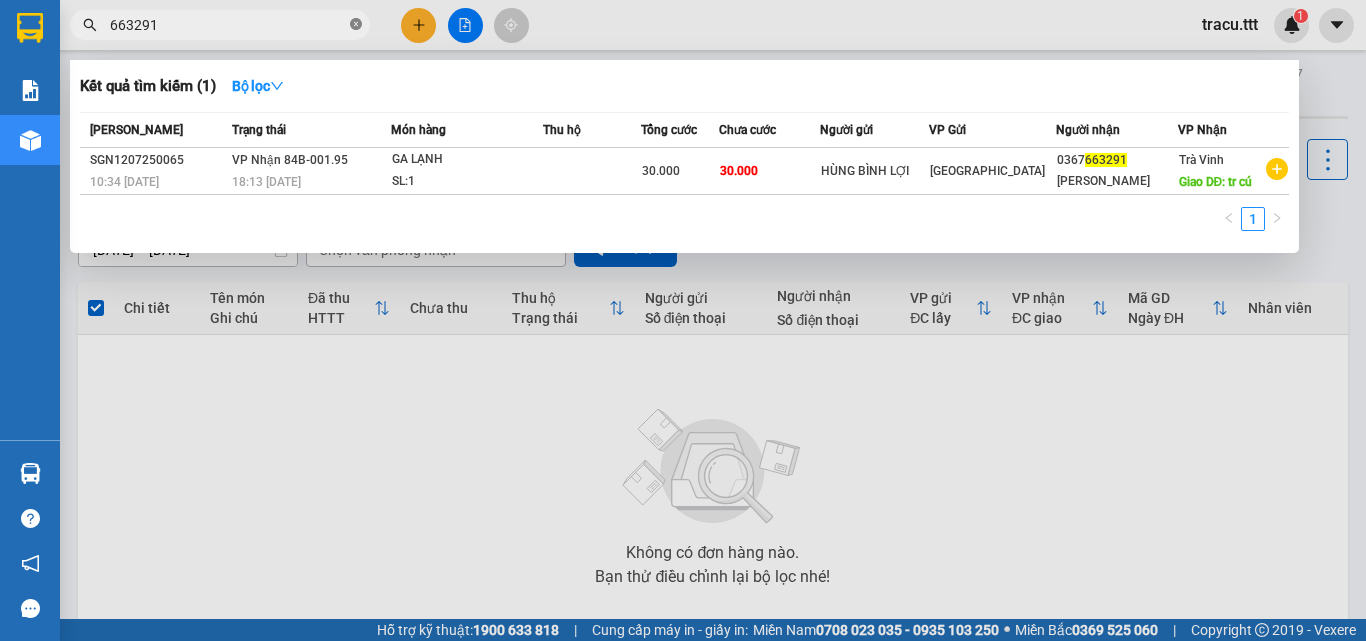 click 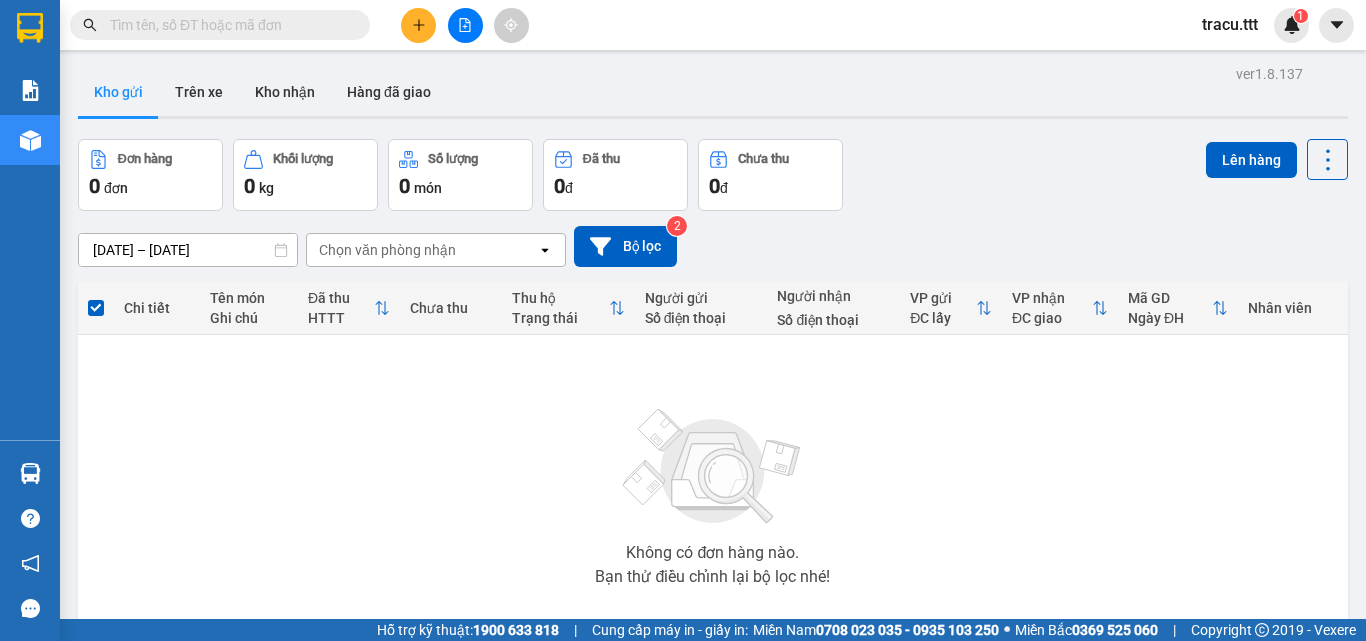 click at bounding box center [228, 25] 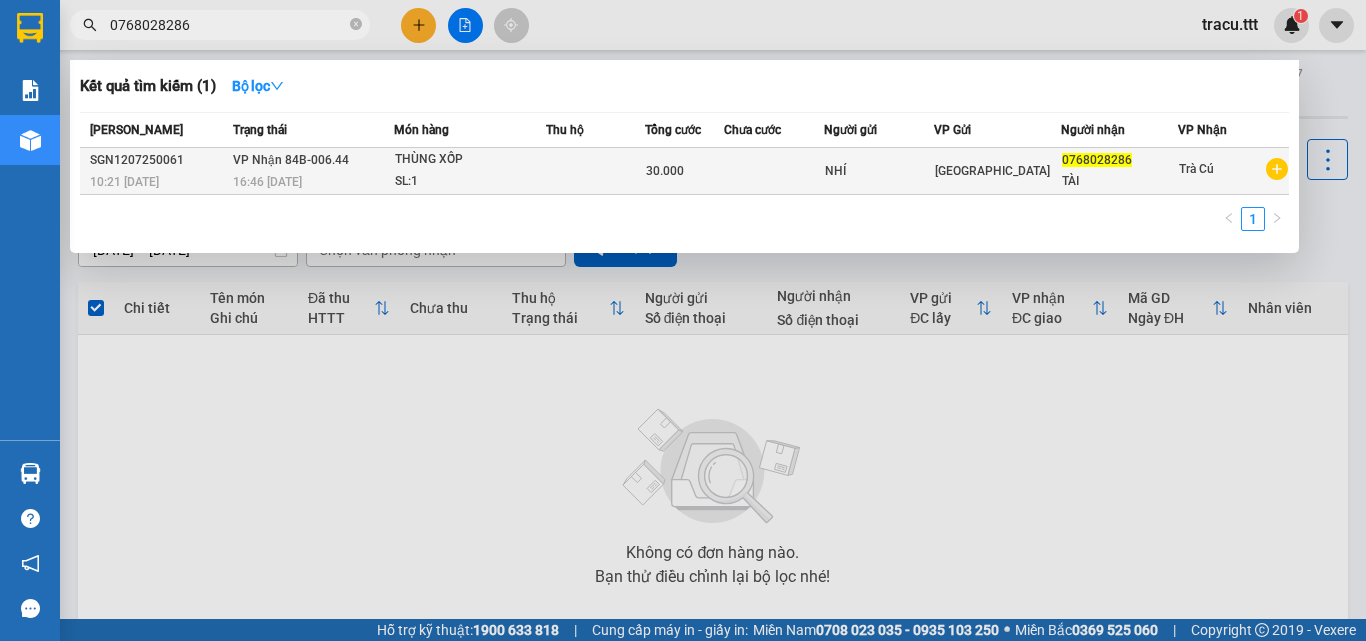 type on "0768028286" 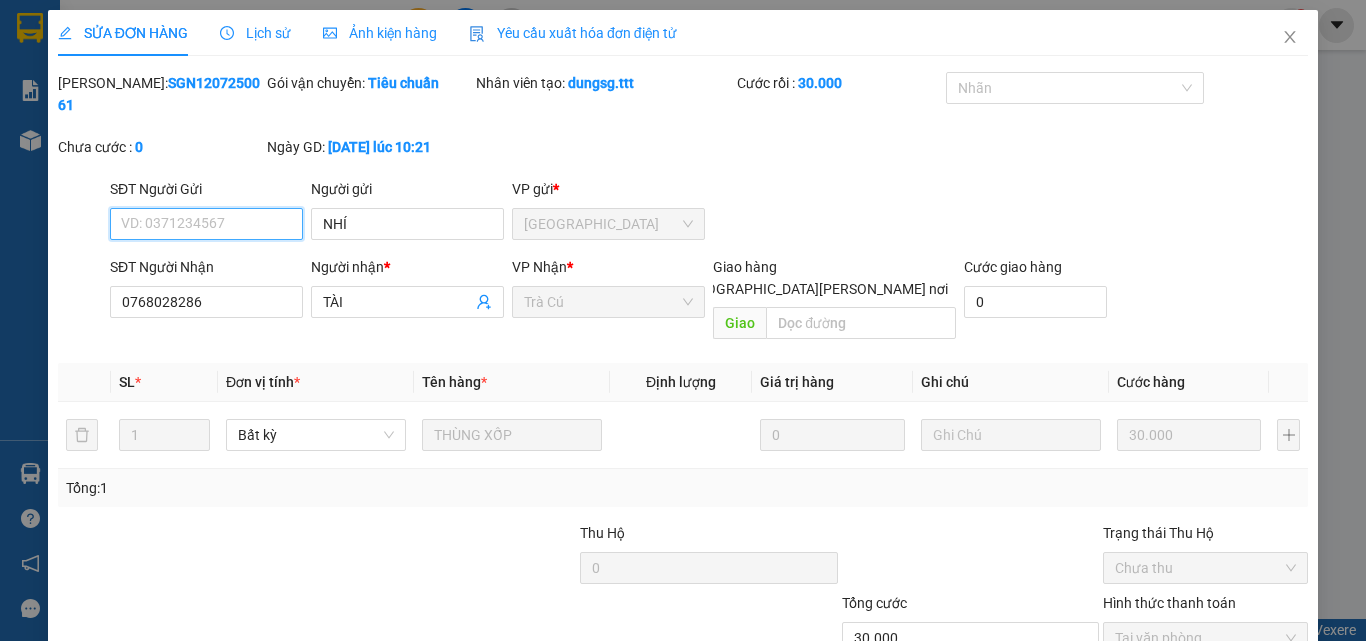 type on "NHÍ" 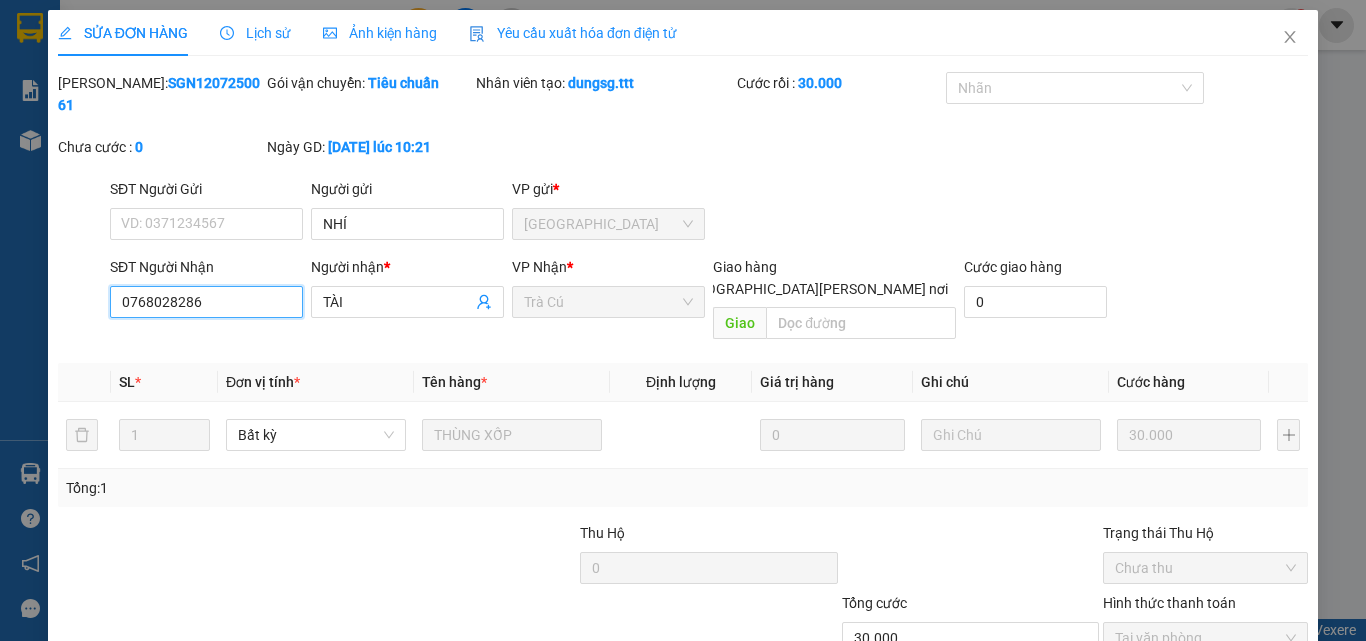 drag, startPoint x: 232, startPoint y: 269, endPoint x: 76, endPoint y: 284, distance: 156.7195 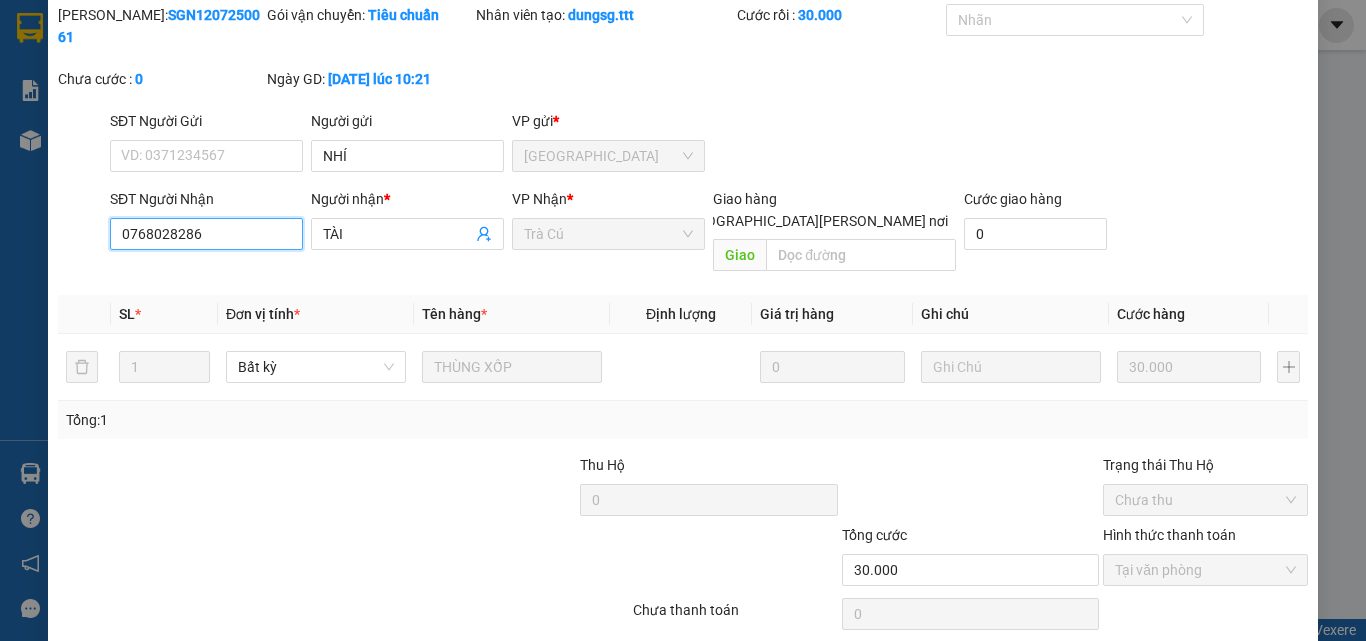scroll, scrollTop: 103, scrollLeft: 0, axis: vertical 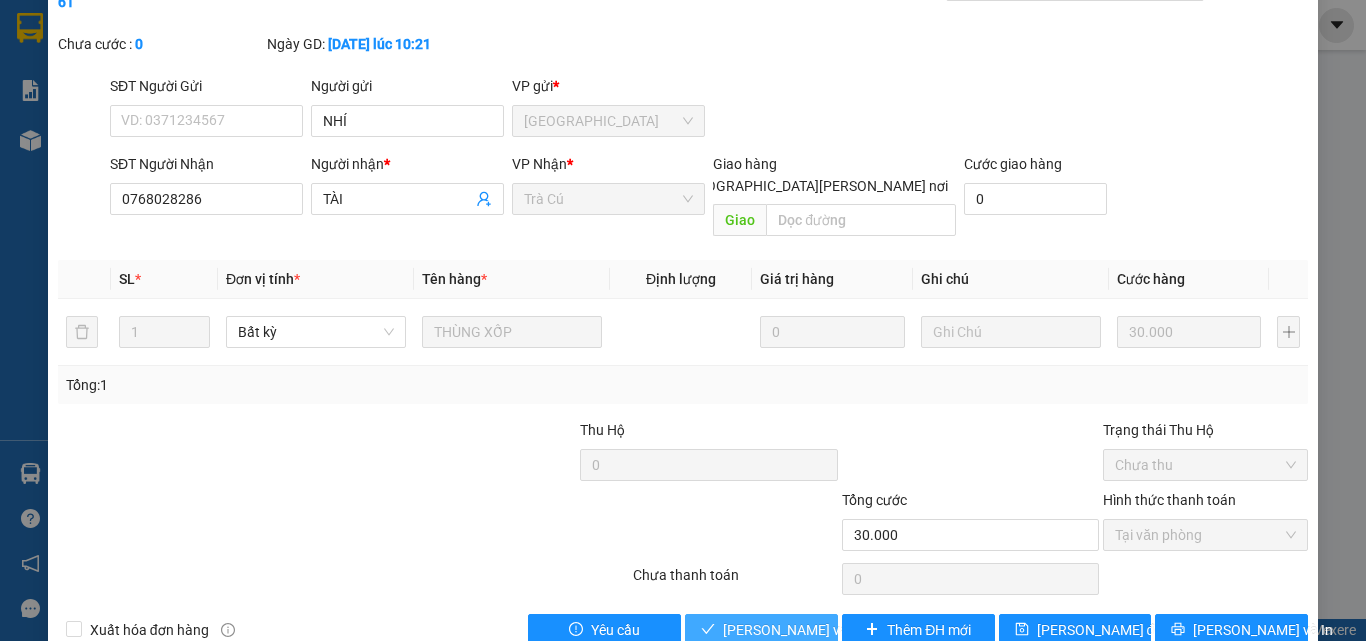 click on "[PERSON_NAME] và [PERSON_NAME] hàng" at bounding box center [858, 630] 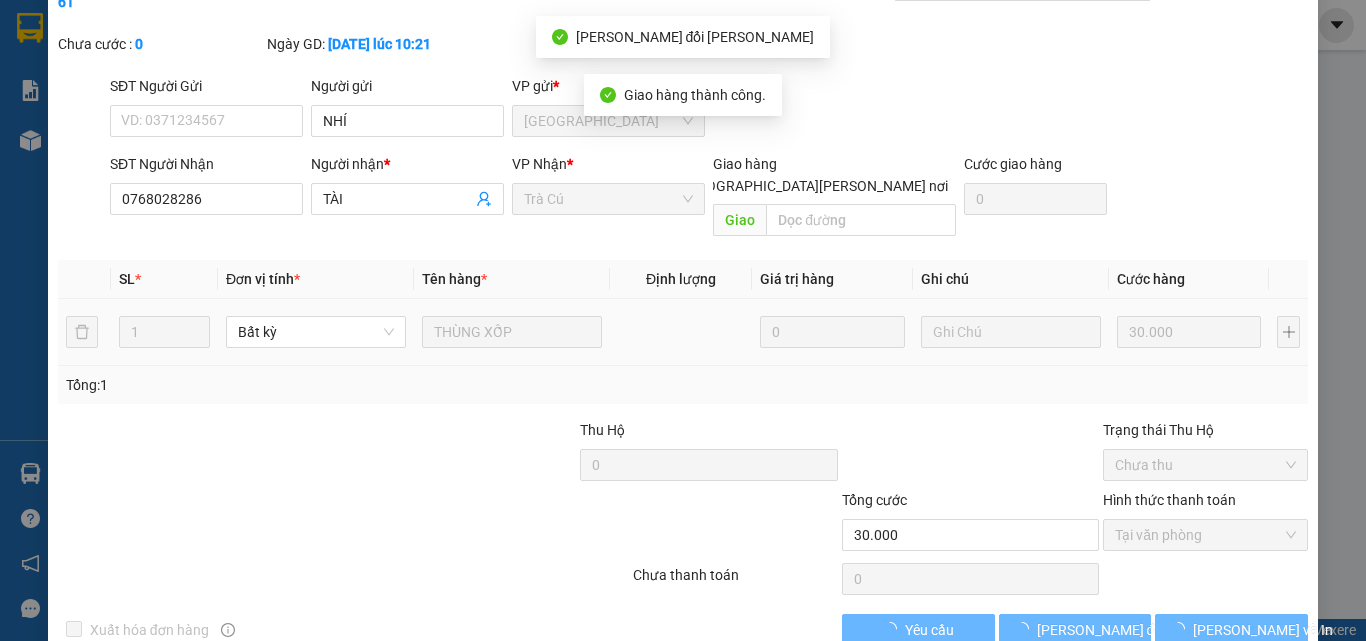 scroll, scrollTop: 0, scrollLeft: 0, axis: both 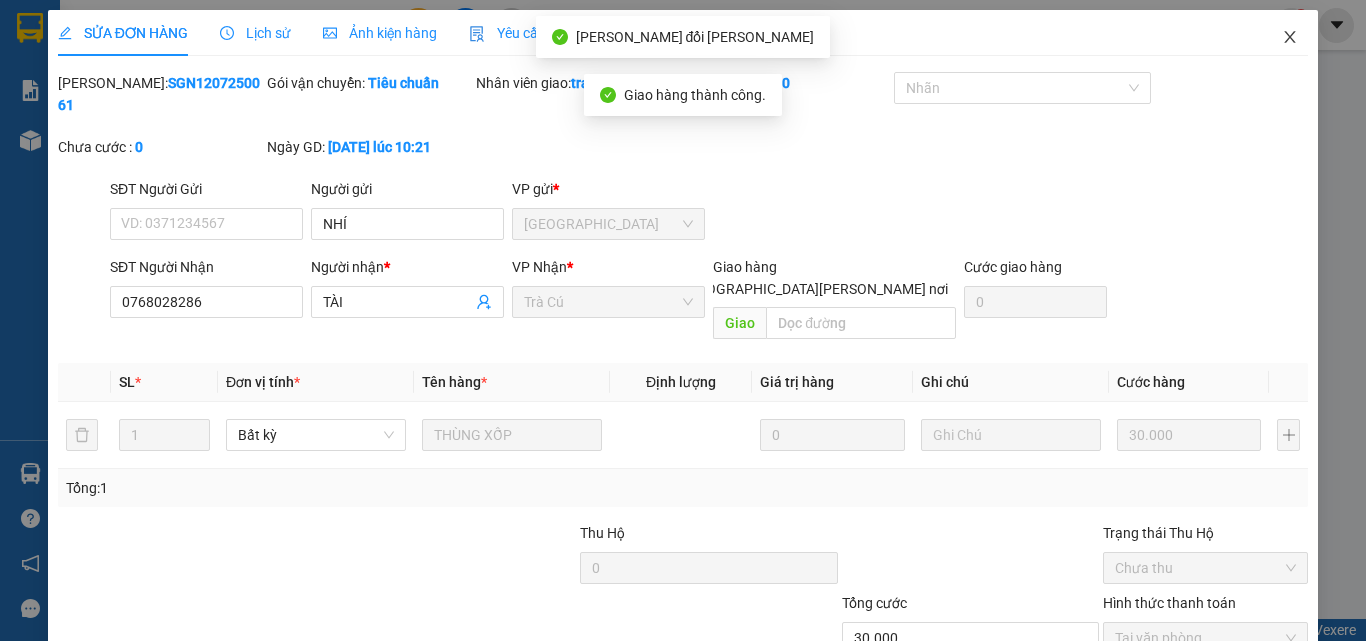click at bounding box center (1290, 38) 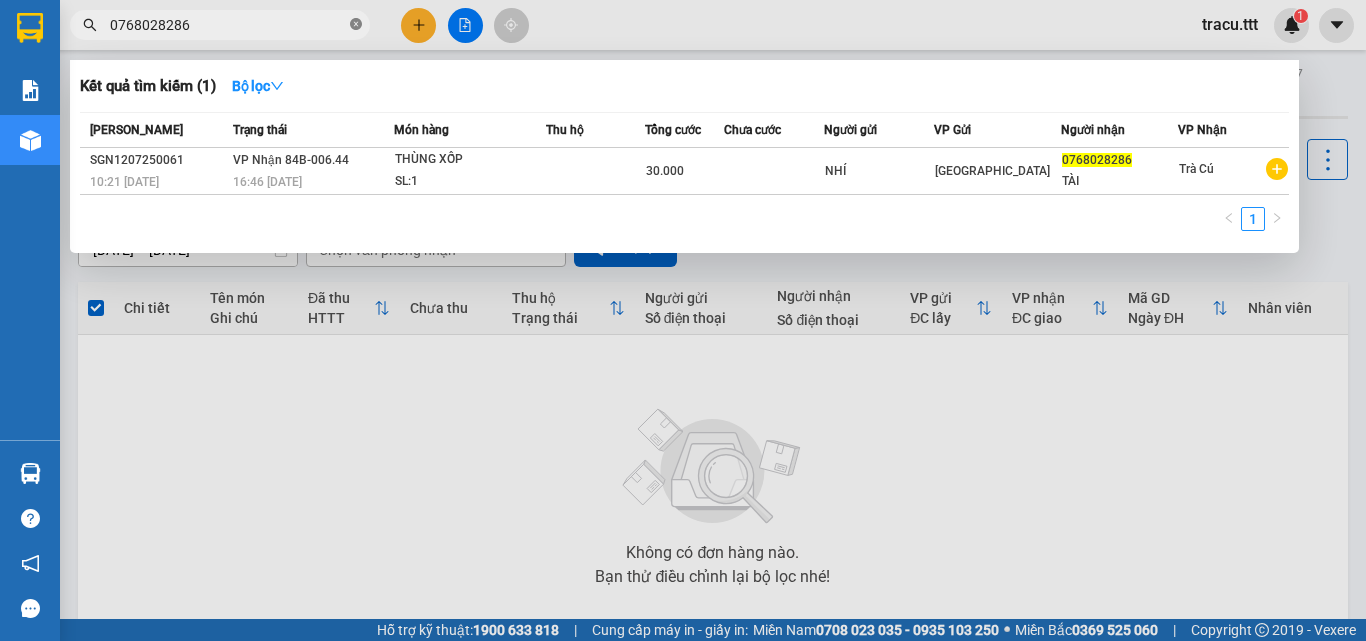 click at bounding box center (356, 25) 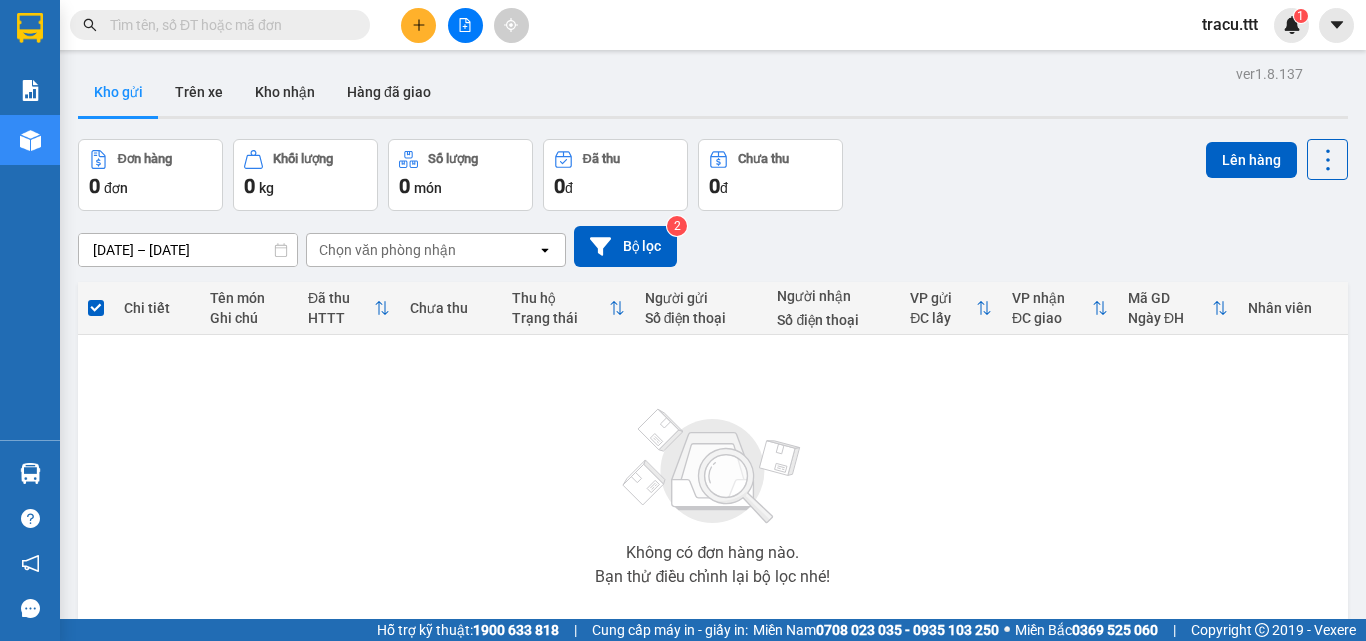 click on "Không có đơn hàng nào. Bạn thử điều chỉnh lại bộ lọc nhé!" at bounding box center (713, 491) 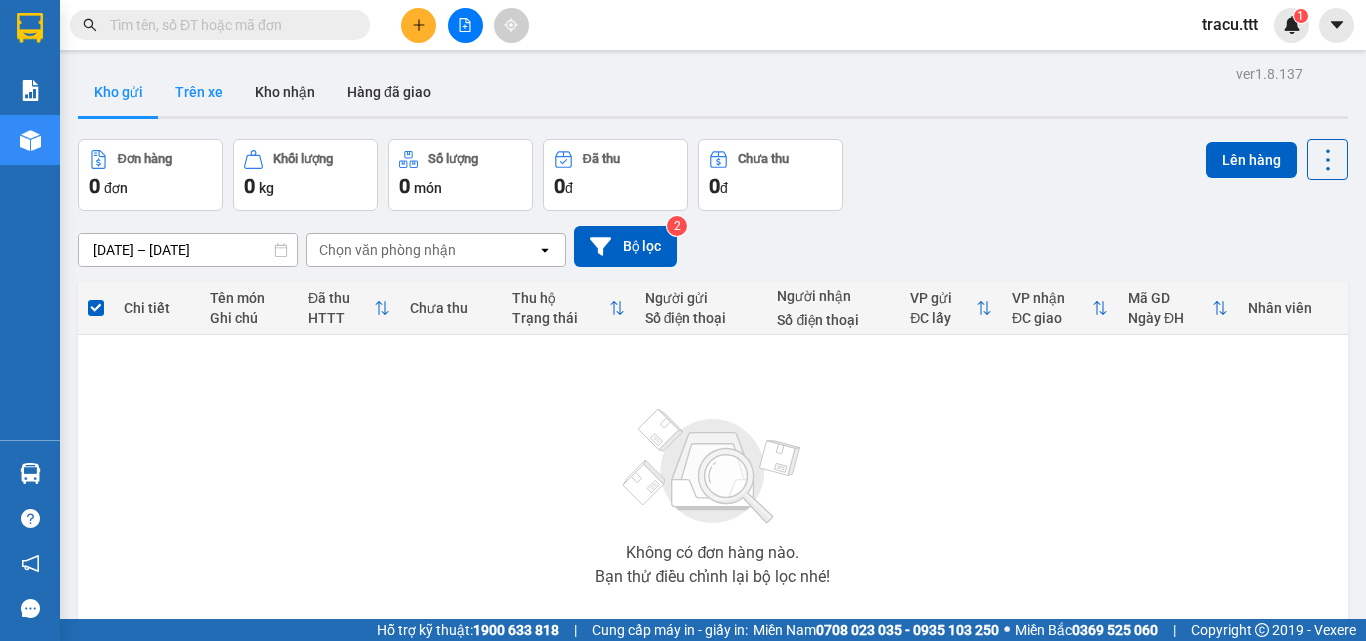 click on "Trên xe" at bounding box center (199, 92) 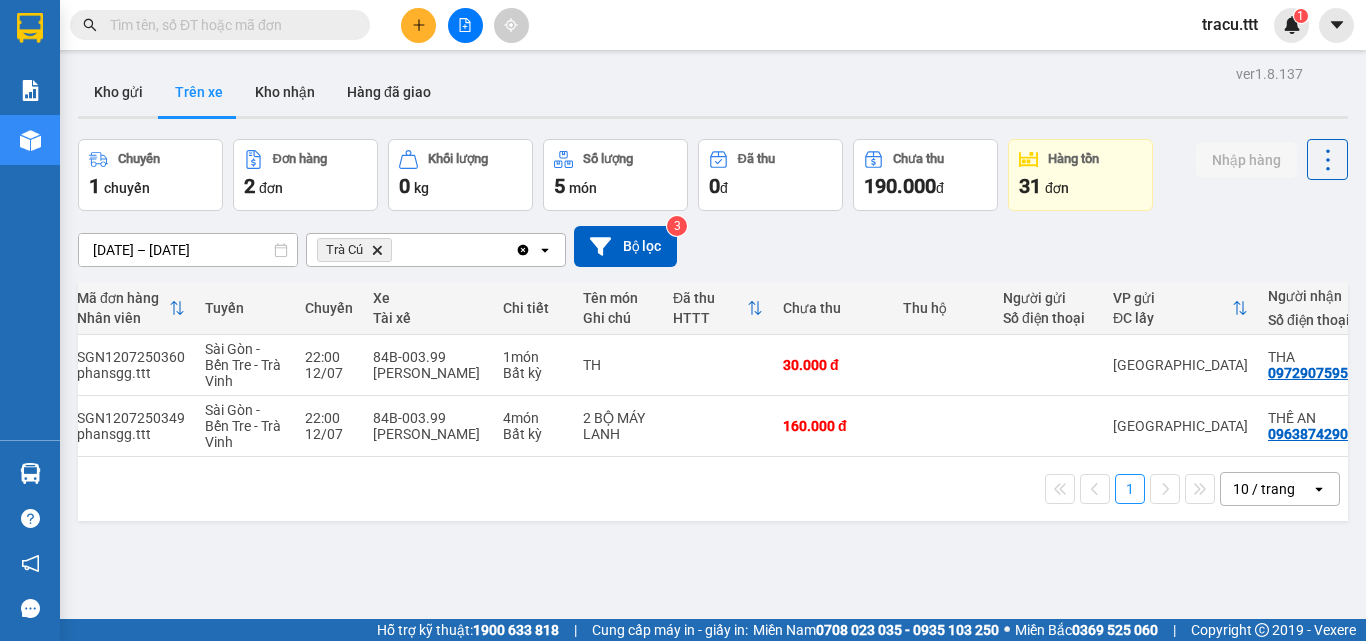scroll, scrollTop: 0, scrollLeft: 0, axis: both 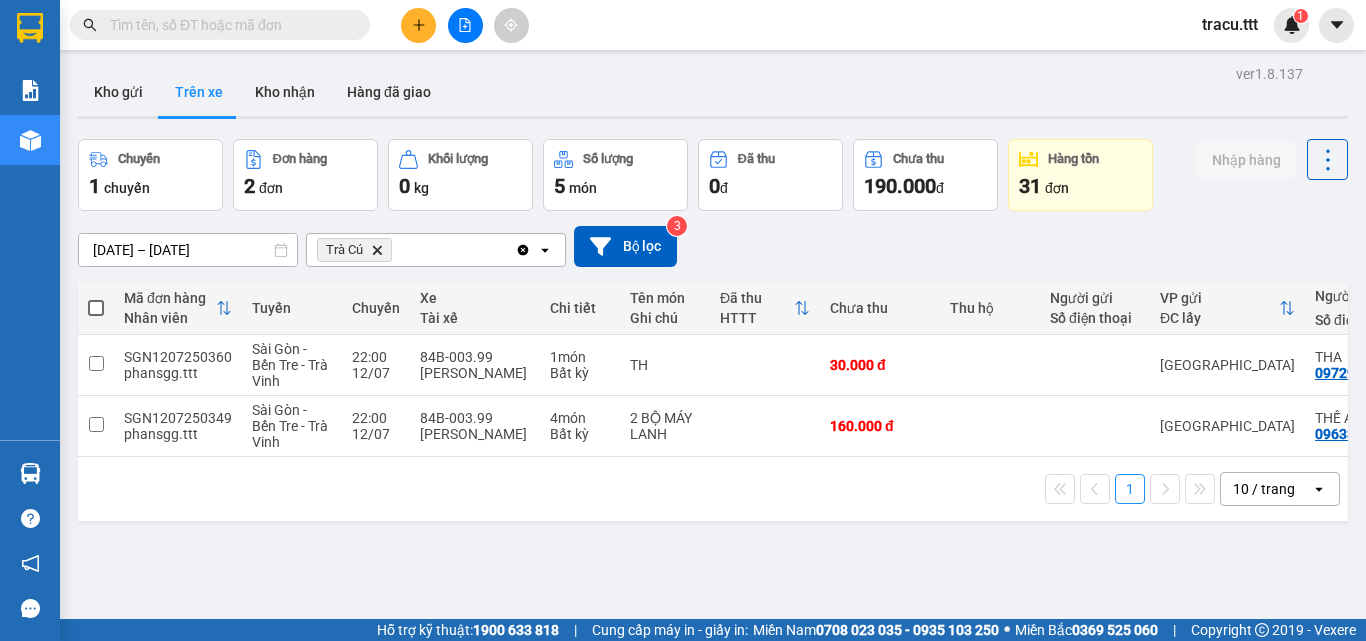 click on "ver  1.8.137 Kho gửi Trên xe [PERSON_NAME] Hàng đã giao Chuyến 1 chuyến Đơn hàng 2 đơn [PERSON_NAME] 0 kg Số [PERSON_NAME] 5 món Đã thu 0  [PERSON_NAME] thu 190.000  đ Hàng tồn 31 đơn Nhập hàng [DATE] – [DATE] Press the down arrow key to interact with the calendar and select a date. Press the escape button to close the calendar. Selected date range is from [DATE] to [DATE]. Trà Cú Delete Clear all open Bộ lọc 3 Mã đơn hàng [PERSON_NAME] [PERSON_NAME] Xe Tài xế [PERSON_NAME] Tên món Ghi chú Đã thu HTTT Chưa thu Thu hộ Người gửi Số điện thoại VP gửi ĐC lấy Người [PERSON_NAME] Số điện thoại [PERSON_NAME] ĐC [PERSON_NAME] Tồn kho SGN1207250360 phansgg.ttt [GEOGRAPHIC_DATA] - Bến Tre - Trà [PERSON_NAME] 22:00 [DATE] 84B-003.99 [PERSON_NAME] 1  món Bất kỳ TH 30.000 đ [GEOGRAPHIC_DATA] THA 0972907595 Trà Cú 1   ngày SGN1207250349 phansgg.ttt [GEOGRAPHIC_DATA] - Bến Tre - Trà [PERSON_NAME] 22:00 [DATE] 84B-003.99 [PERSON_NAME] 4  món Bất kỳ 2 BỘ MÁY [PERSON_NAME] 160.000 đ [GEOGRAPHIC_DATA] 1" at bounding box center (713, 380) 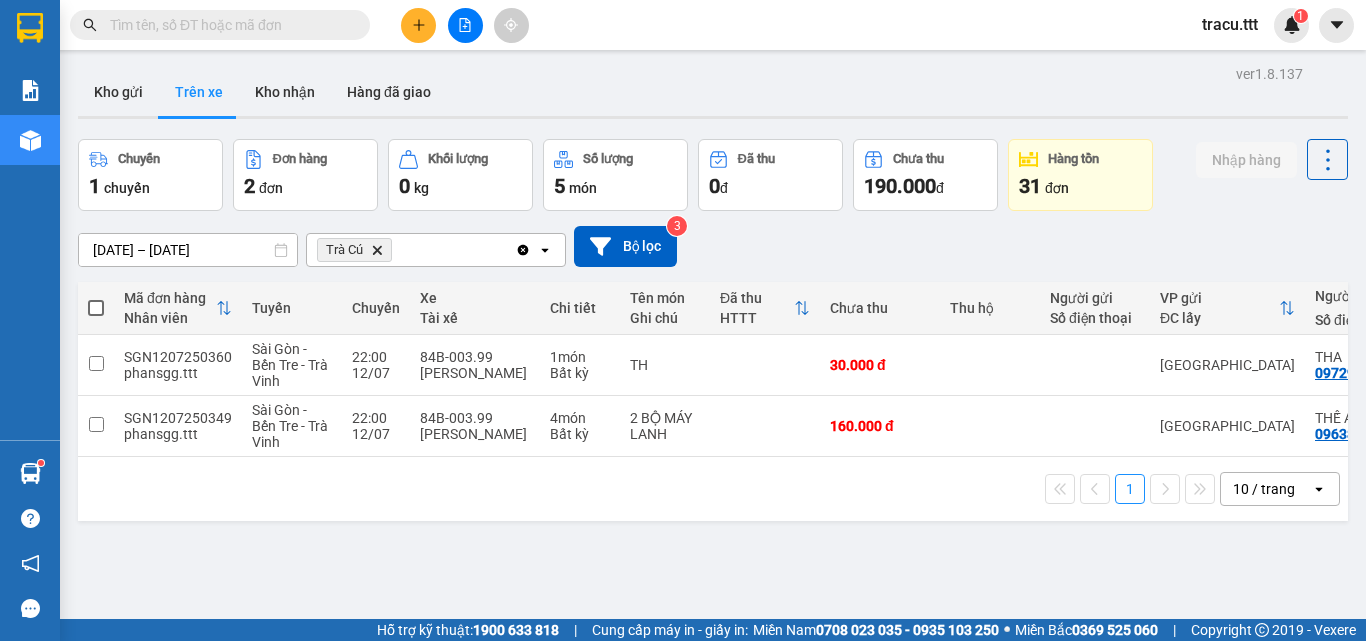 click at bounding box center (228, 25) 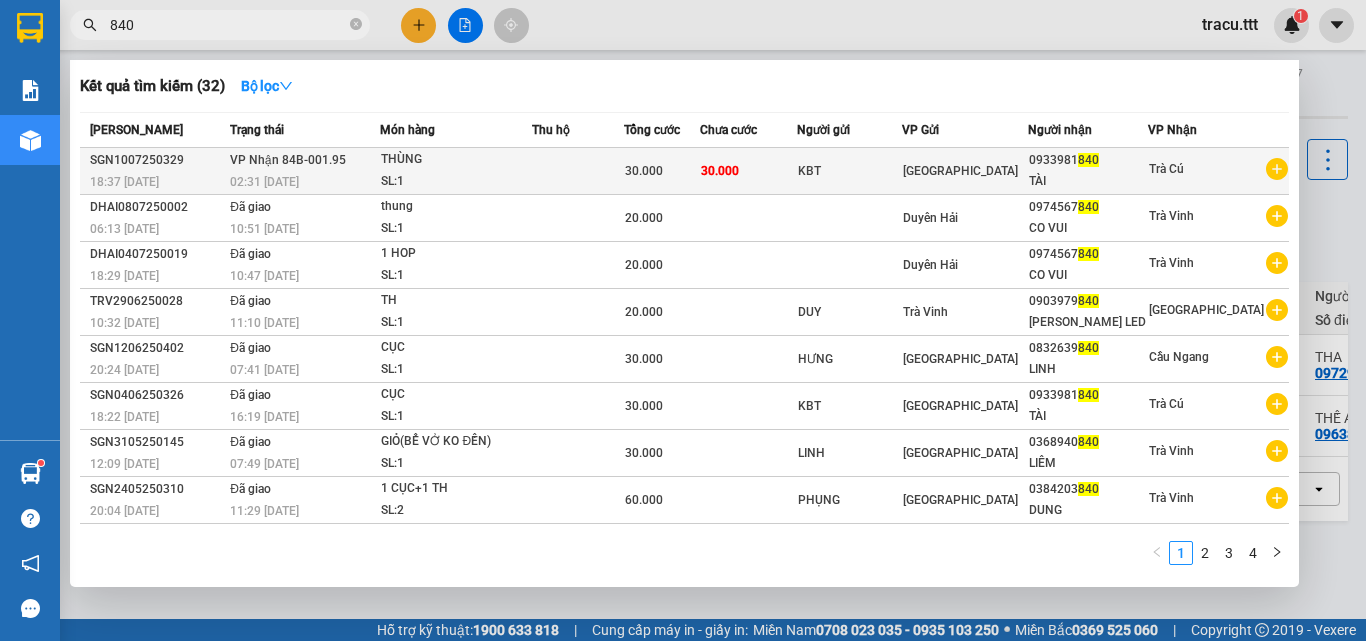 type on "840" 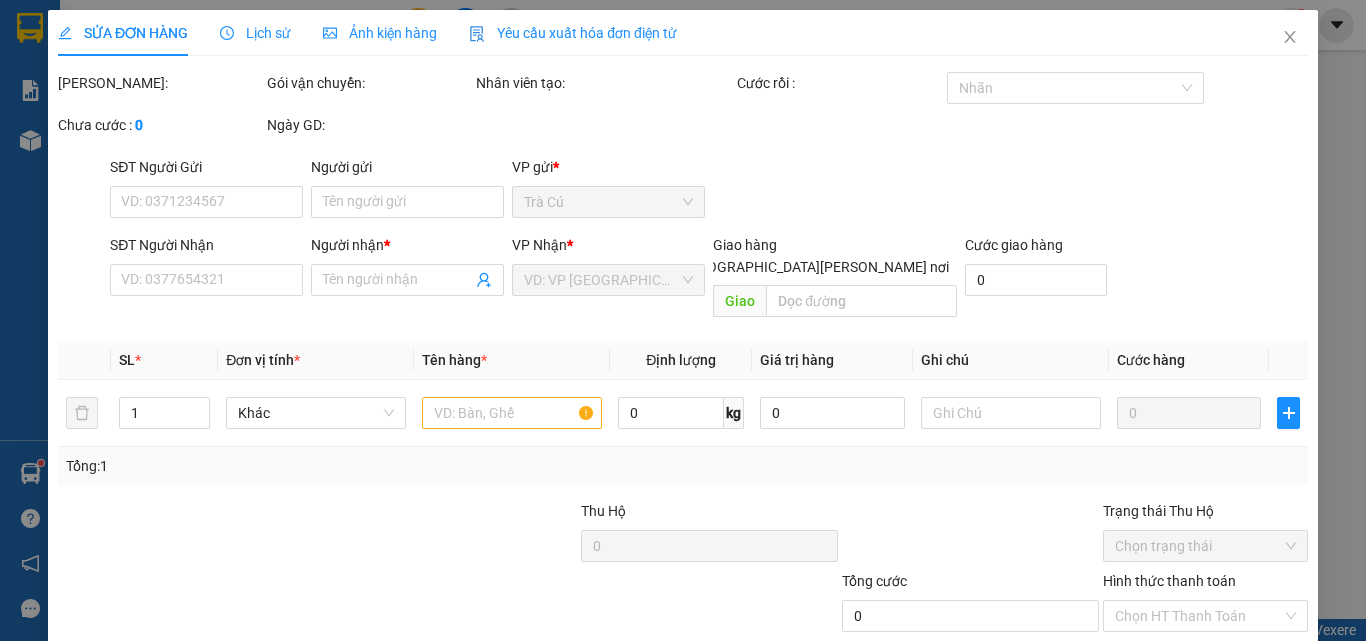 type on "KBT" 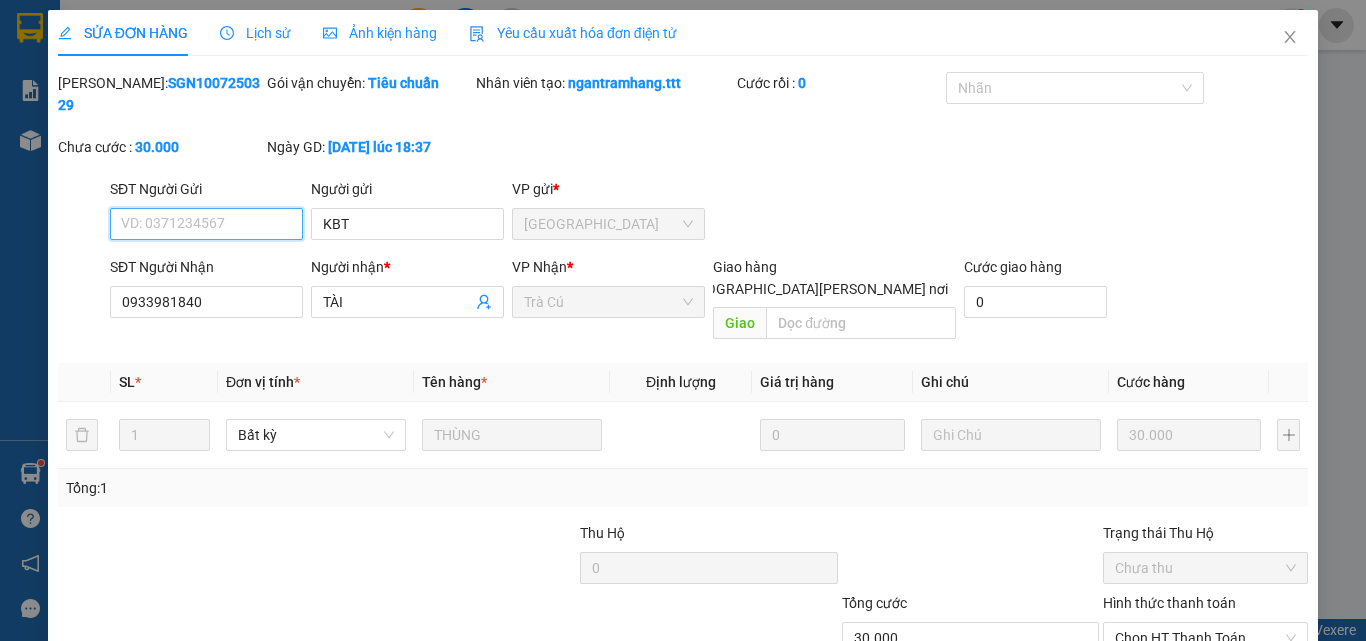 scroll, scrollTop: 103, scrollLeft: 0, axis: vertical 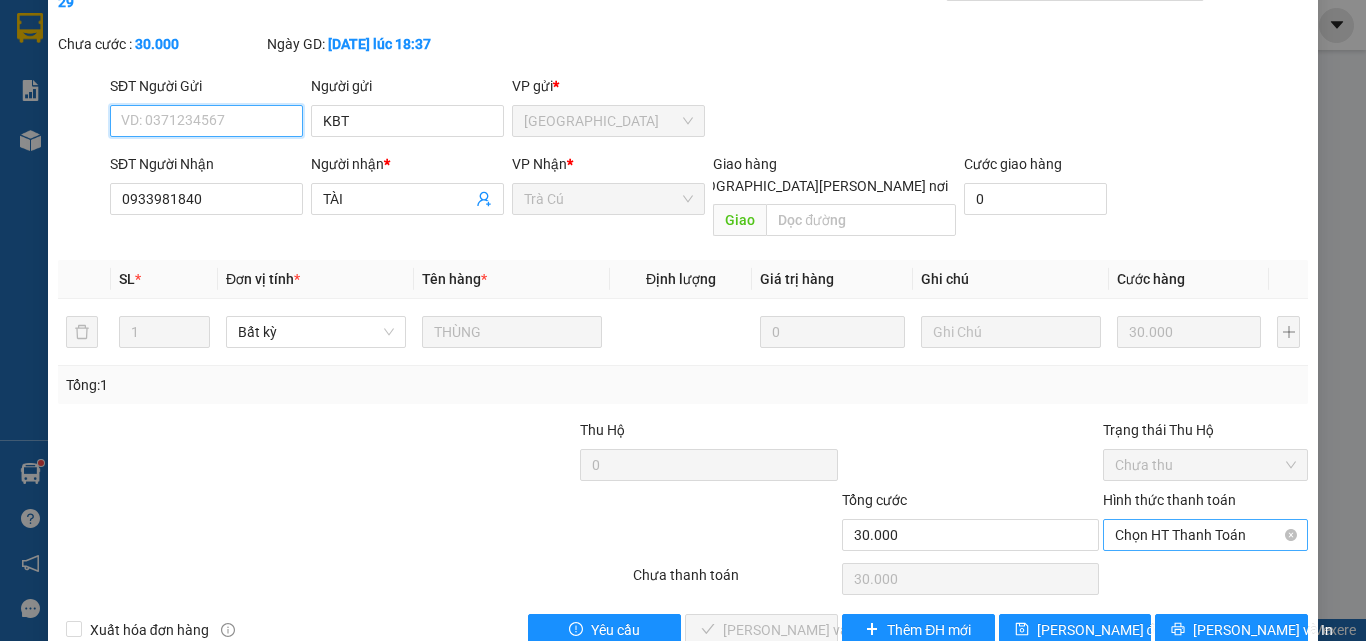 click on "Chọn HT Thanh Toán" at bounding box center (1205, 535) 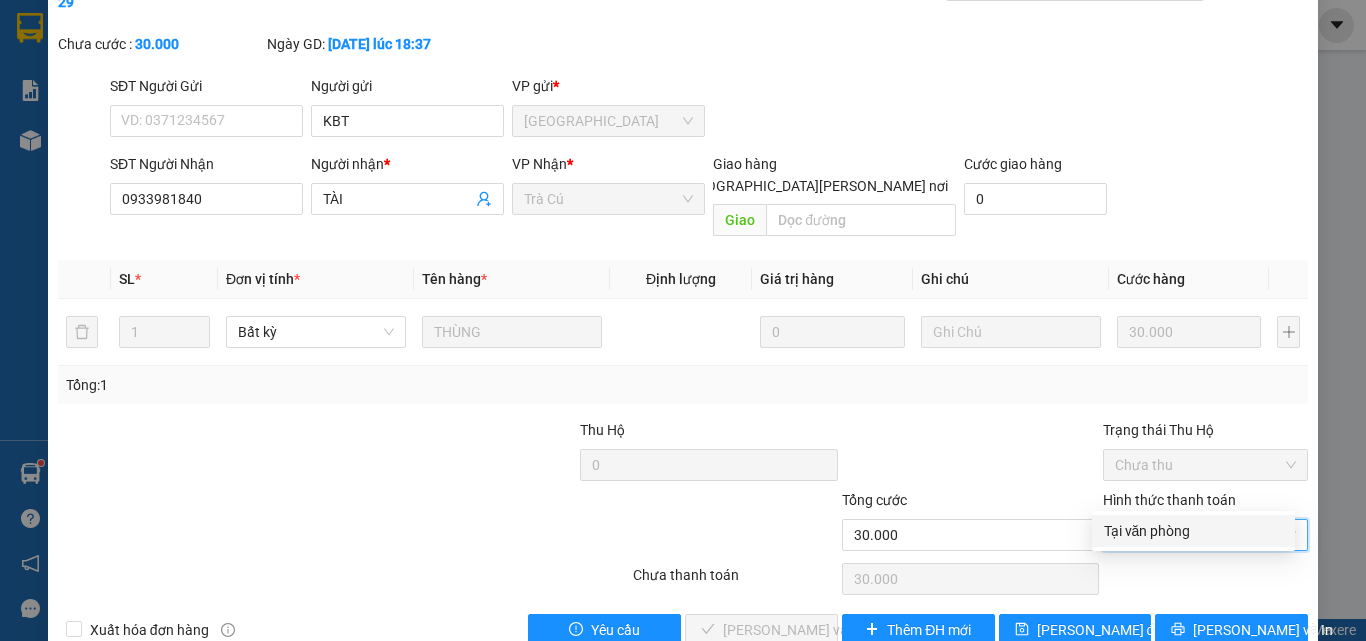 click on "Tại văn phòng" at bounding box center (1193, 531) 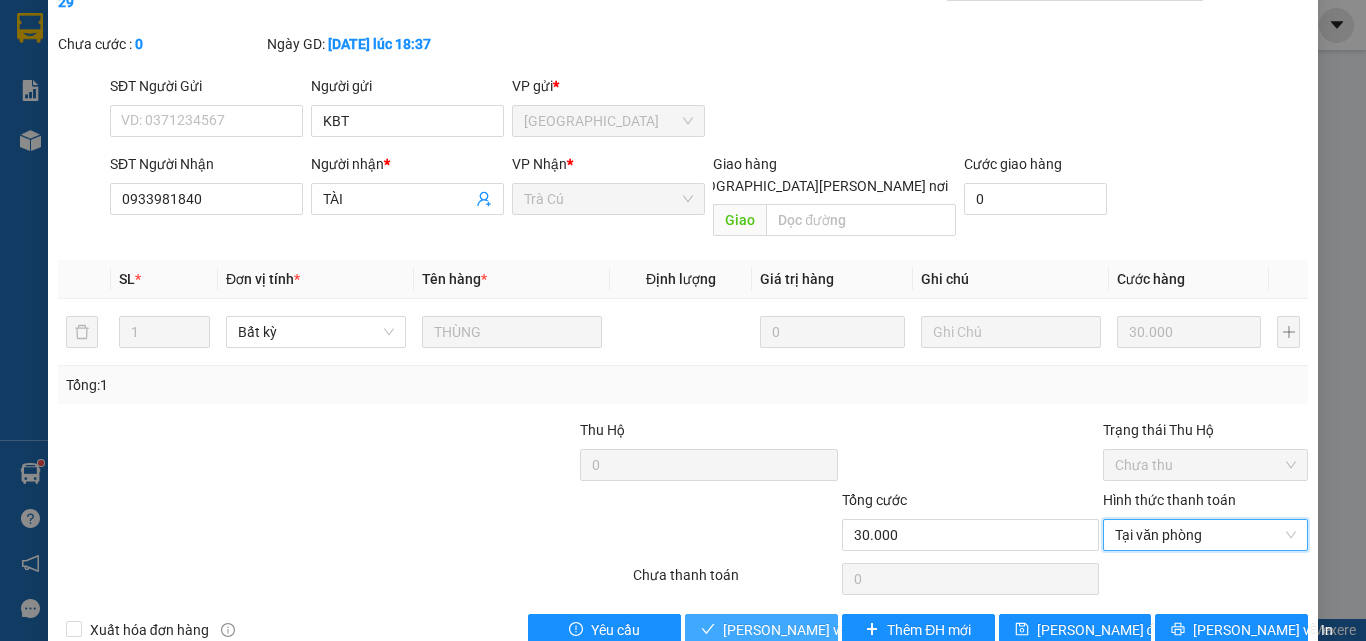 click on "[PERSON_NAME] và [PERSON_NAME] hàng" at bounding box center (858, 630) 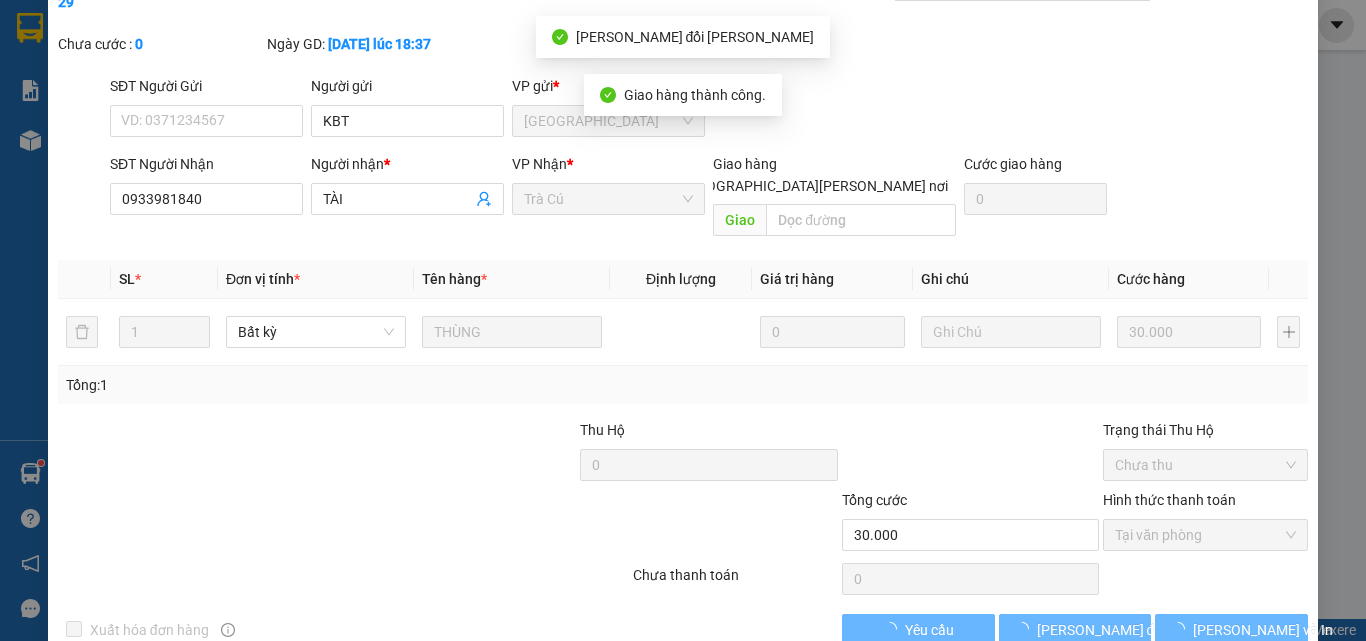 scroll, scrollTop: 0, scrollLeft: 0, axis: both 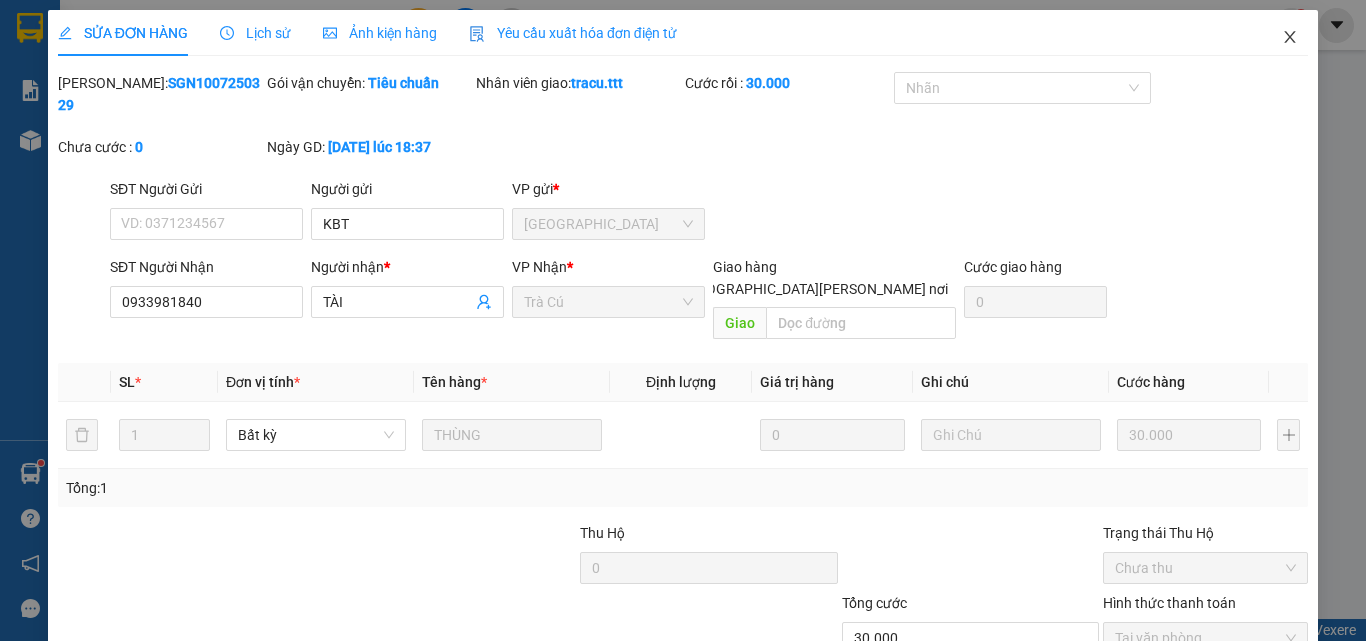 click at bounding box center (1290, 38) 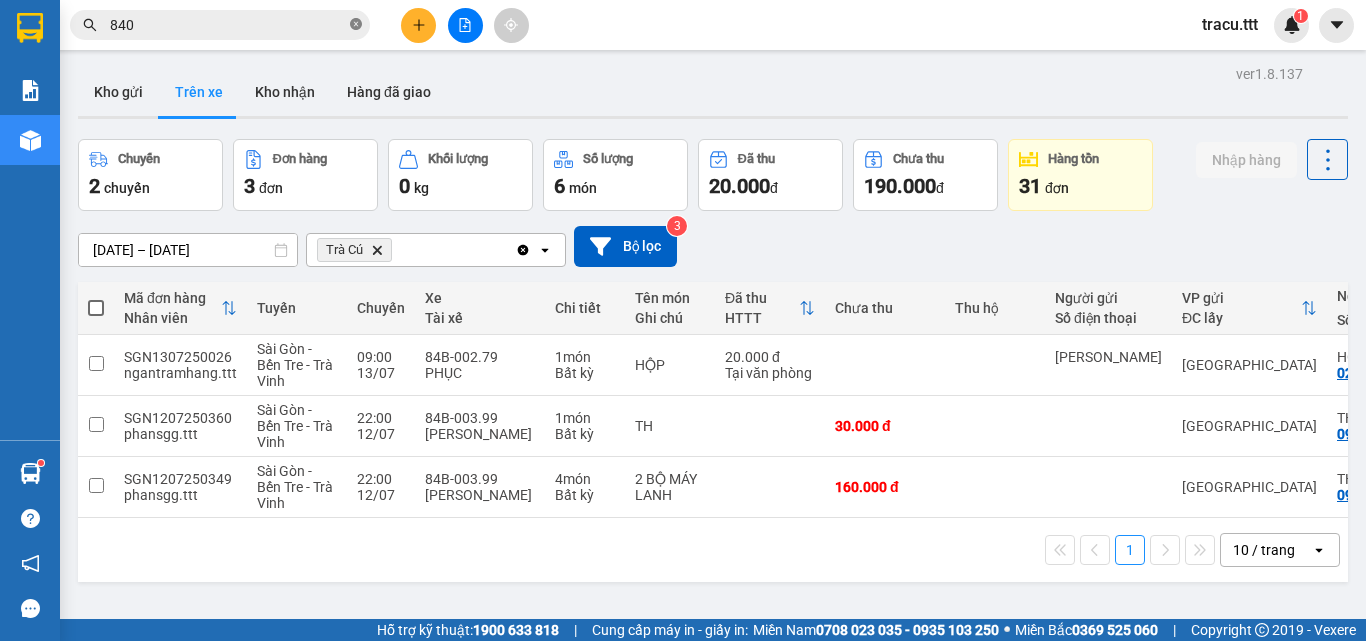 click 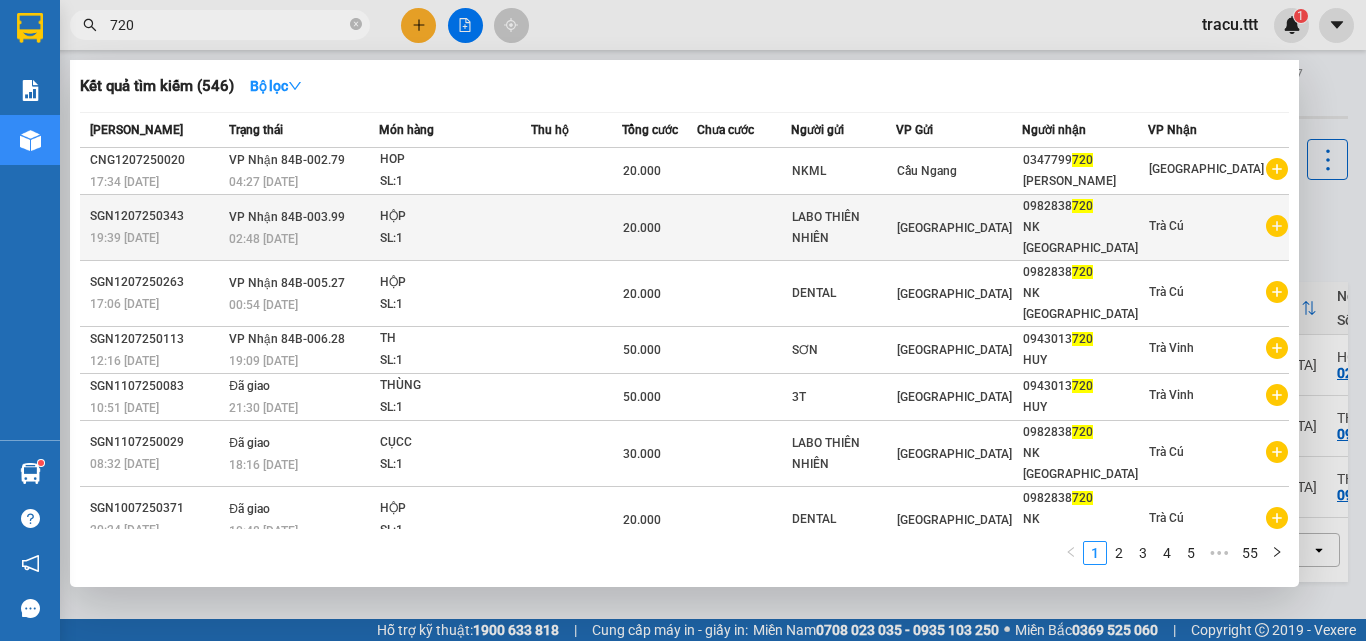 type on "720" 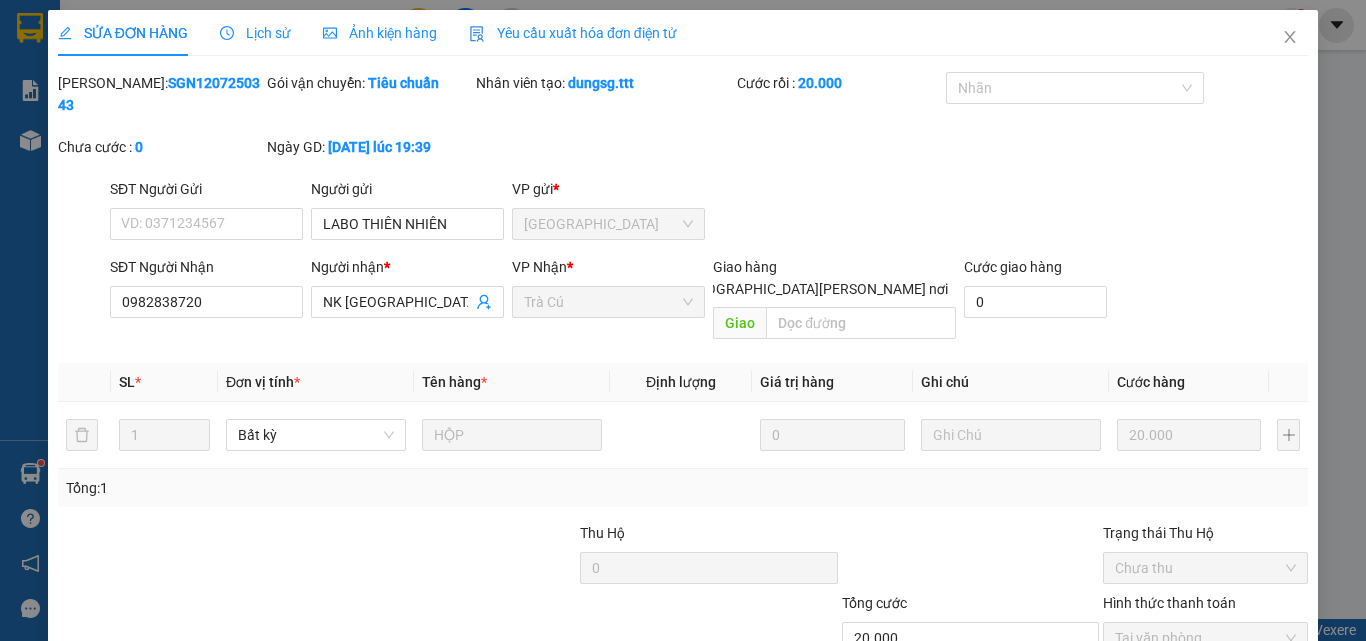 type on "LABO THIÊN NHIÊN" 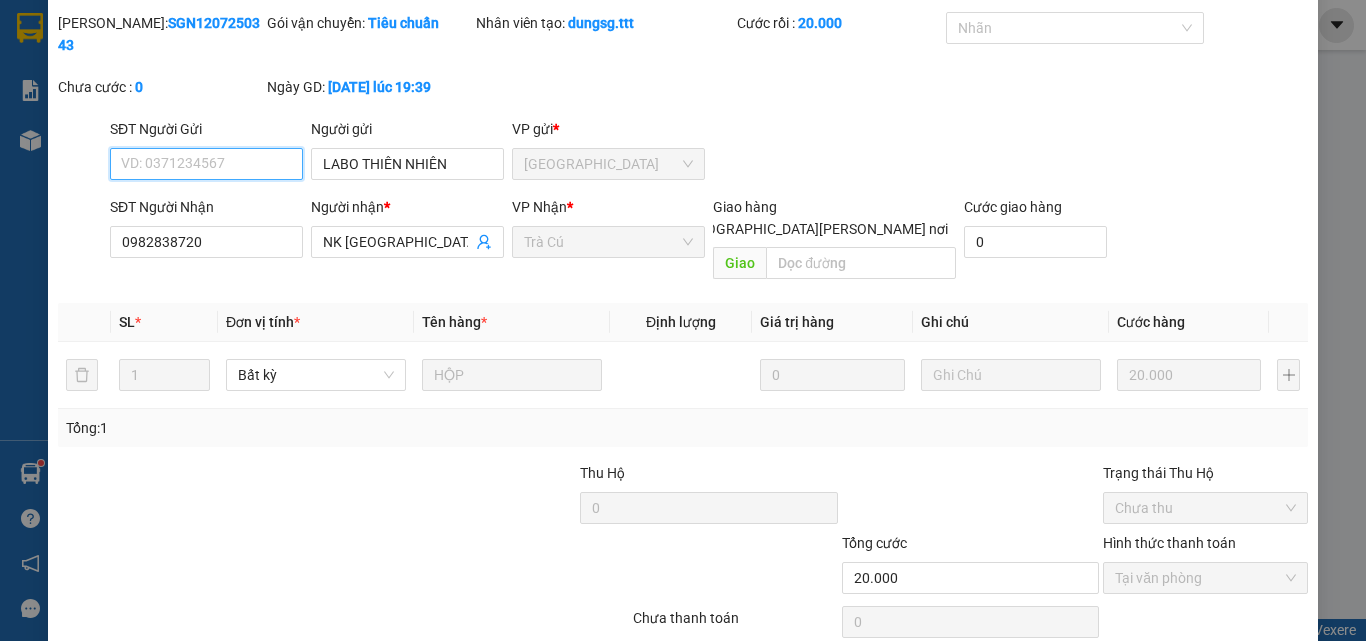 scroll, scrollTop: 103, scrollLeft: 0, axis: vertical 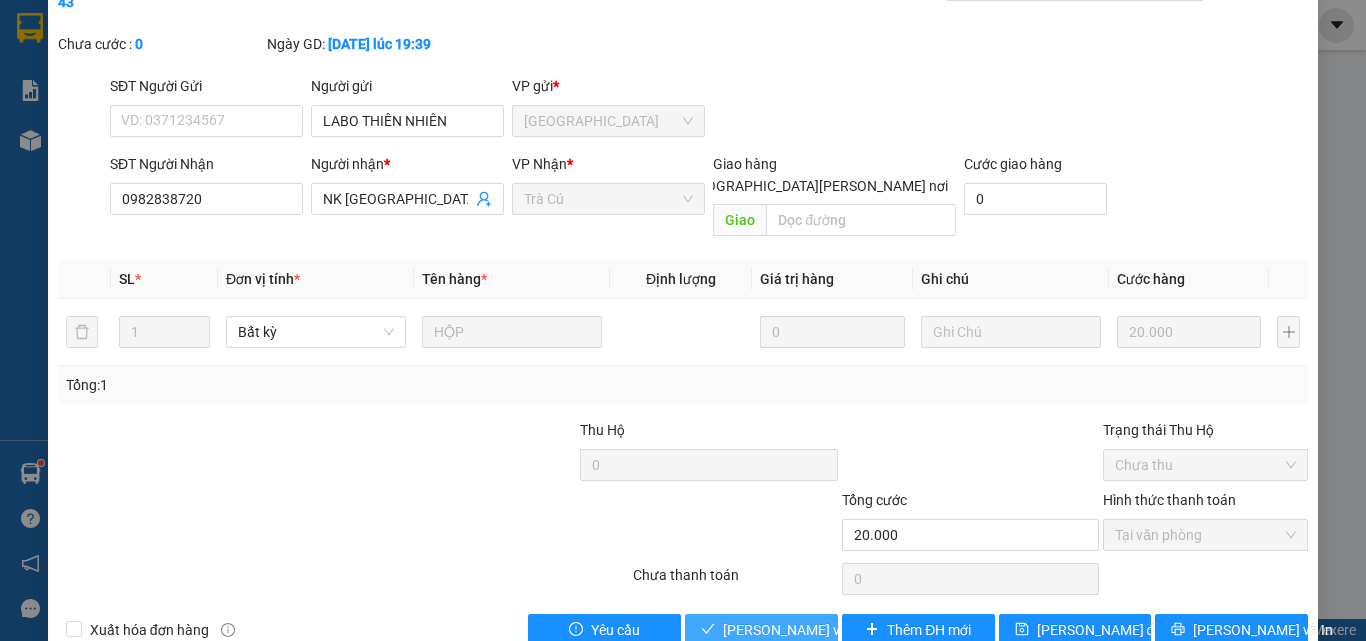 drag, startPoint x: 780, startPoint y: 584, endPoint x: 804, endPoint y: 560, distance: 33.941124 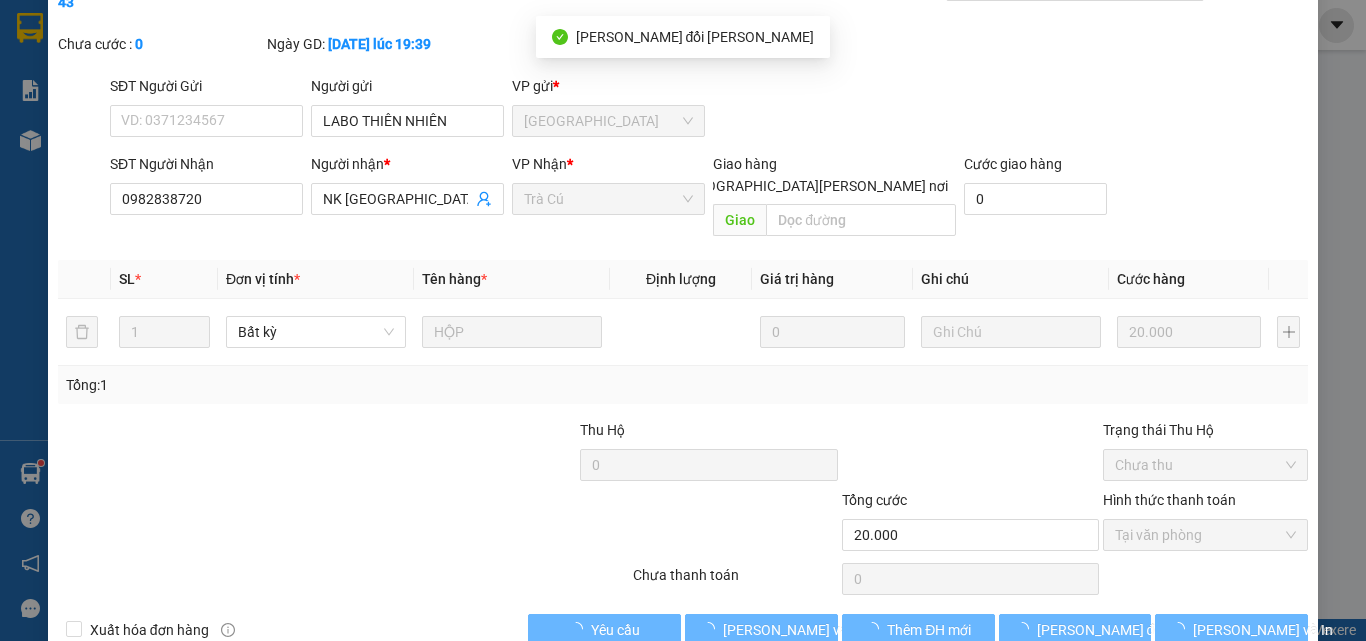 scroll, scrollTop: 0, scrollLeft: 0, axis: both 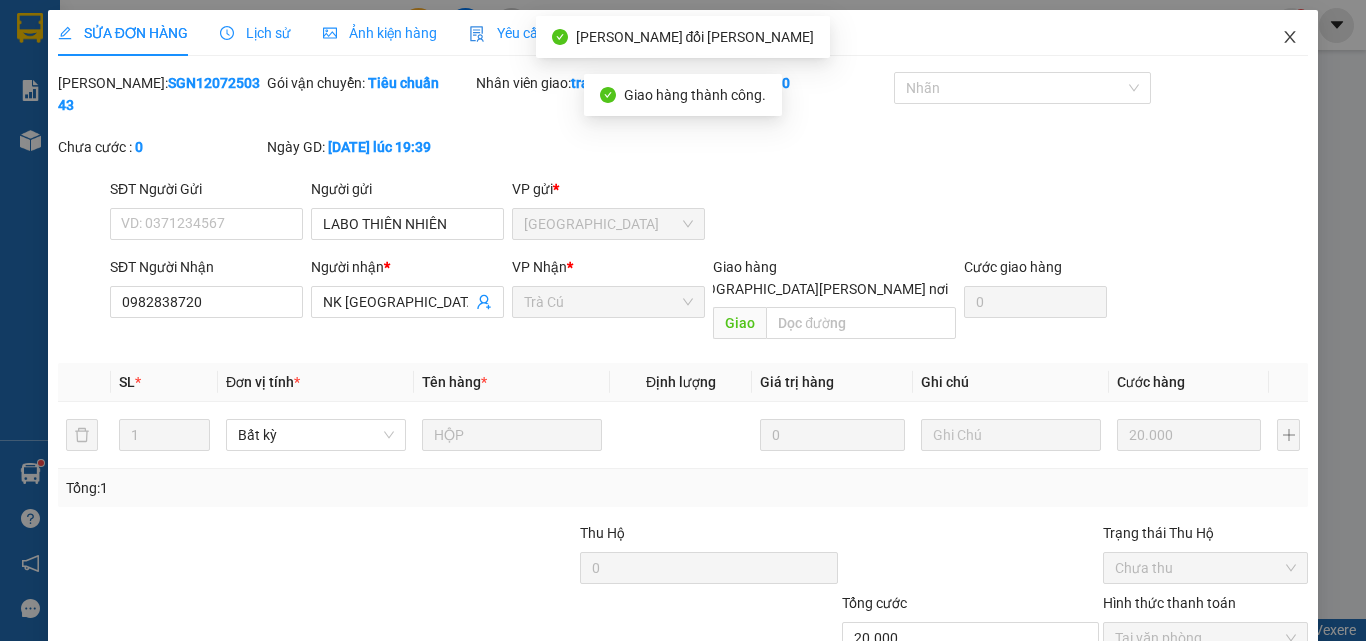 click 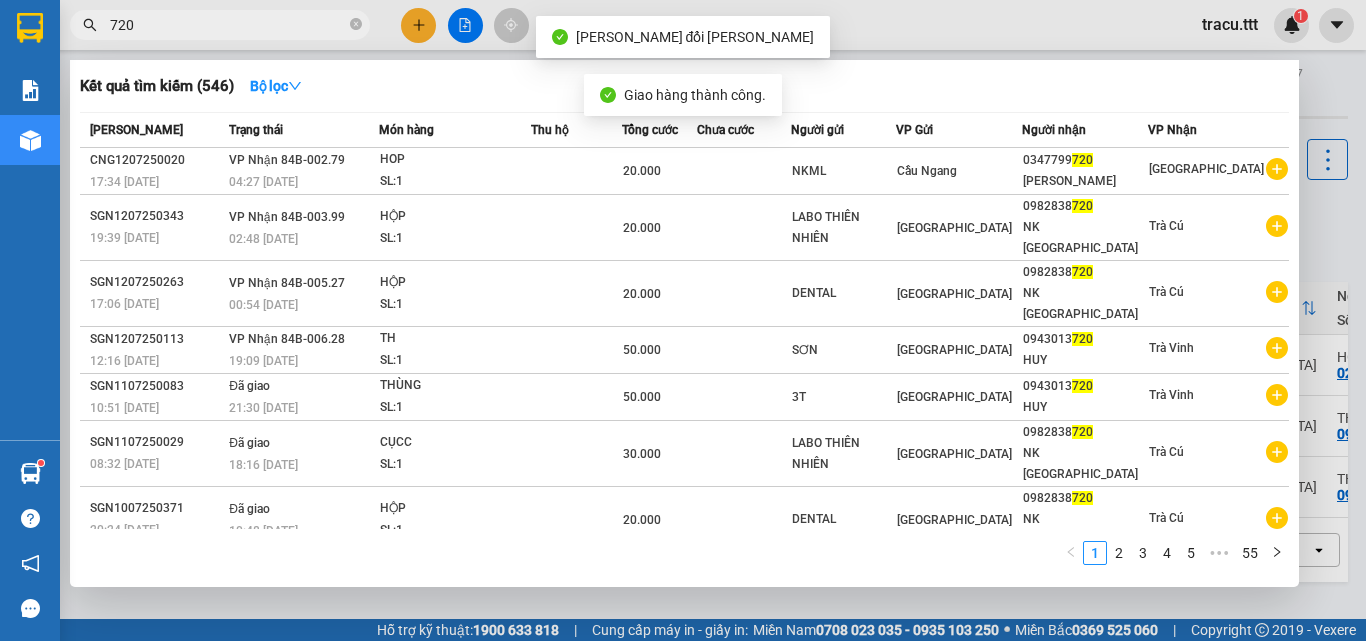 click on "720" at bounding box center [228, 25] 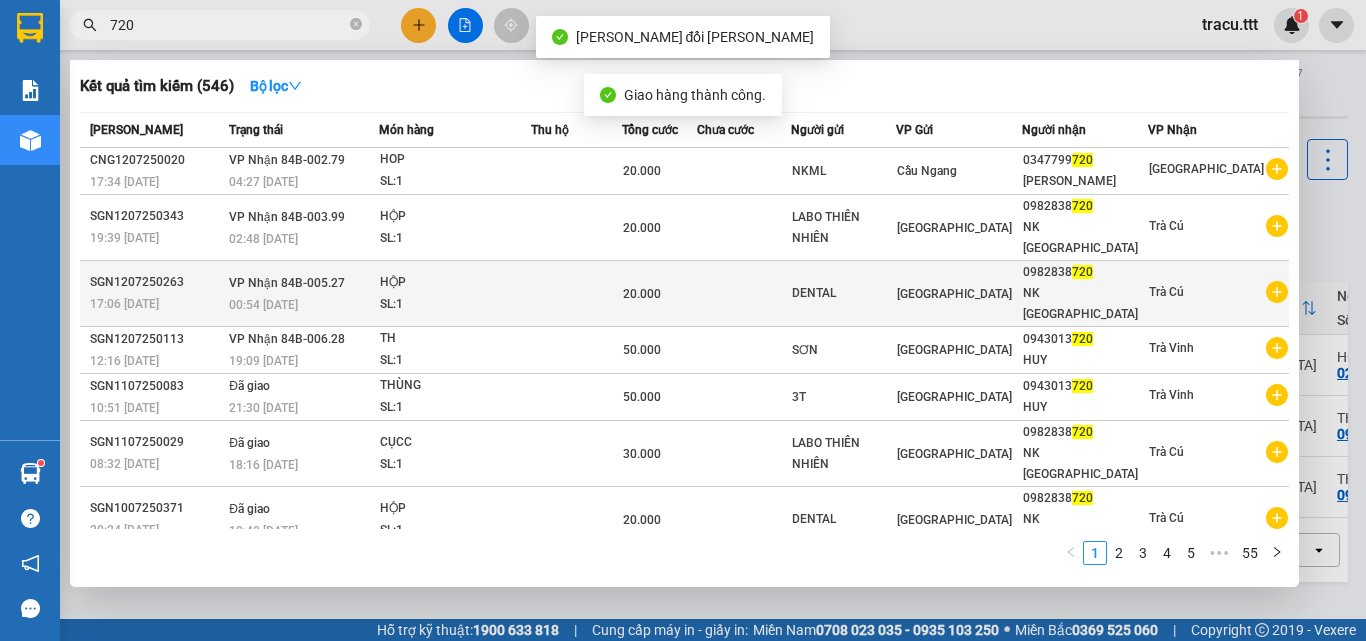 click on "DENTAL" at bounding box center (843, 293) 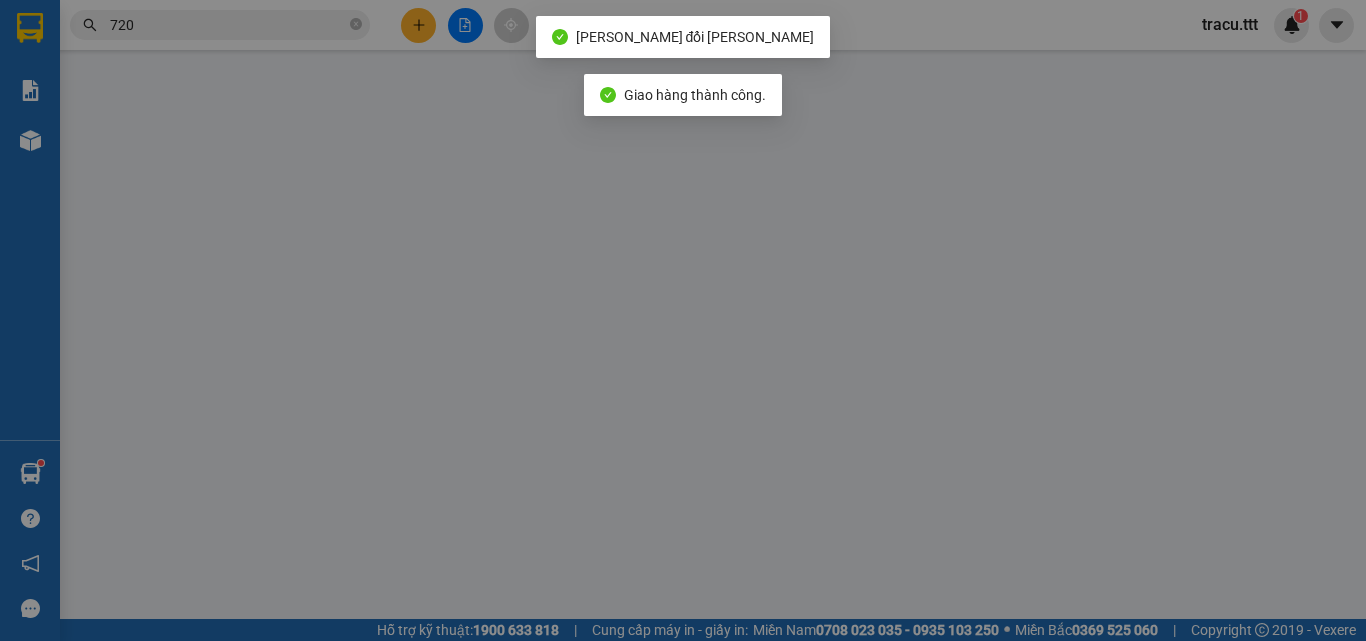 type on "DENTAL" 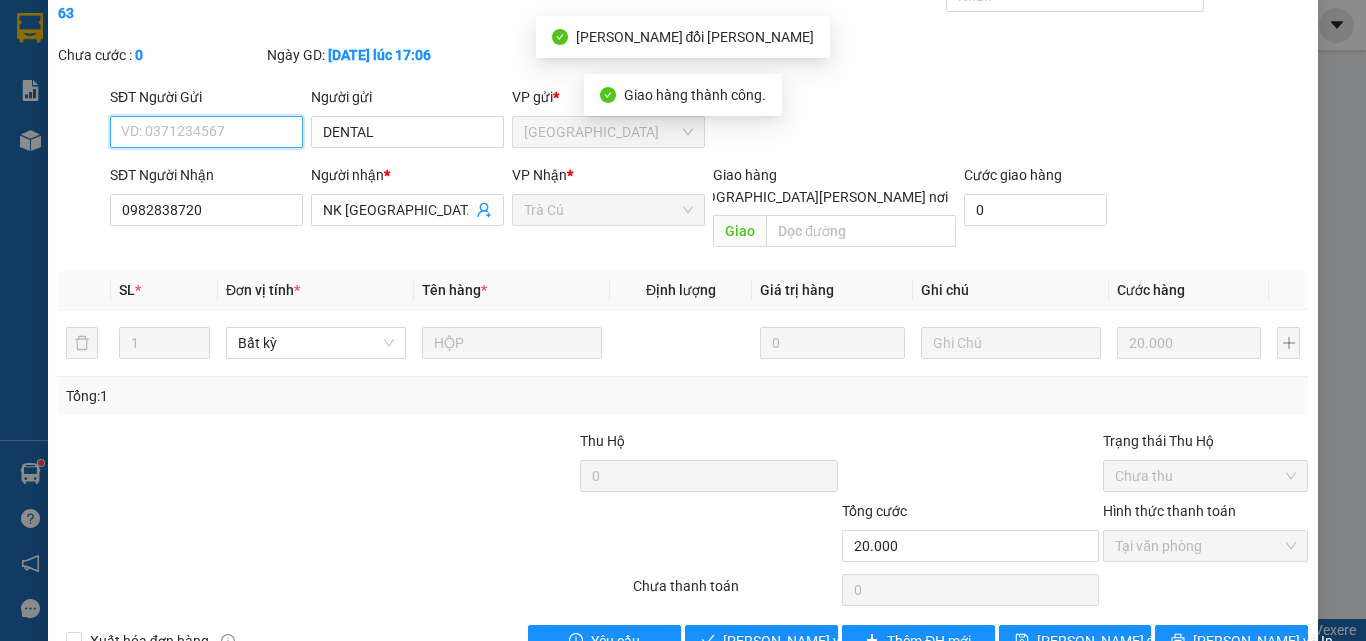 scroll, scrollTop: 103, scrollLeft: 0, axis: vertical 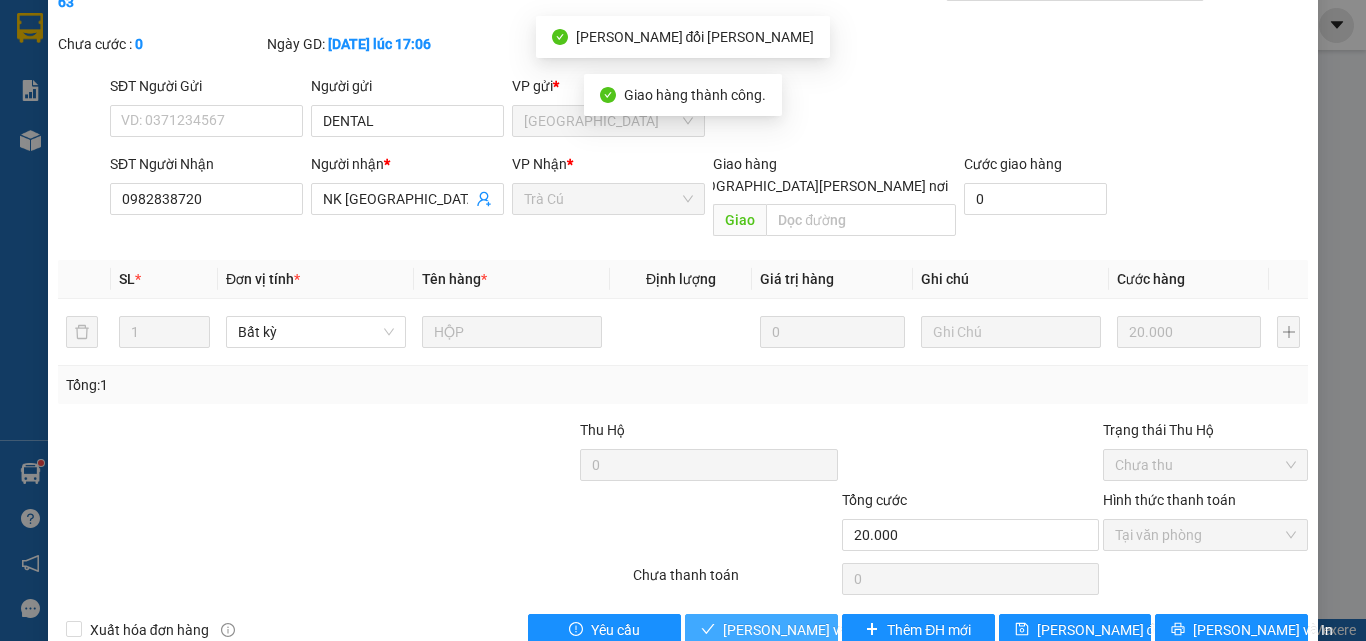click on "[PERSON_NAME] và [PERSON_NAME] hàng" at bounding box center (858, 630) 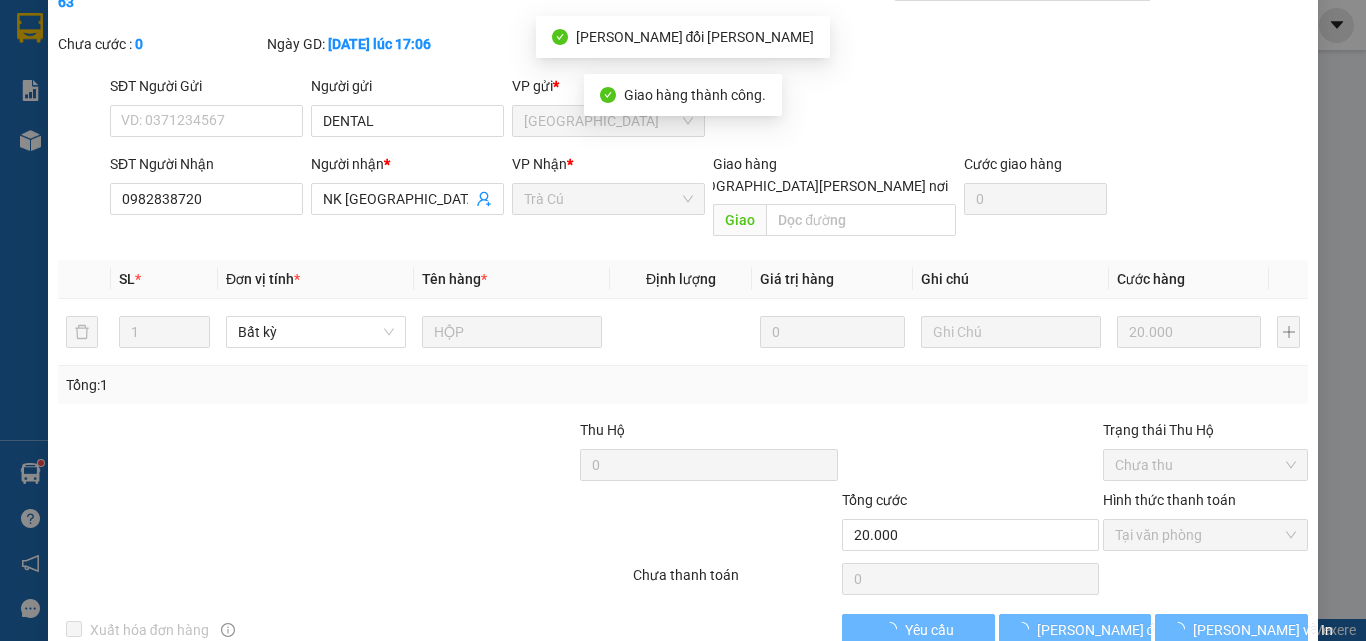 scroll, scrollTop: 0, scrollLeft: 0, axis: both 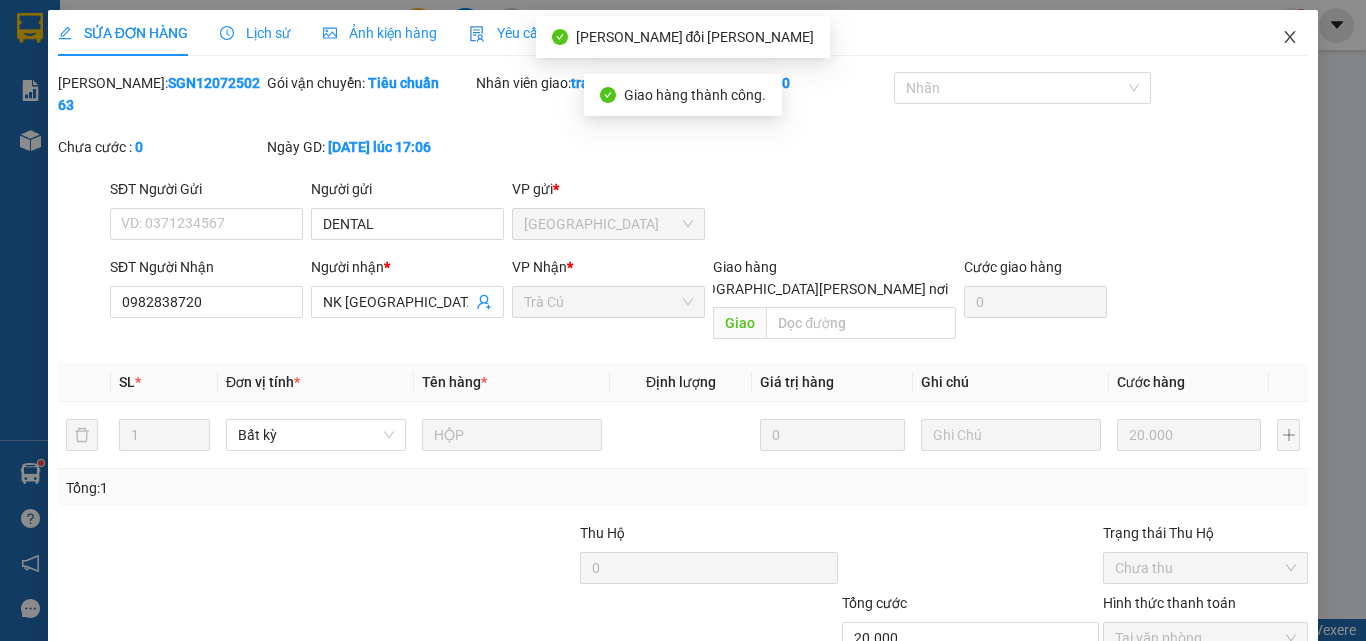 click 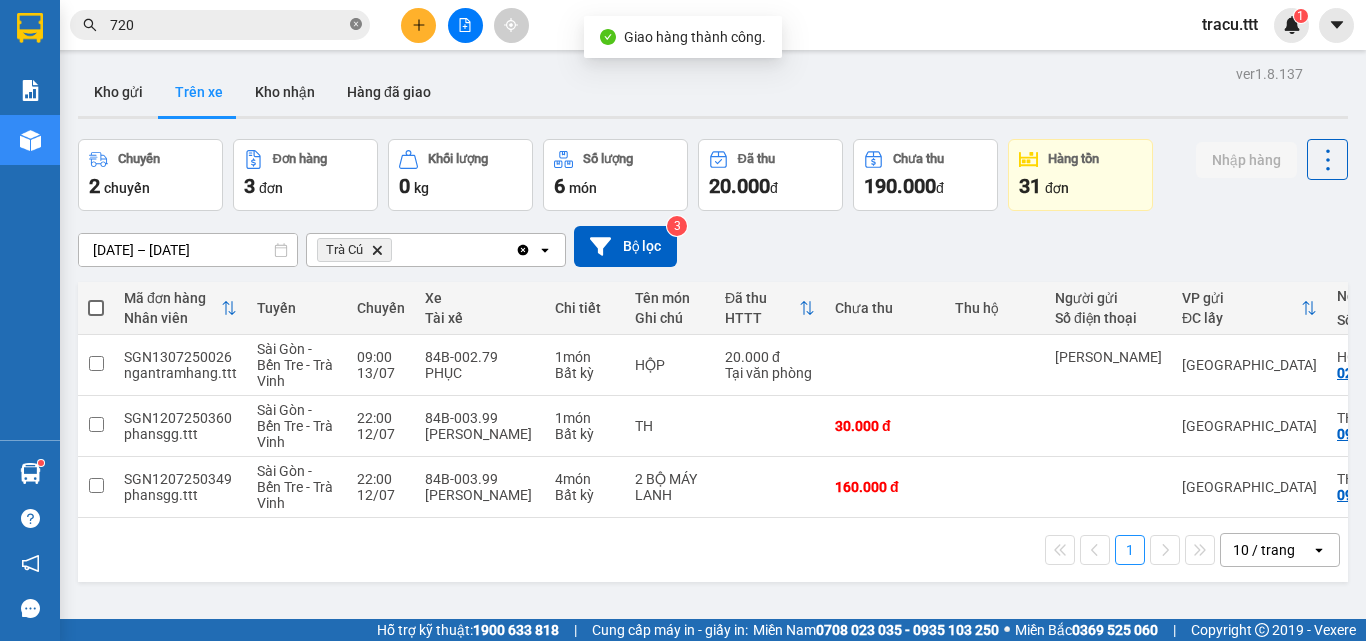 click at bounding box center (356, 25) 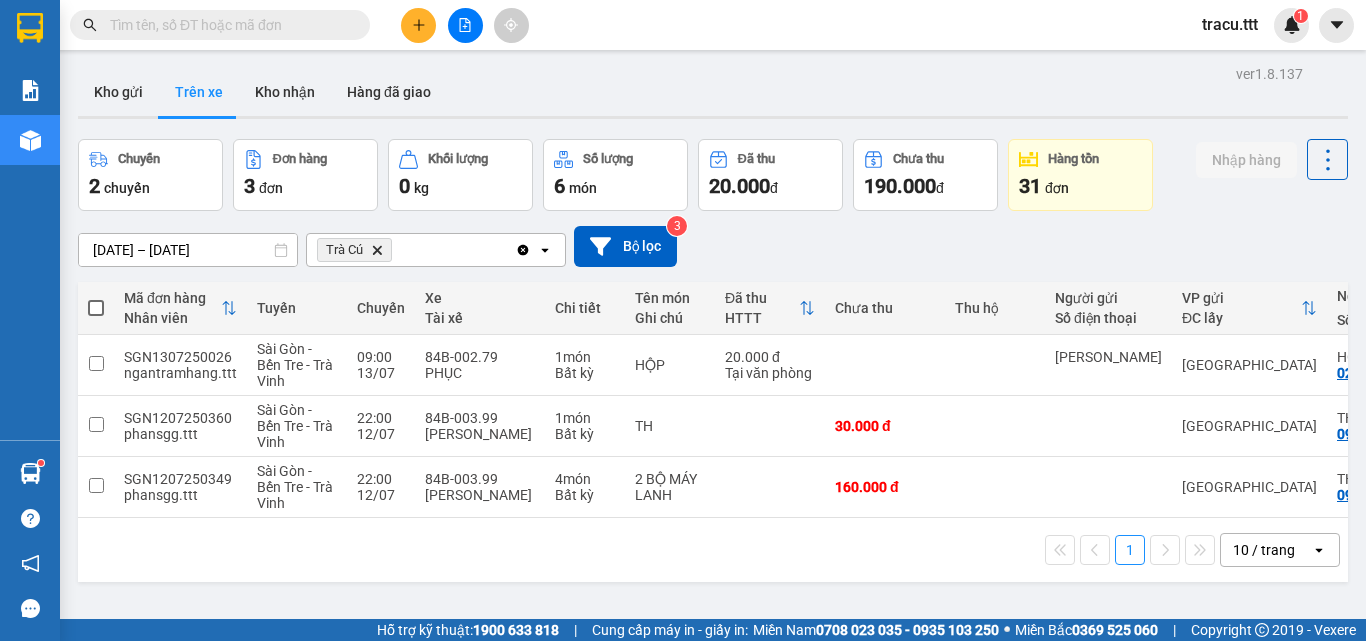 click on "Kho gửi Trên xe Kho nhận Hàng đã giao" at bounding box center (713, 94) 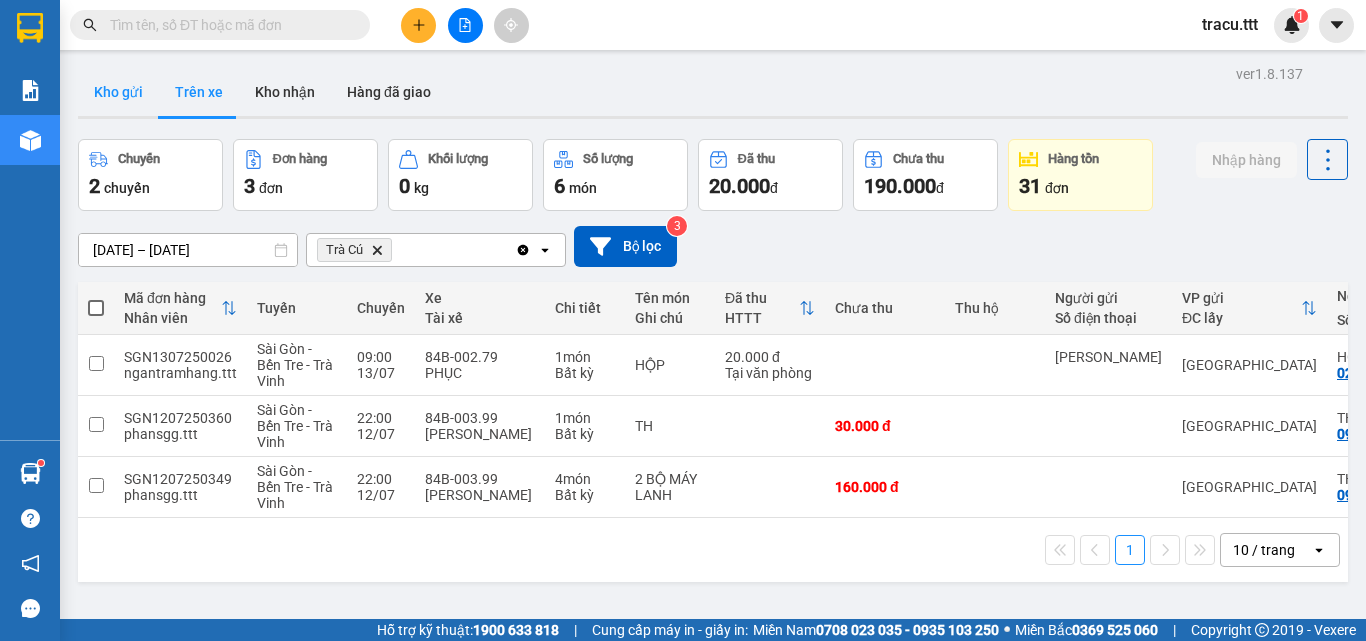 click on "Kho gửi" at bounding box center (118, 92) 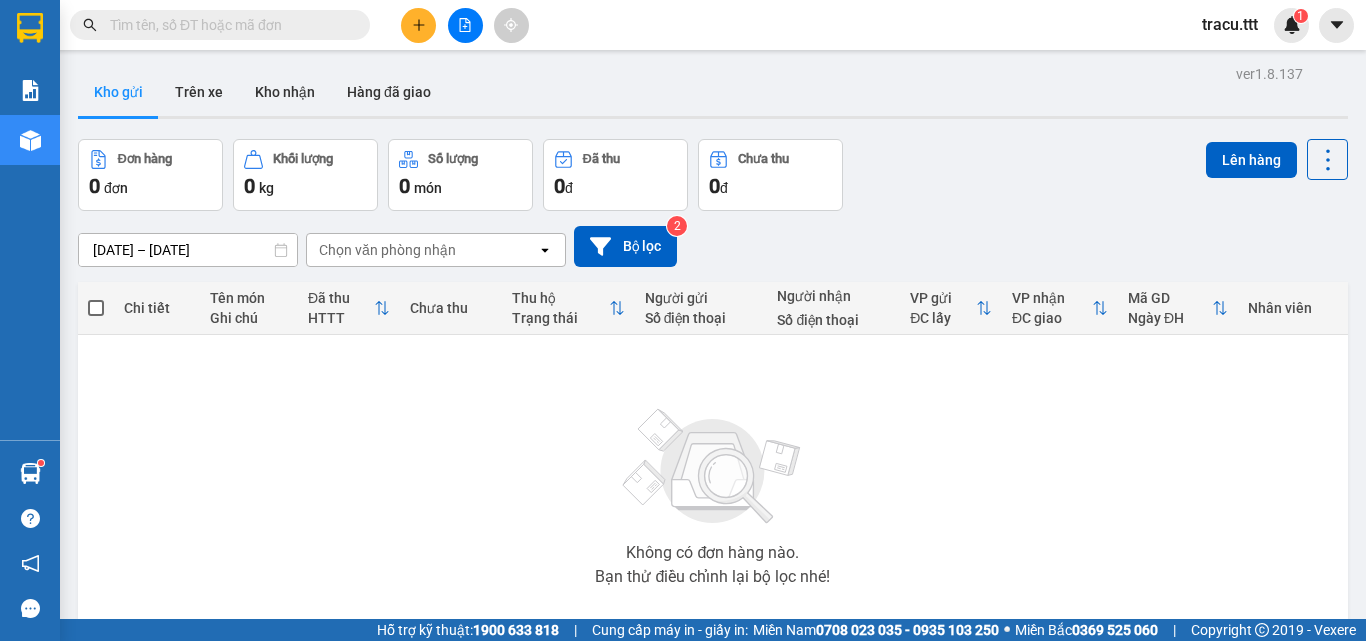 click on "Đơn hàng 0 đơn Khối lượng 0 kg Số lượng 0 món Đã thu 0  đ Chưa thu 0  đ Lên hàng" at bounding box center [713, 175] 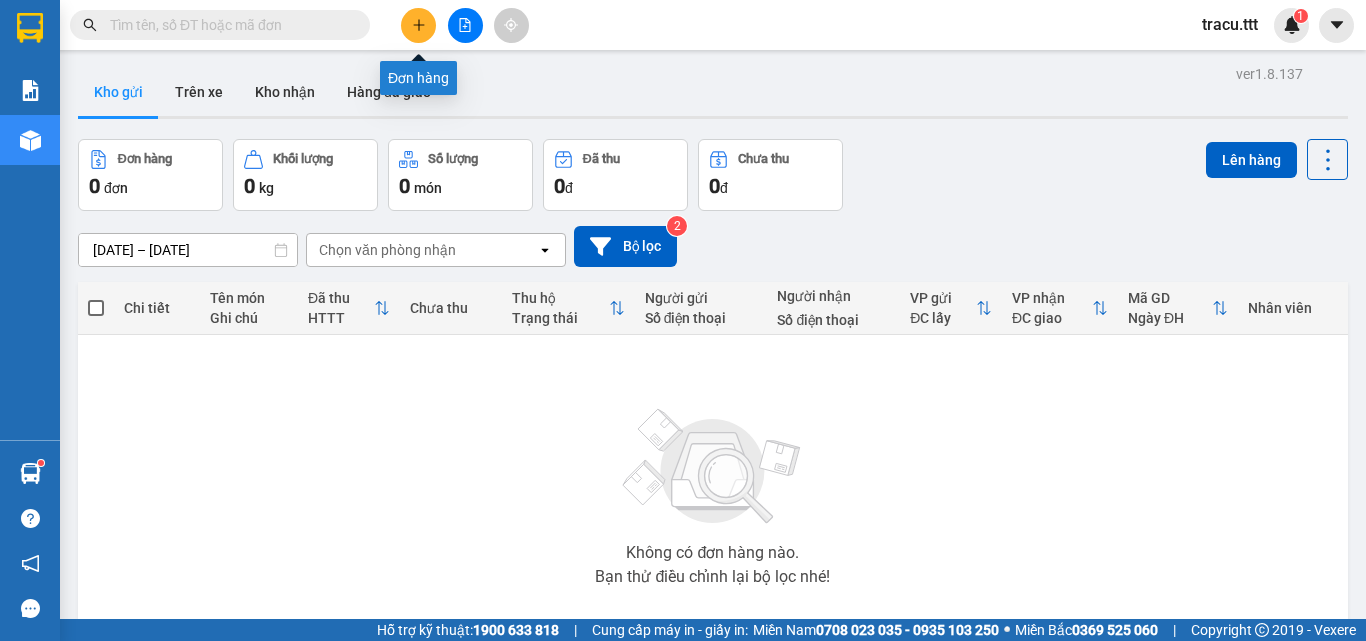 click at bounding box center [418, 25] 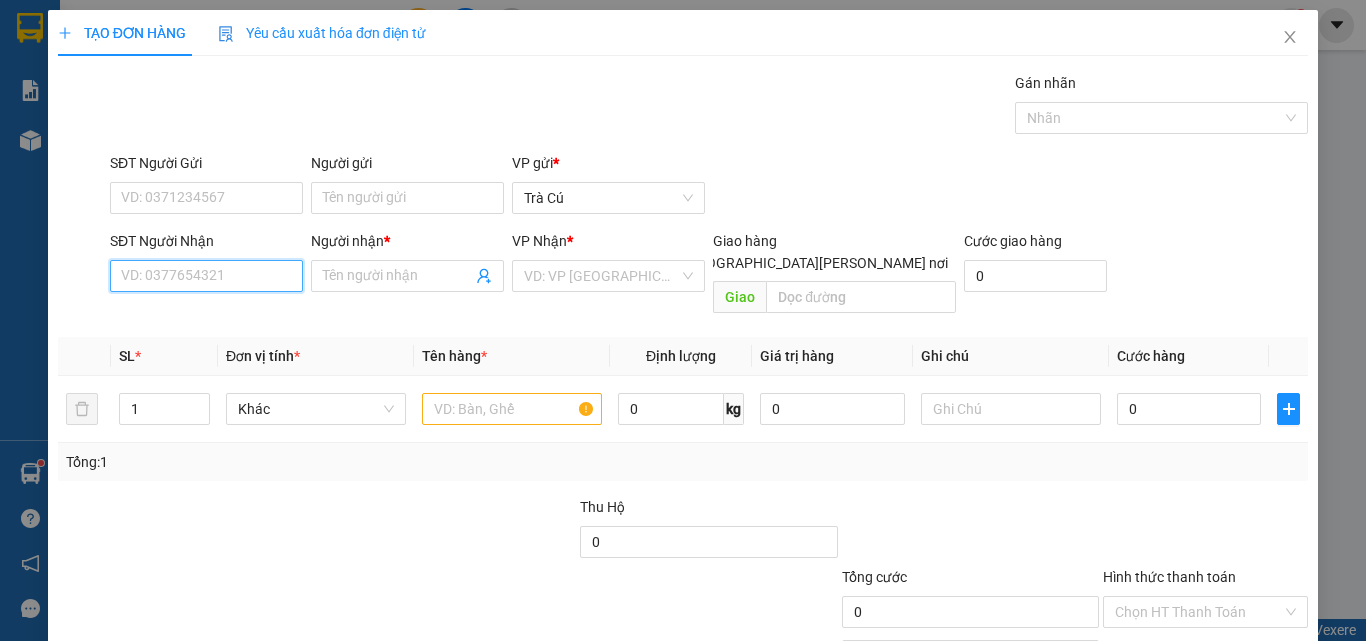 click on "SĐT Người Nhận" at bounding box center (206, 276) 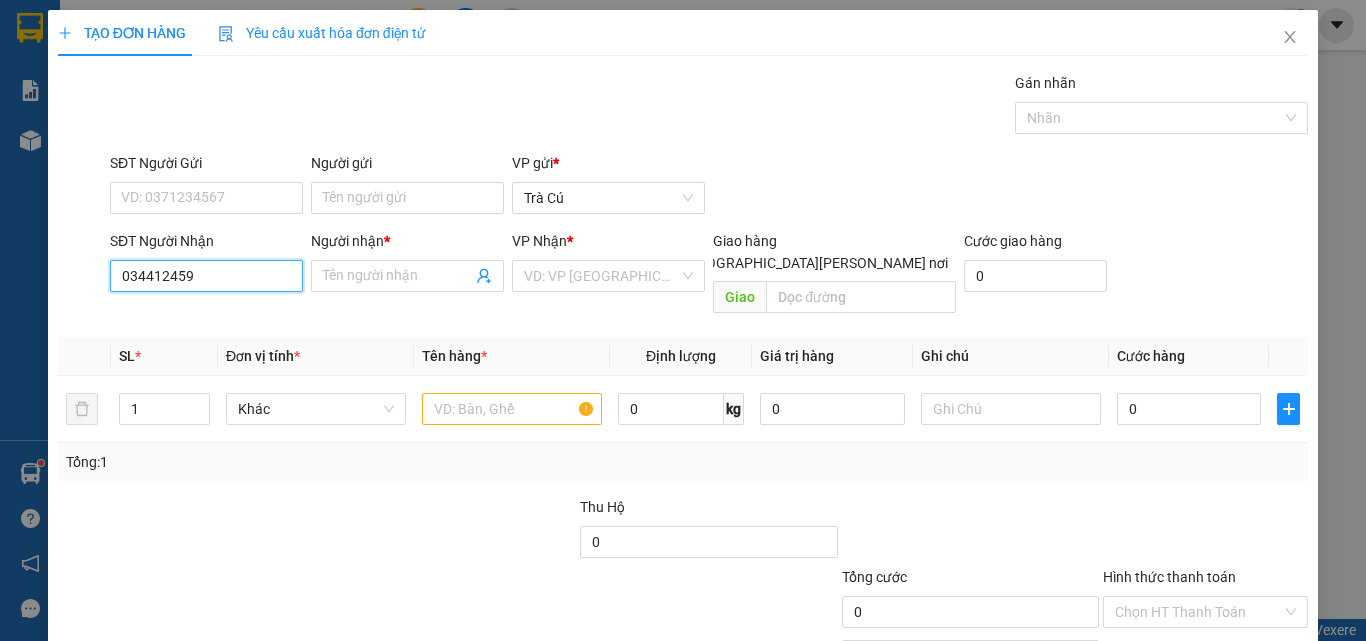 type on "0344124595" 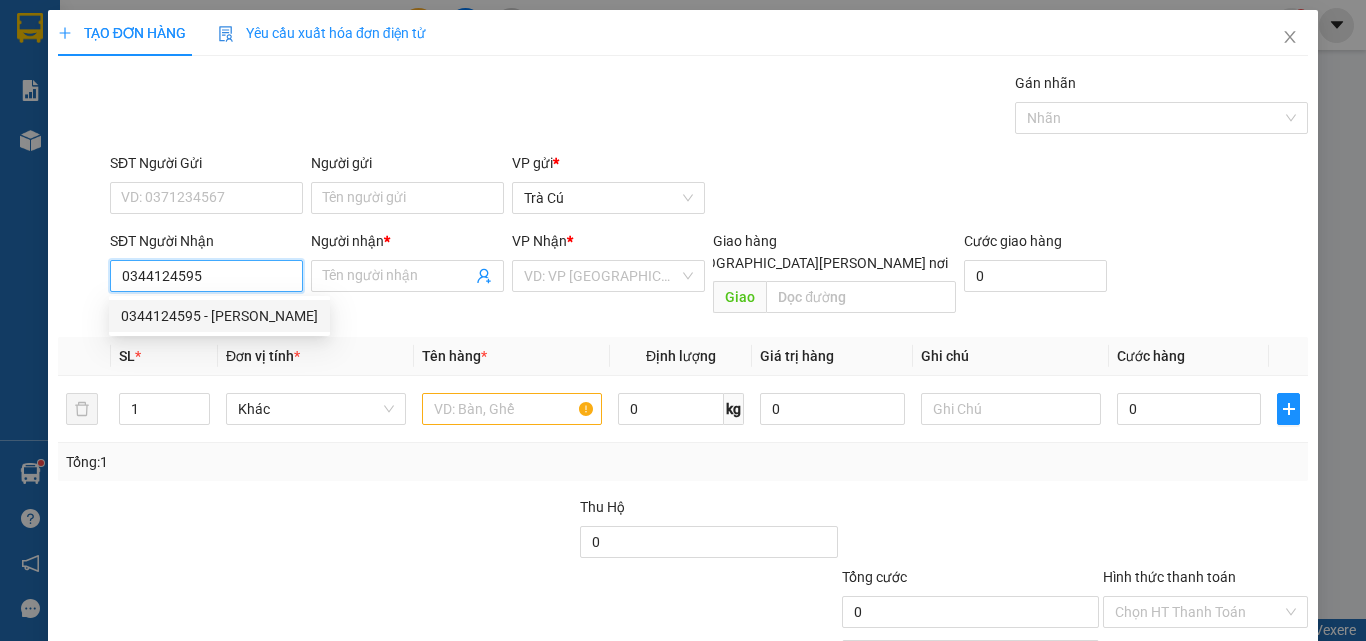click on "0344124595 - [PERSON_NAME]" at bounding box center (219, 316) 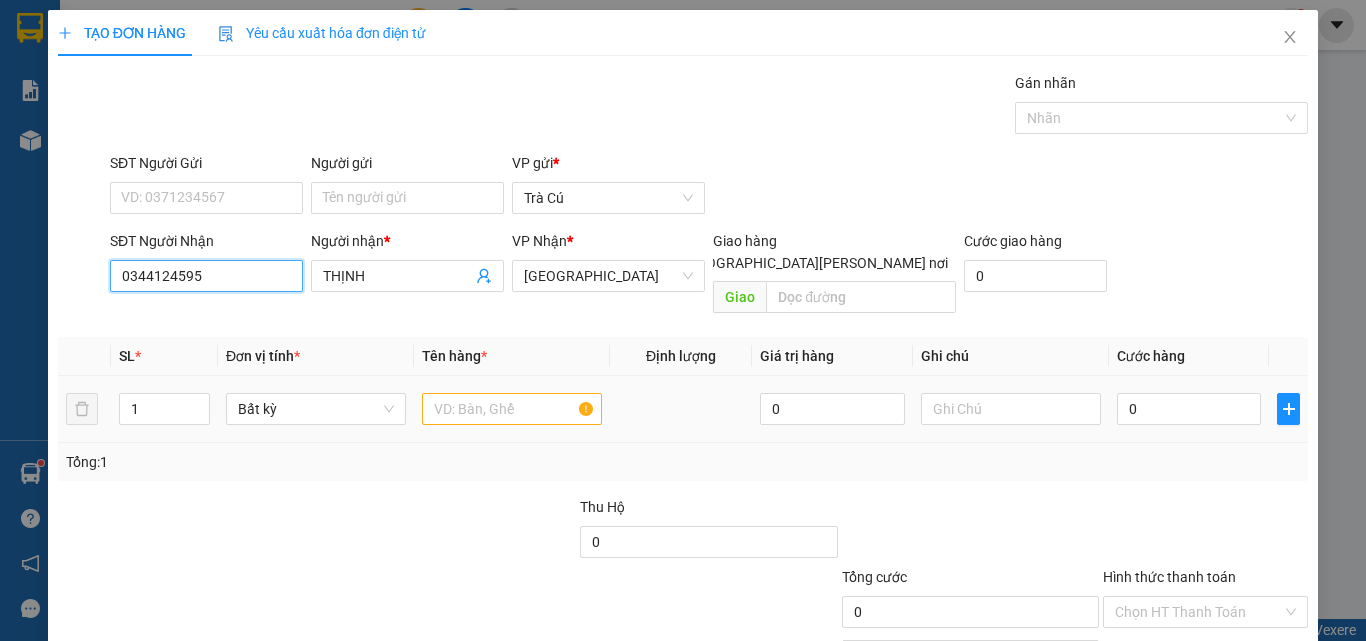 type on "0344124595" 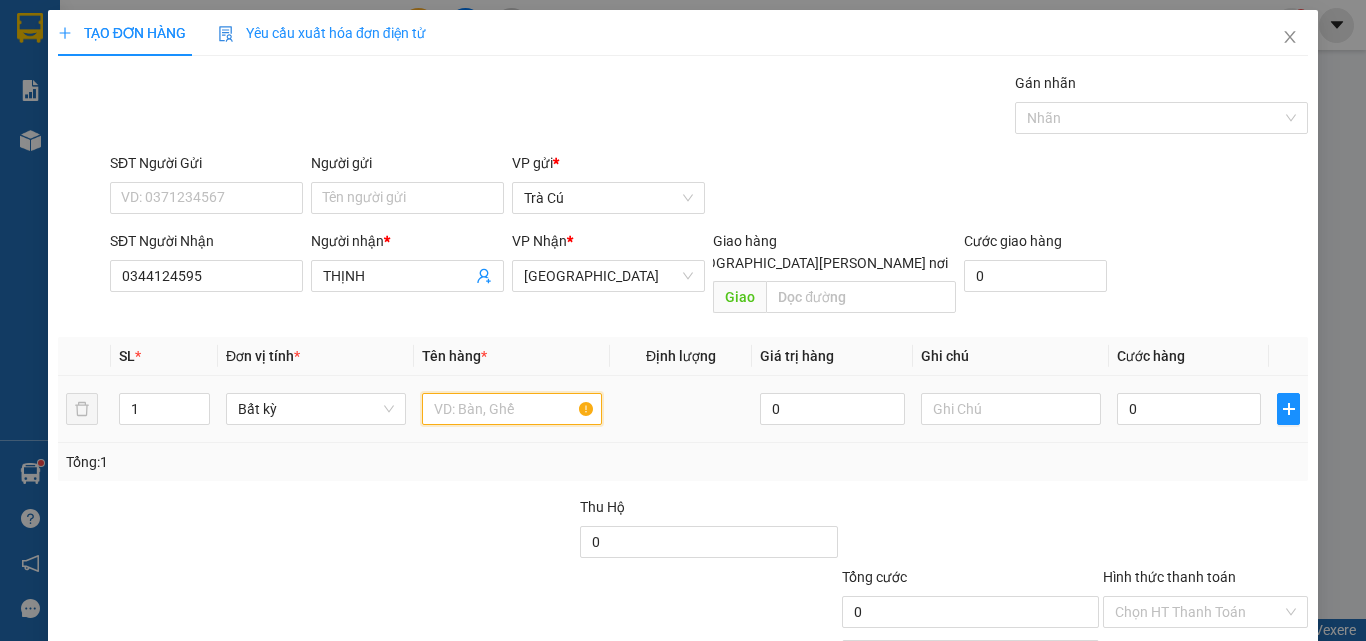 click at bounding box center [512, 409] 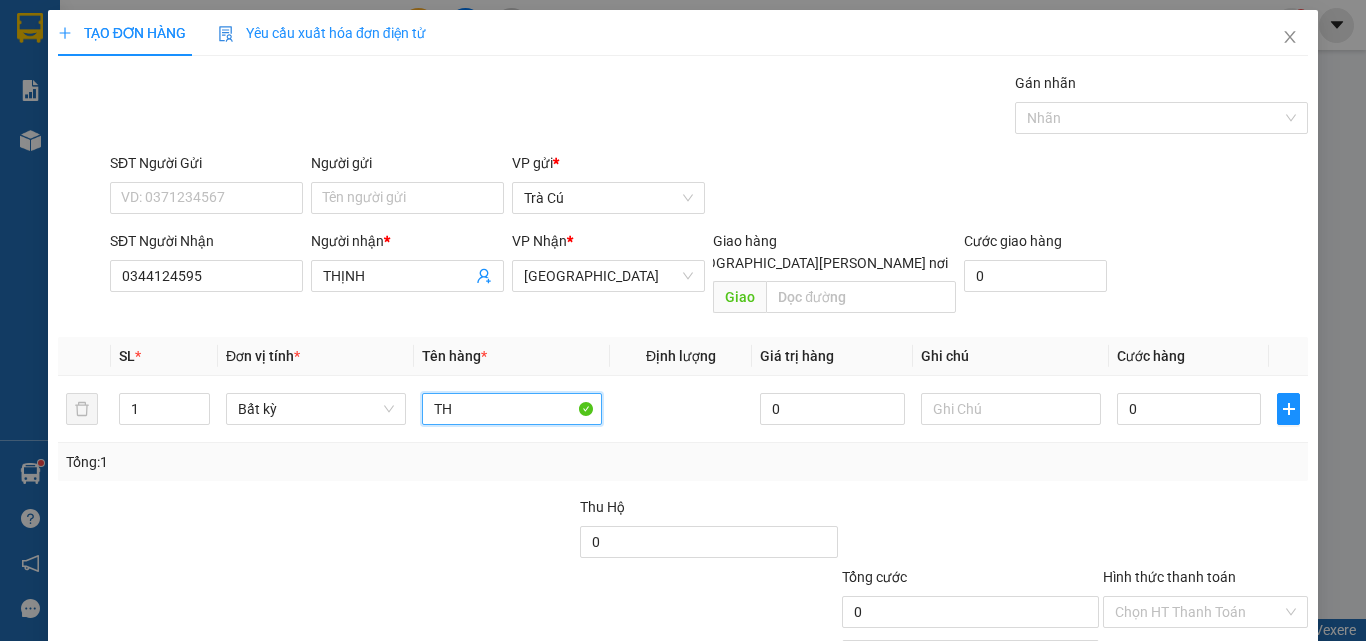 type on "T" 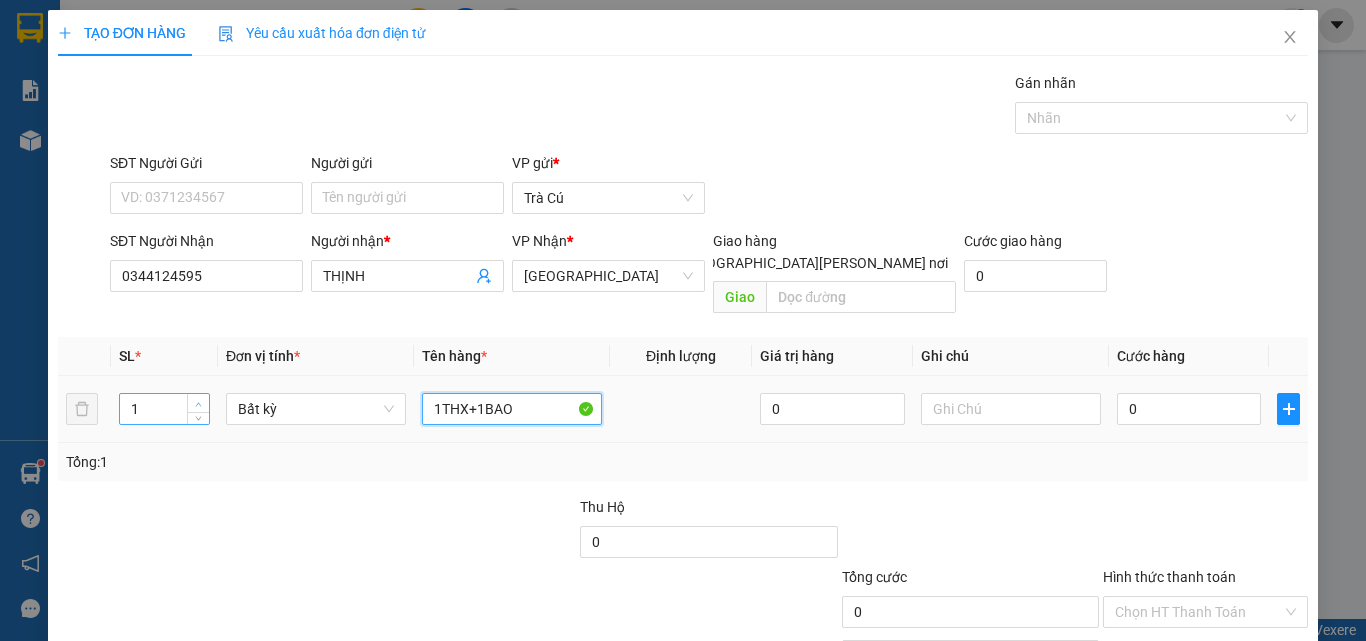 type on "1THX+1BAO" 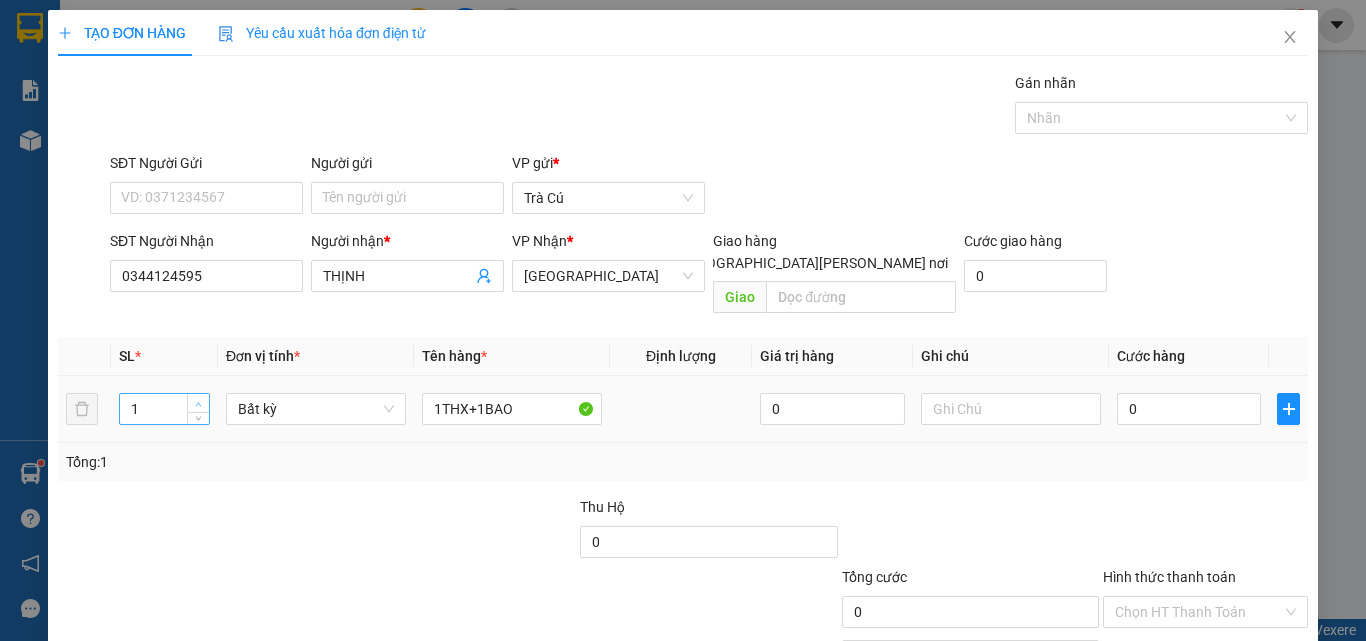 type on "2" 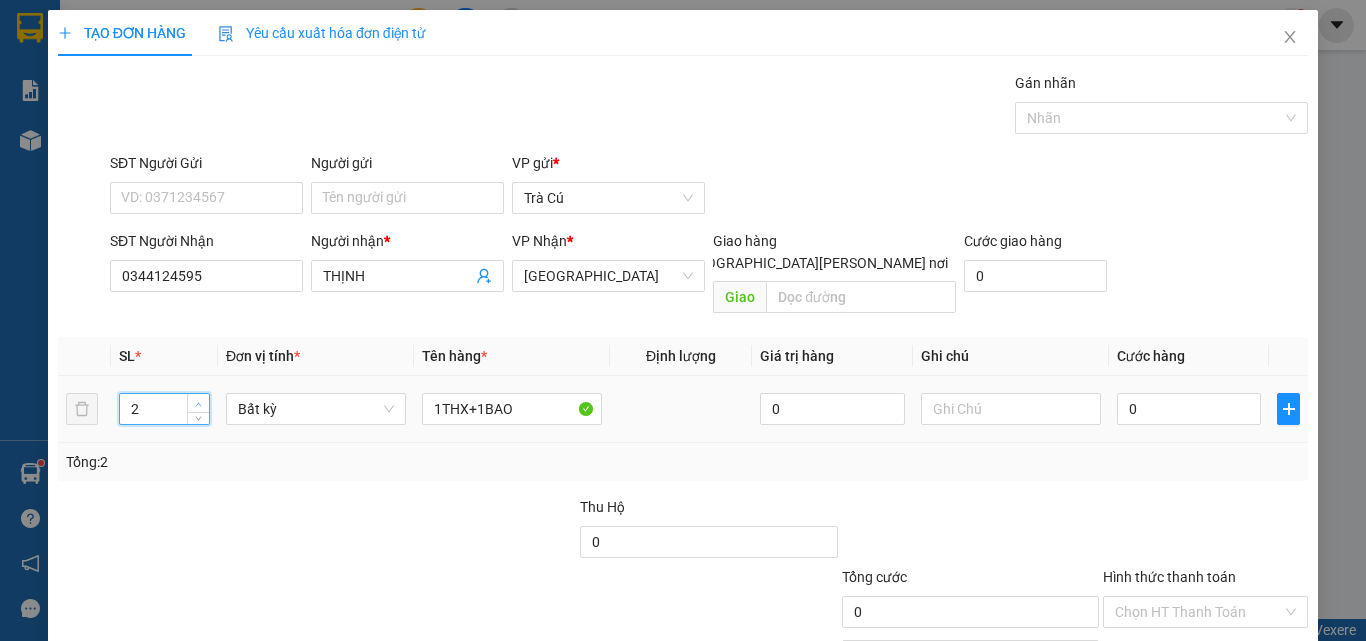 click 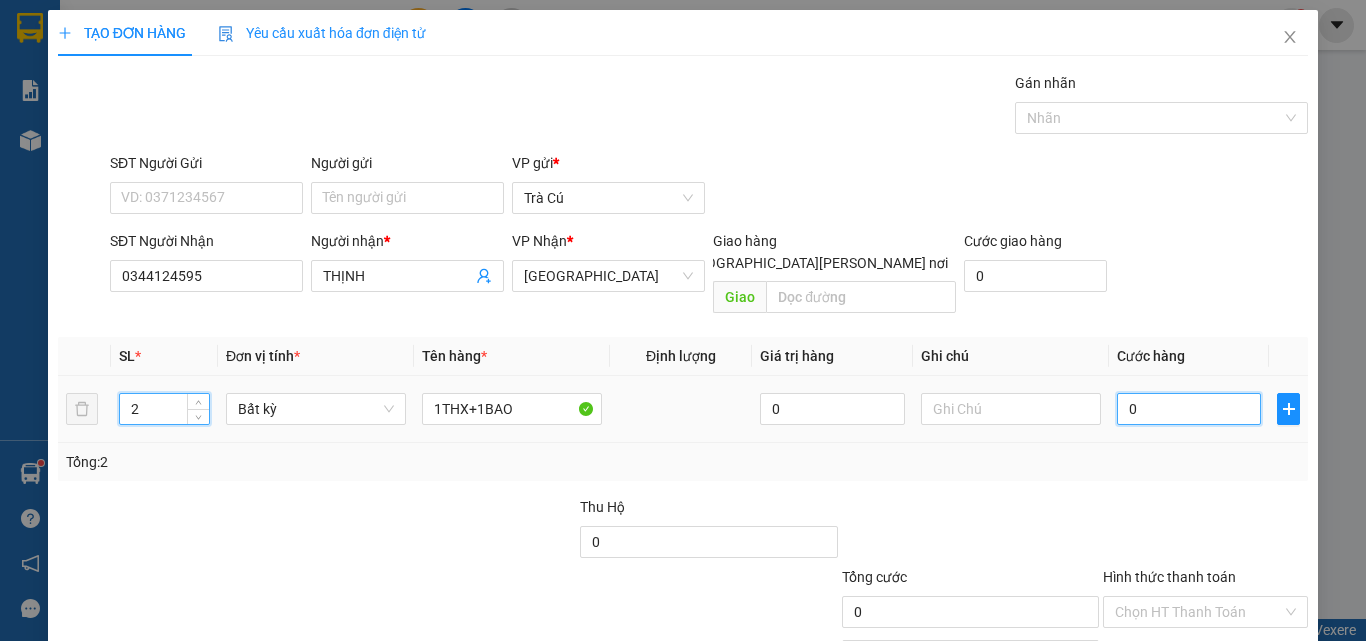 click on "0" at bounding box center (1189, 409) 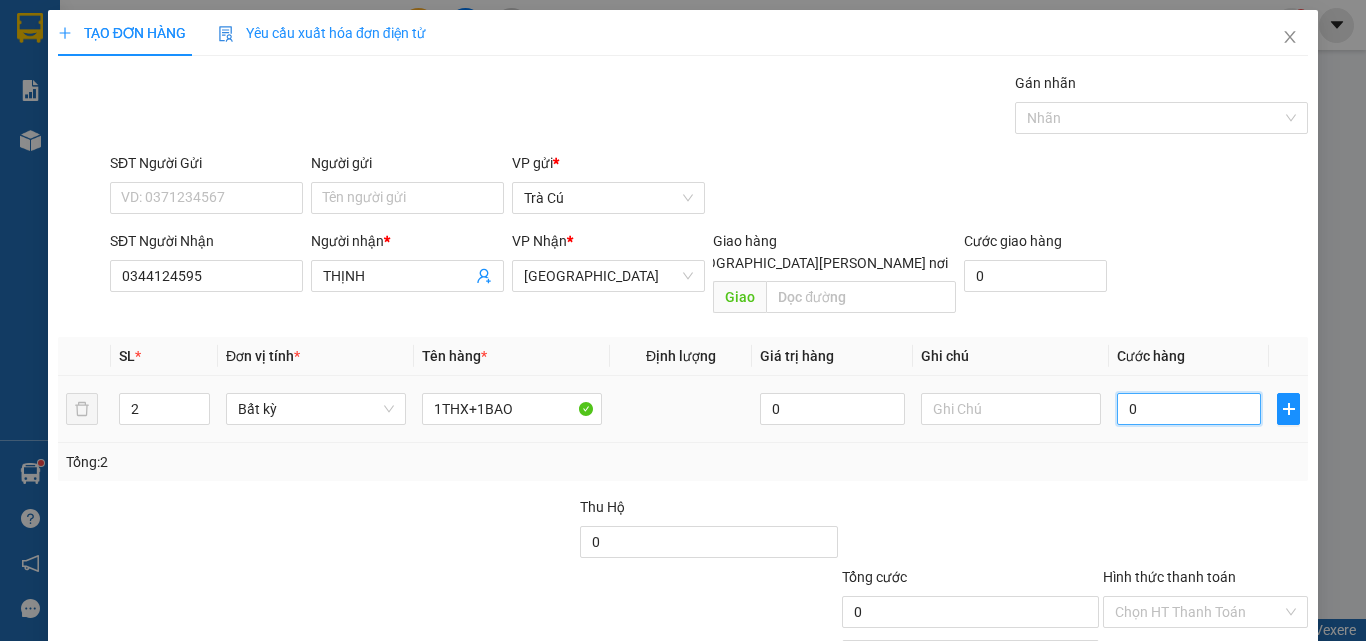 type on "8" 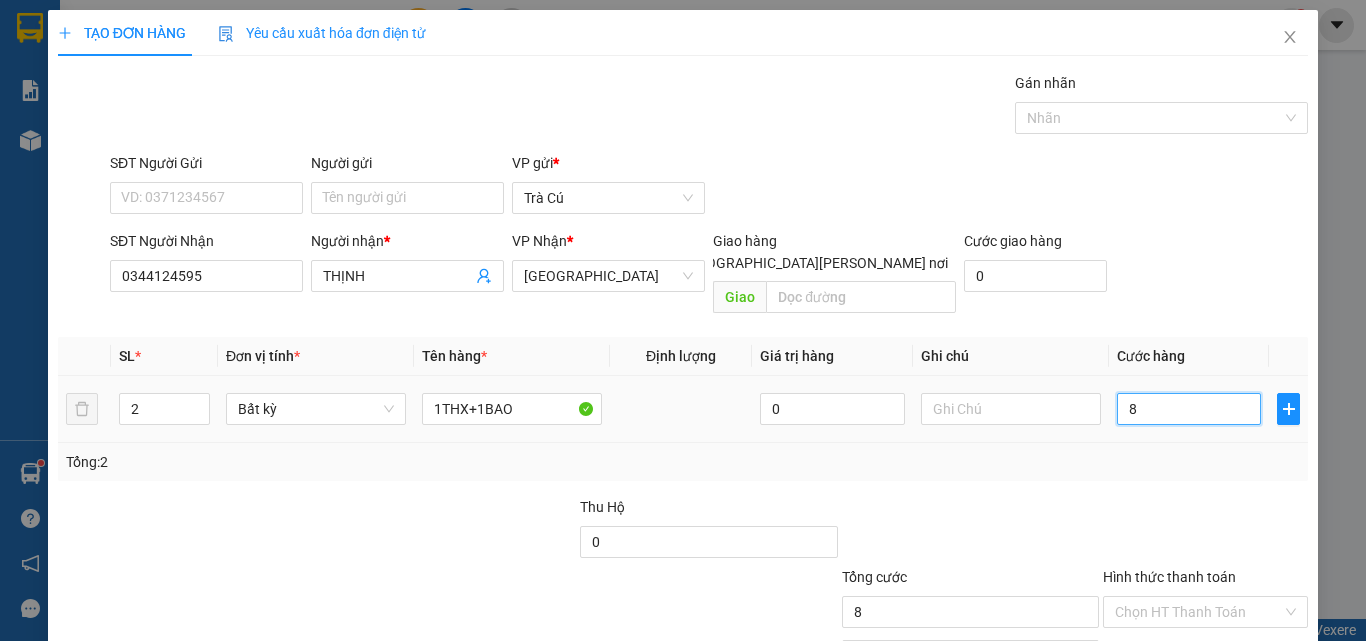 type on "80" 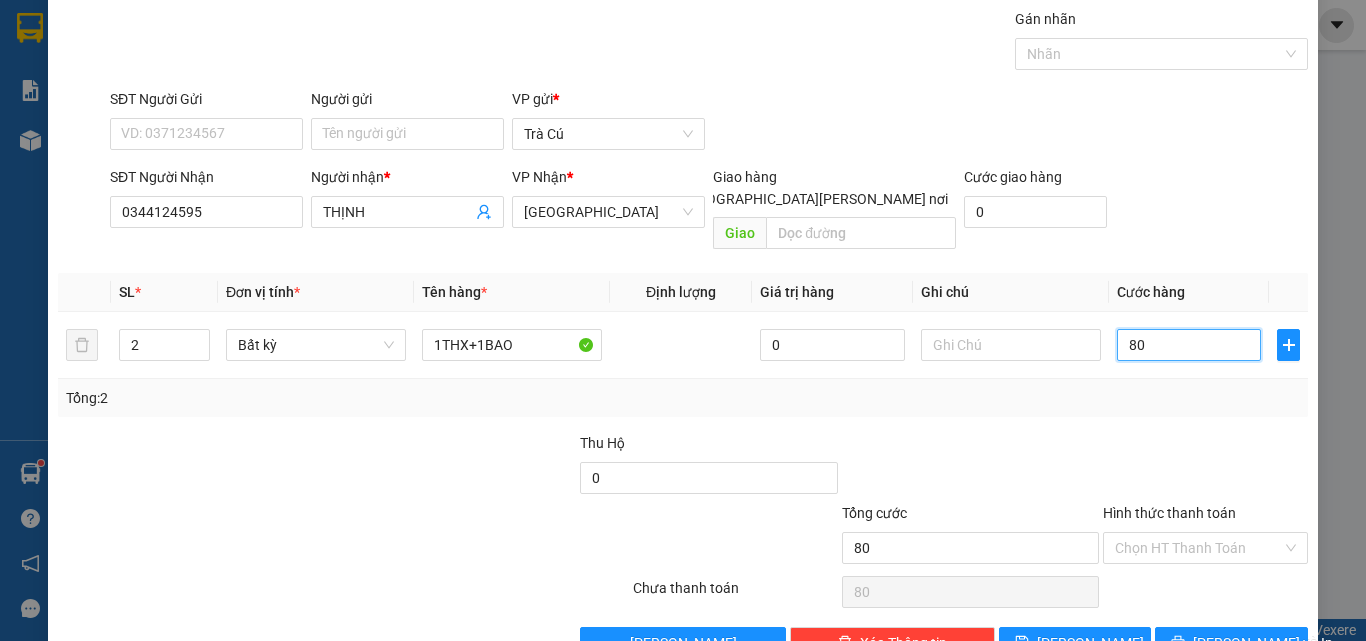 scroll, scrollTop: 99, scrollLeft: 0, axis: vertical 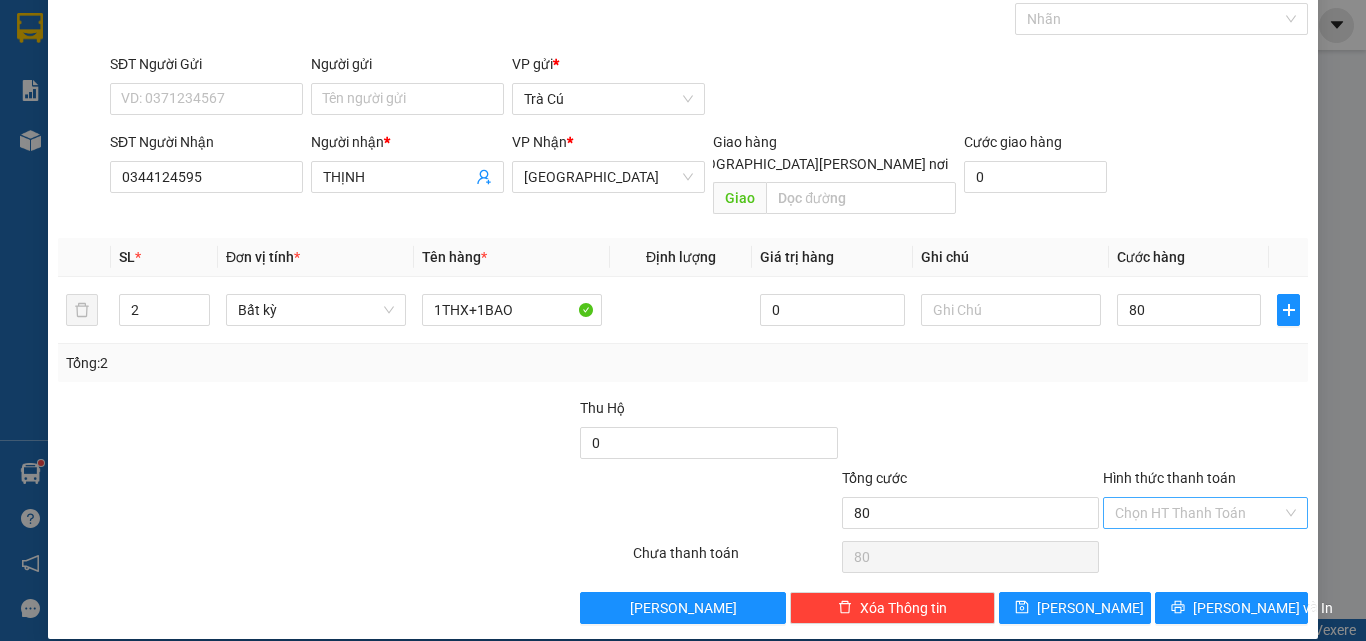 type on "80.000" 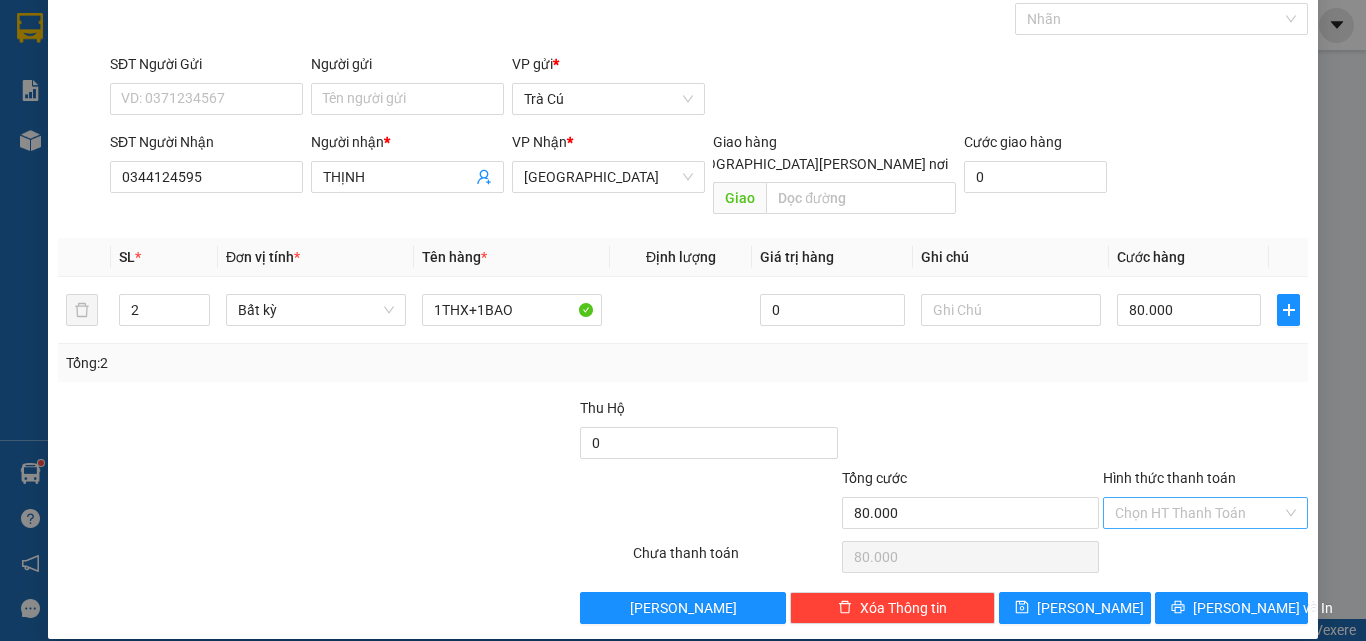 click on "Hình thức thanh toán" at bounding box center (1198, 513) 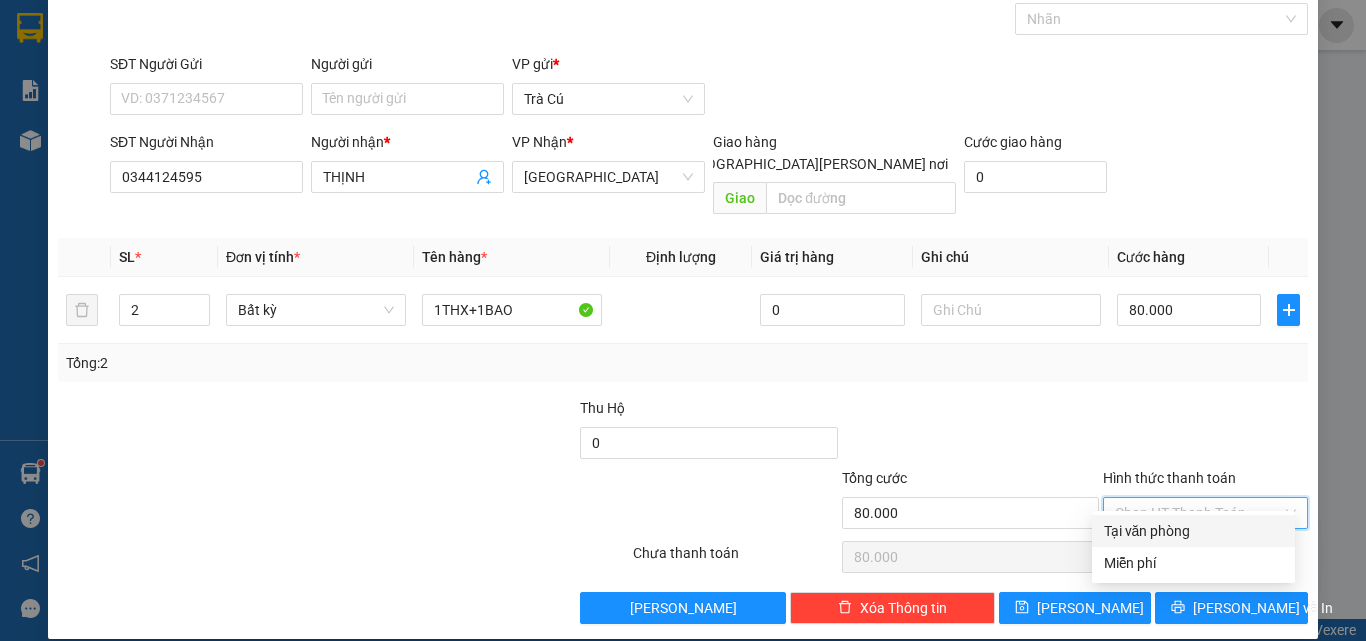 click on "Tại văn phòng" at bounding box center (1193, 531) 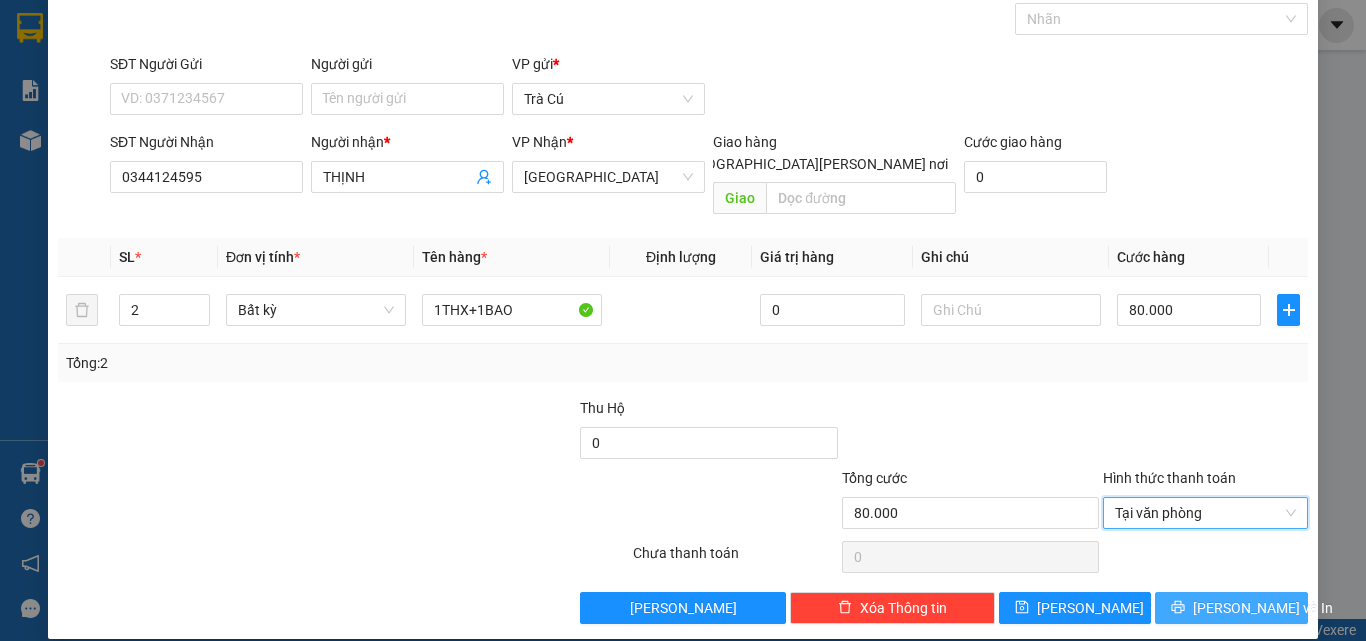 click 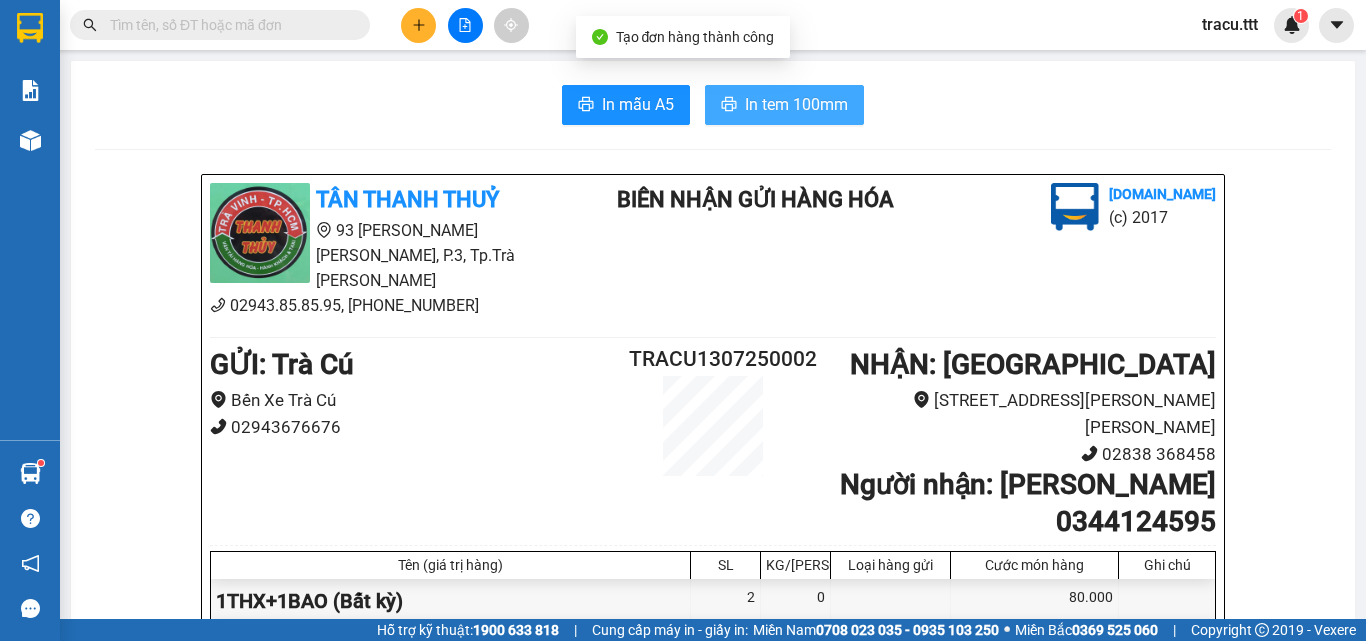click on "In tem 100mm" at bounding box center [796, 104] 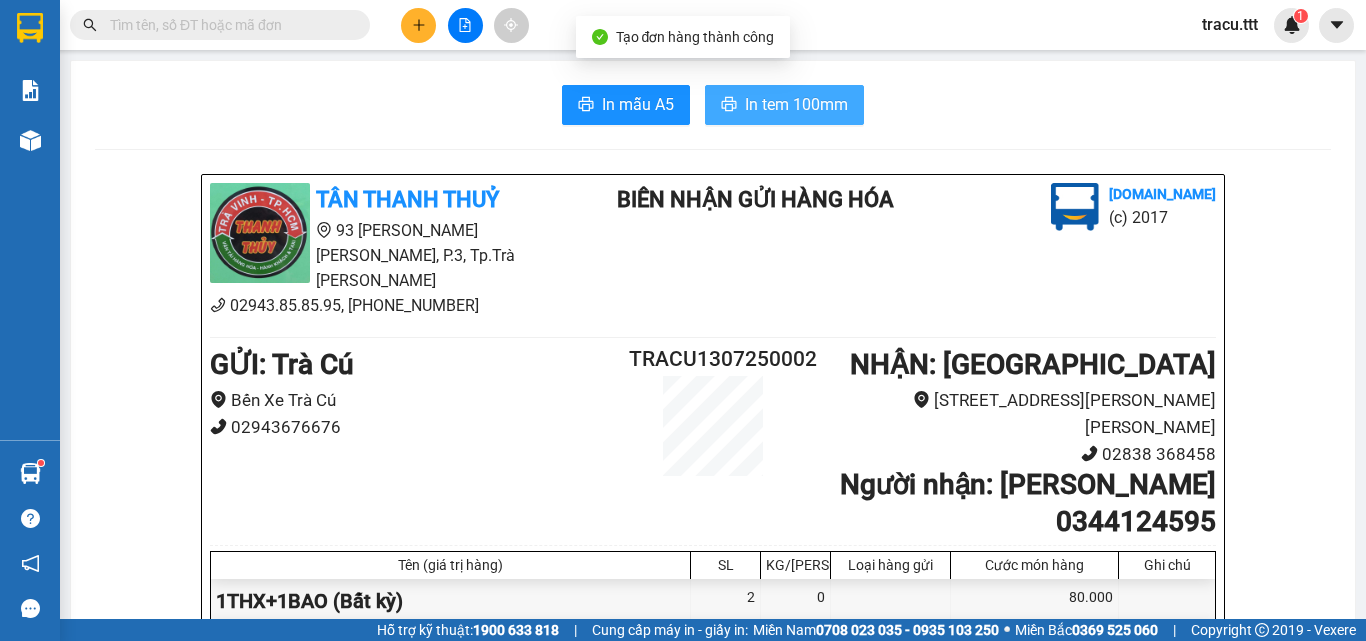 scroll, scrollTop: 0, scrollLeft: 0, axis: both 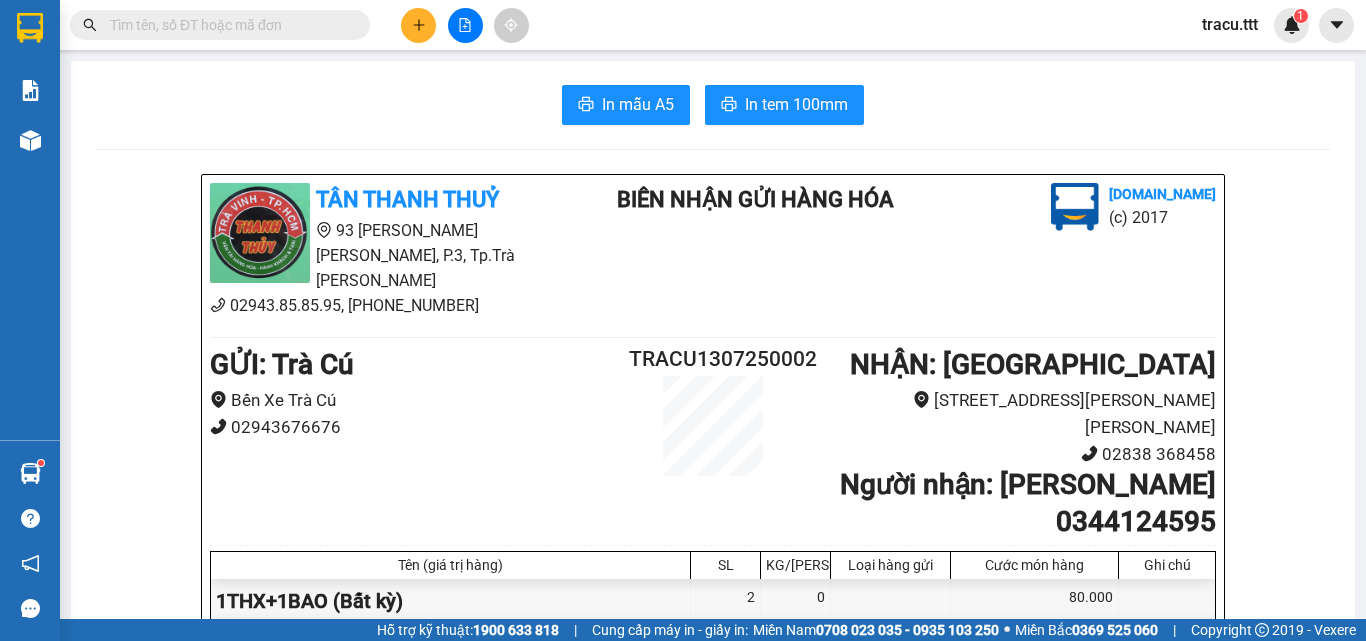 click at bounding box center (228, 25) 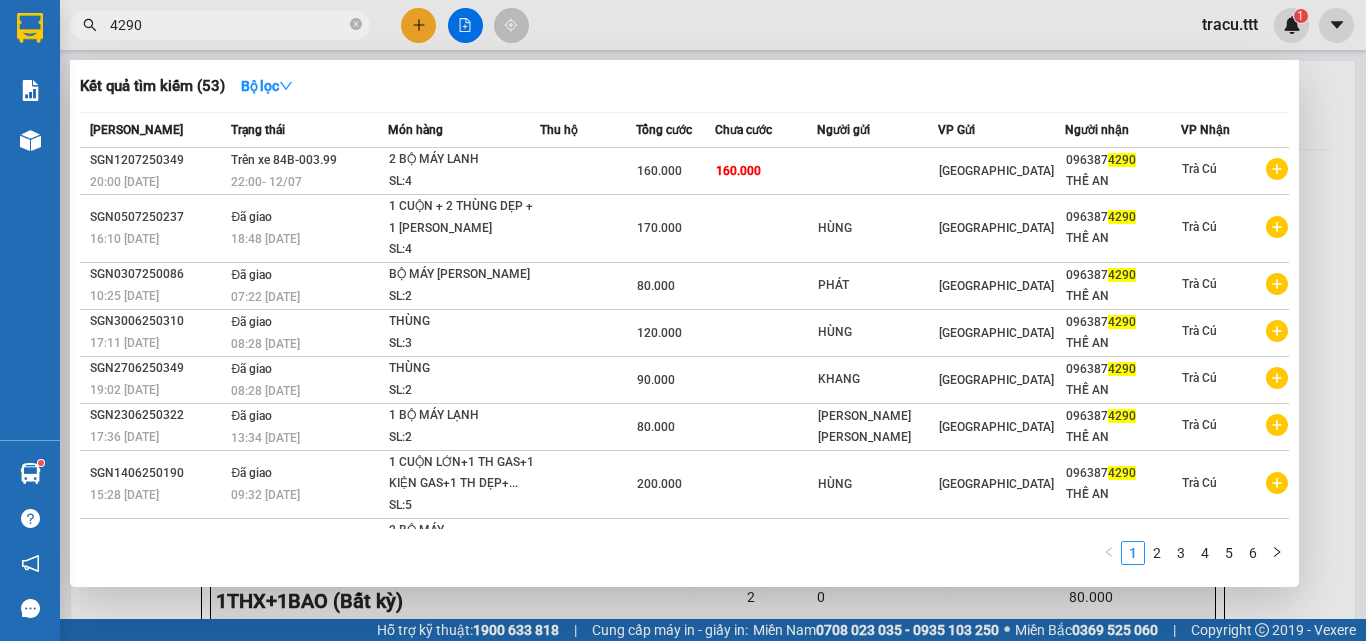 type on "4290" 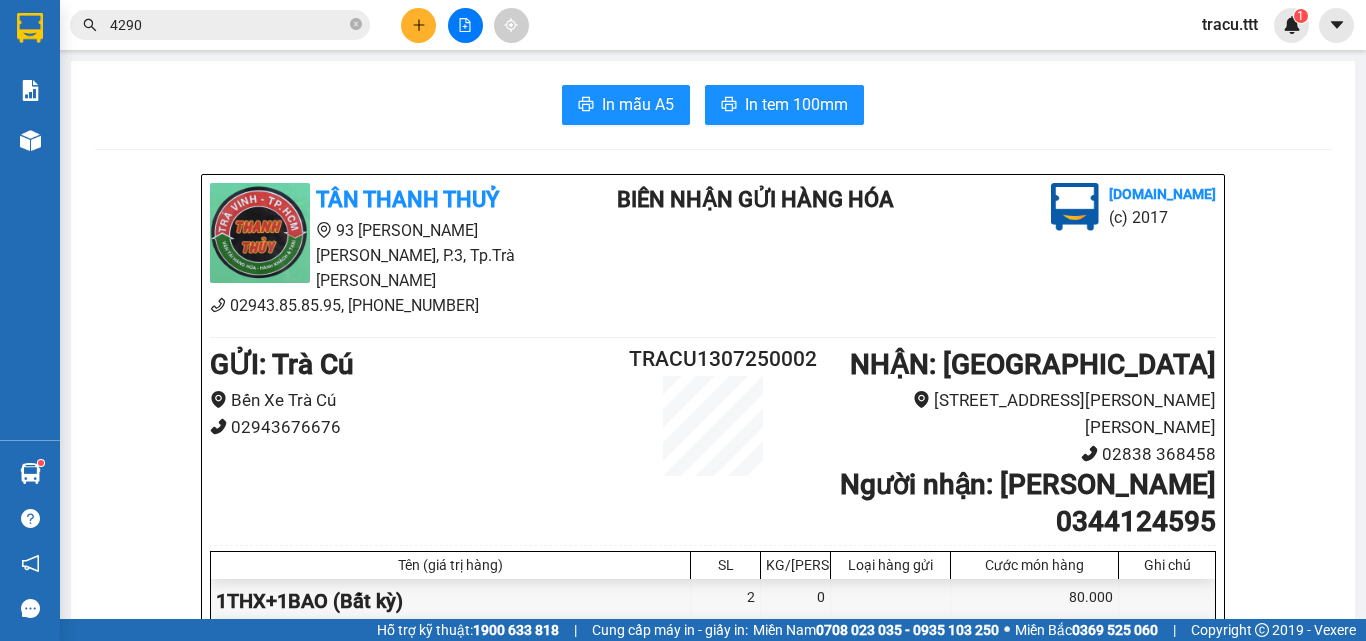 click at bounding box center [418, 25] 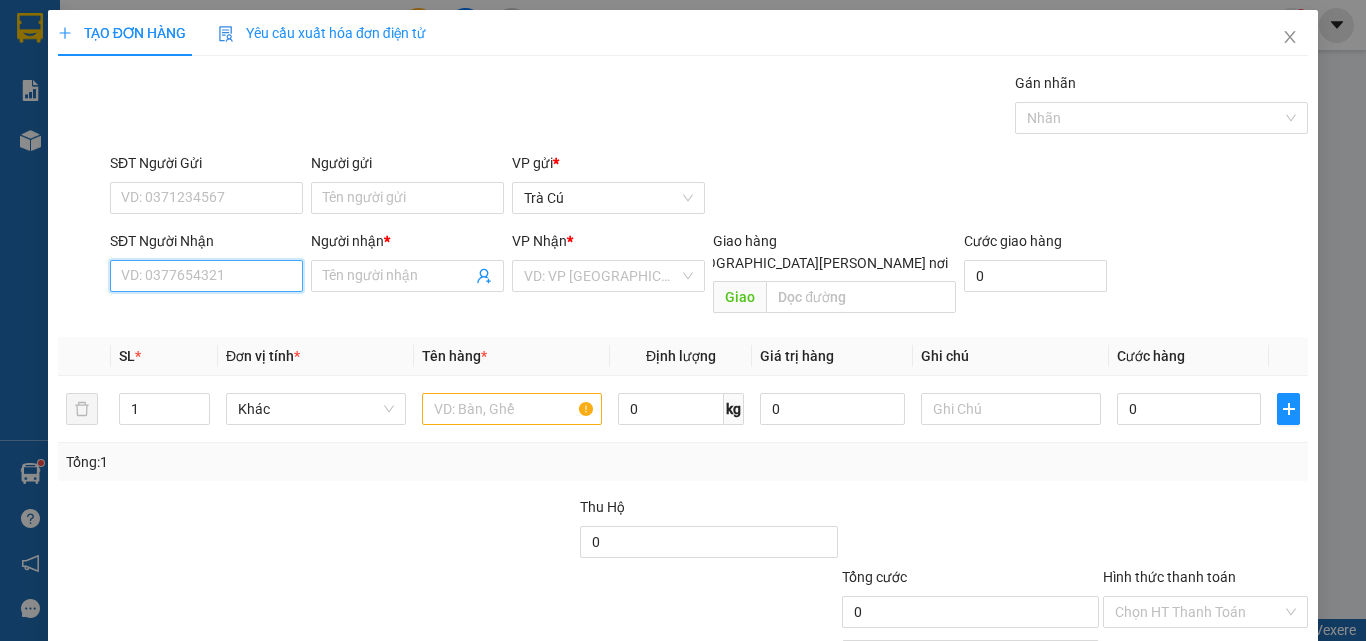 click on "SĐT Người Nhận" at bounding box center (206, 276) 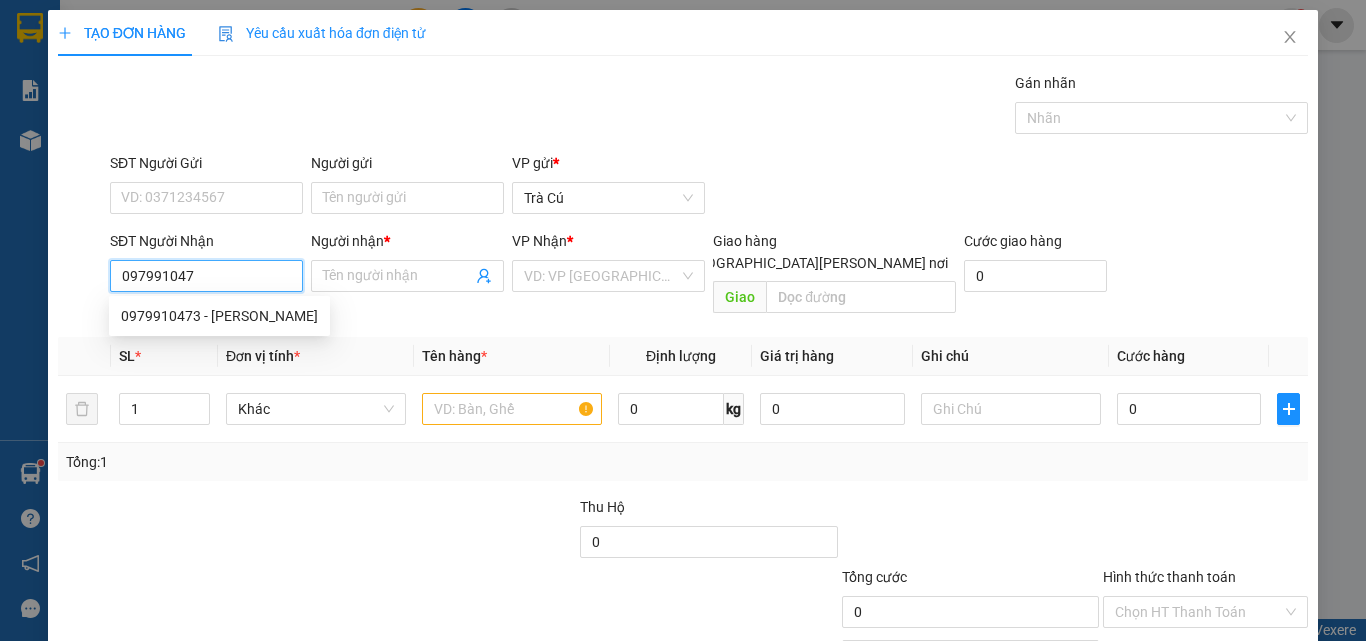 type on "0979910473" 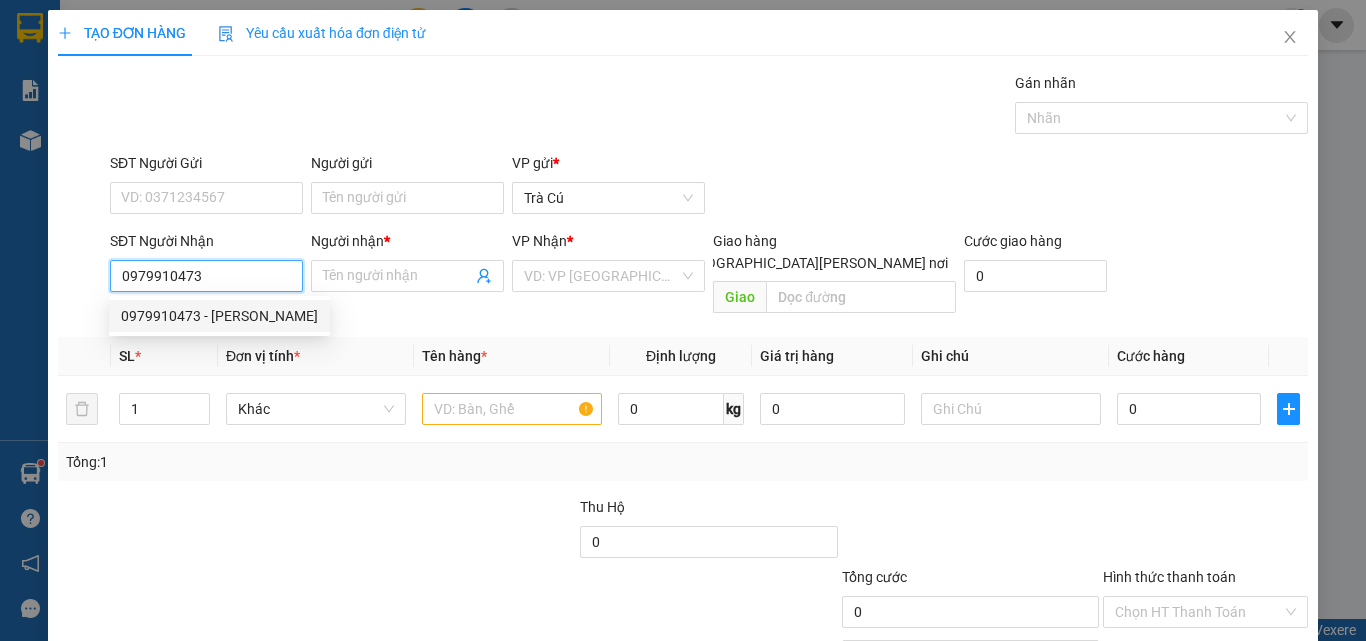 click on "0979910473 - [PERSON_NAME]" at bounding box center (219, 316) 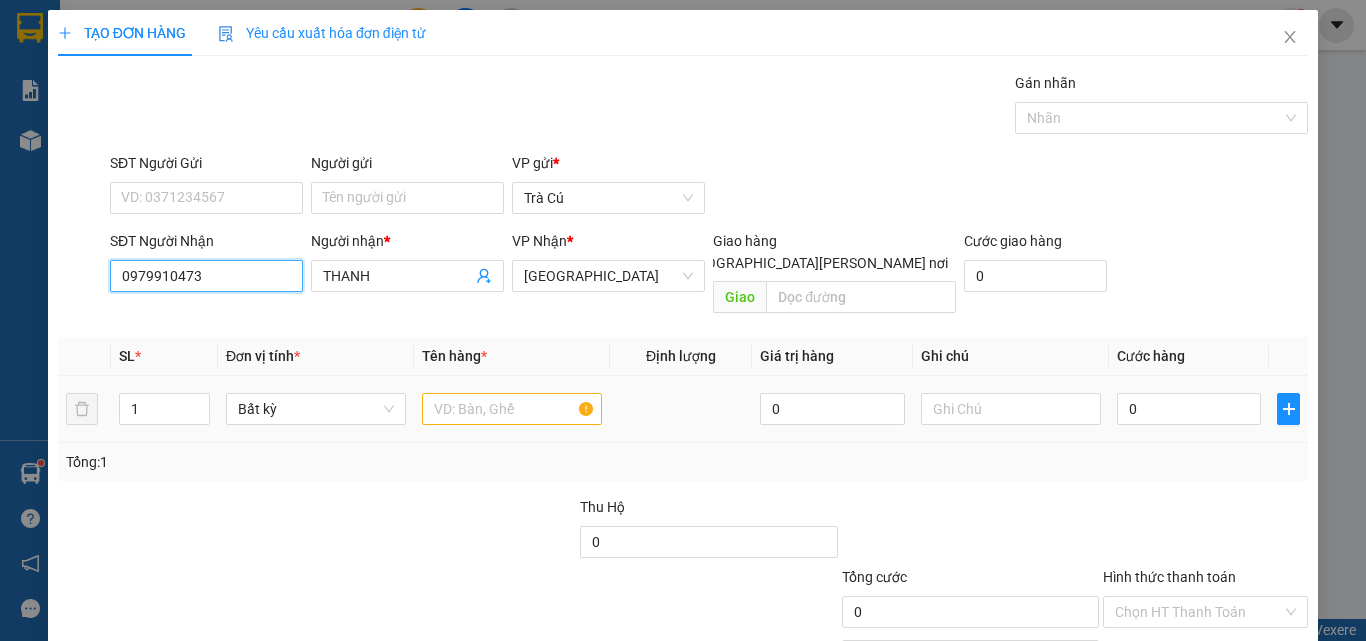 type on "0979910473" 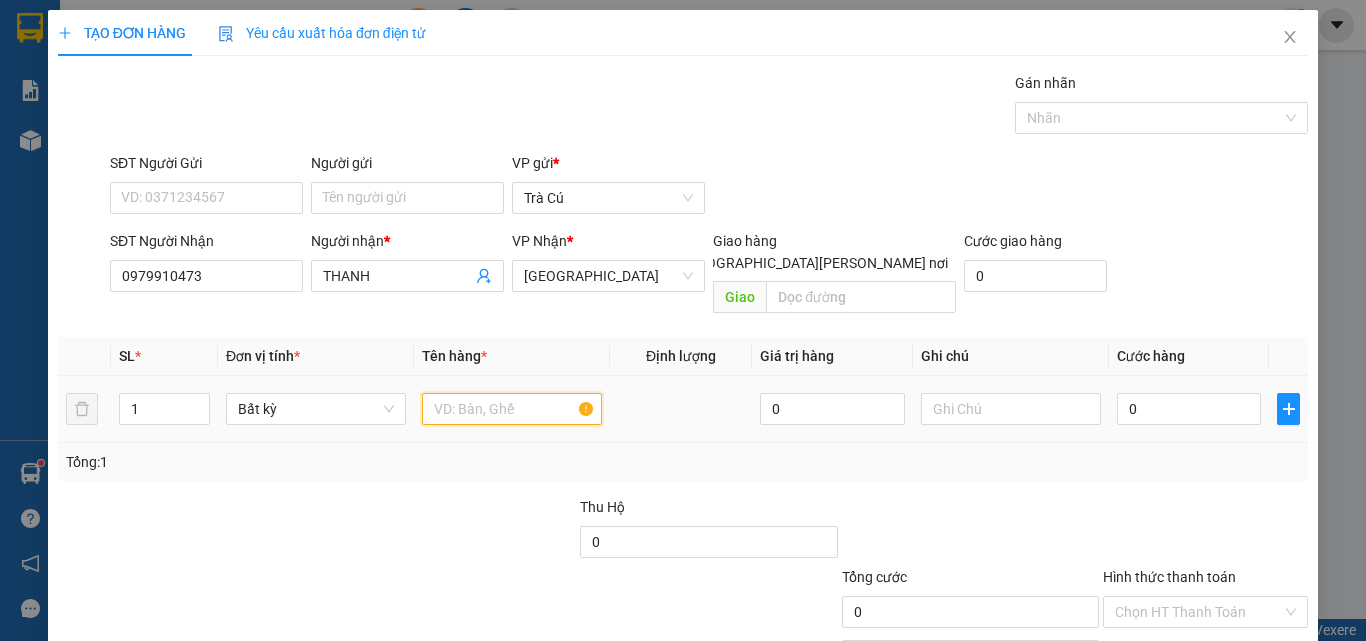 click at bounding box center (512, 409) 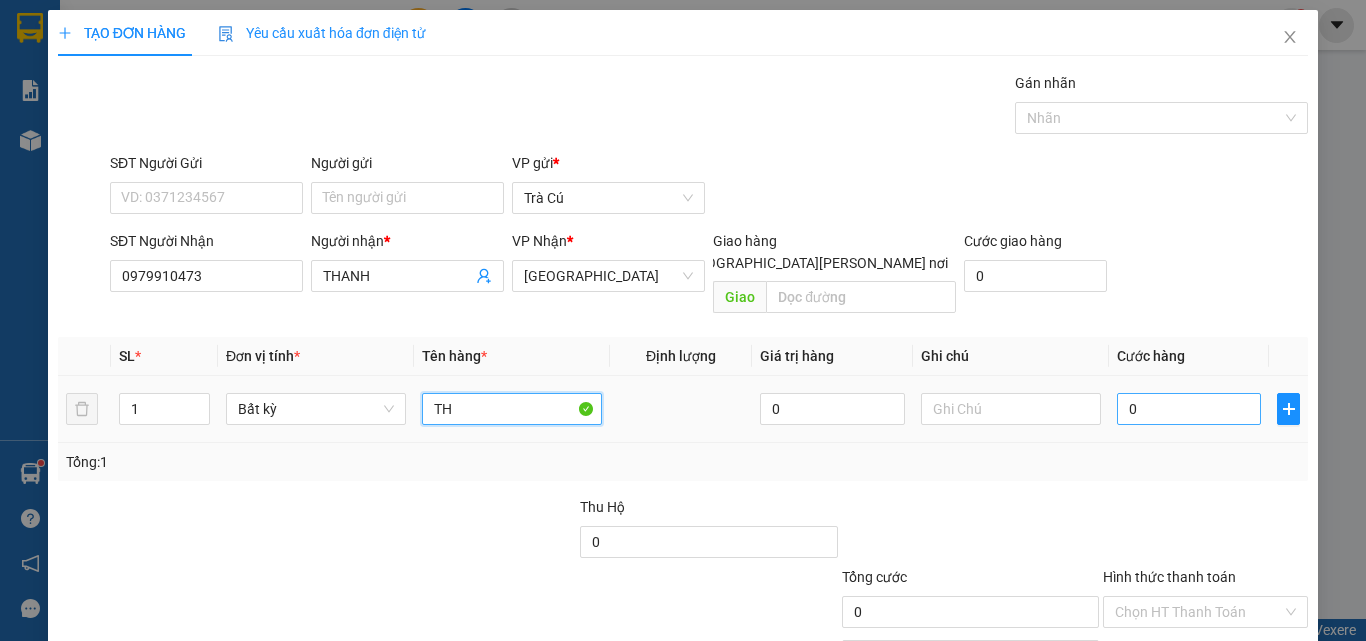 type on "TH" 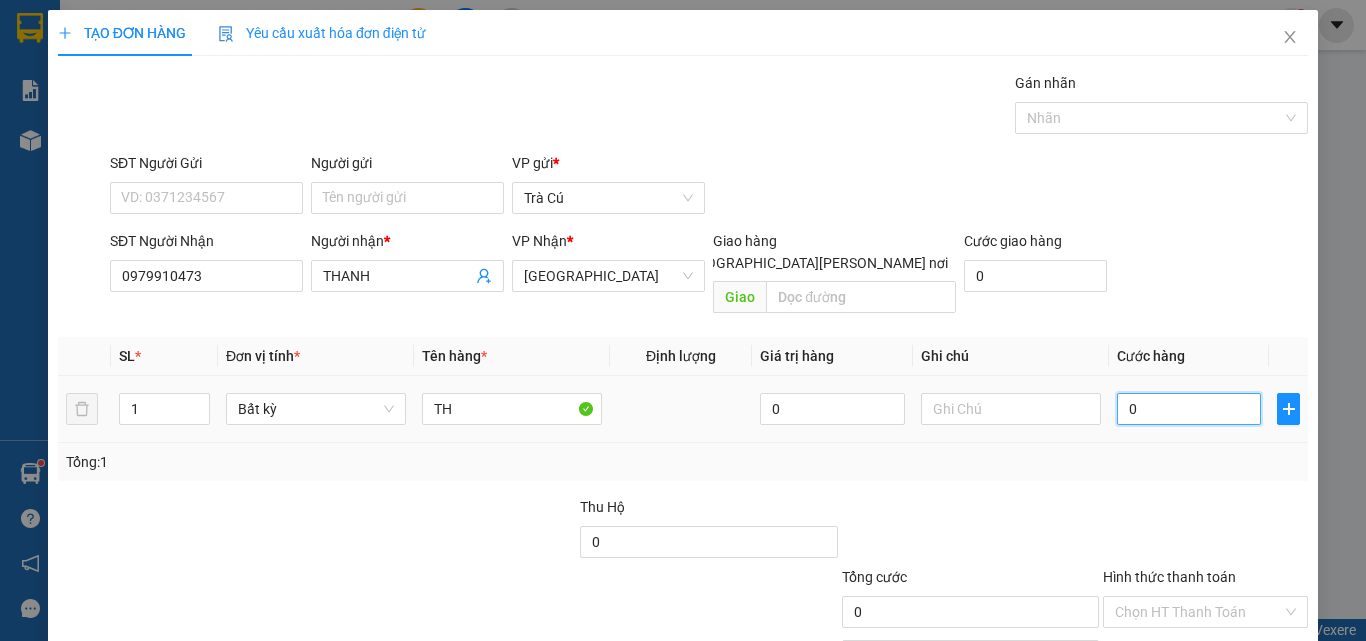 click on "0" at bounding box center (1189, 409) 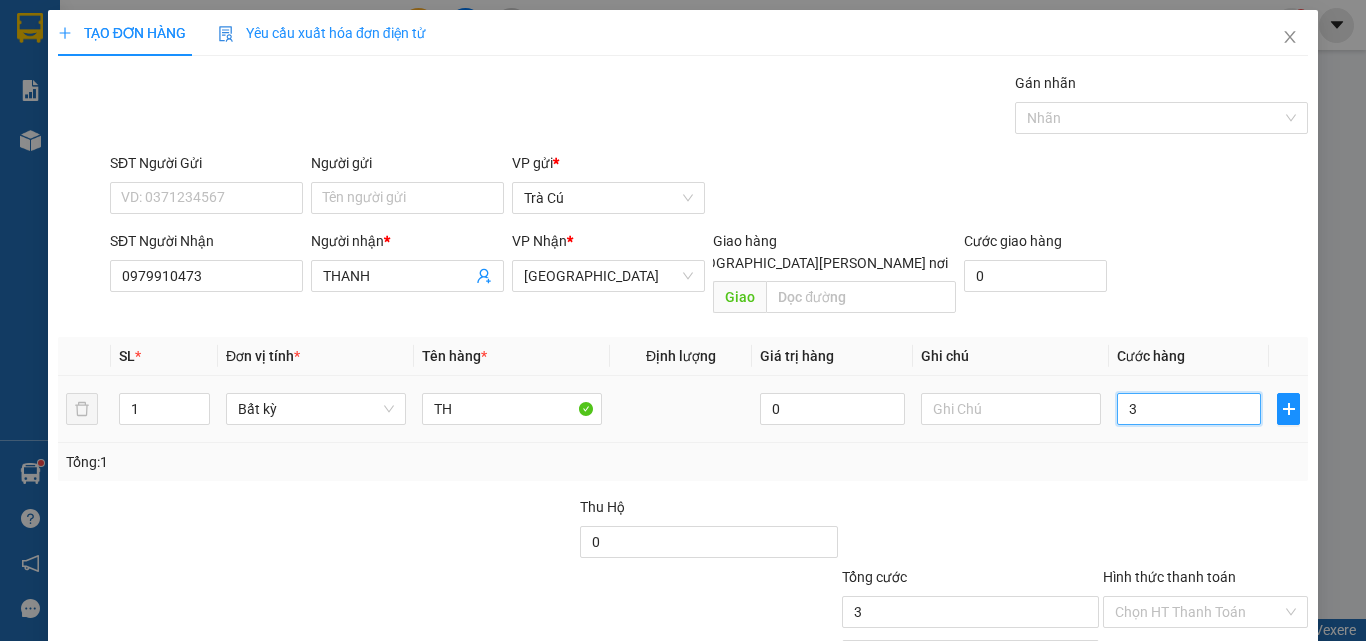 type on "30" 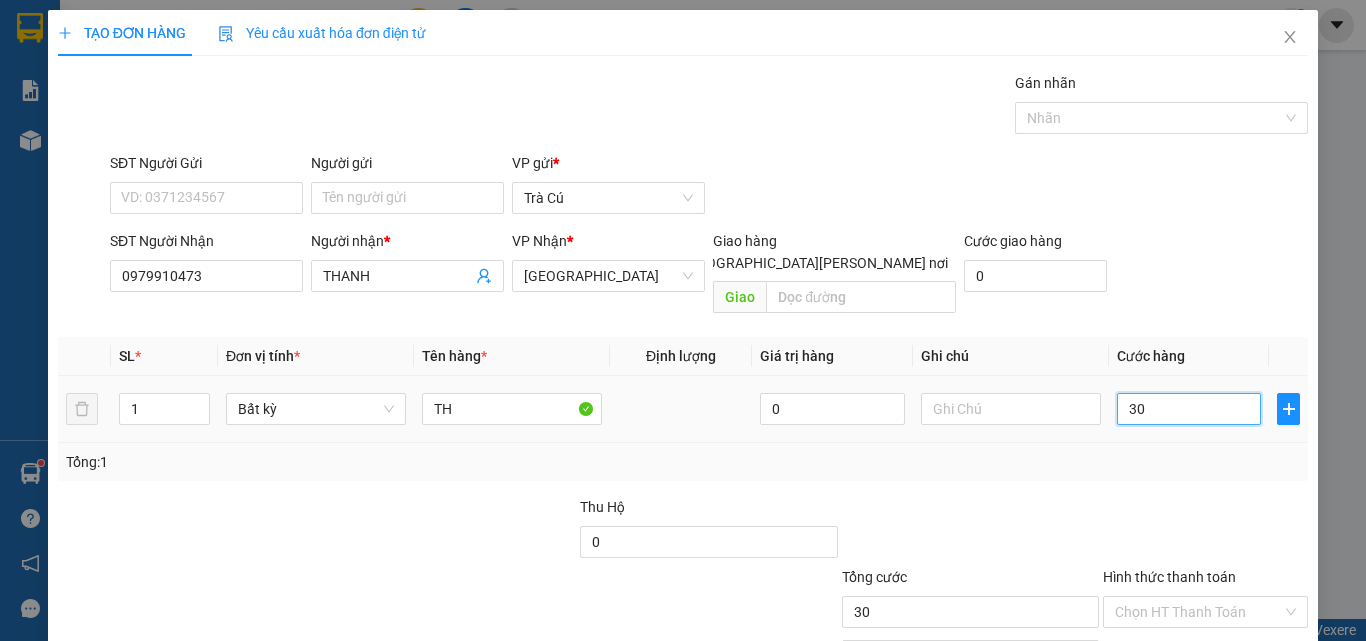 type on "0" 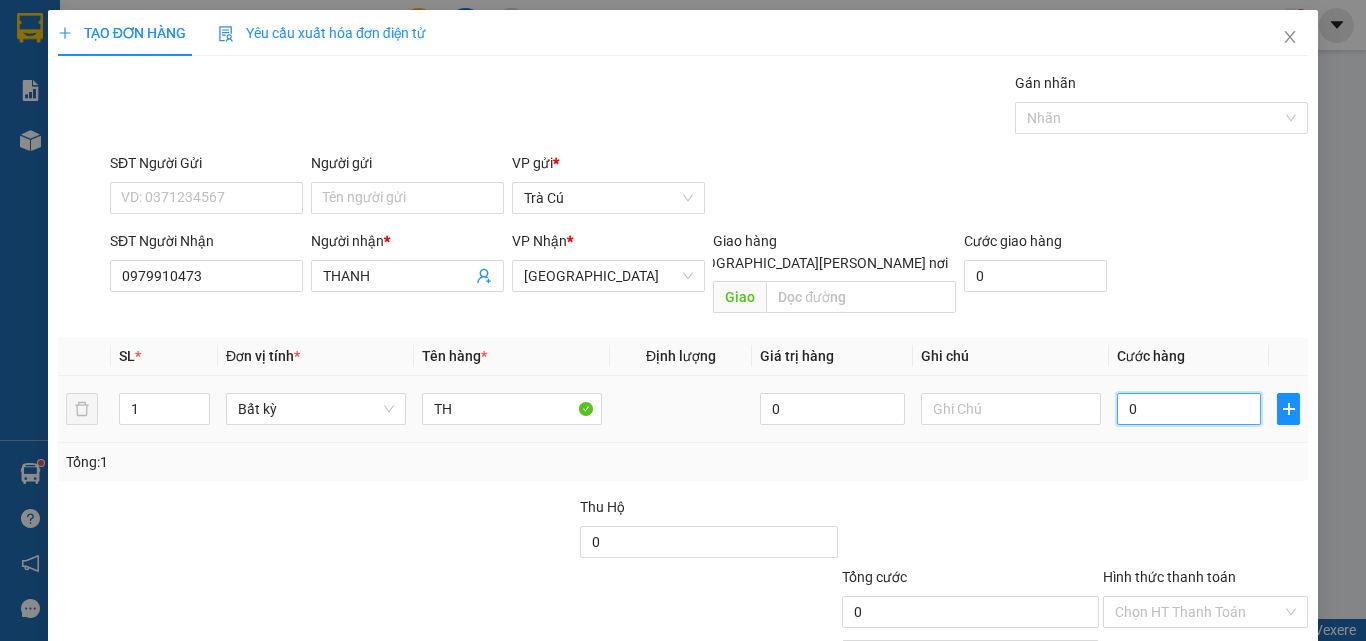 type on "30" 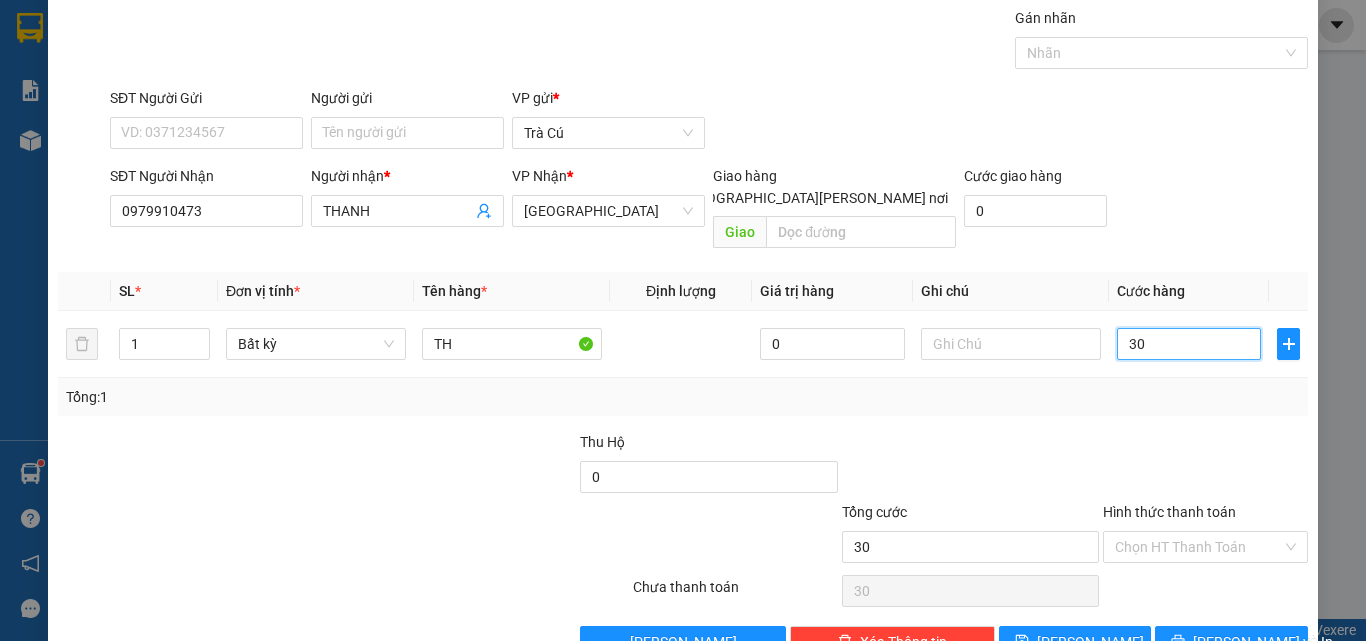 scroll, scrollTop: 99, scrollLeft: 0, axis: vertical 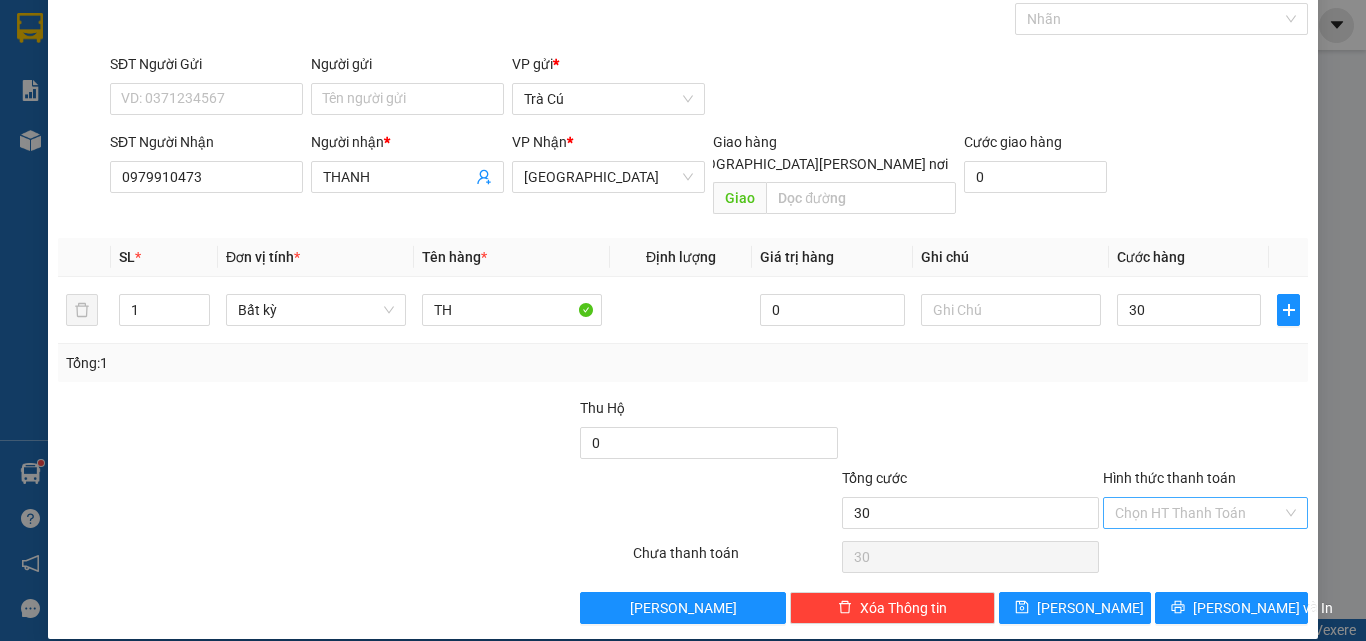 type on "30.000" 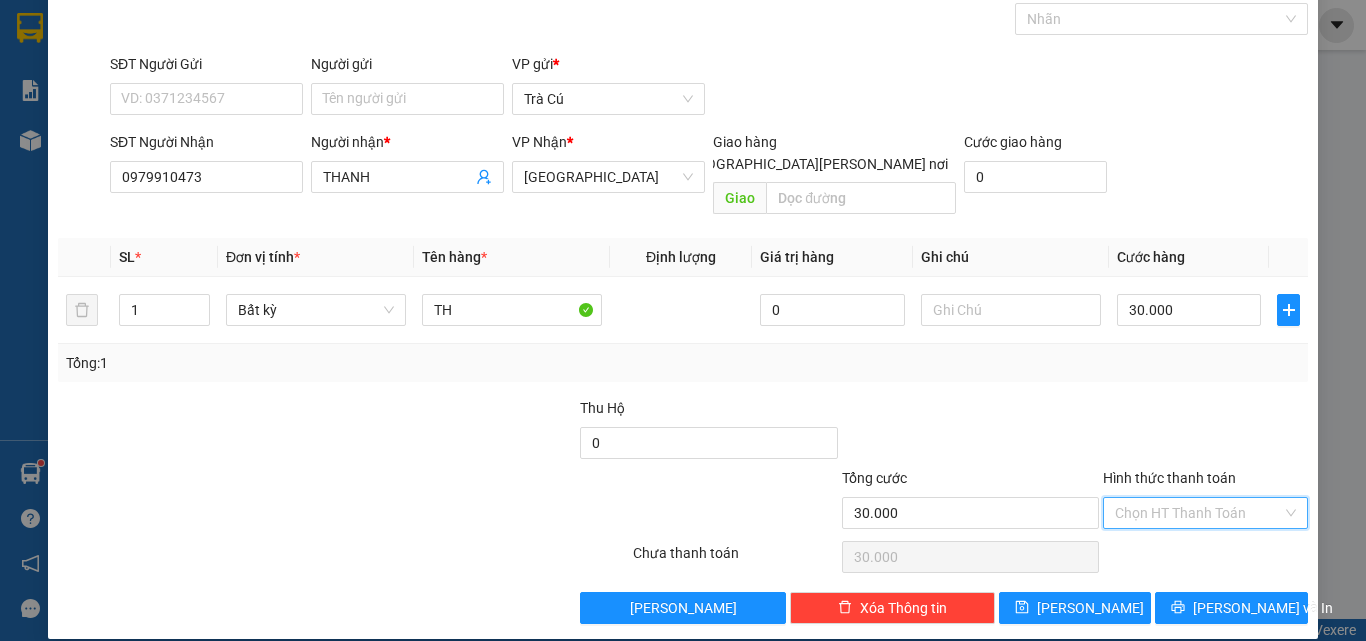 click on "Hình thức thanh toán" at bounding box center [1198, 513] 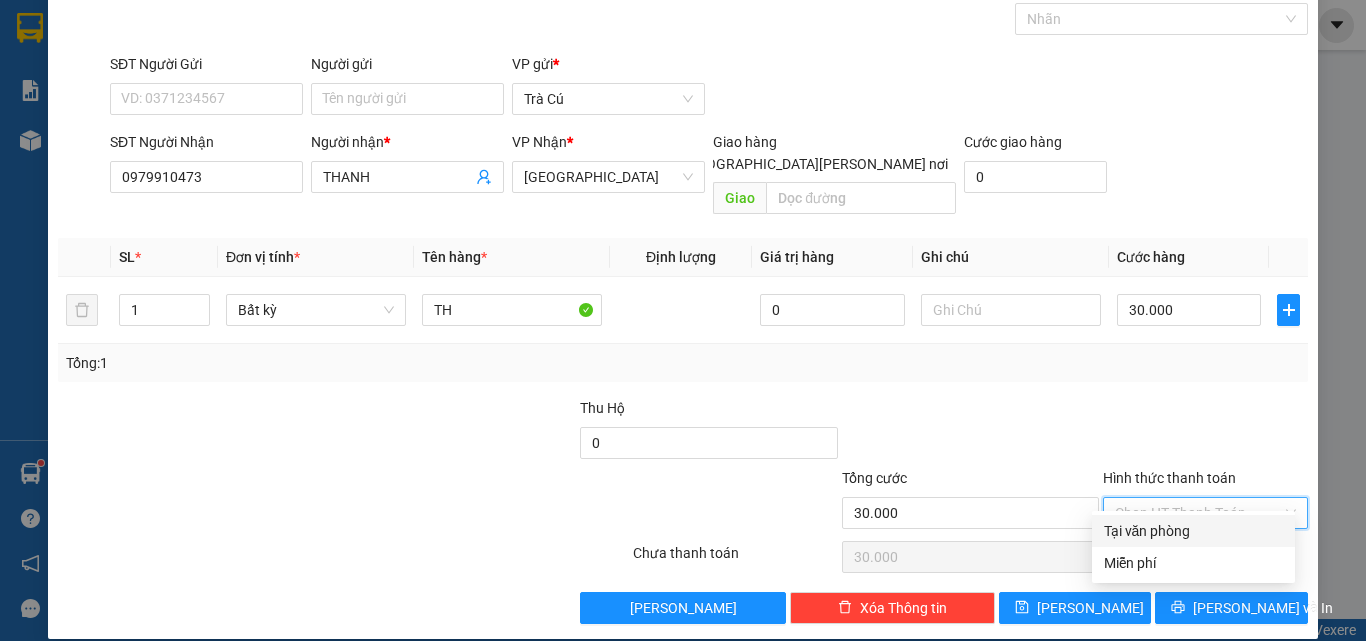 click on "Tại văn phòng" at bounding box center (1193, 531) 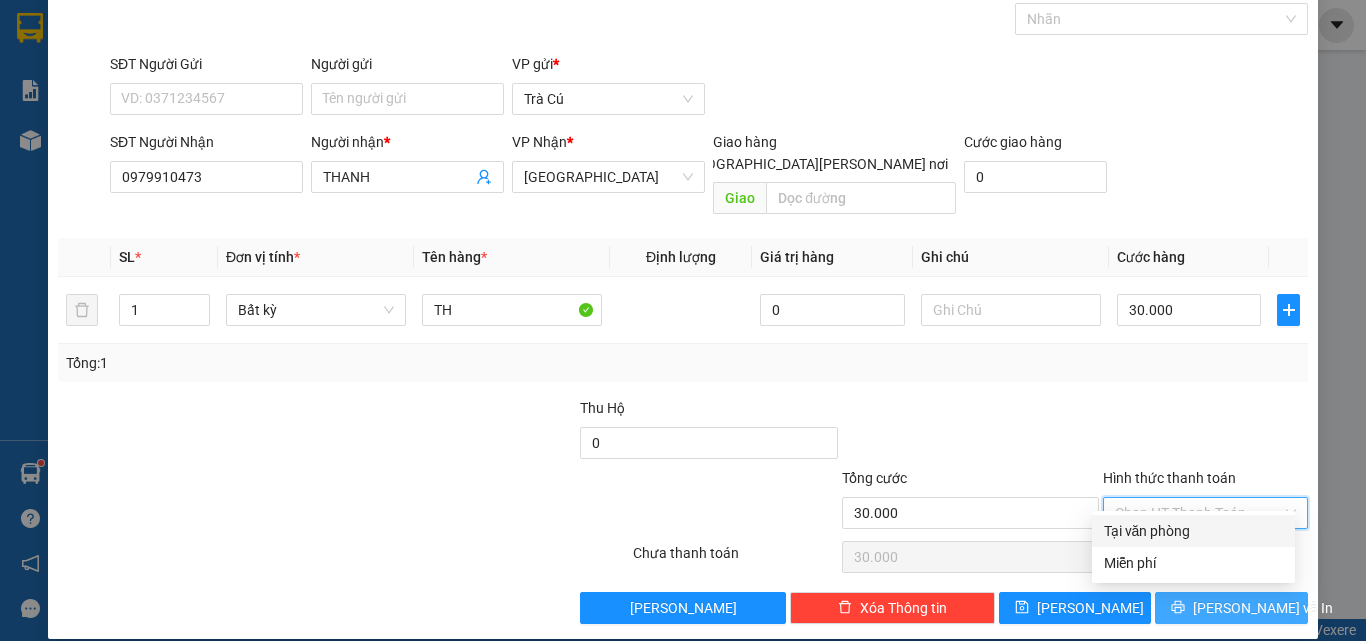 type on "0" 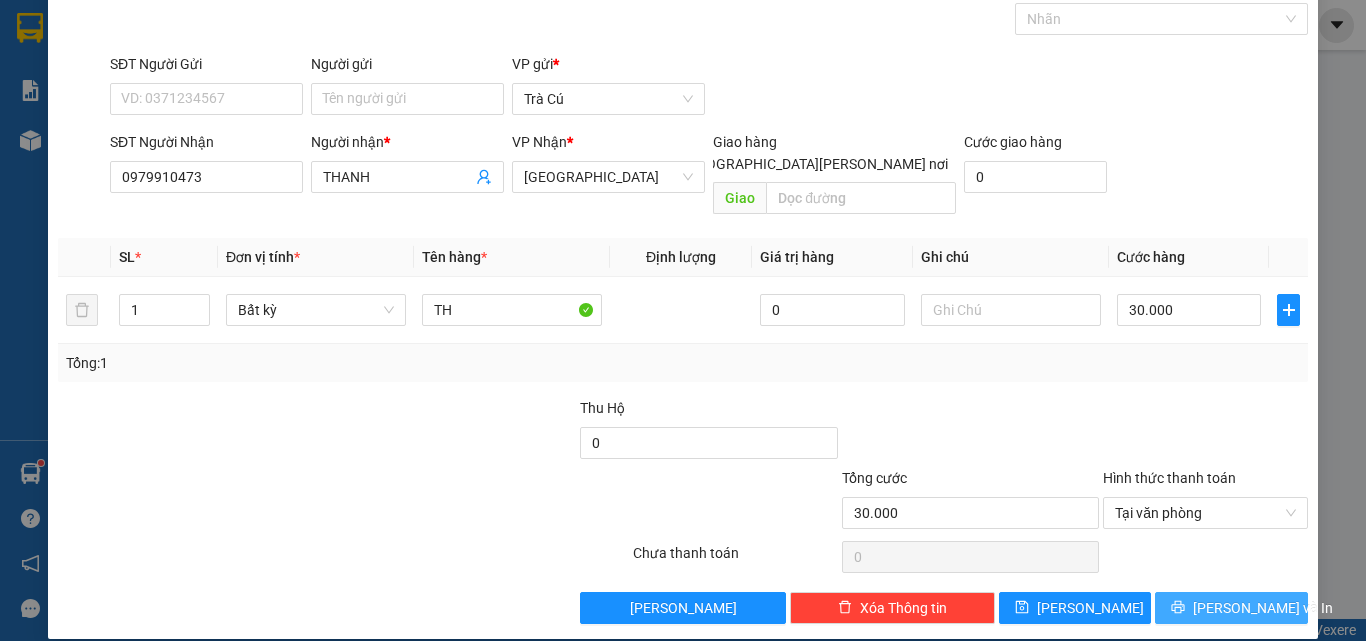 click on "[PERSON_NAME] và In" at bounding box center [1231, 608] 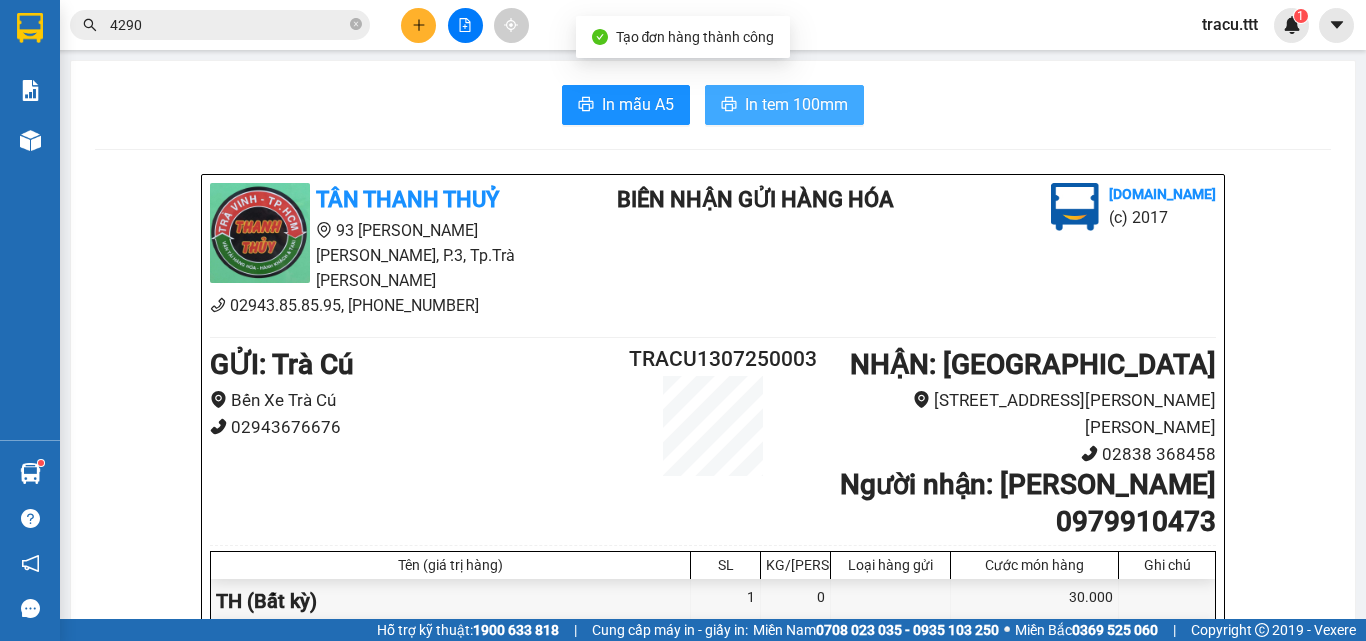 click on "In tem 100mm" at bounding box center [796, 104] 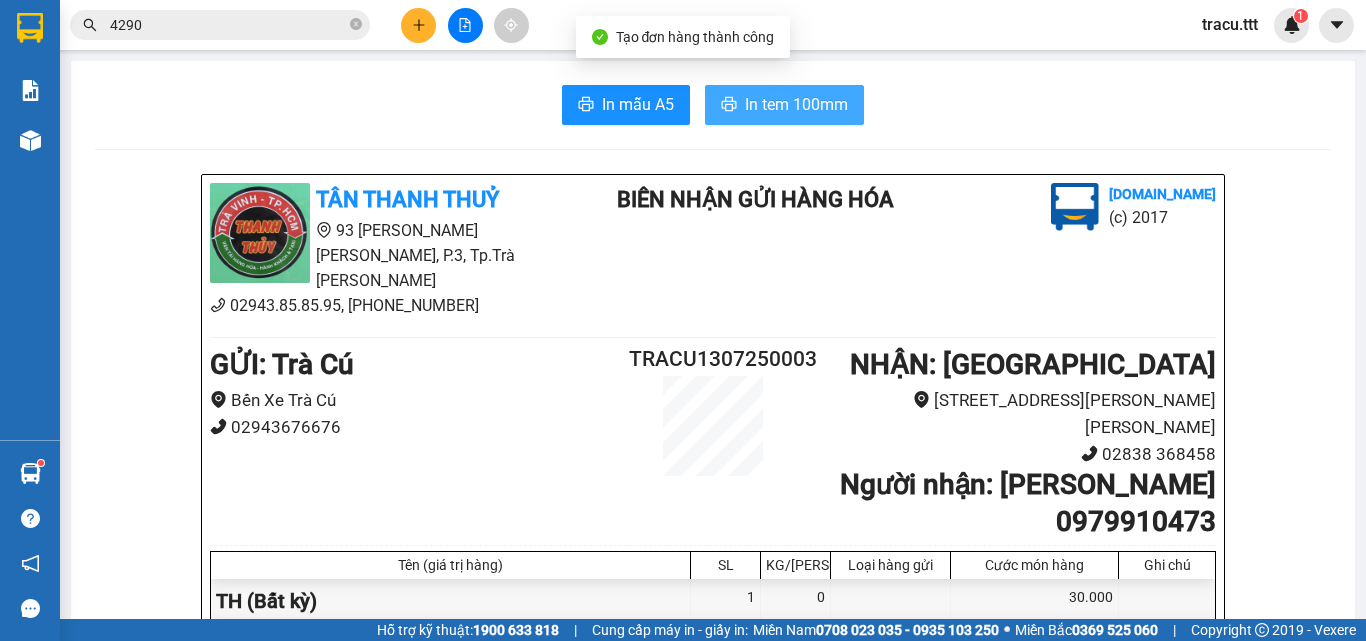 scroll, scrollTop: 0, scrollLeft: 0, axis: both 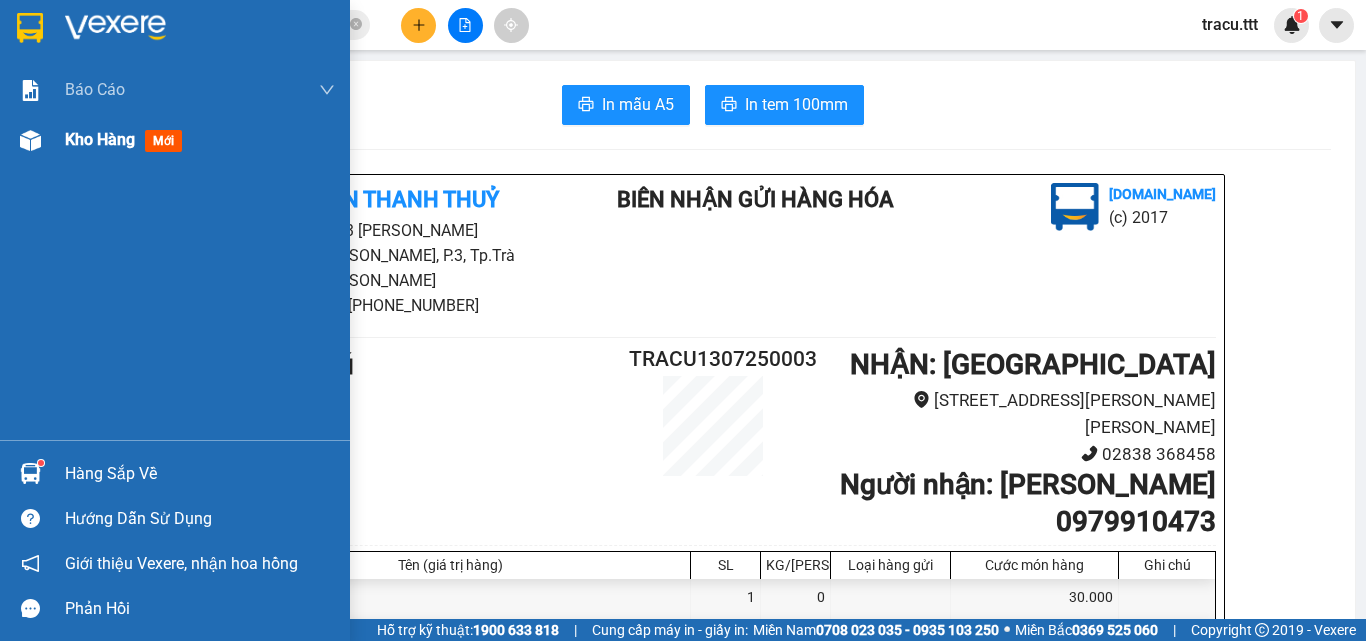 click on "Kho hàng mới" at bounding box center [200, 140] 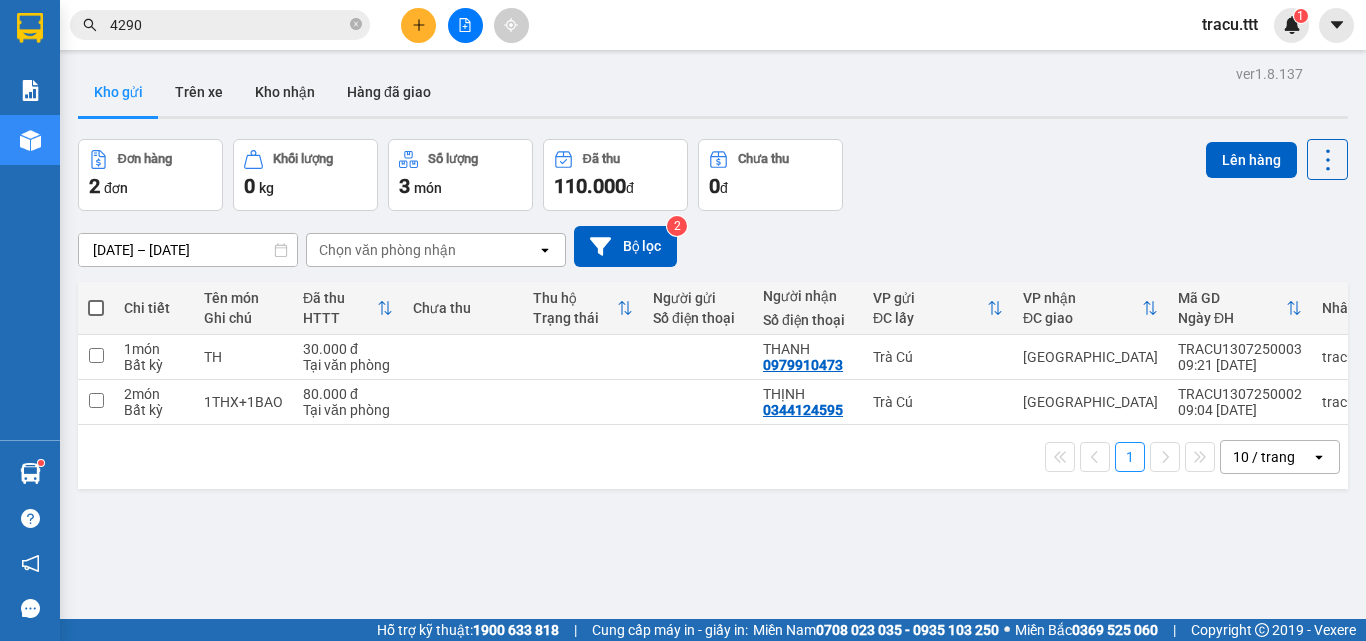 click at bounding box center (96, 308) 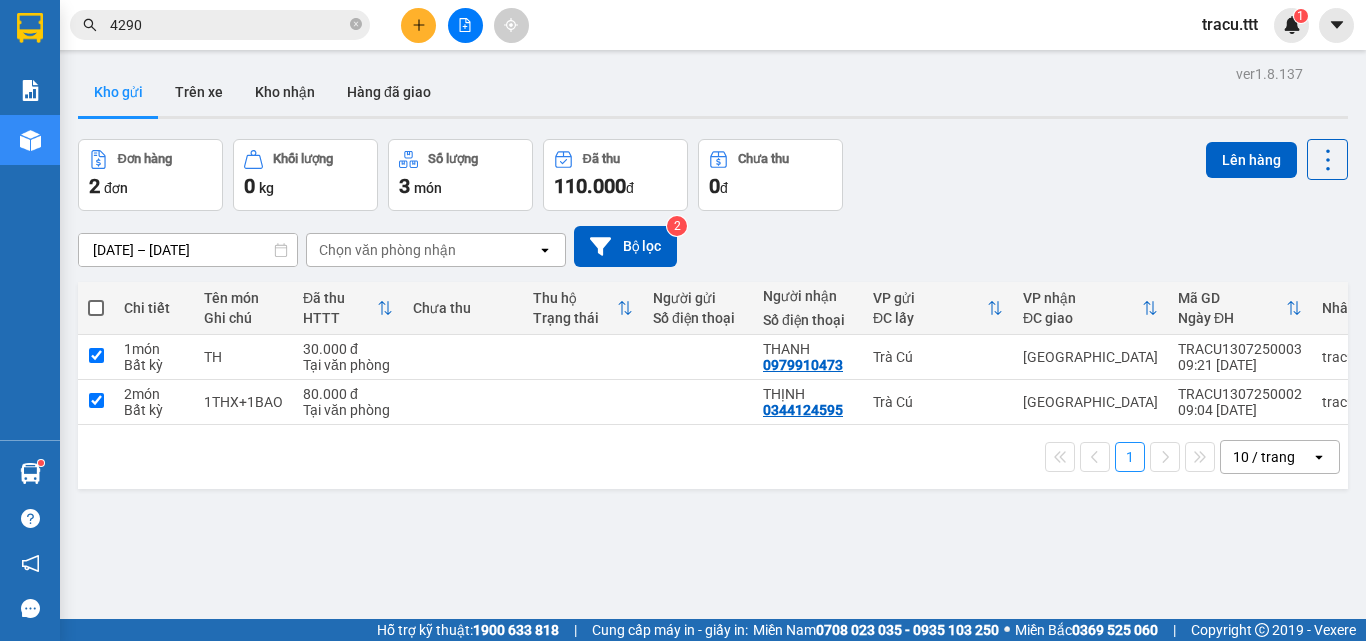 checkbox on "true" 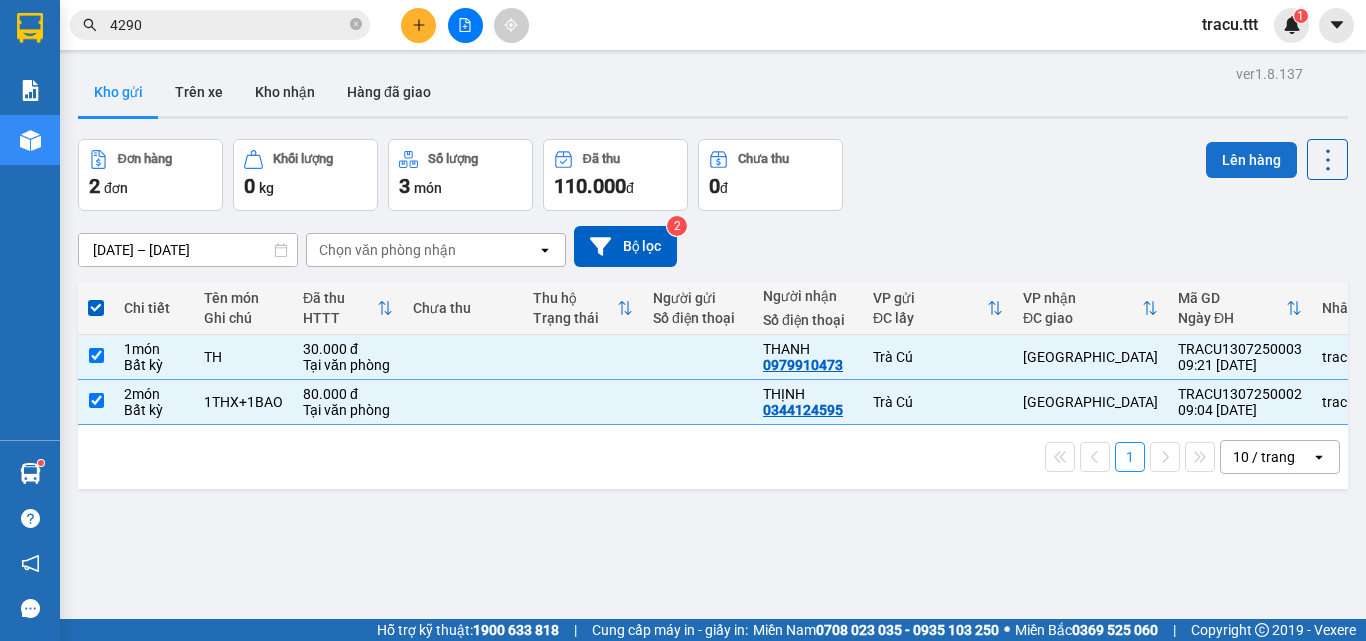 click on "Lên hàng" at bounding box center (1251, 160) 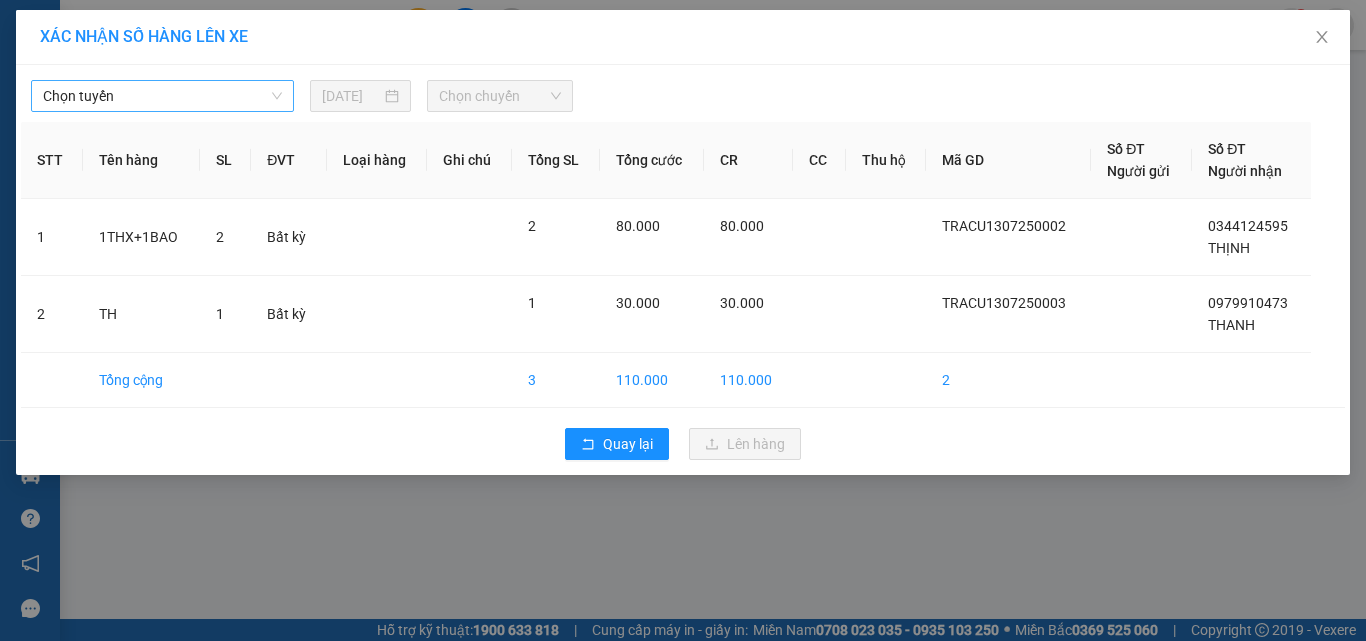 click on "Chọn tuyến" at bounding box center (162, 96) 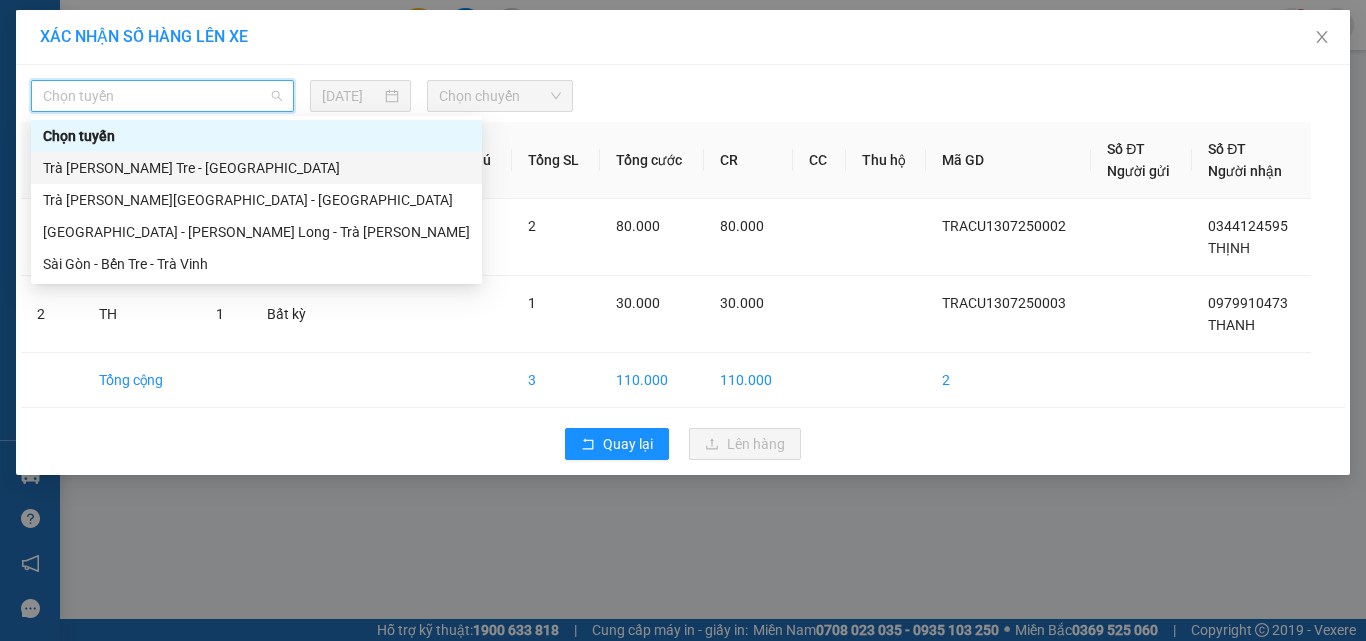 click on "Trà [PERSON_NAME] Tre - [GEOGRAPHIC_DATA]" at bounding box center [256, 168] 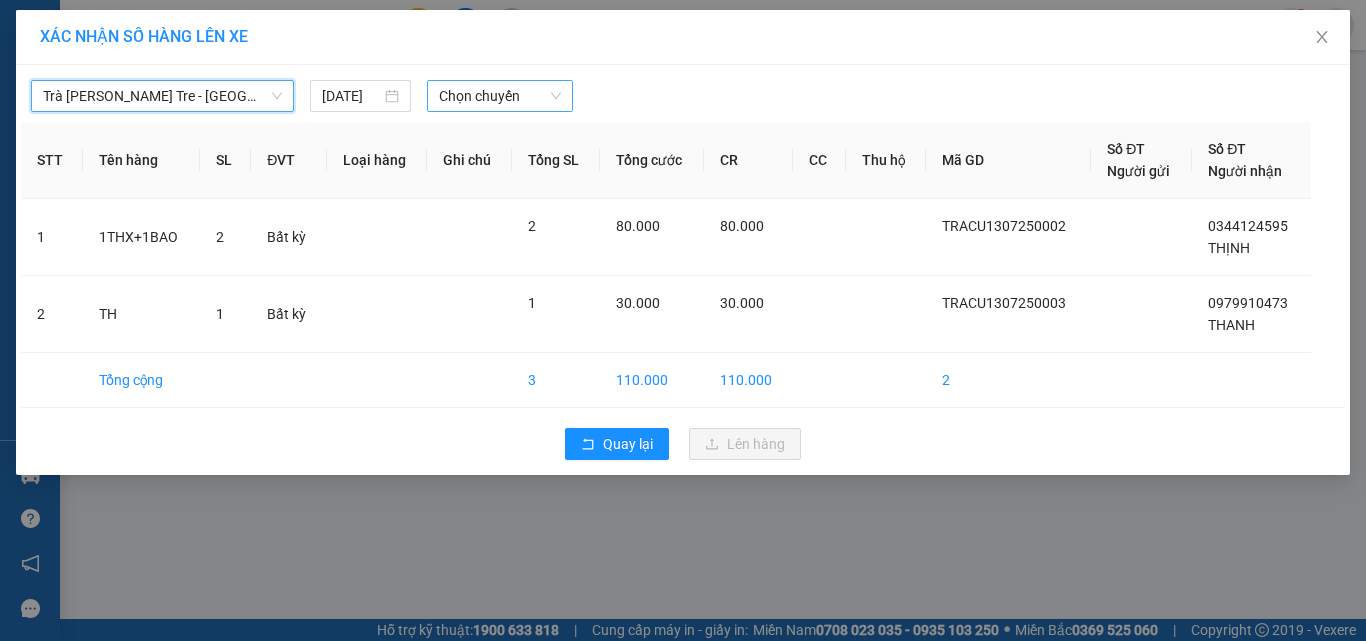 click on "Chọn chuyến" at bounding box center [500, 96] 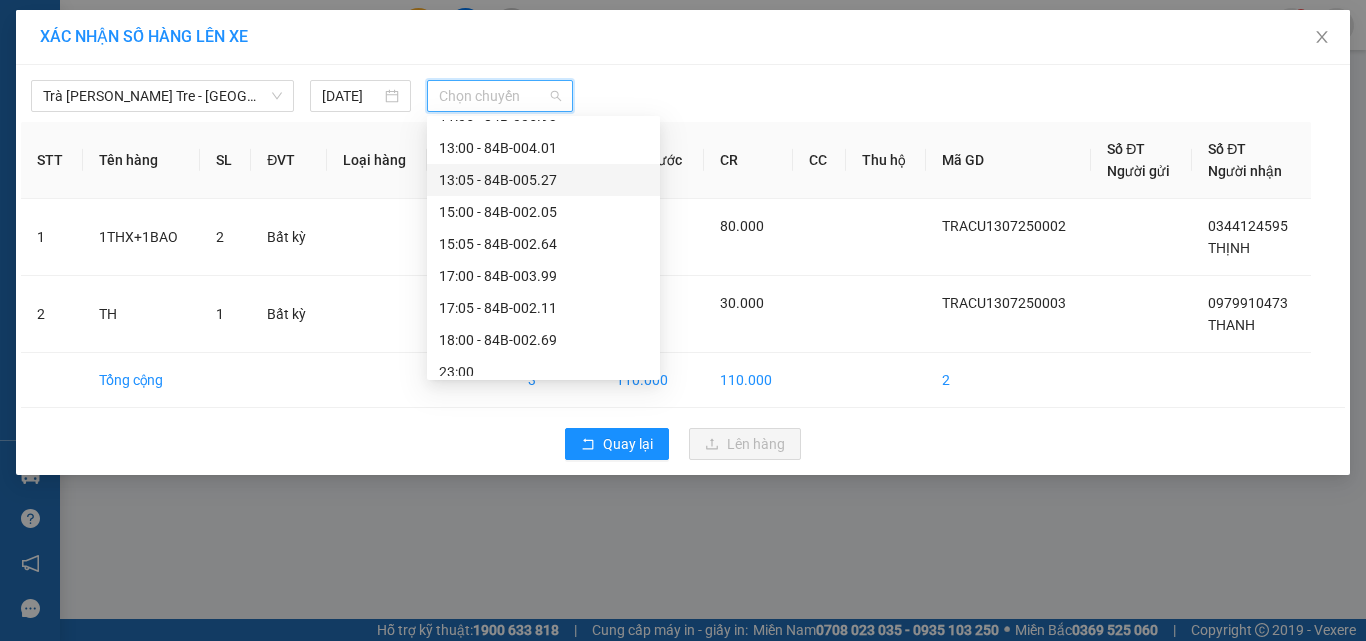 scroll, scrollTop: 400, scrollLeft: 0, axis: vertical 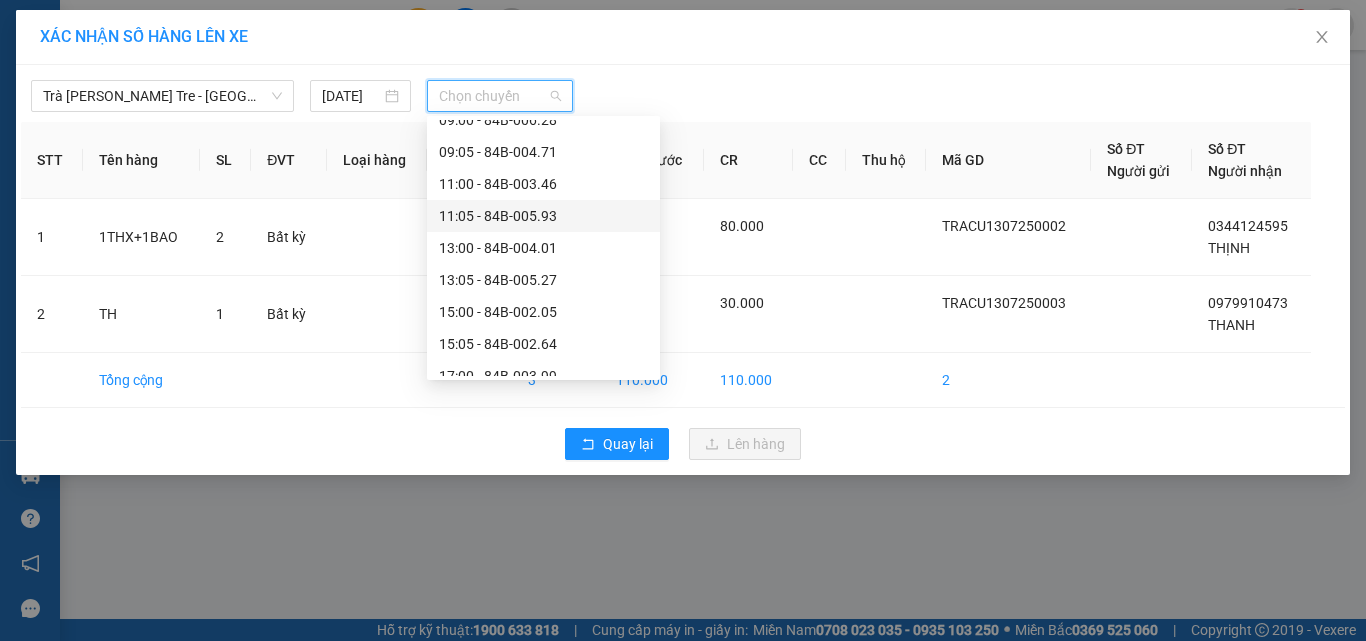 click on "11:05     - 84B-005.93" at bounding box center (543, 216) 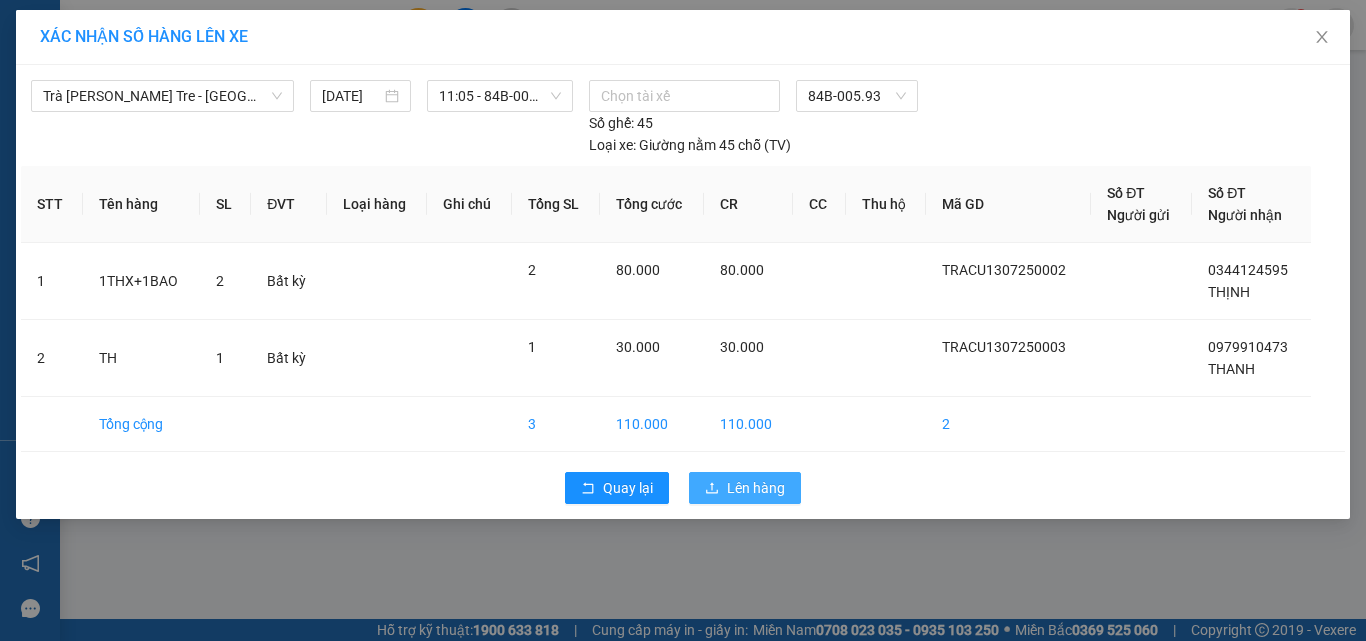 click on "Lên hàng" at bounding box center (756, 488) 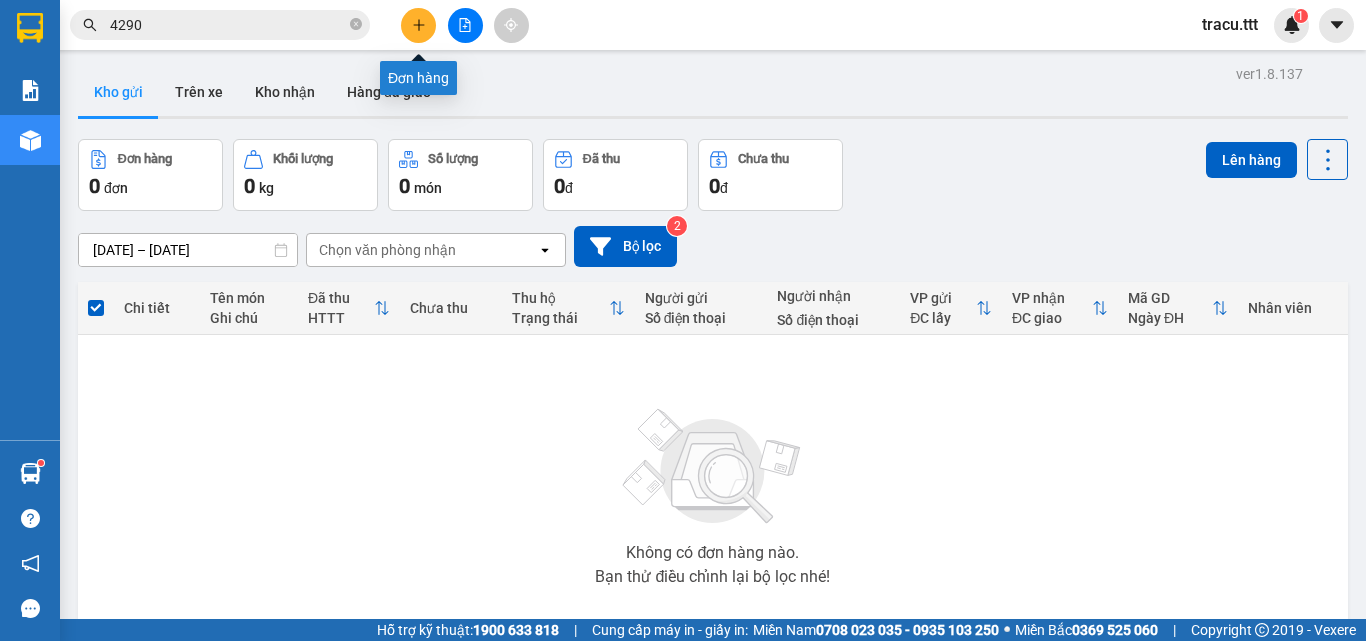 click 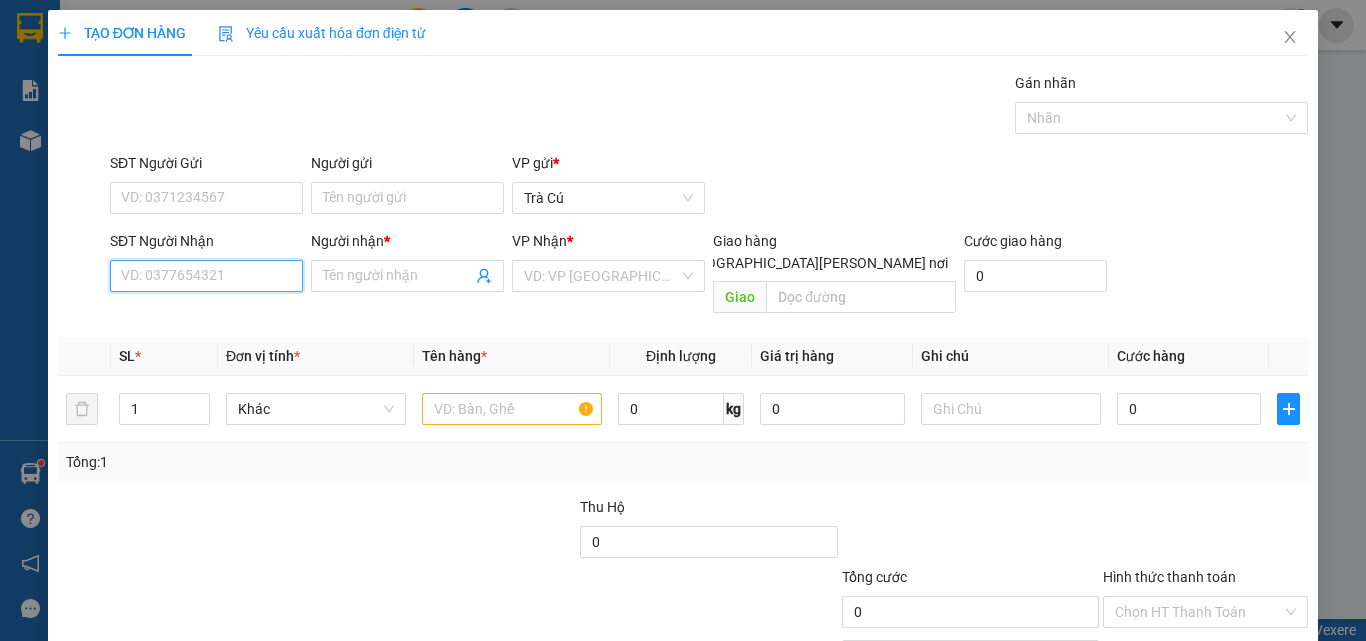 click on "SĐT Người Nhận" at bounding box center (206, 276) 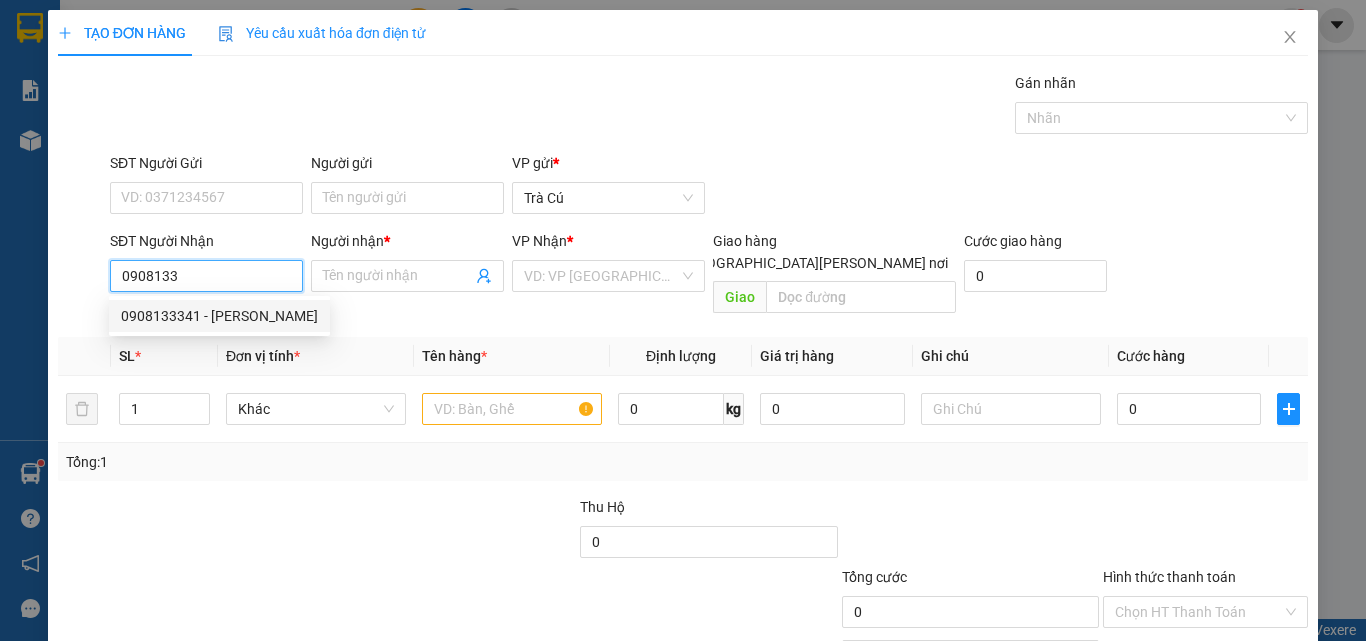 drag, startPoint x: 224, startPoint y: 316, endPoint x: 292, endPoint y: 330, distance: 69.426216 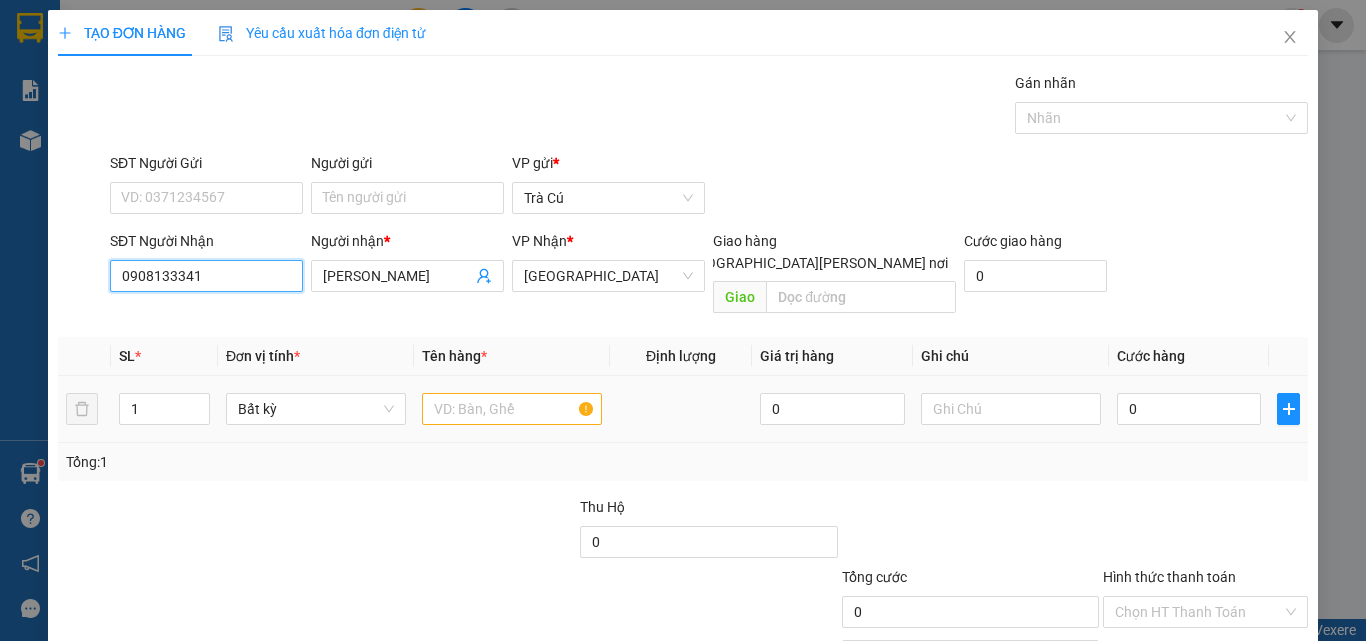 type on "0908133341" 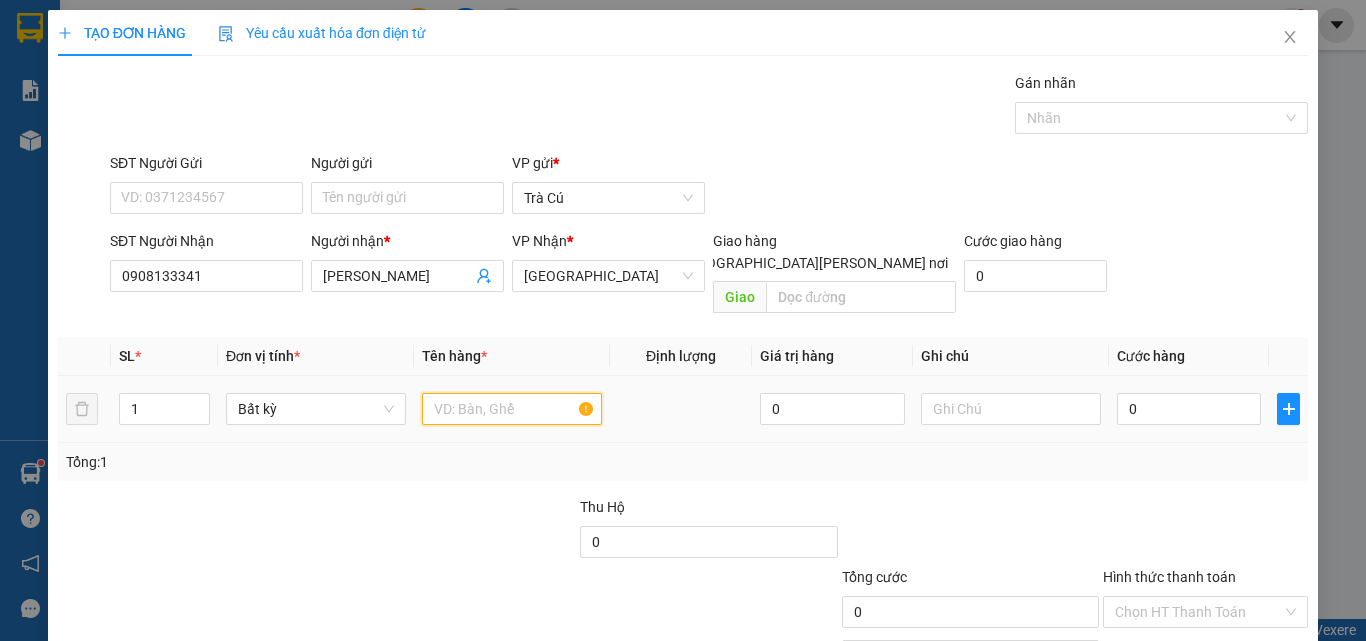 click at bounding box center (512, 409) 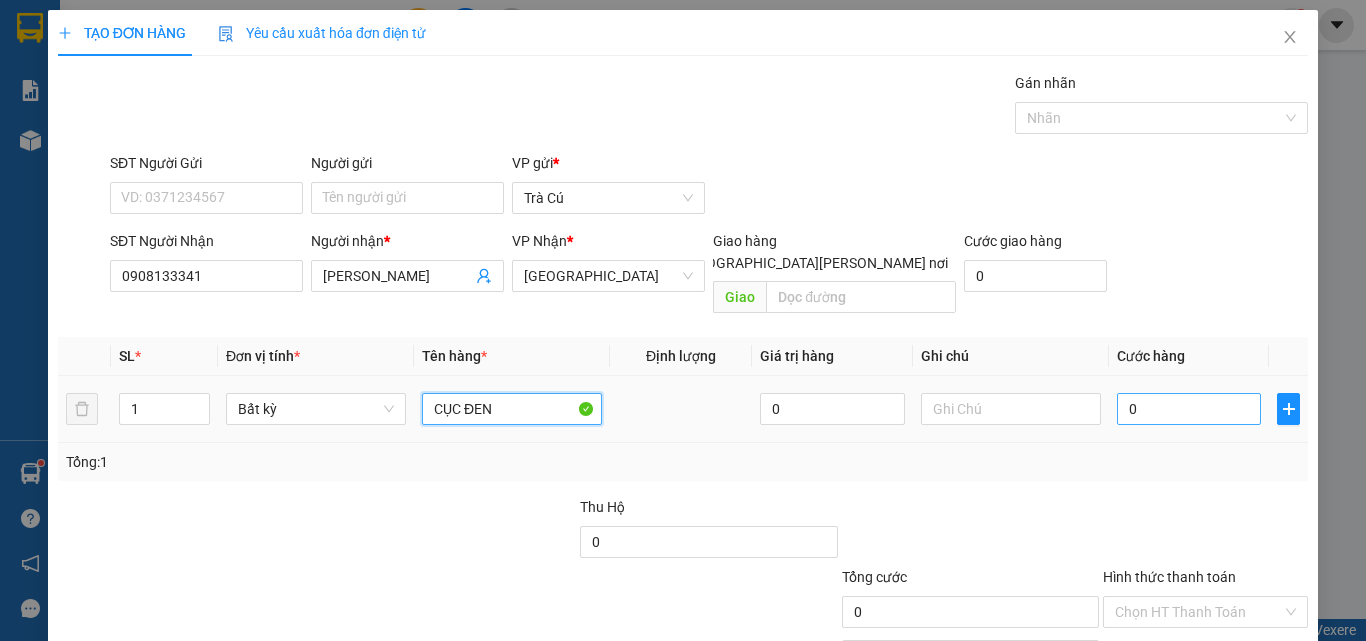 type on "CỤC ĐEN" 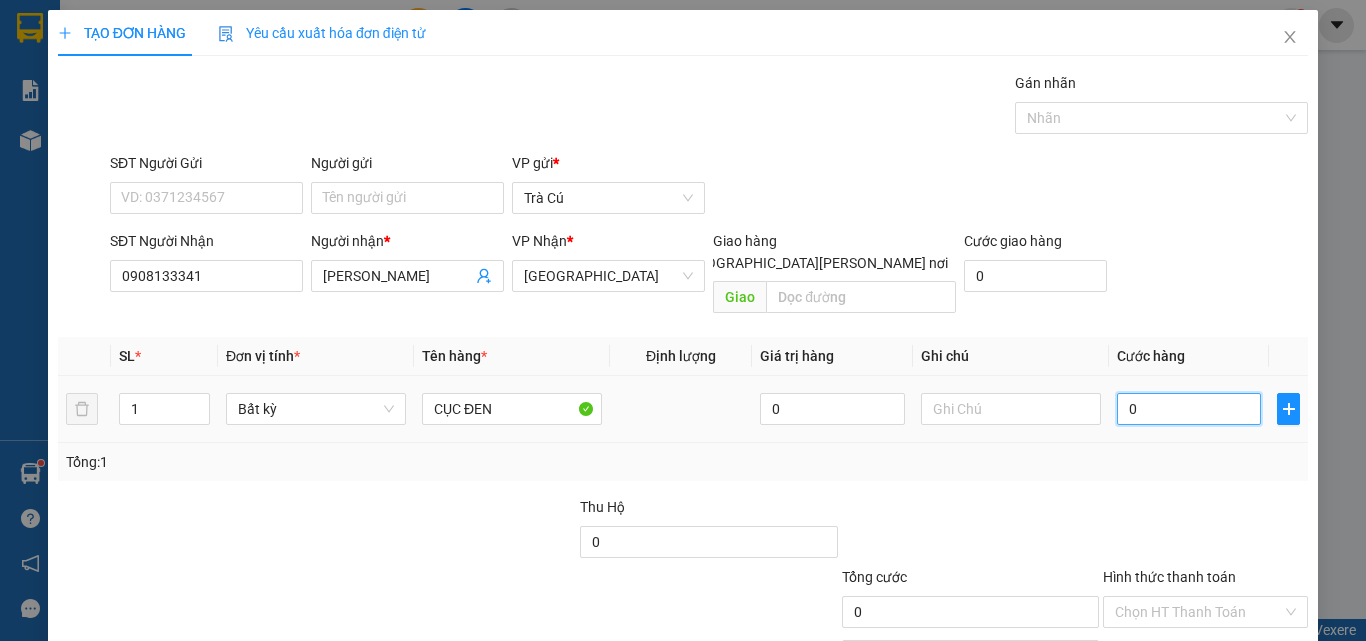 click on "0" at bounding box center (1189, 409) 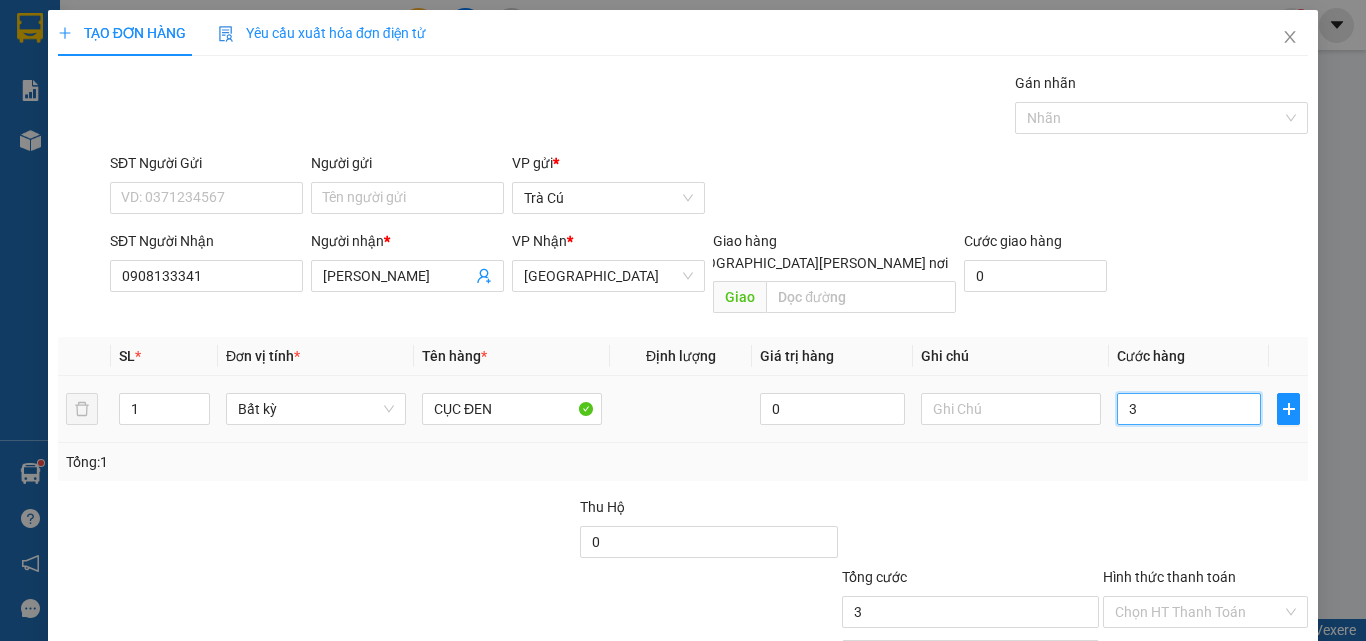 type on "30" 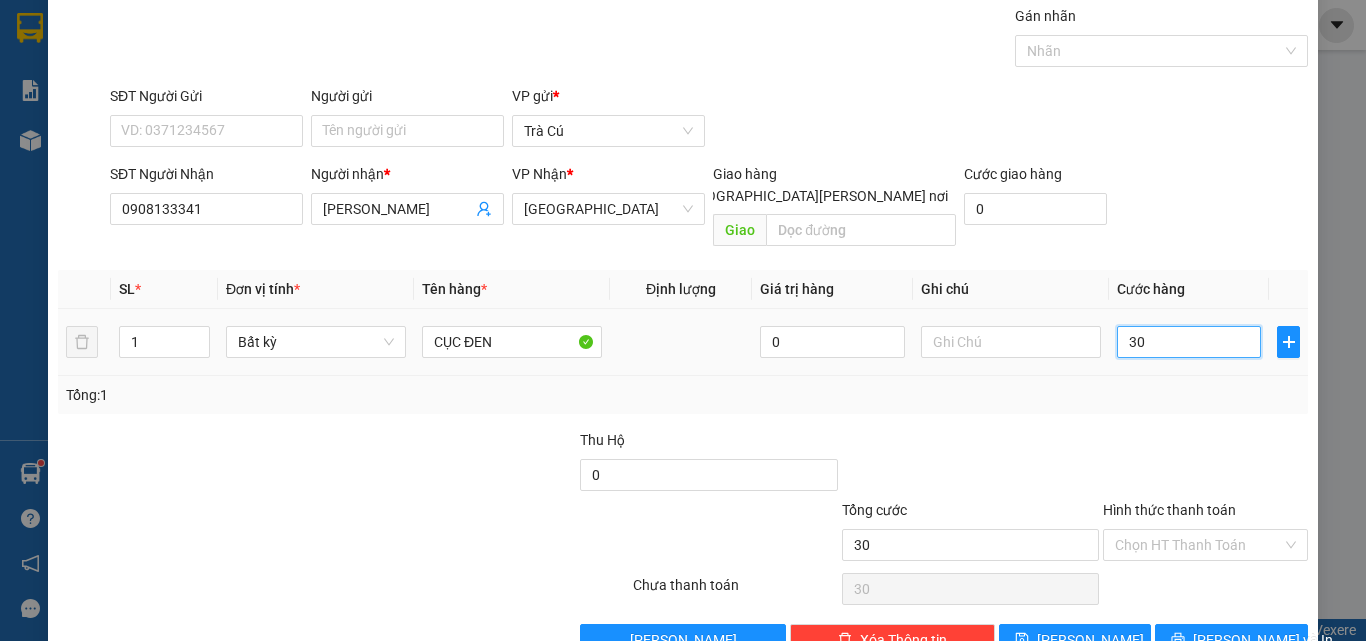 scroll, scrollTop: 99, scrollLeft: 0, axis: vertical 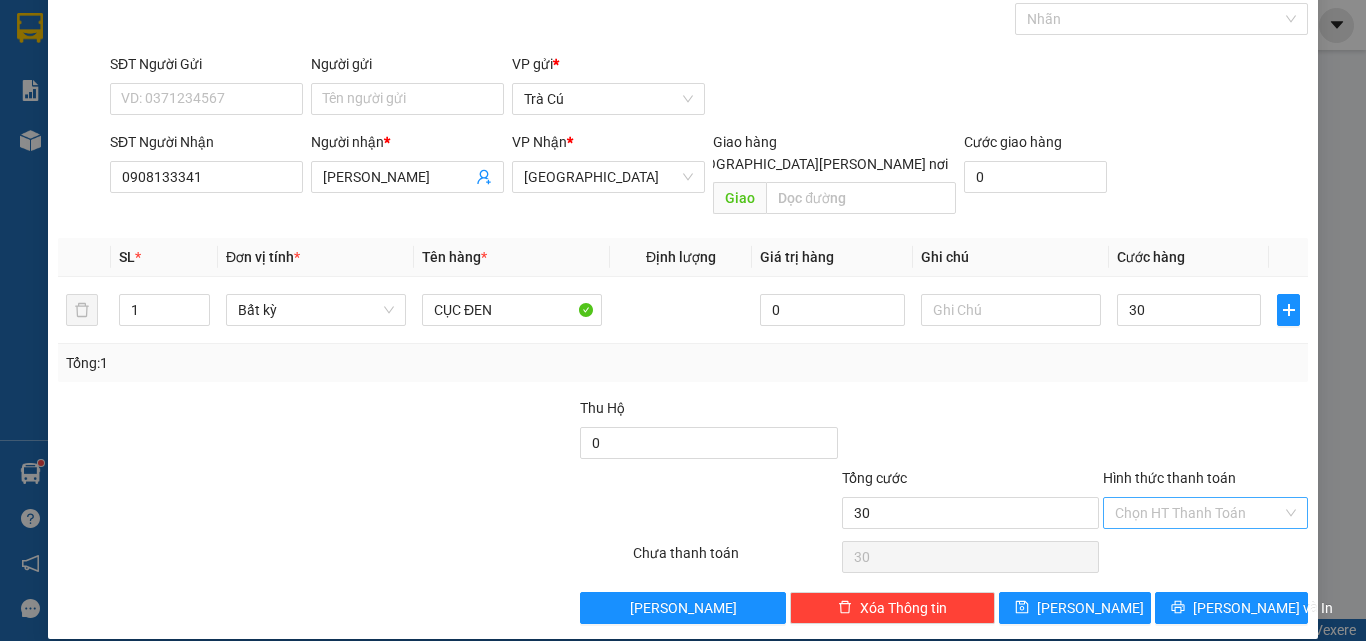 type on "30.000" 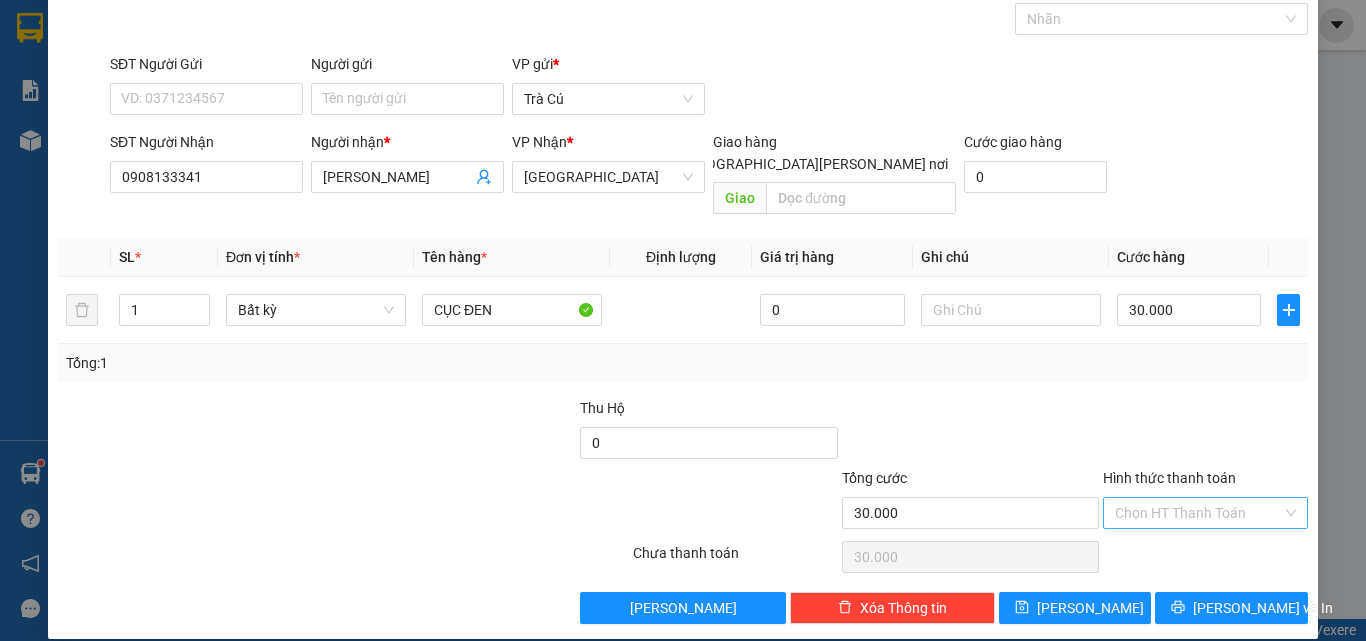 click on "Hình thức thanh toán" at bounding box center [1198, 513] 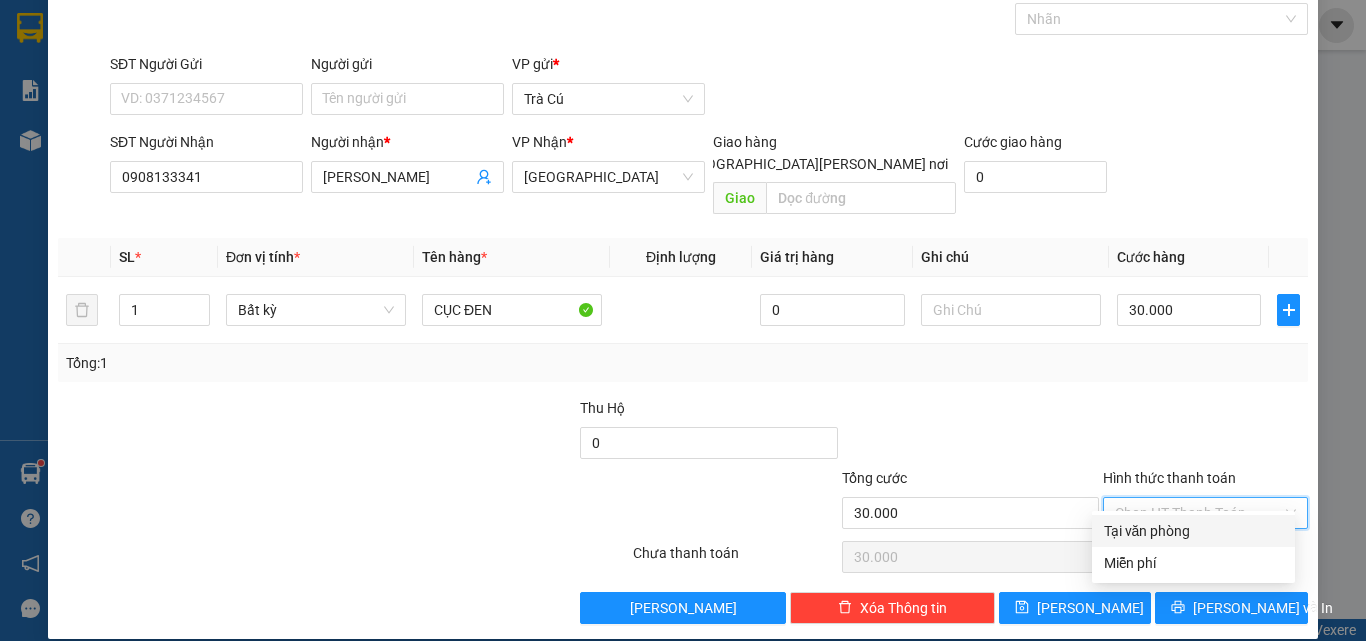 click on "Tại văn phòng" at bounding box center [1193, 531] 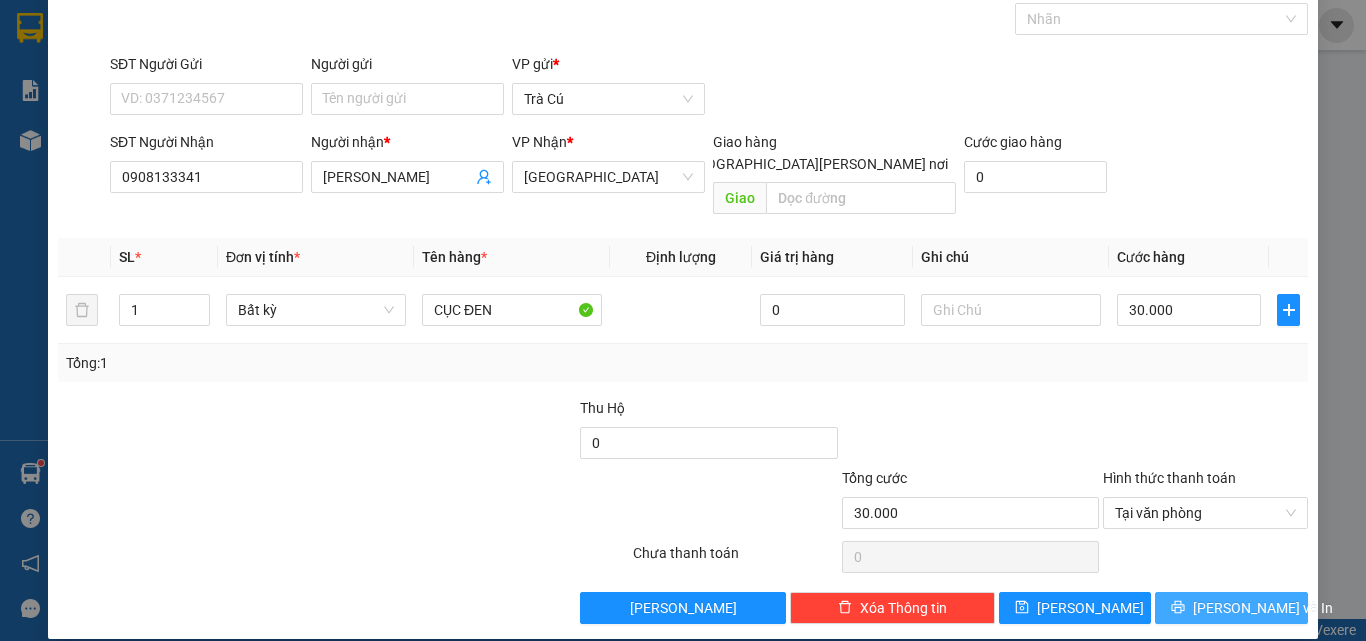 click 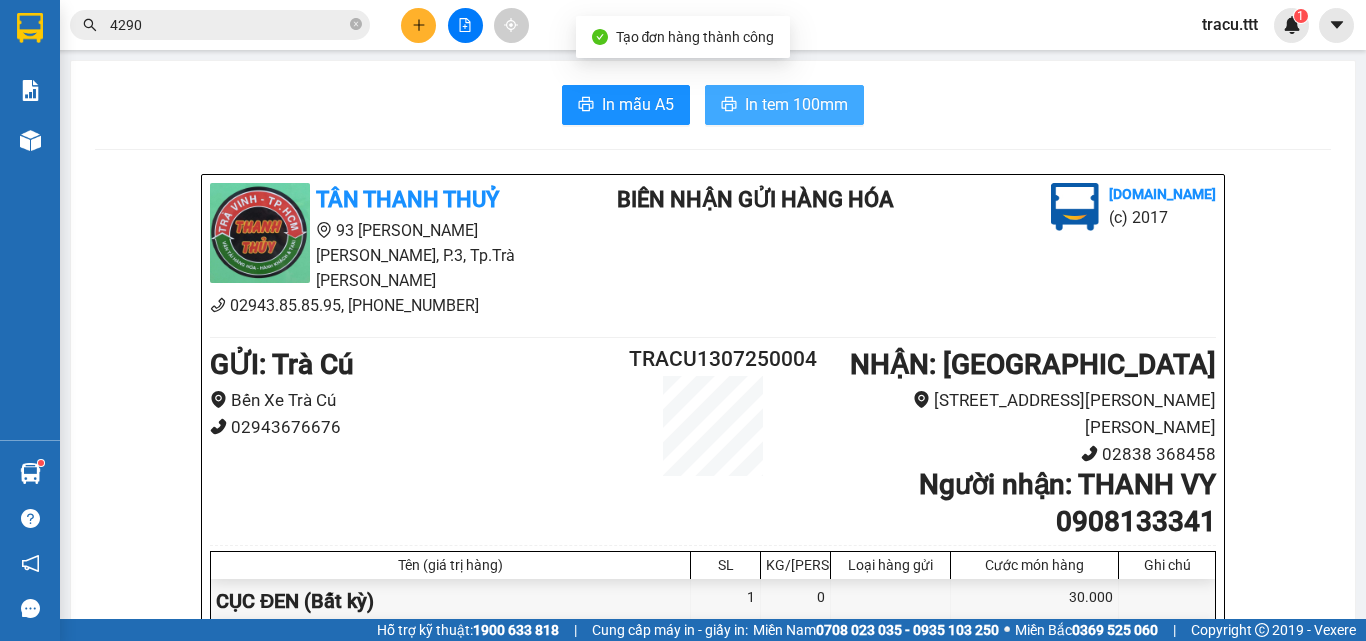 click on "In tem 100mm" at bounding box center [796, 104] 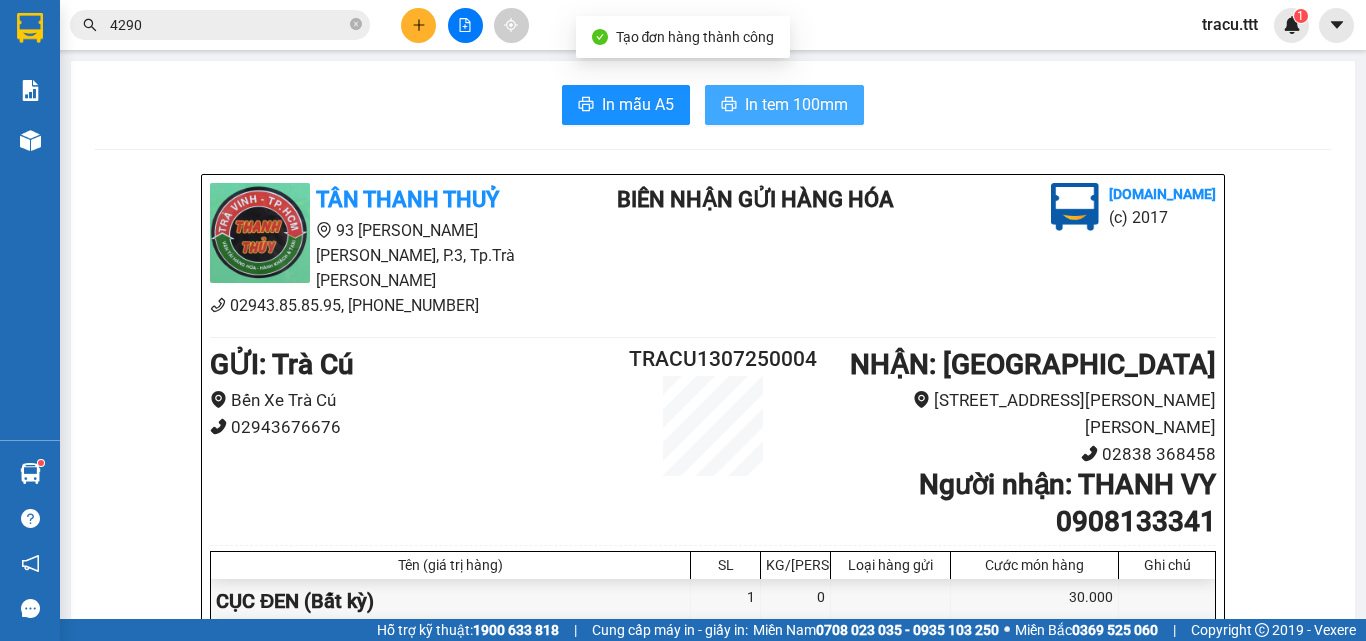 scroll, scrollTop: 0, scrollLeft: 0, axis: both 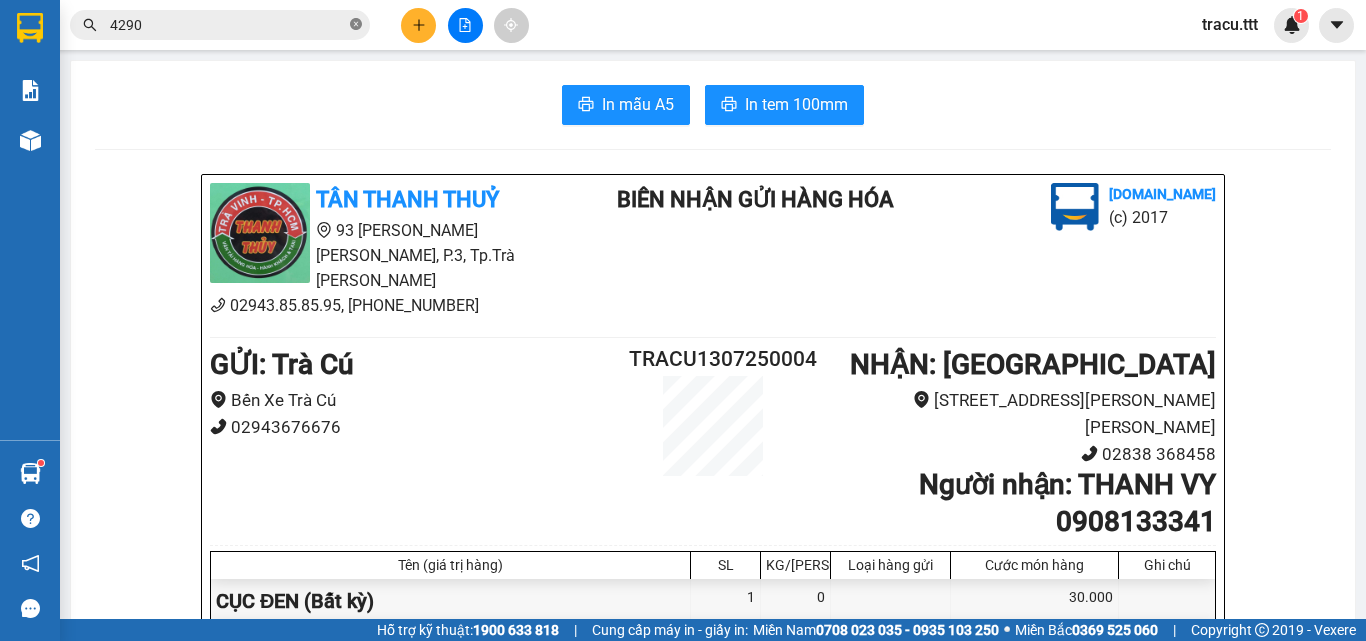 click 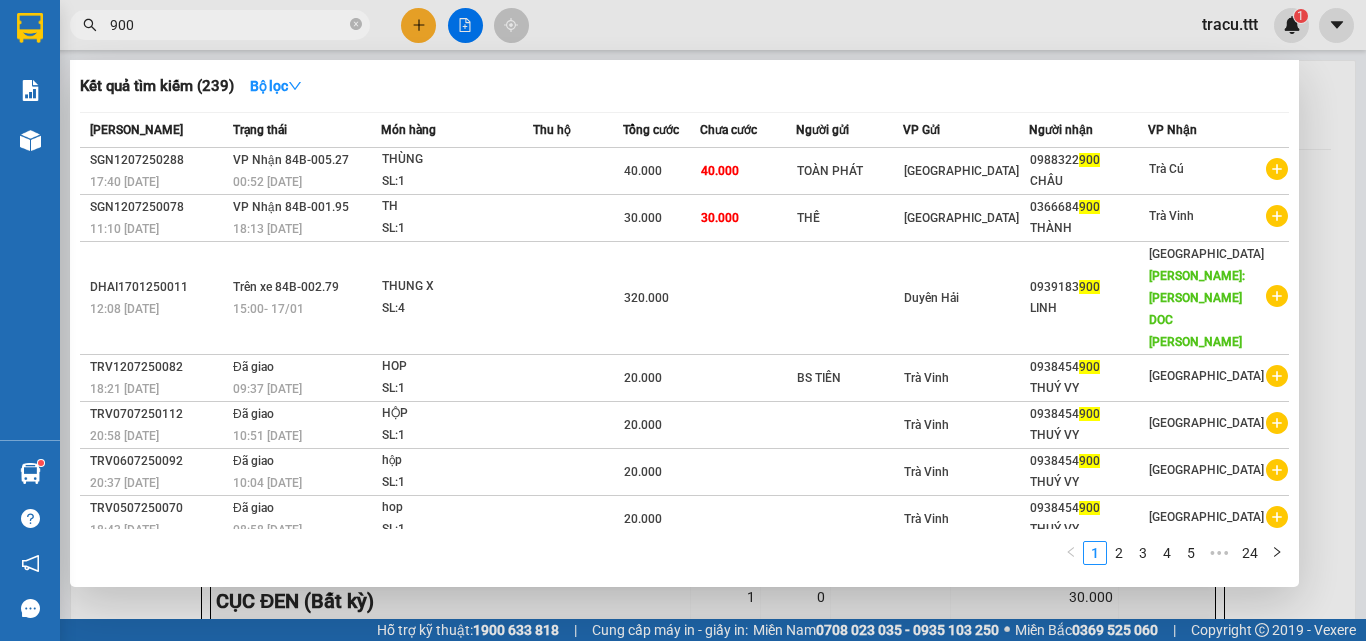 type on "900" 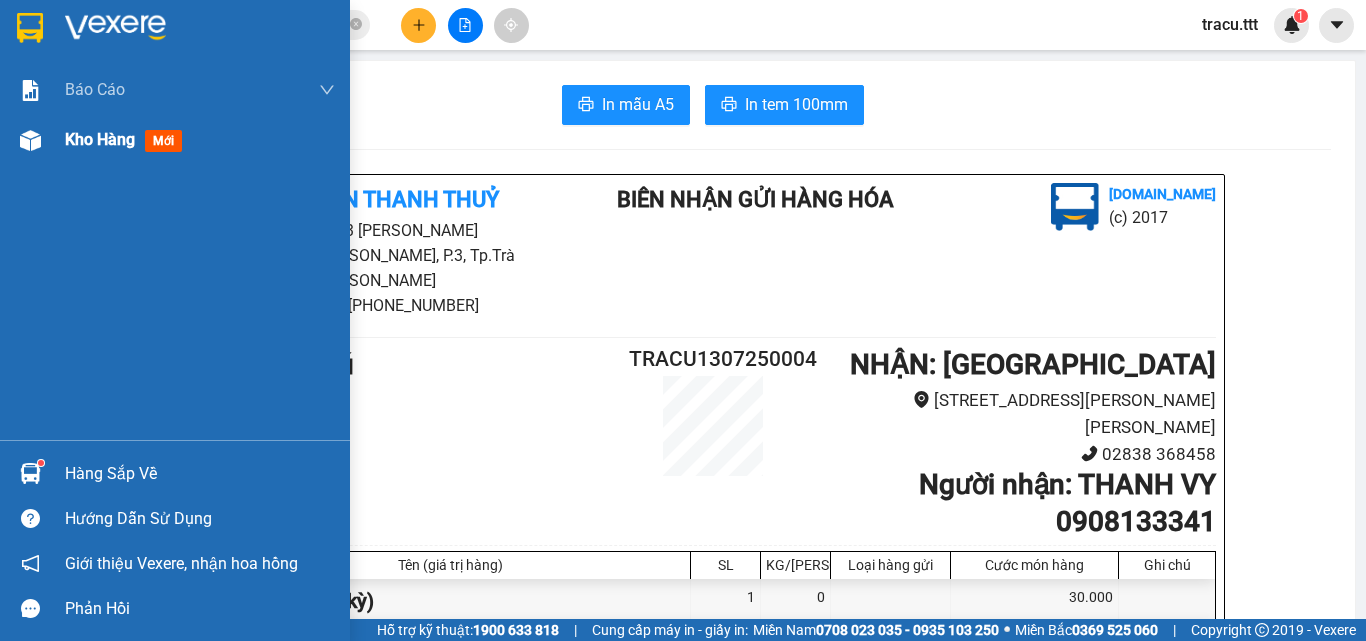 click on "Kho hàng" at bounding box center (100, 139) 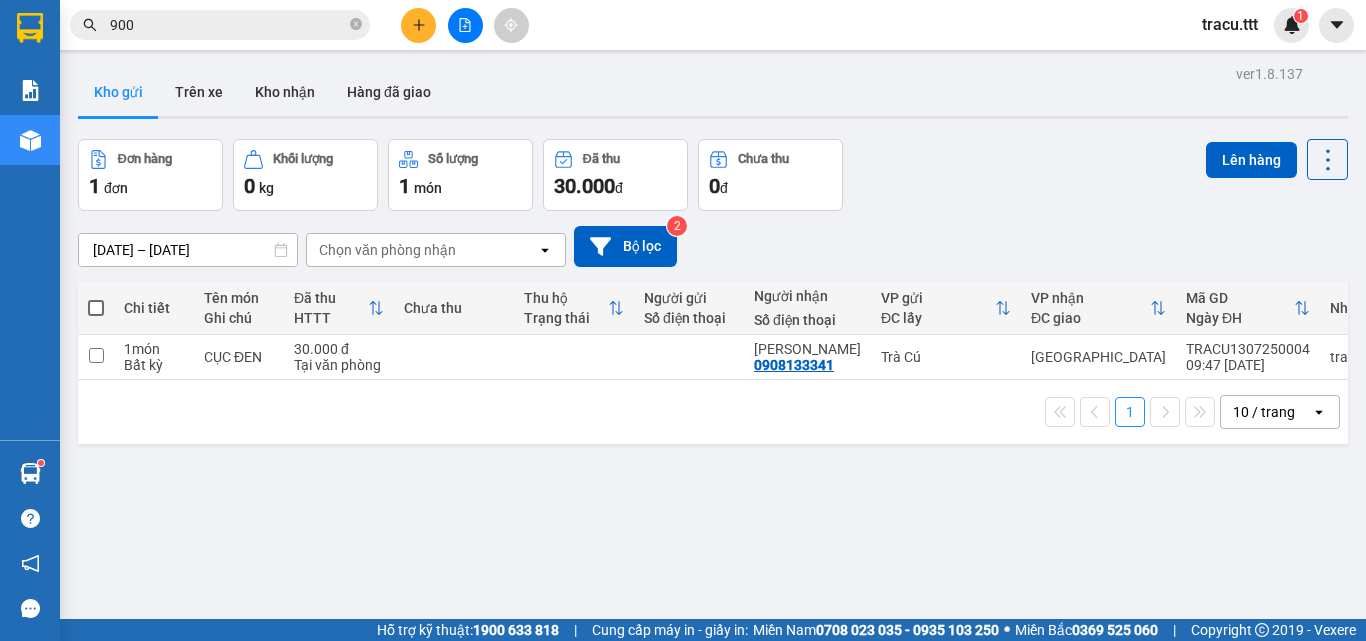 click at bounding box center (96, 308) 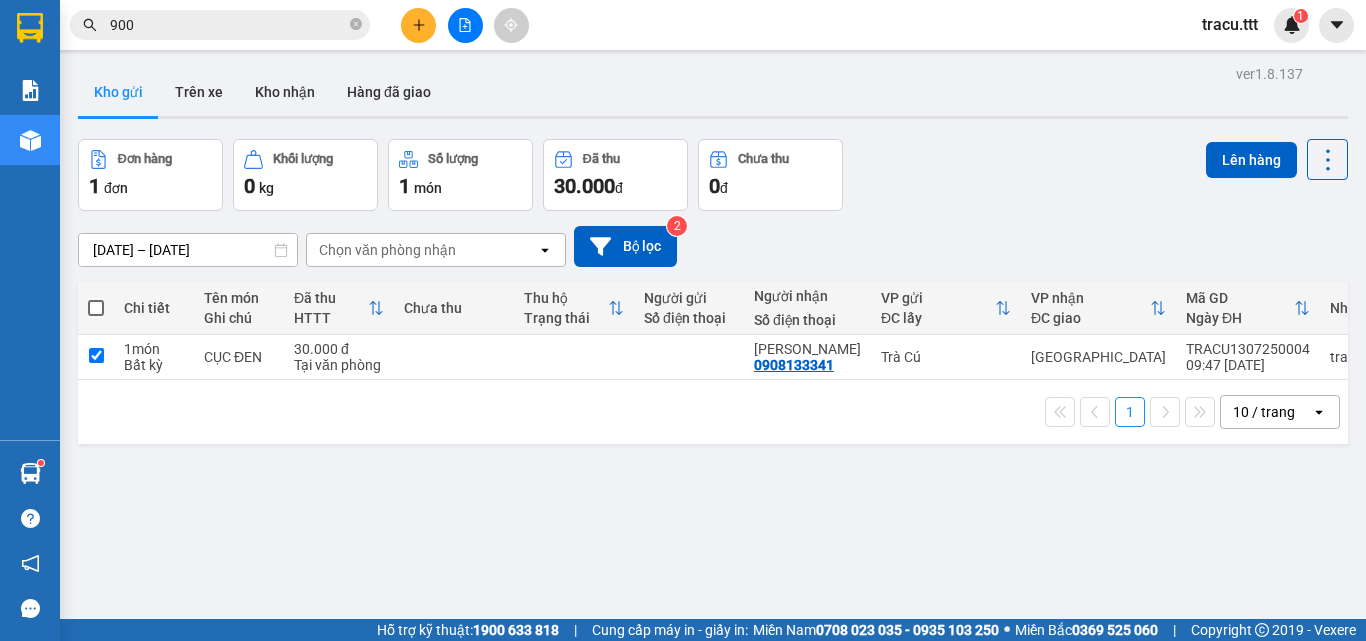 checkbox on "true" 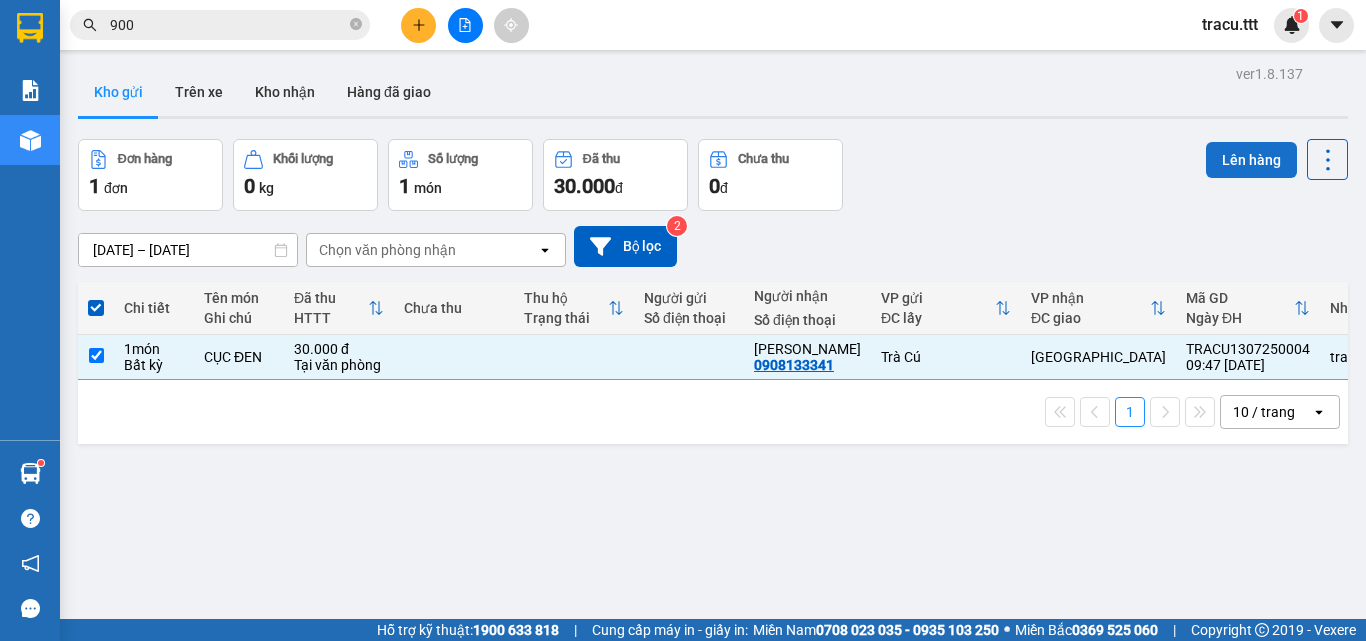 click on "Lên hàng" at bounding box center (1251, 160) 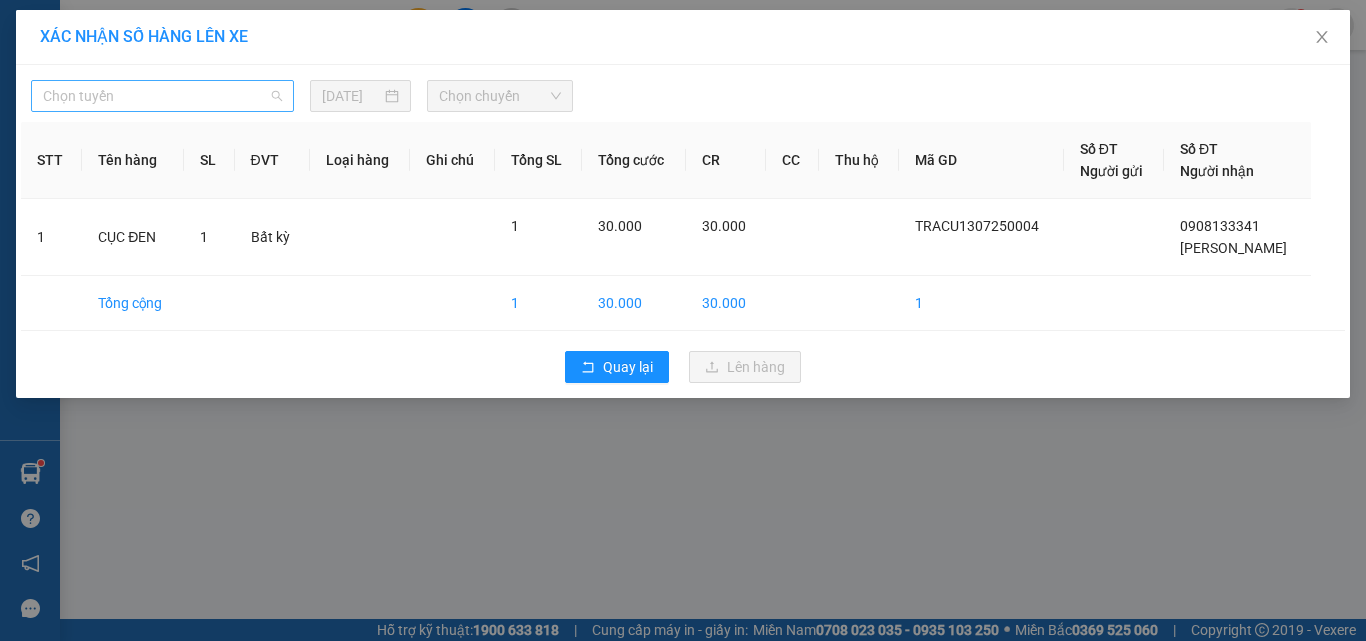 click on "Chọn tuyến" at bounding box center [162, 96] 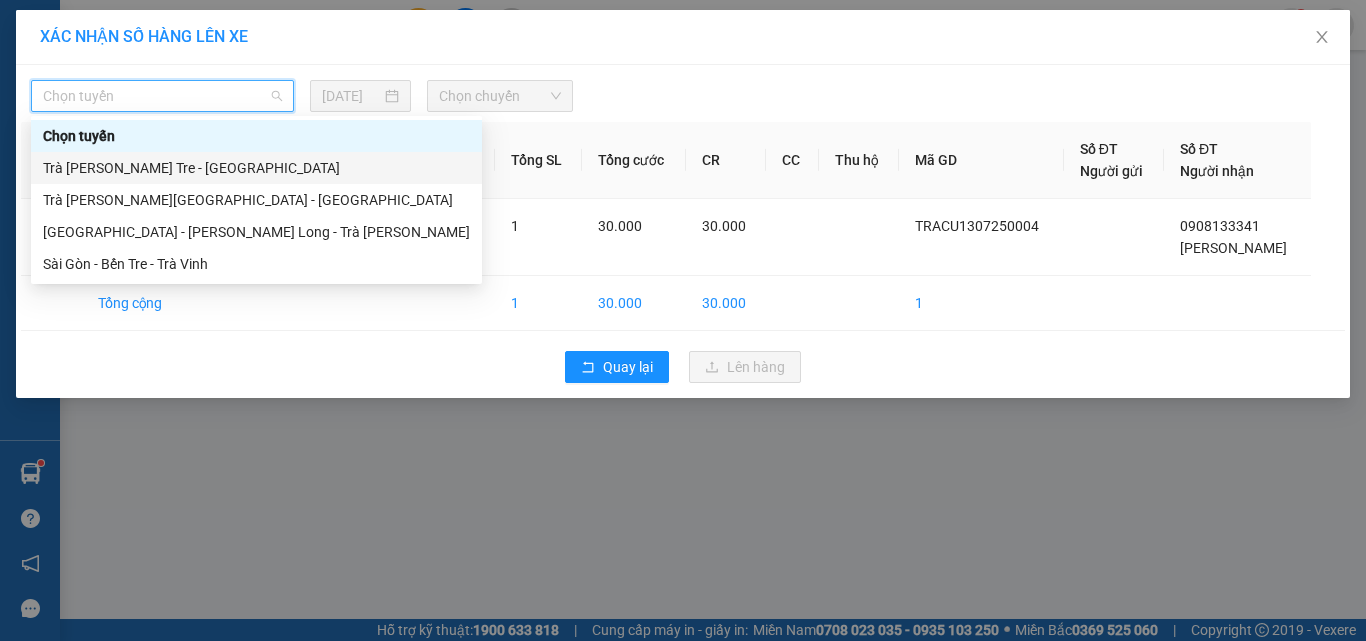 click on "Trà [PERSON_NAME] Tre - [GEOGRAPHIC_DATA]" at bounding box center (256, 168) 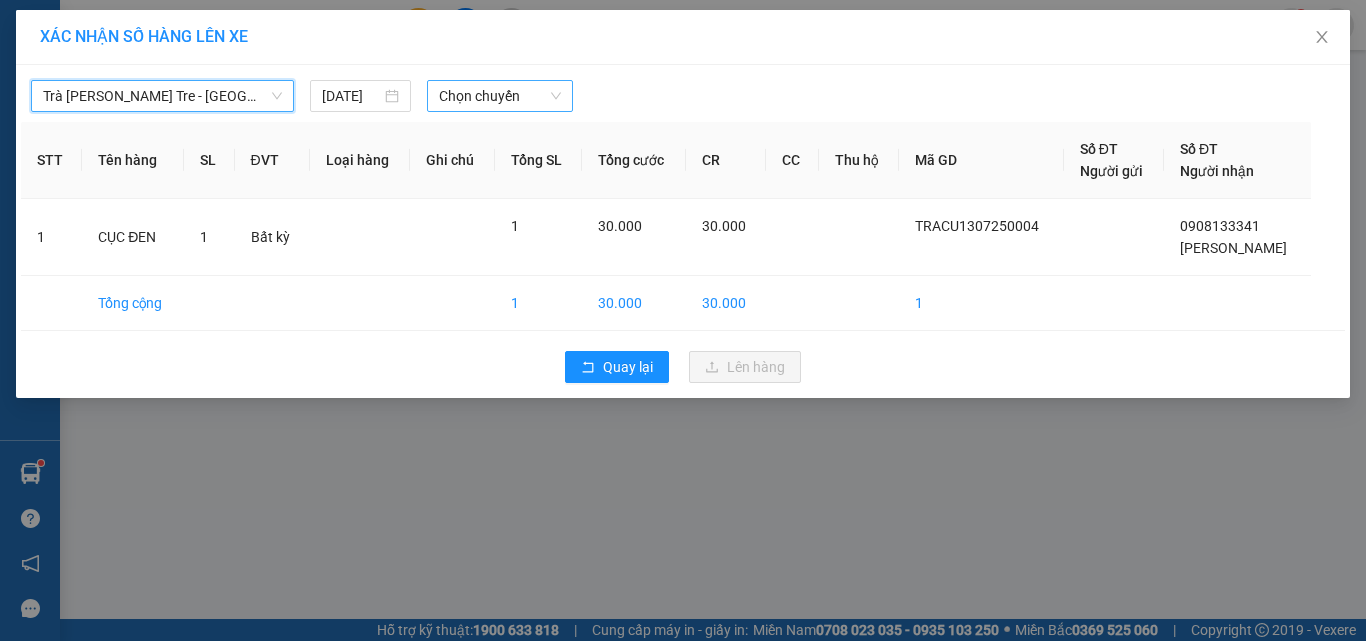 click on "Chọn chuyến" at bounding box center [500, 96] 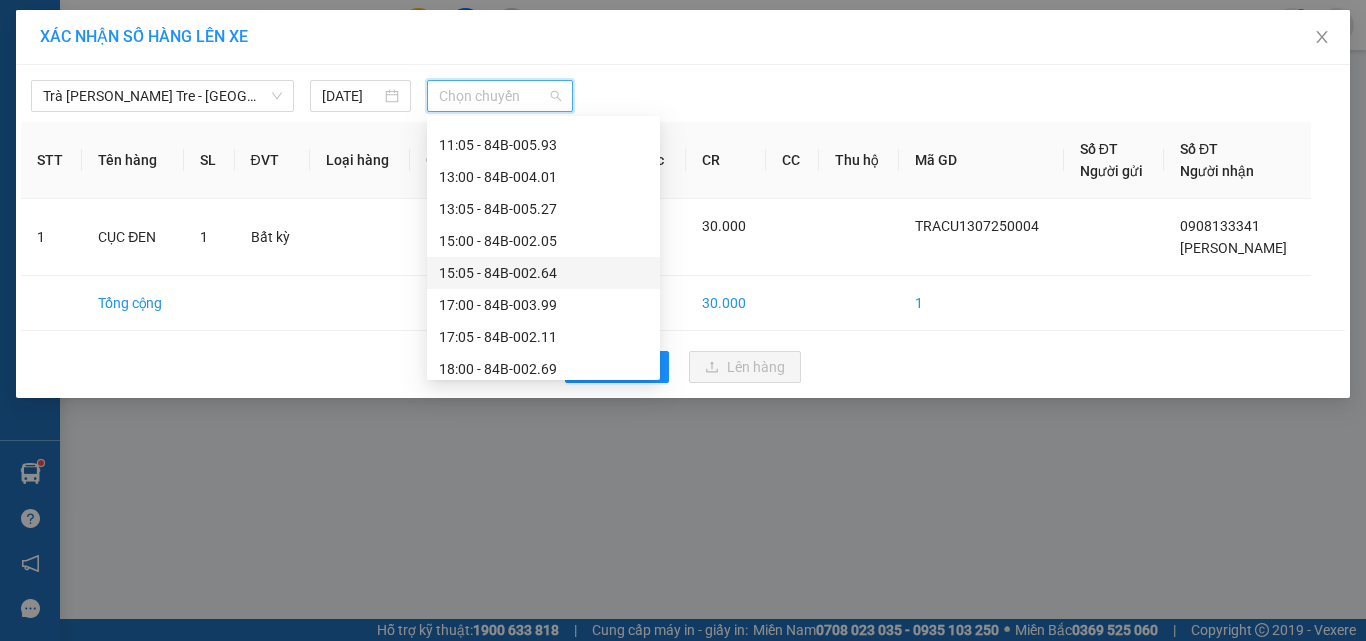 scroll, scrollTop: 444, scrollLeft: 0, axis: vertical 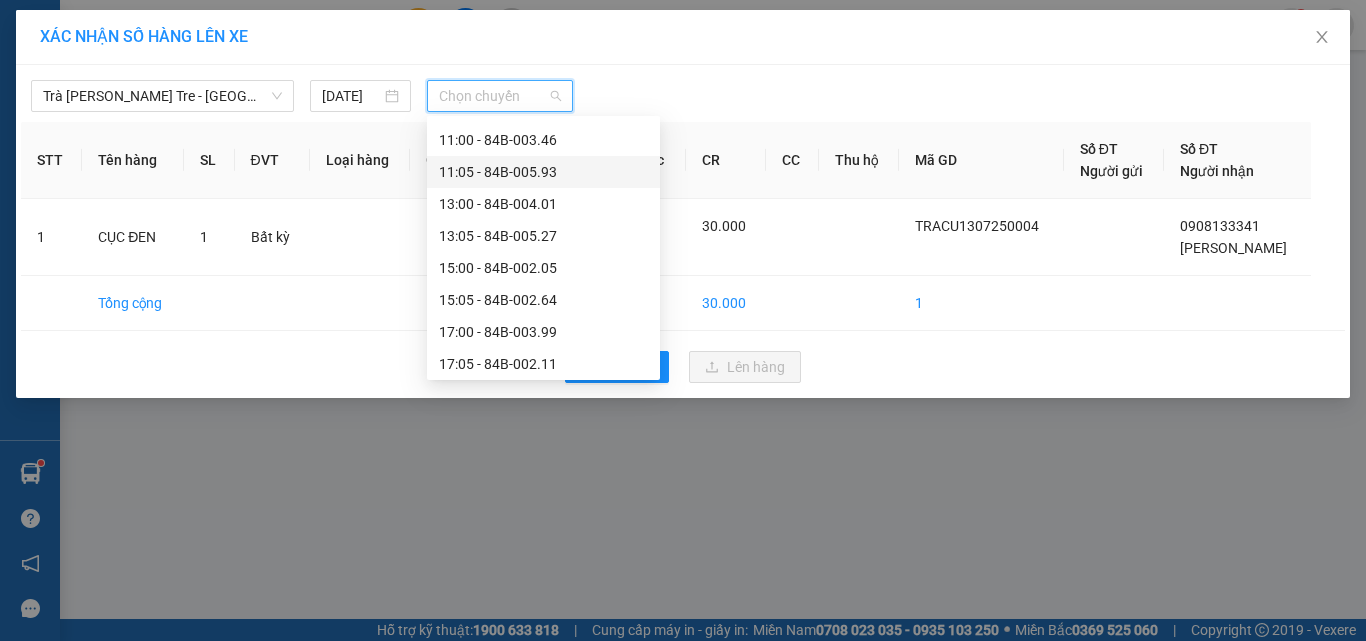 click on "11:05     - 84B-005.93" at bounding box center (543, 172) 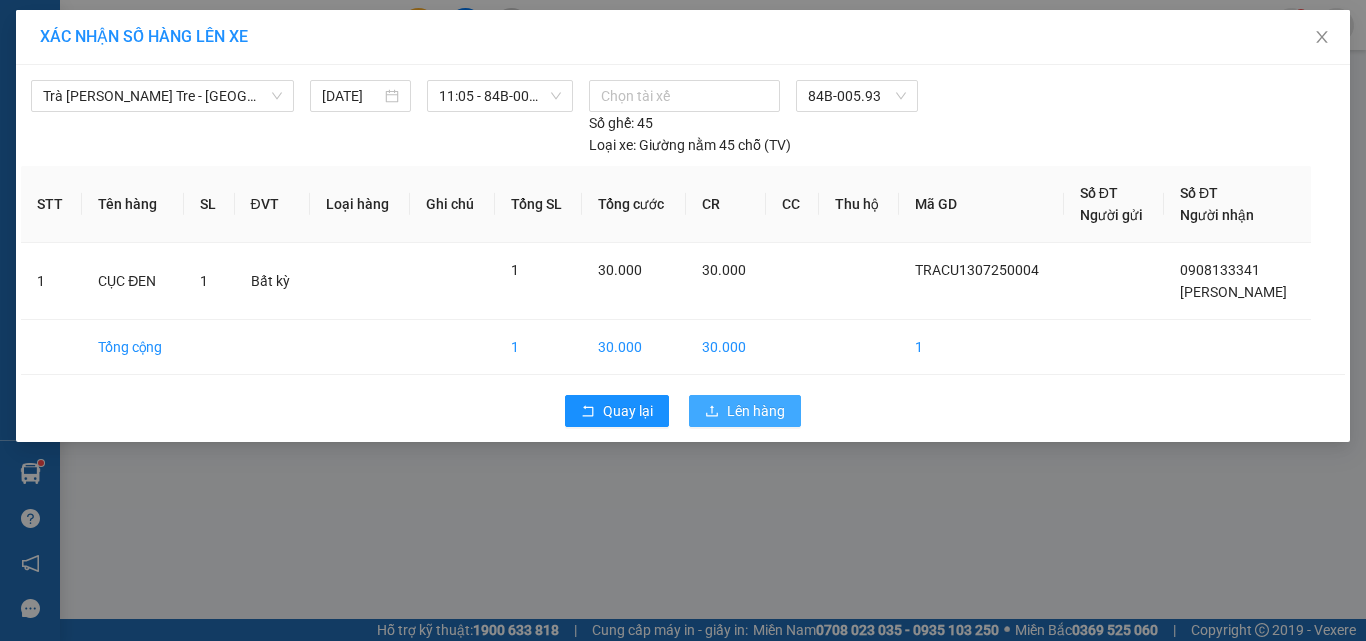 click on "Lên hàng" at bounding box center [745, 411] 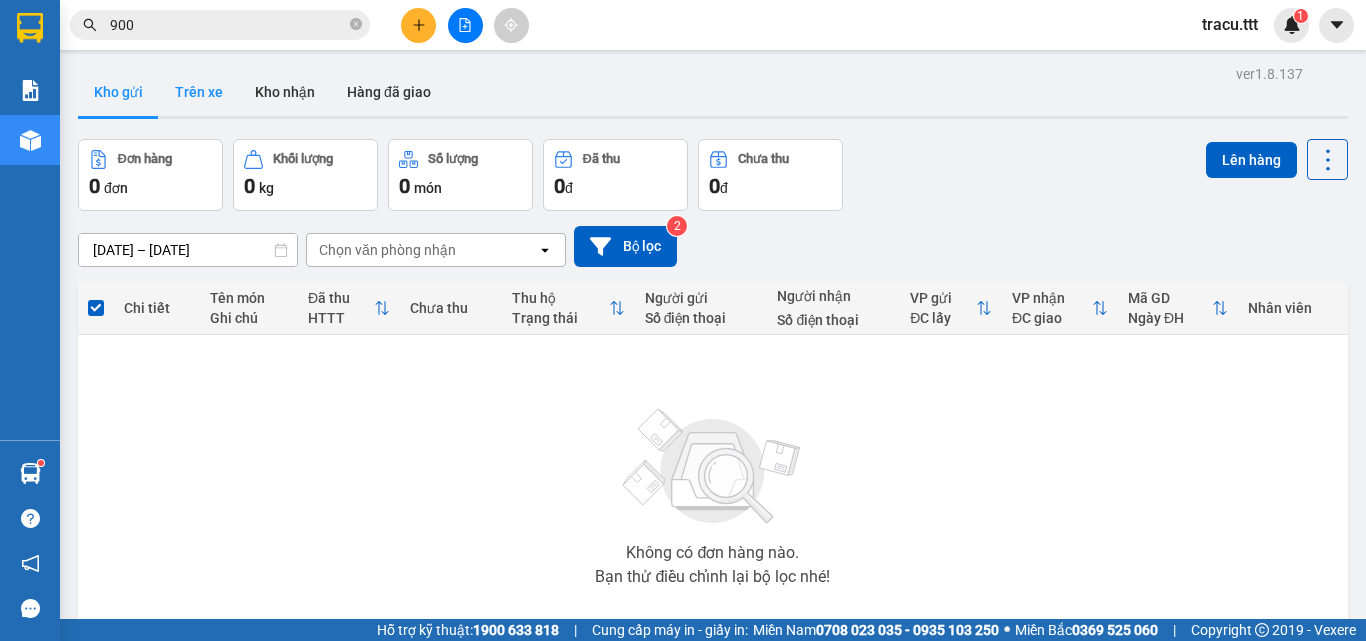 click on "Trên xe" at bounding box center [199, 92] 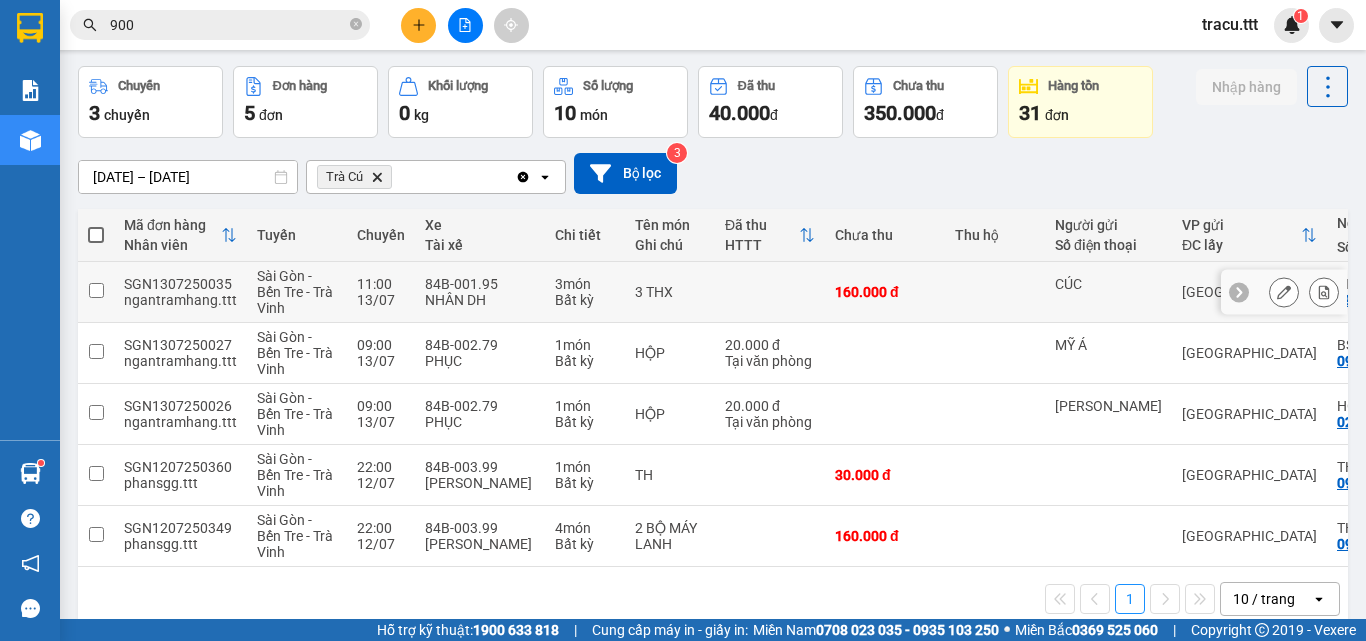 scroll, scrollTop: 111, scrollLeft: 0, axis: vertical 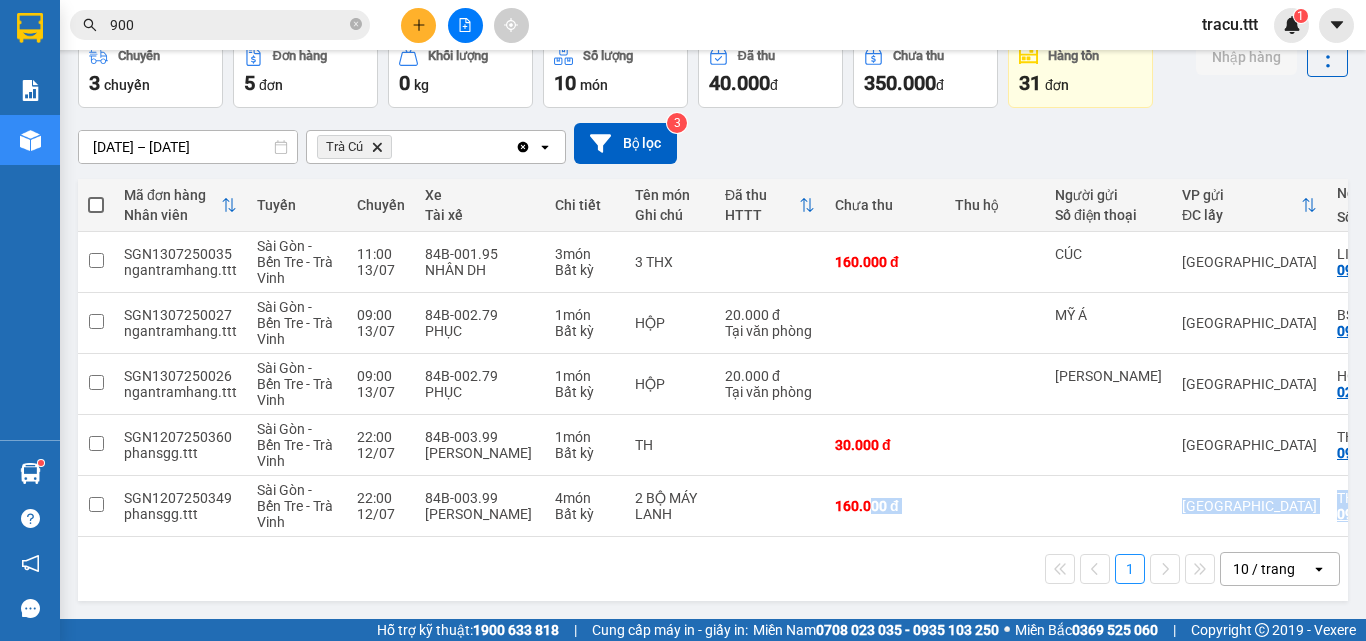 drag, startPoint x: 868, startPoint y: 527, endPoint x: 1062, endPoint y: 566, distance: 197.88127 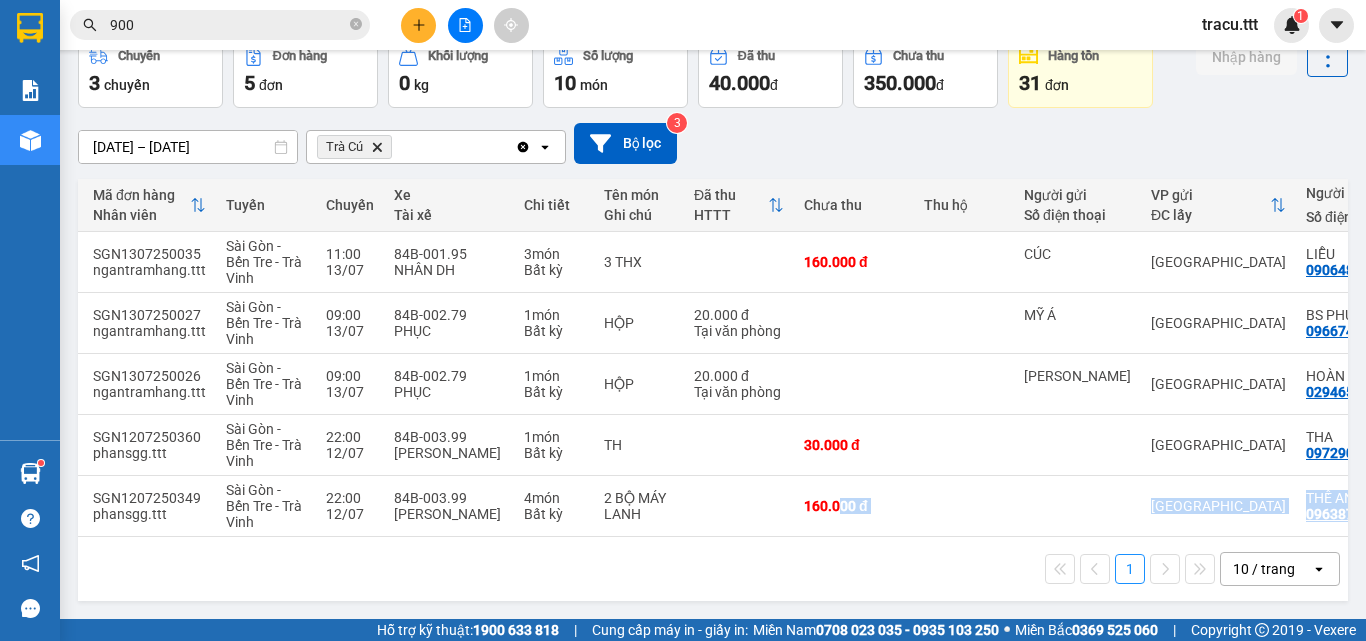 scroll, scrollTop: 0, scrollLeft: 0, axis: both 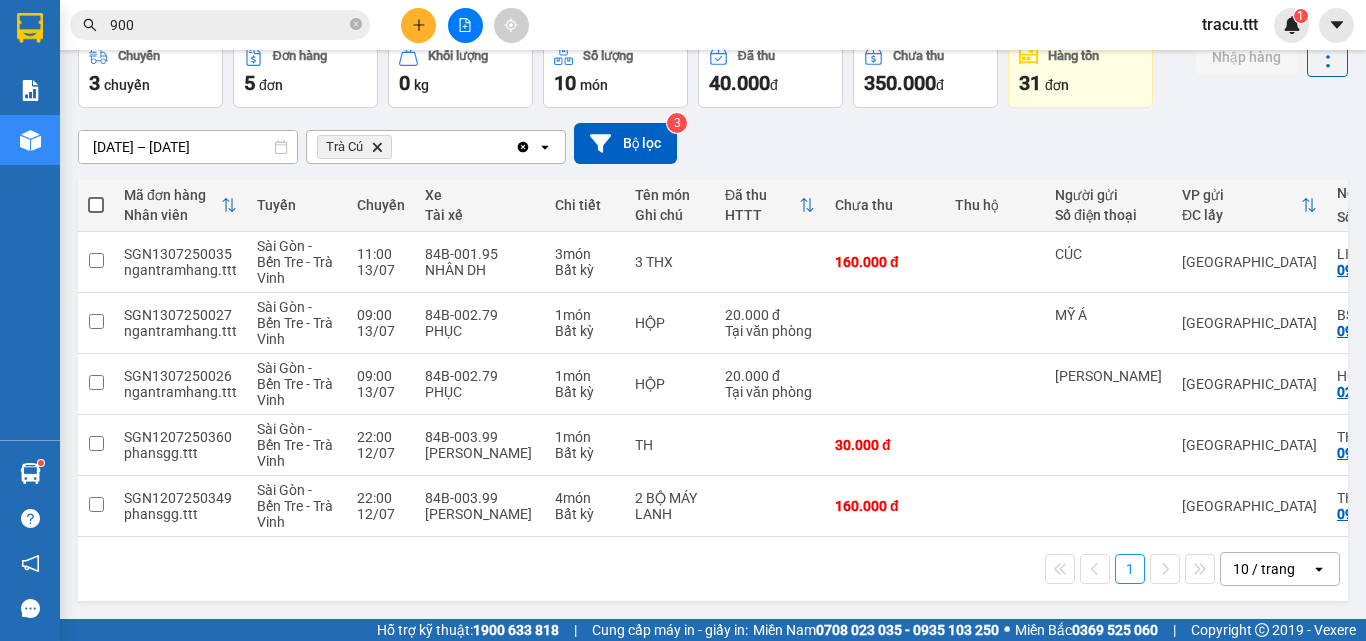 click on "Miền Nam  0708 023 035 - 0935 103 250" at bounding box center (876, 630) 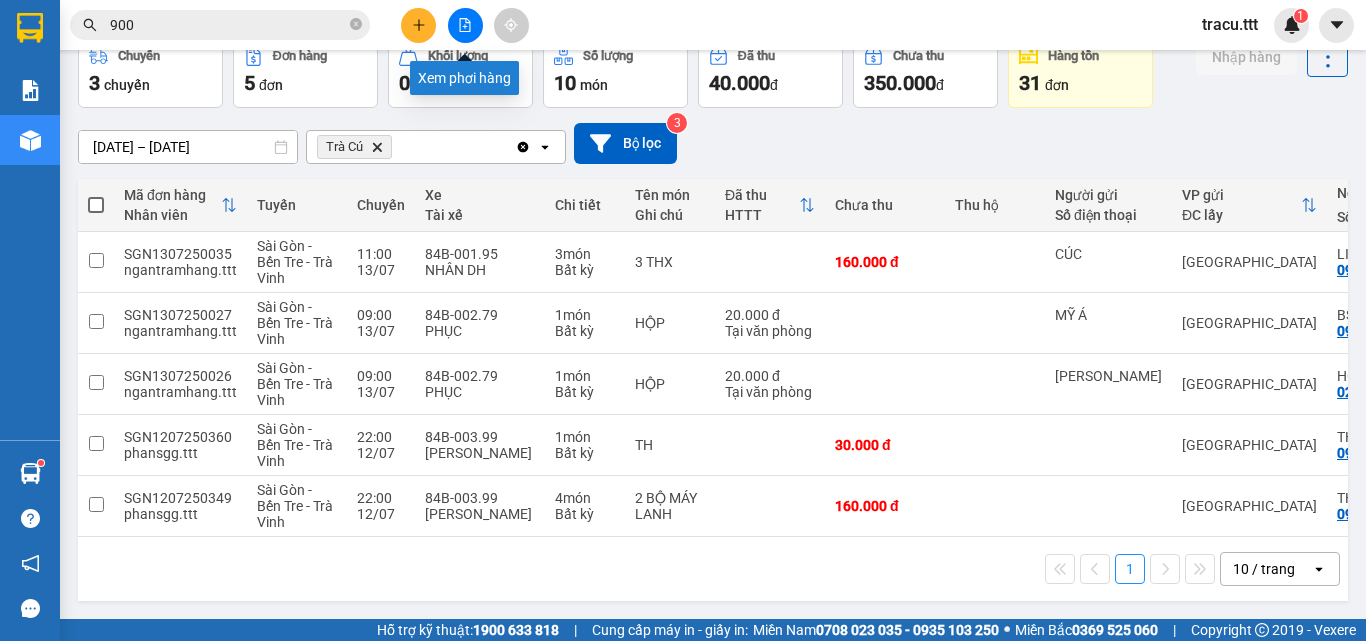 click 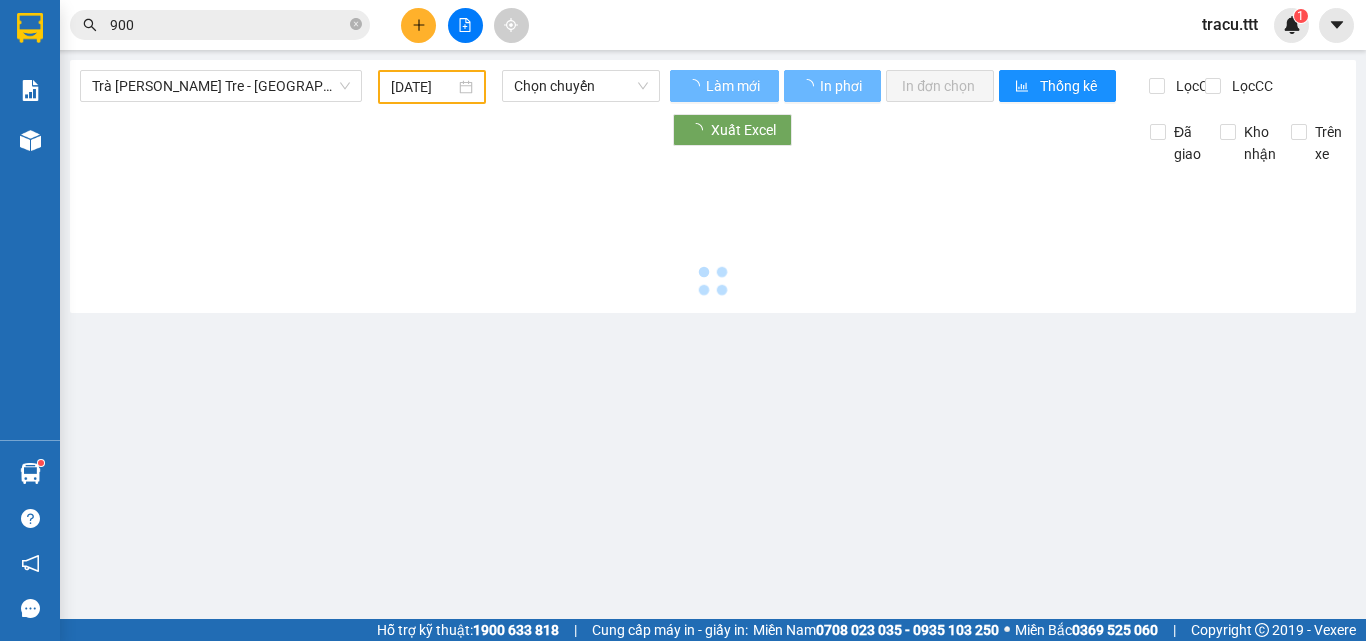 scroll, scrollTop: 0, scrollLeft: 0, axis: both 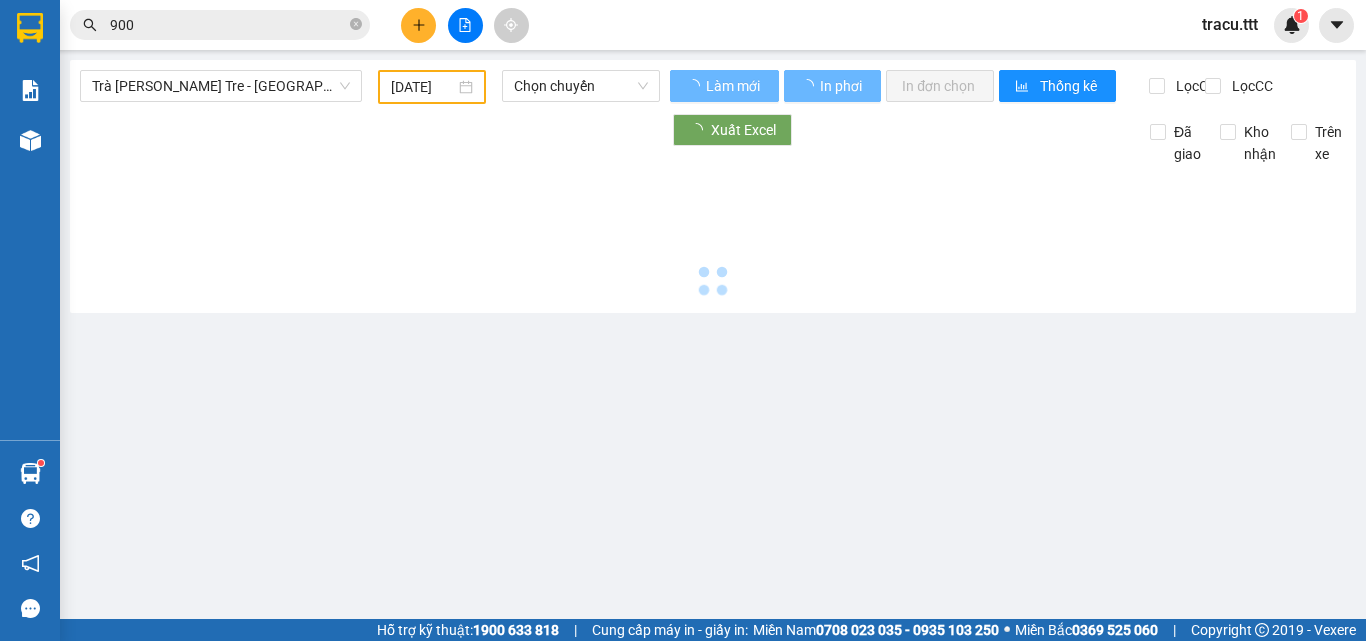 type on "[DATE]" 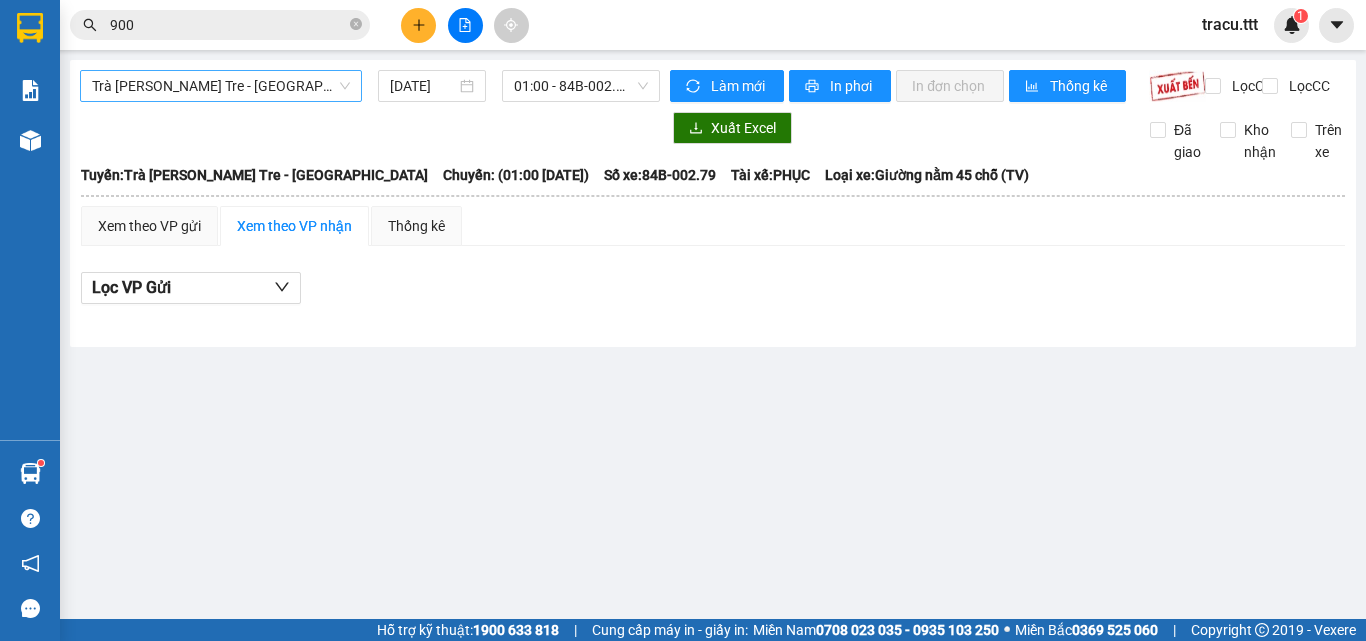 click on "Trà [PERSON_NAME] Tre - [GEOGRAPHIC_DATA]" at bounding box center [221, 86] 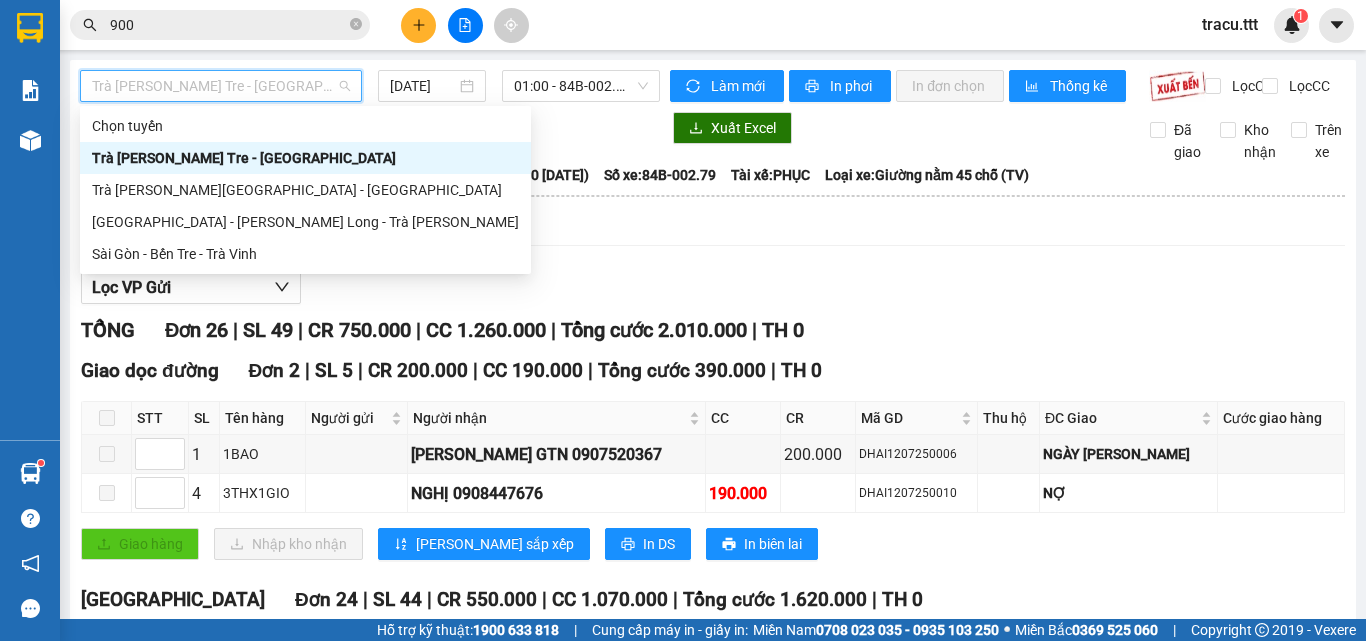 click on "Sài Gòn - Bến Tre - Trà Vinh" at bounding box center [305, 254] 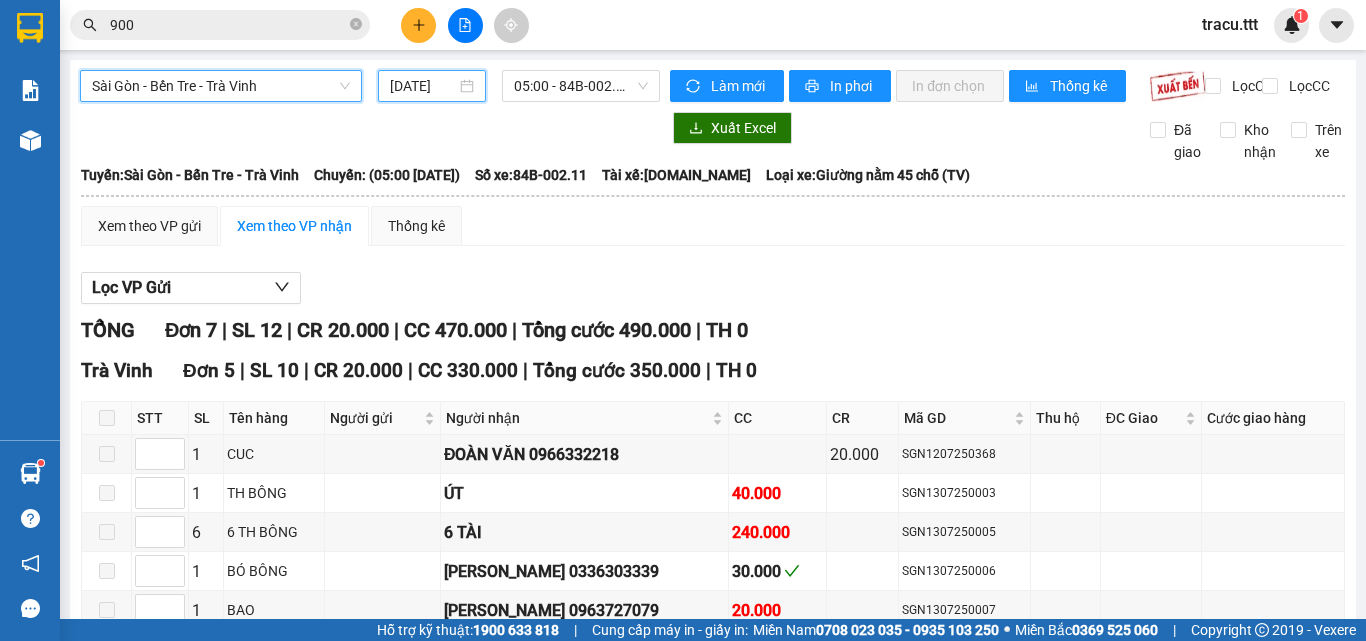 click on "[DATE]" at bounding box center [423, 86] 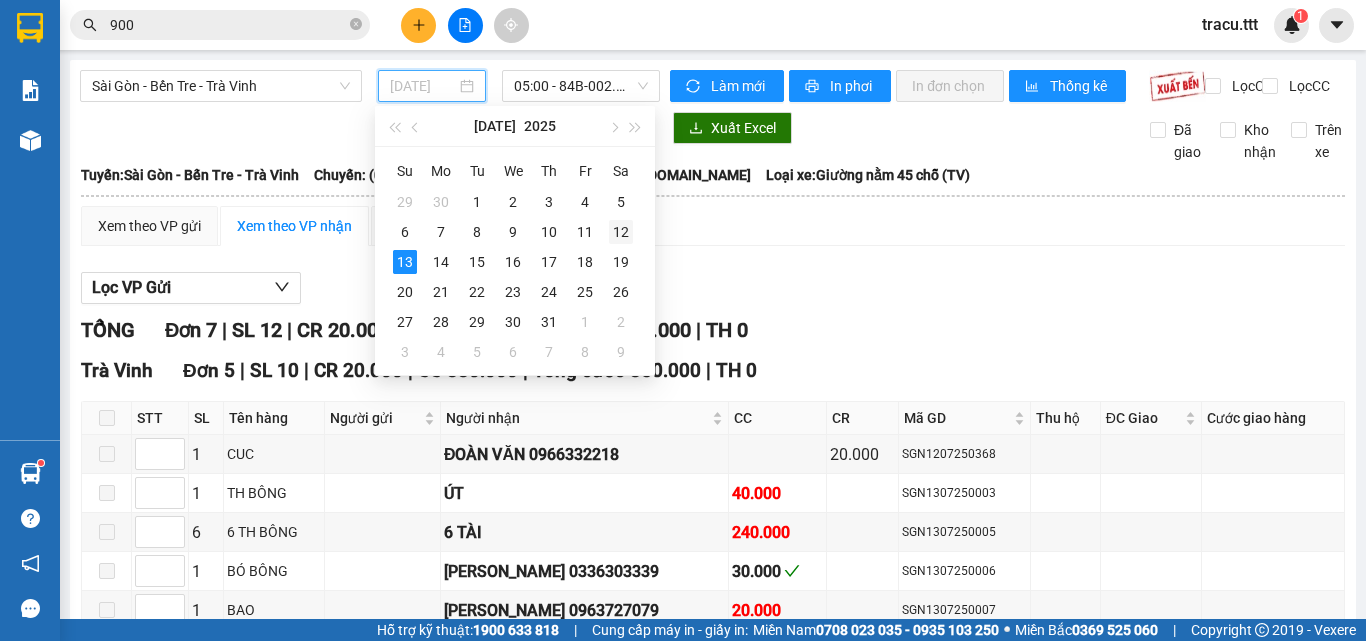 click on "12" at bounding box center (621, 232) 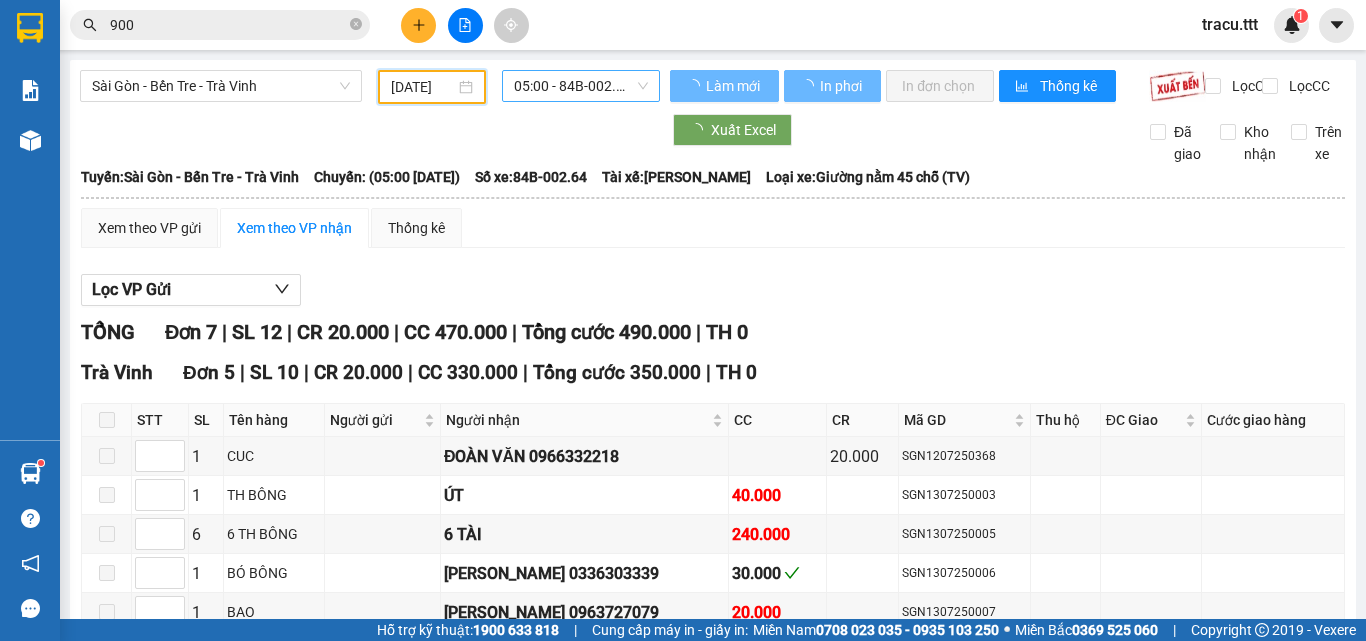 type on "[DATE]" 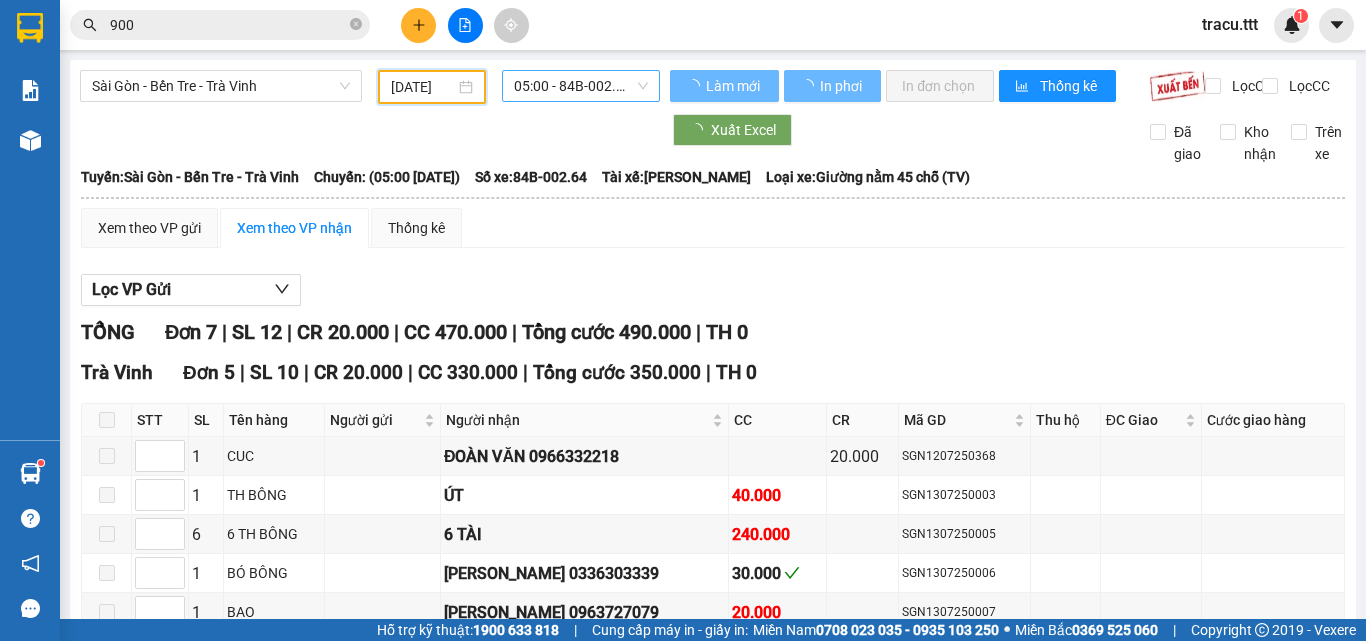 click on "05:00     - 84B-002.64" at bounding box center (581, 86) 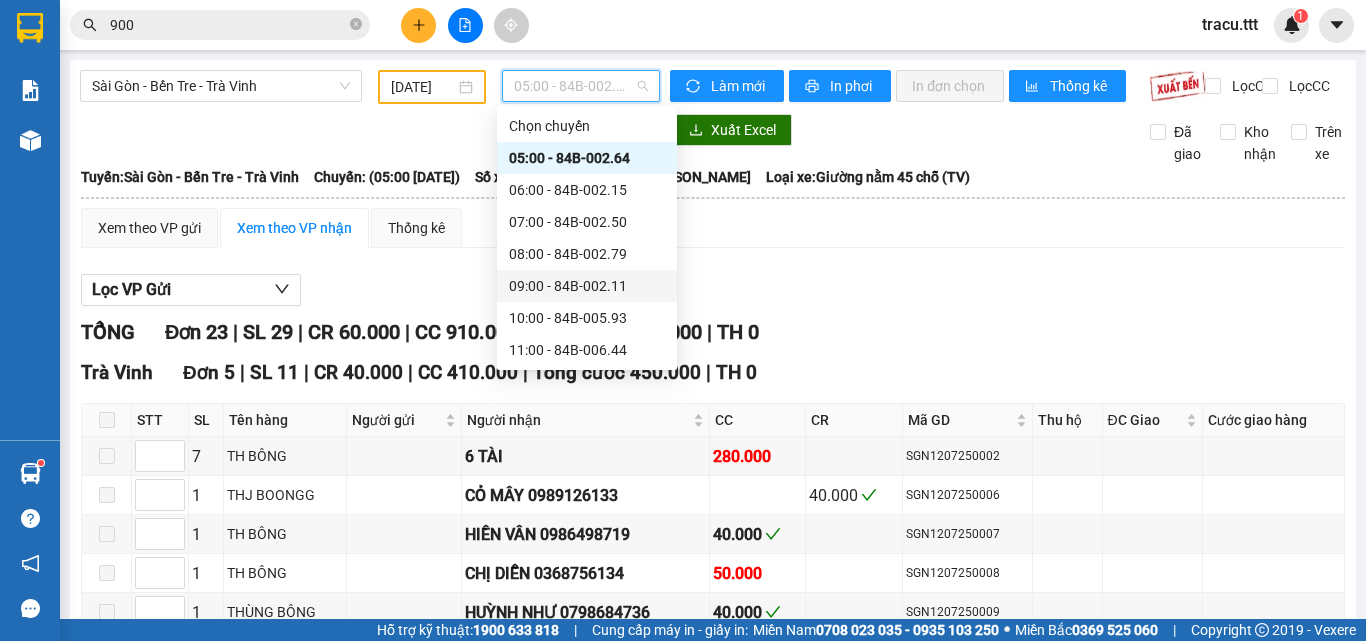 scroll, scrollTop: 352, scrollLeft: 0, axis: vertical 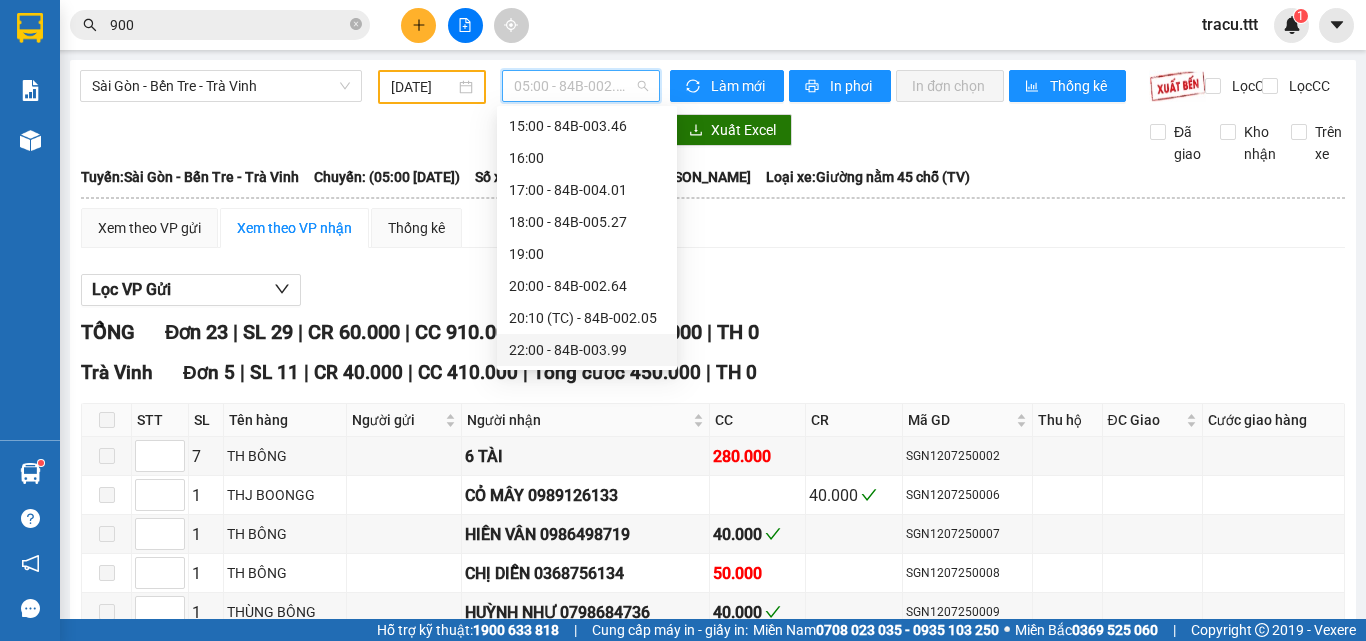 click on "22:00     - 84B-003.99" at bounding box center (587, 350) 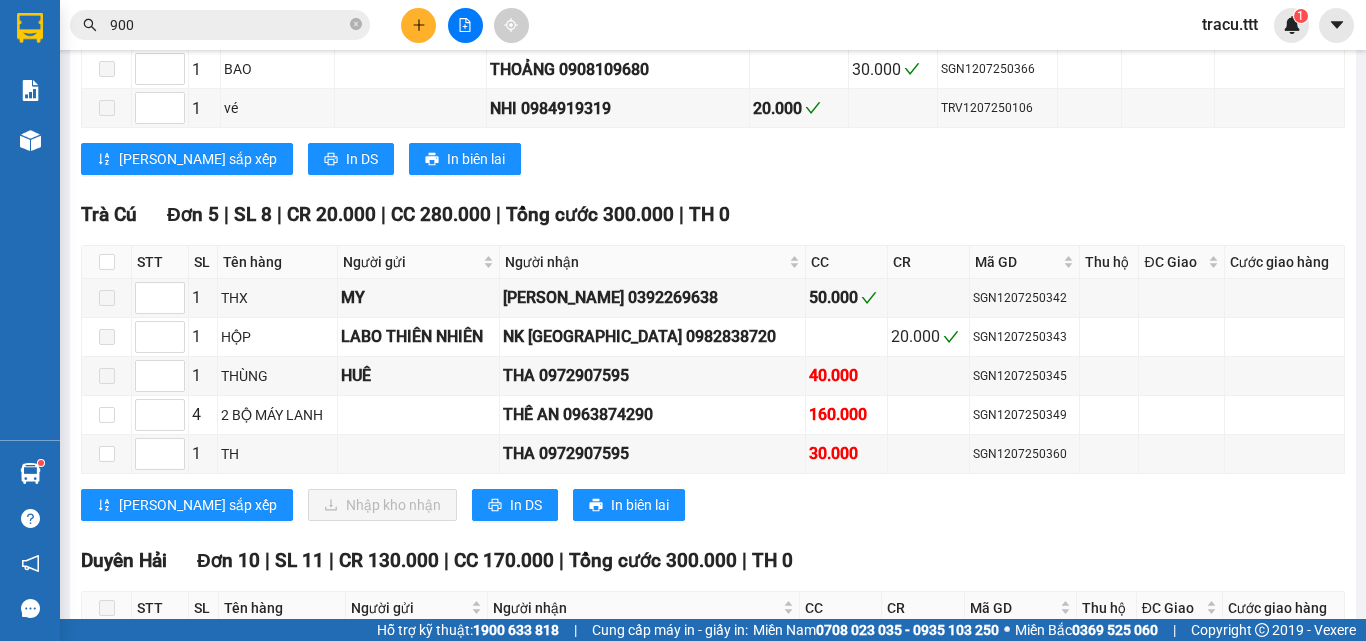 scroll, scrollTop: 1300, scrollLeft: 0, axis: vertical 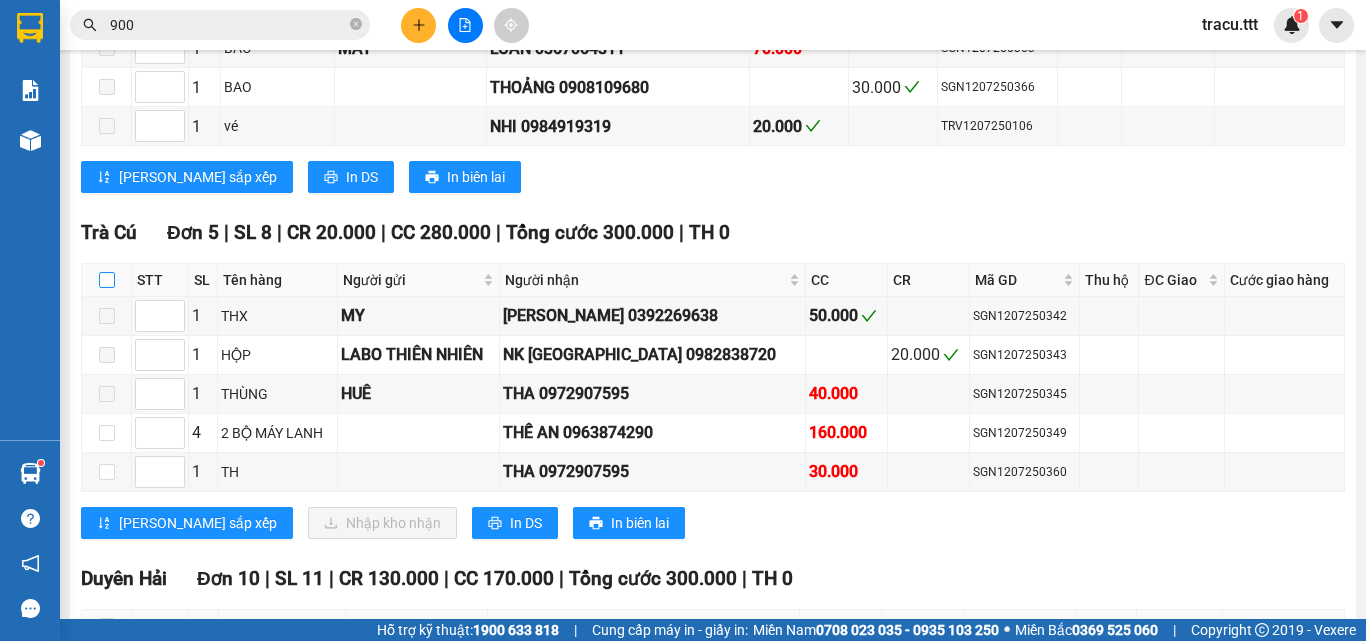 click at bounding box center (107, 280) 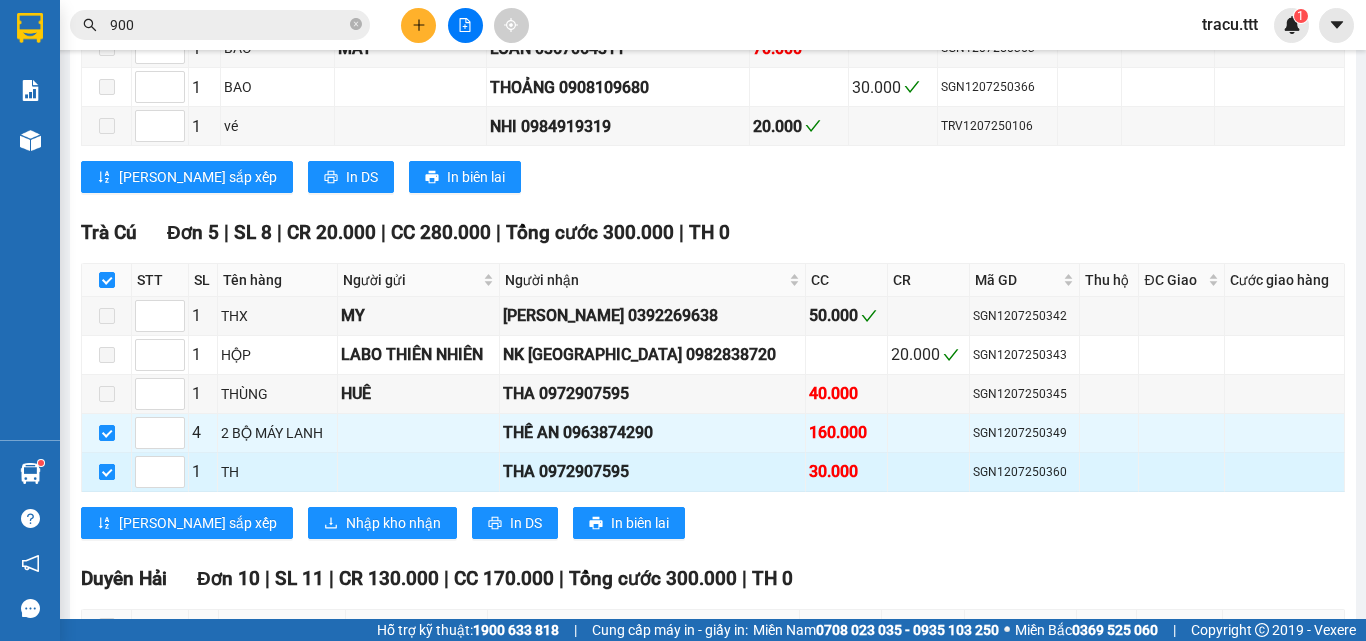 click at bounding box center [107, 472] 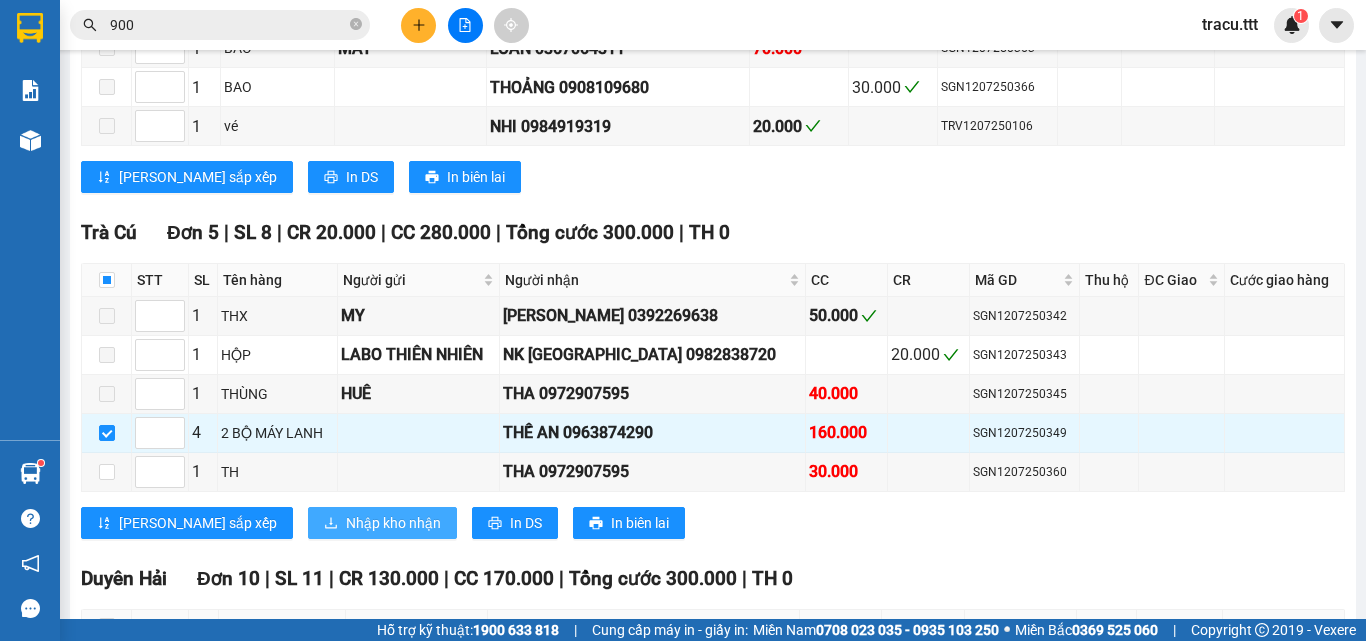click on "Nhập kho nhận" at bounding box center (393, 523) 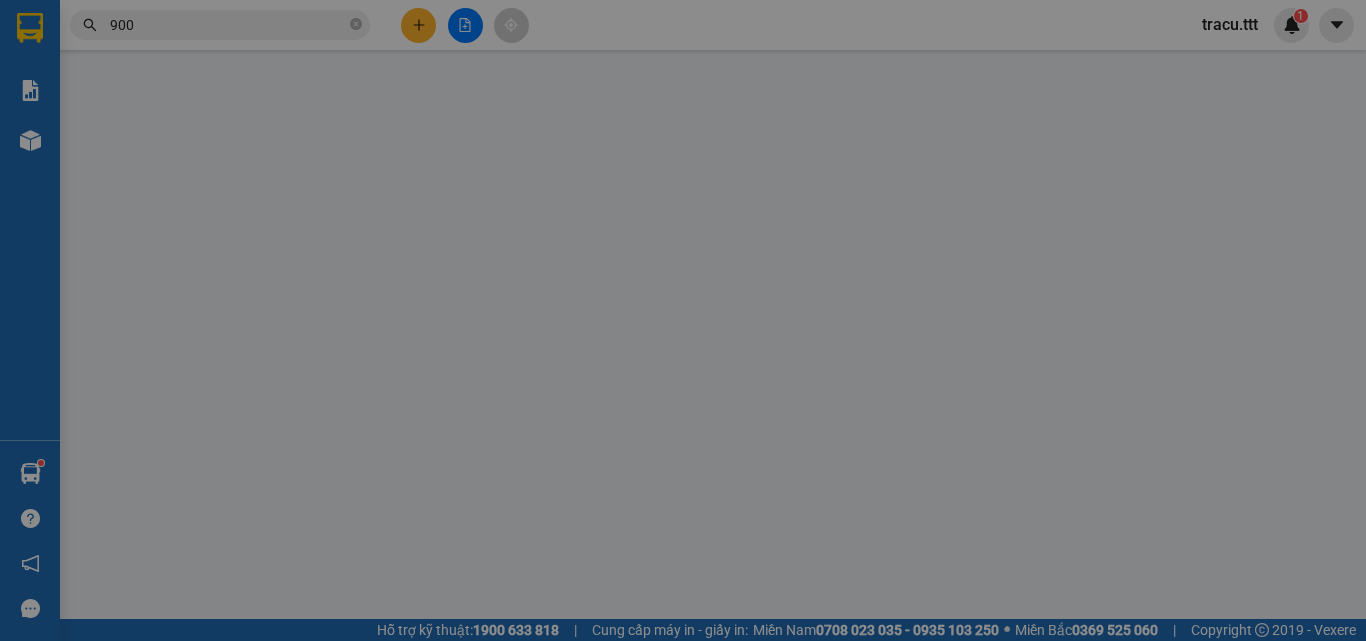 scroll, scrollTop: 0, scrollLeft: 0, axis: both 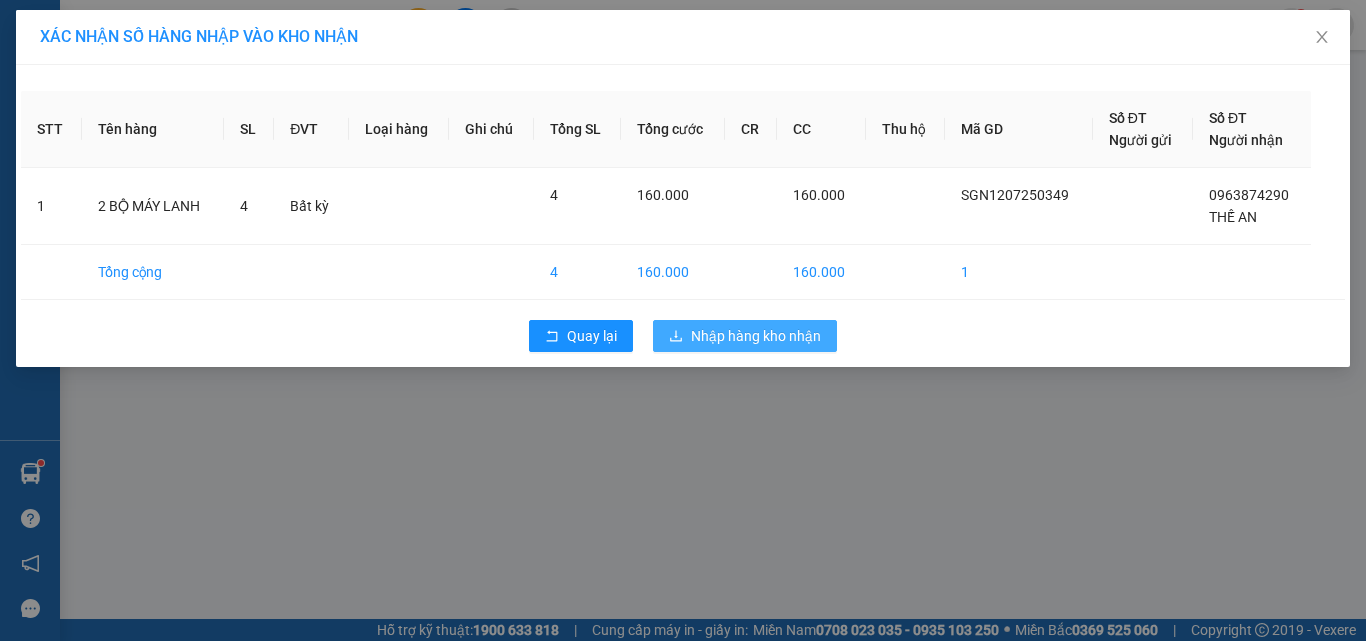 click on "Nhập hàng kho nhận" at bounding box center [756, 336] 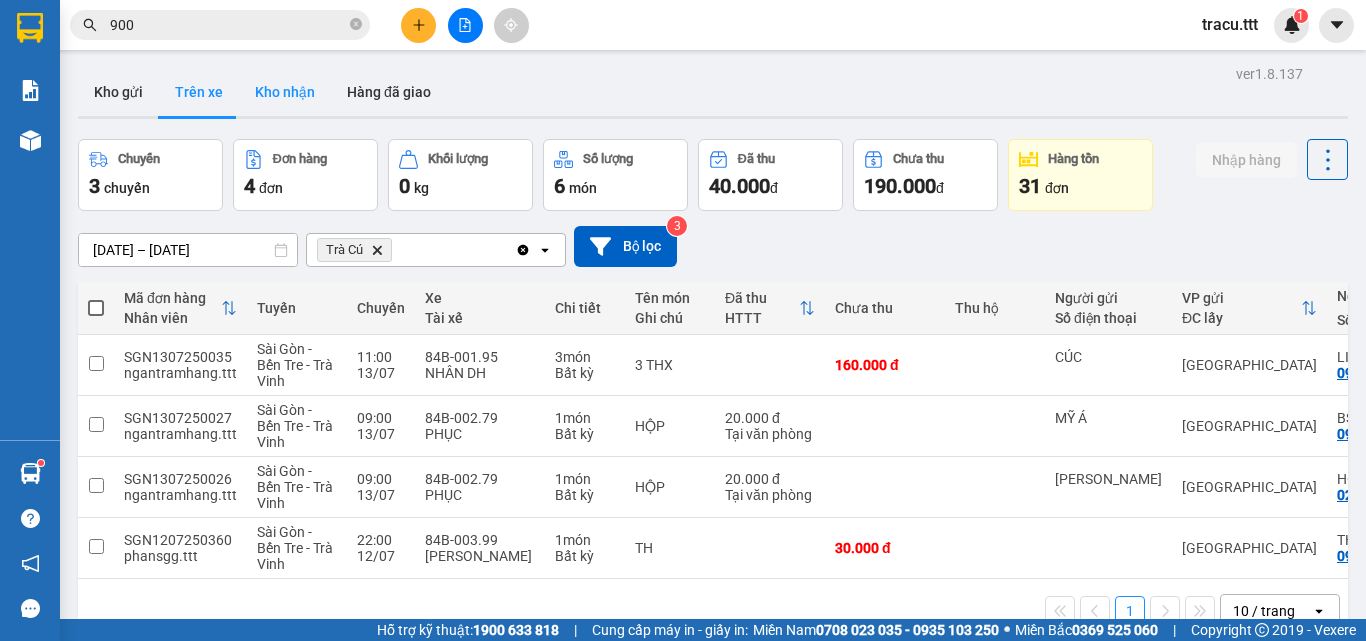 click on "Kho nhận" at bounding box center (285, 92) 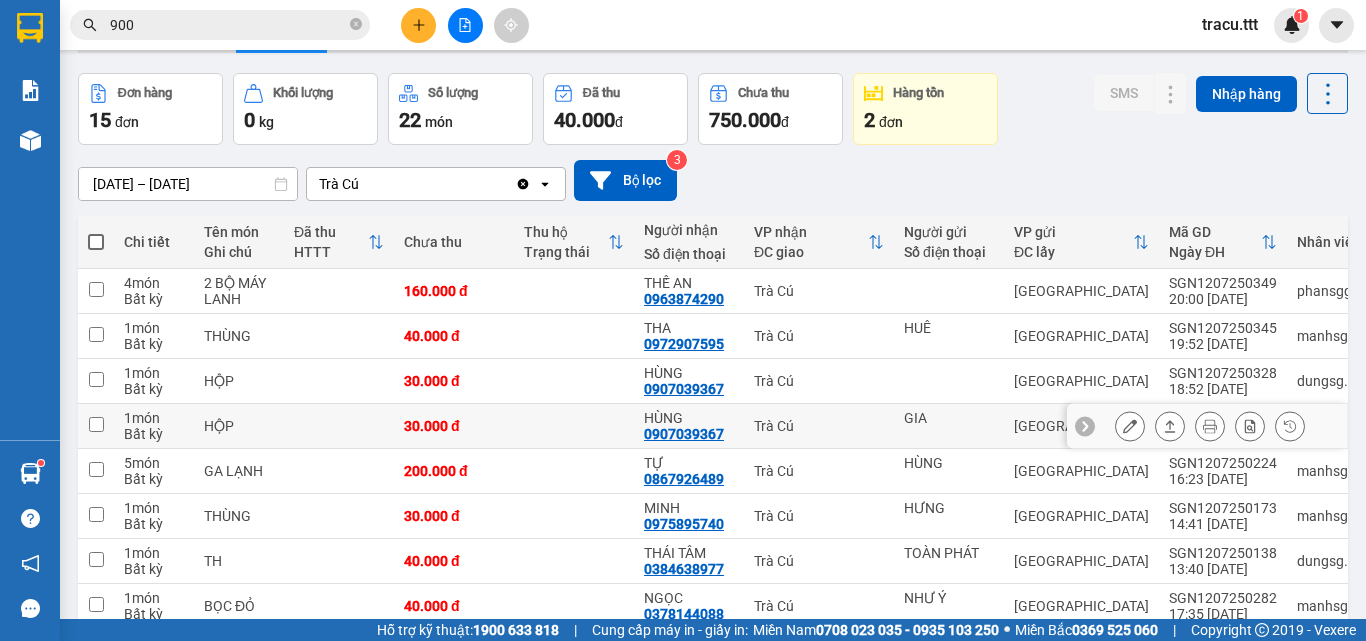 scroll, scrollTop: 0, scrollLeft: 0, axis: both 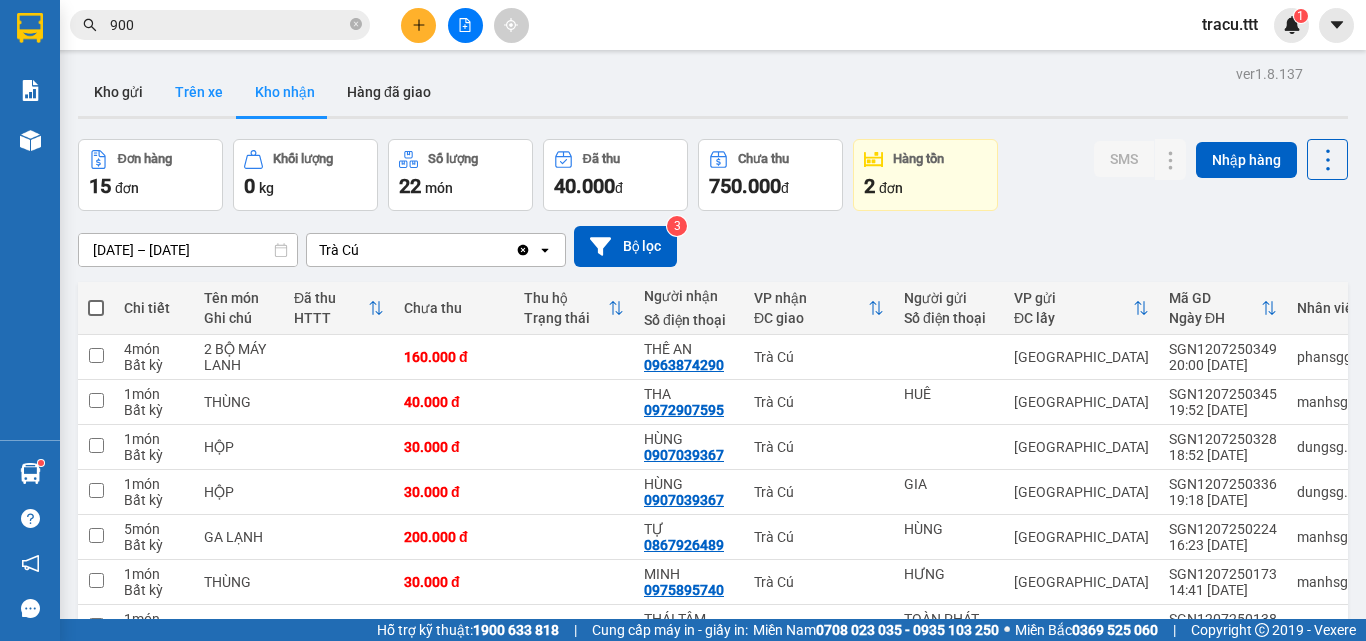 click on "Trên xe" at bounding box center [199, 92] 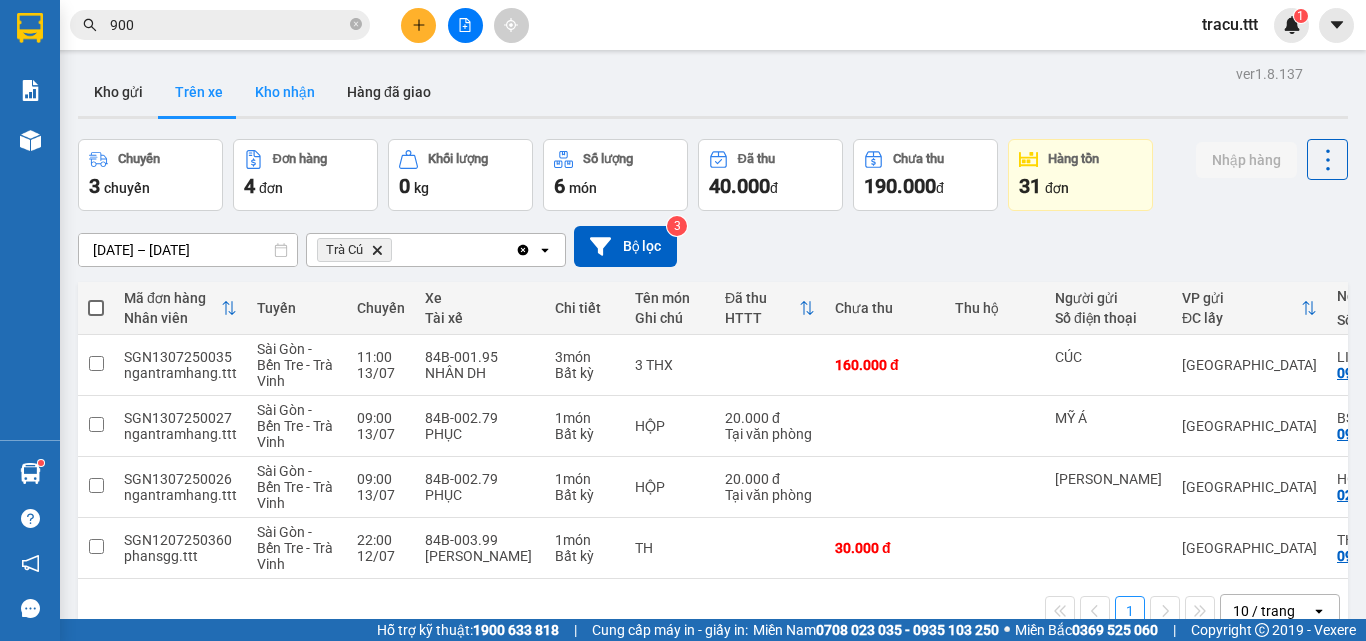 click on "Kho nhận" at bounding box center (285, 92) 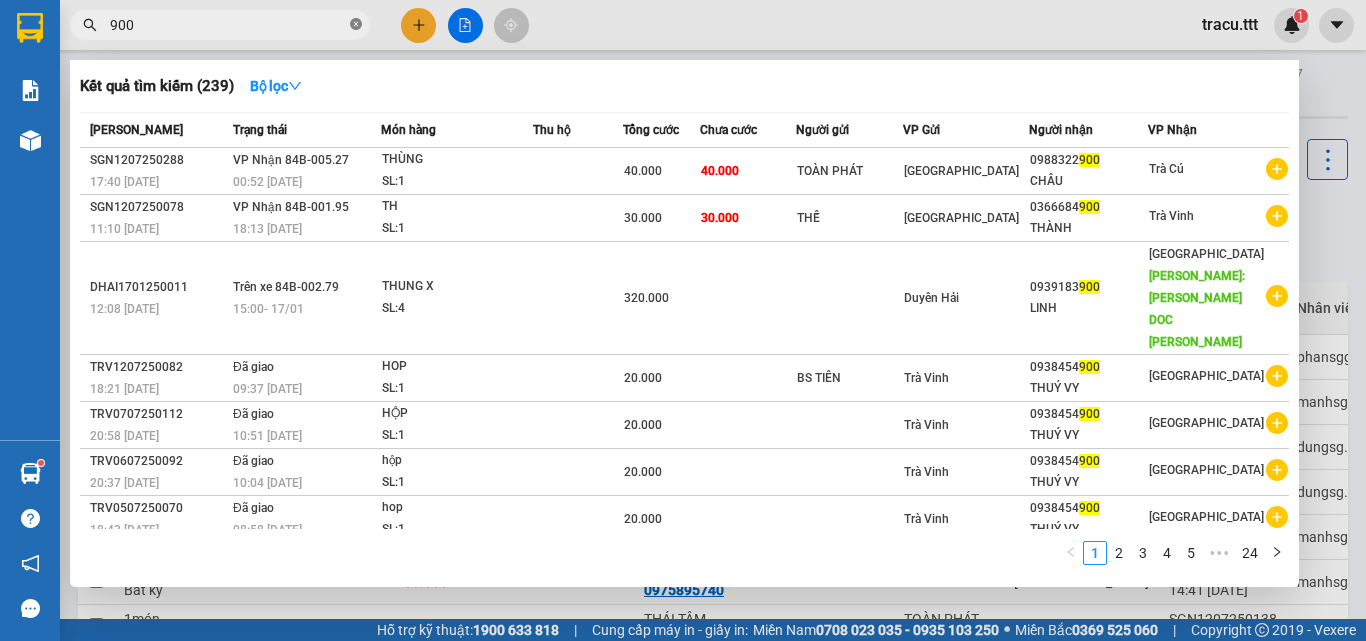 click 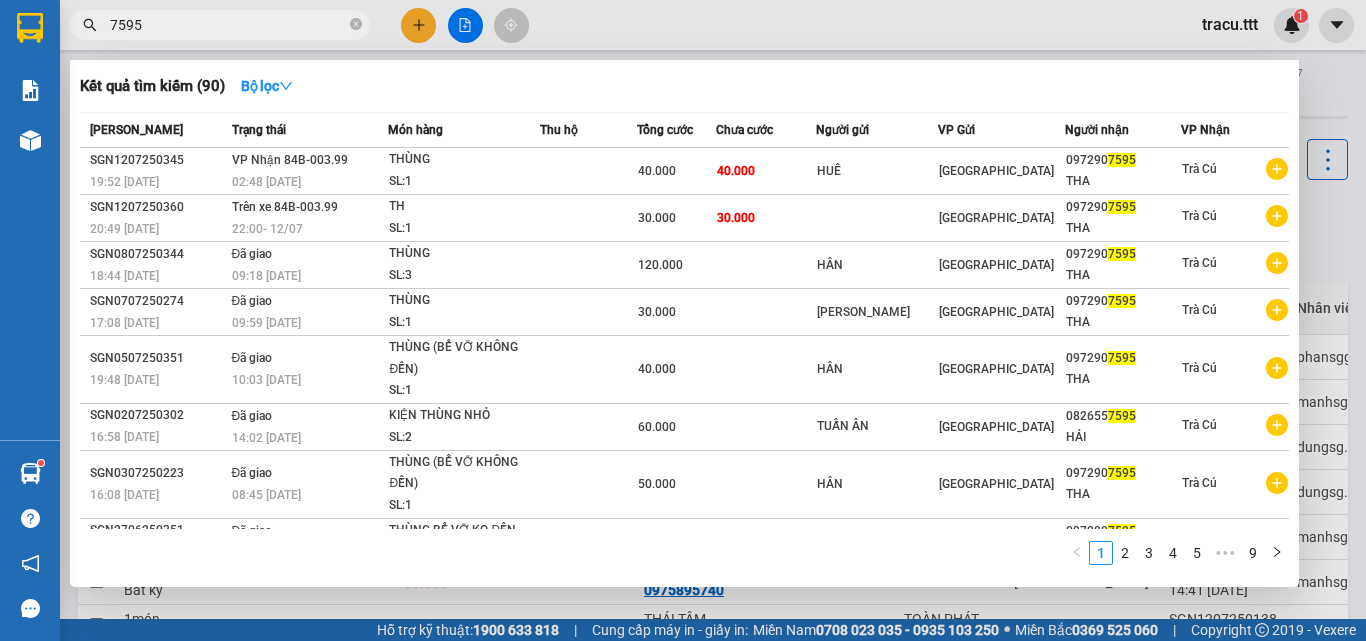 type on "7595" 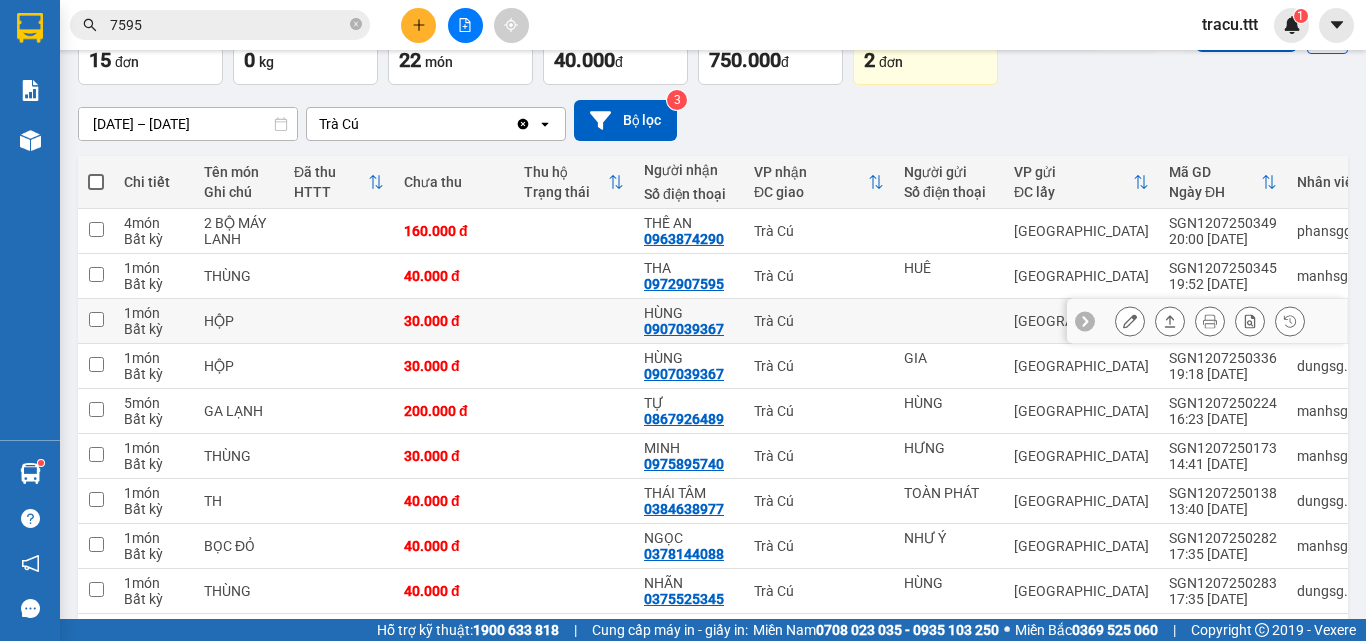 scroll, scrollTop: 0, scrollLeft: 0, axis: both 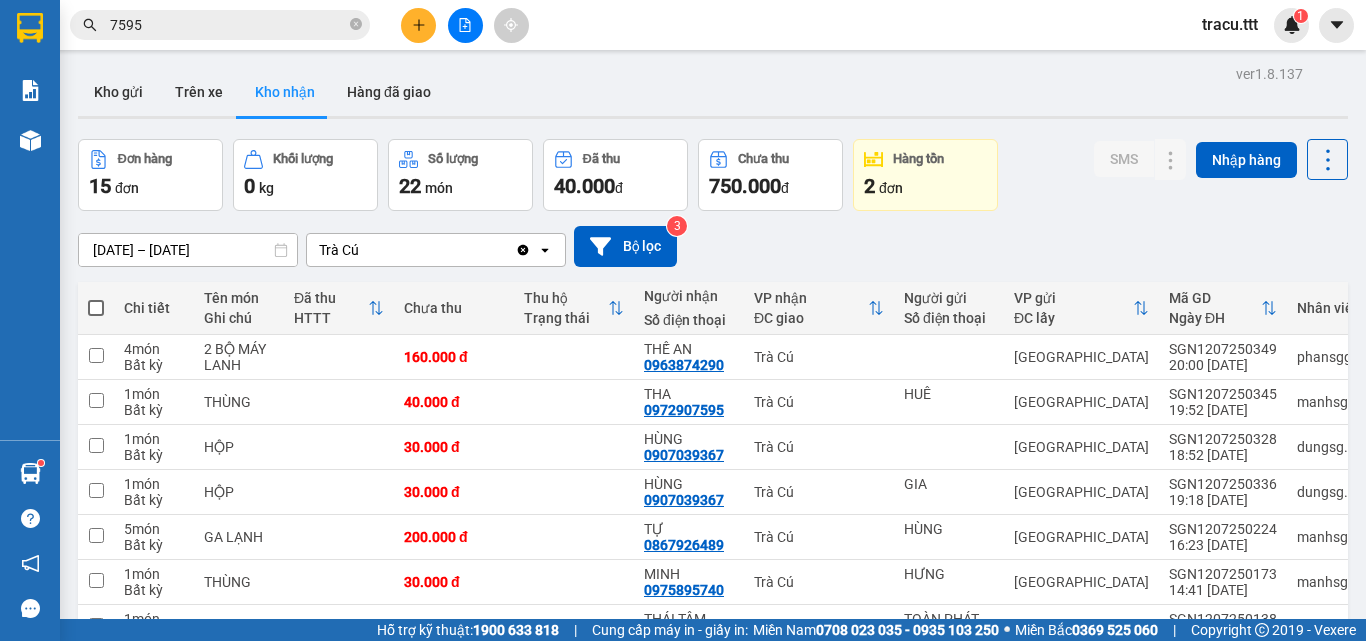 click on "[DATE] – [DATE]" at bounding box center (188, 250) 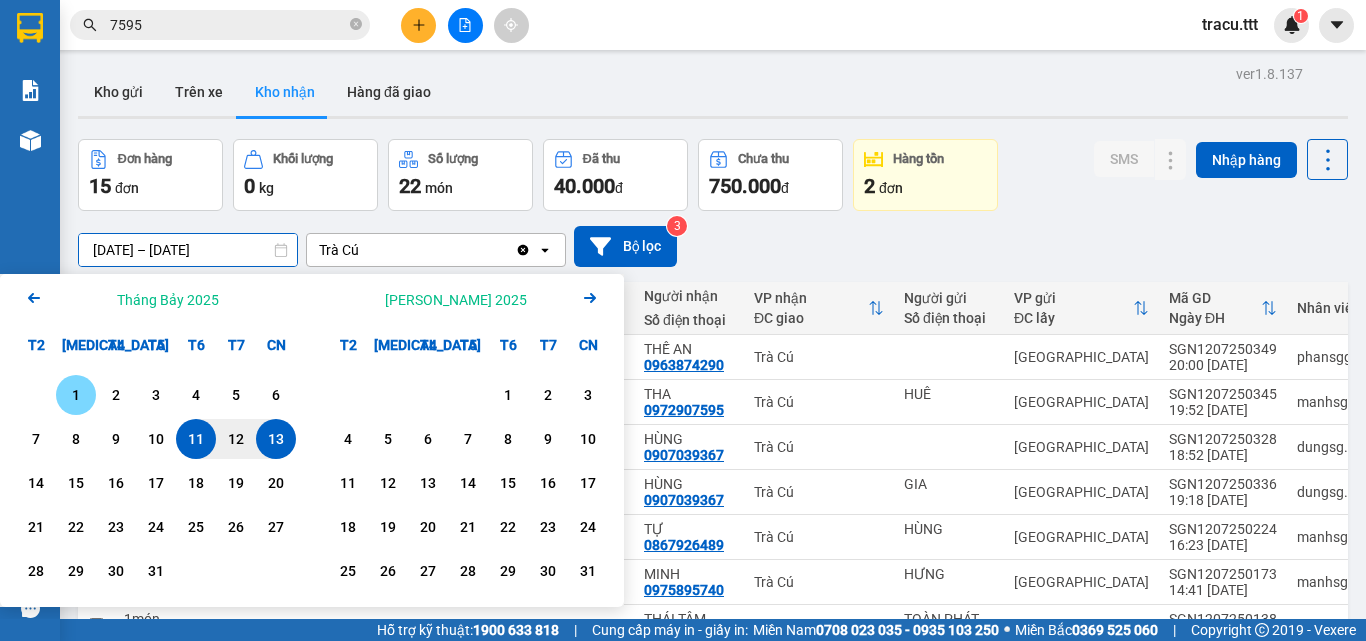 click on "1" at bounding box center [76, 395] 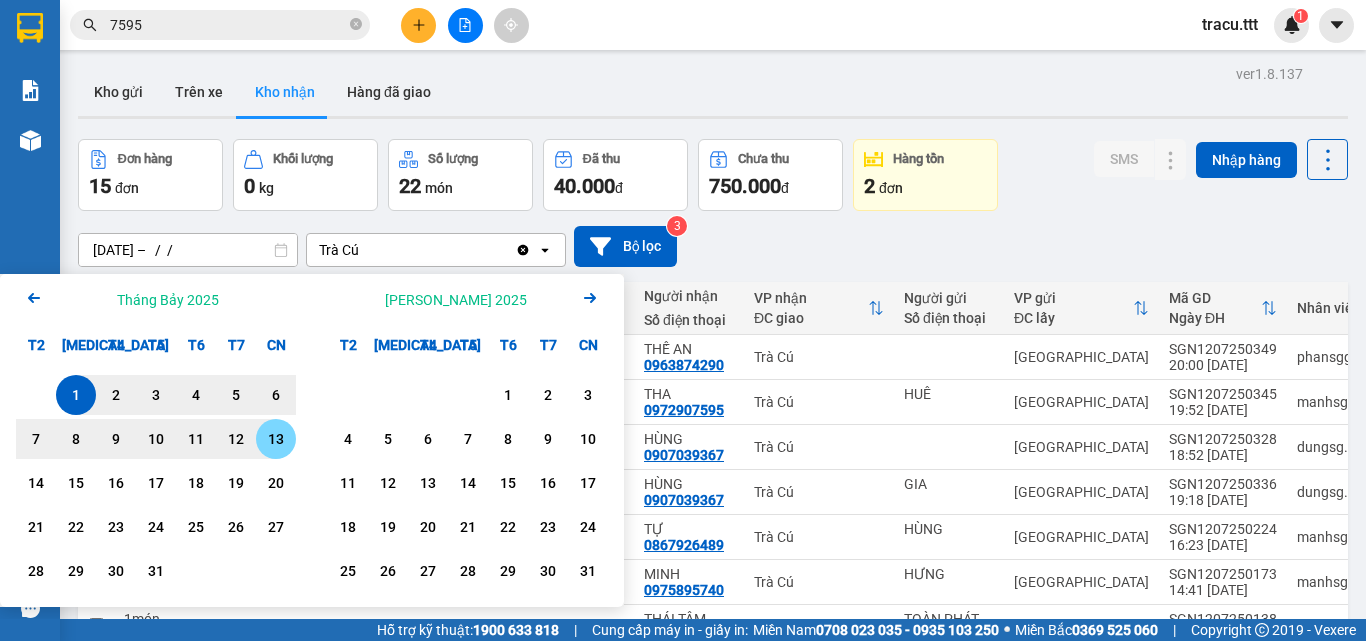 click on "13" at bounding box center [276, 439] 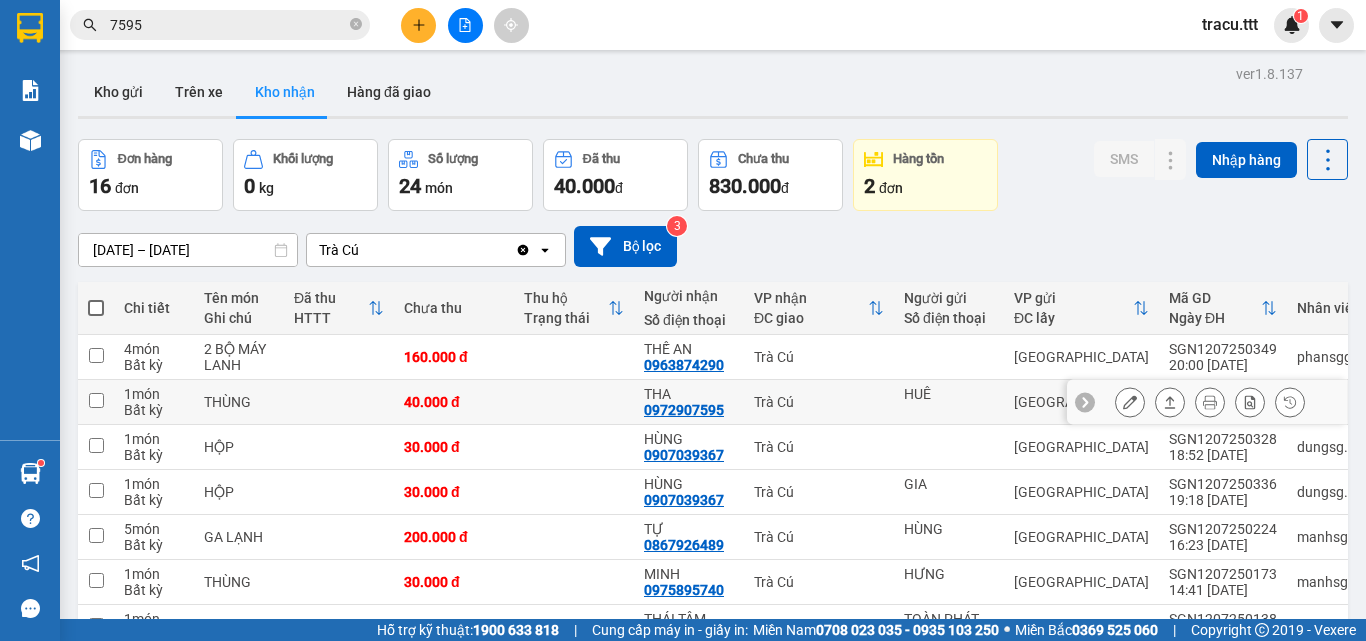 scroll, scrollTop: 256, scrollLeft: 0, axis: vertical 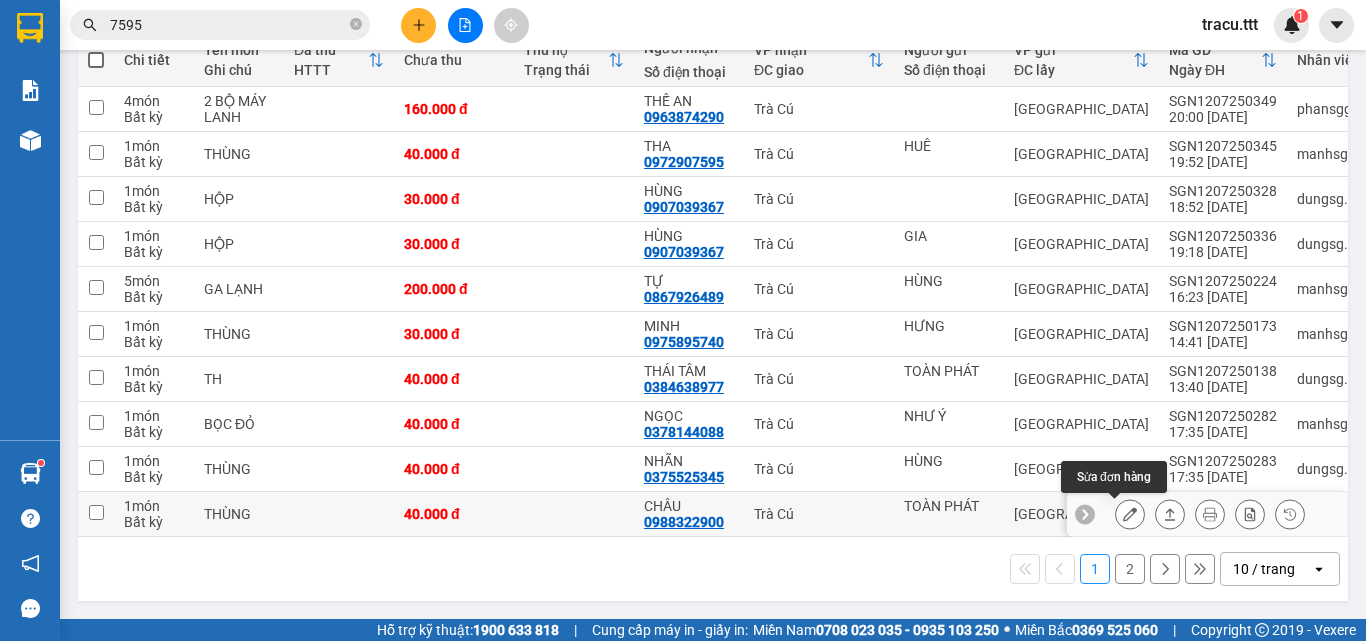 click 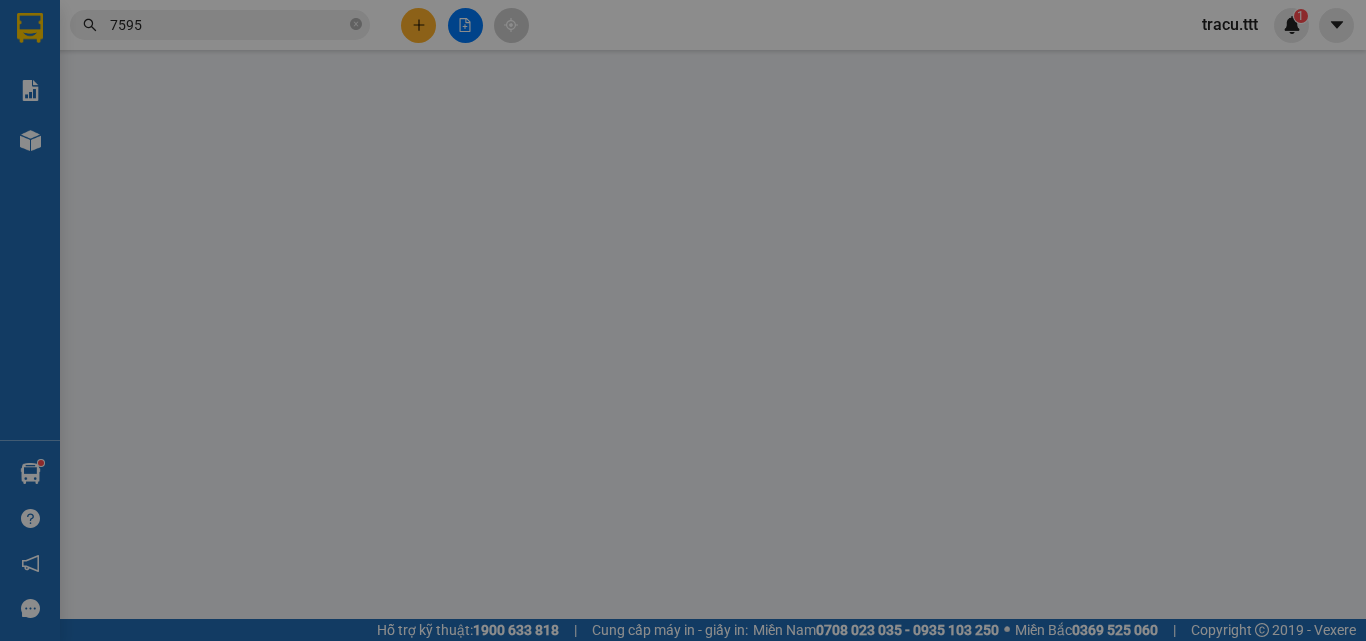 type on "TOÀN PHÁT" 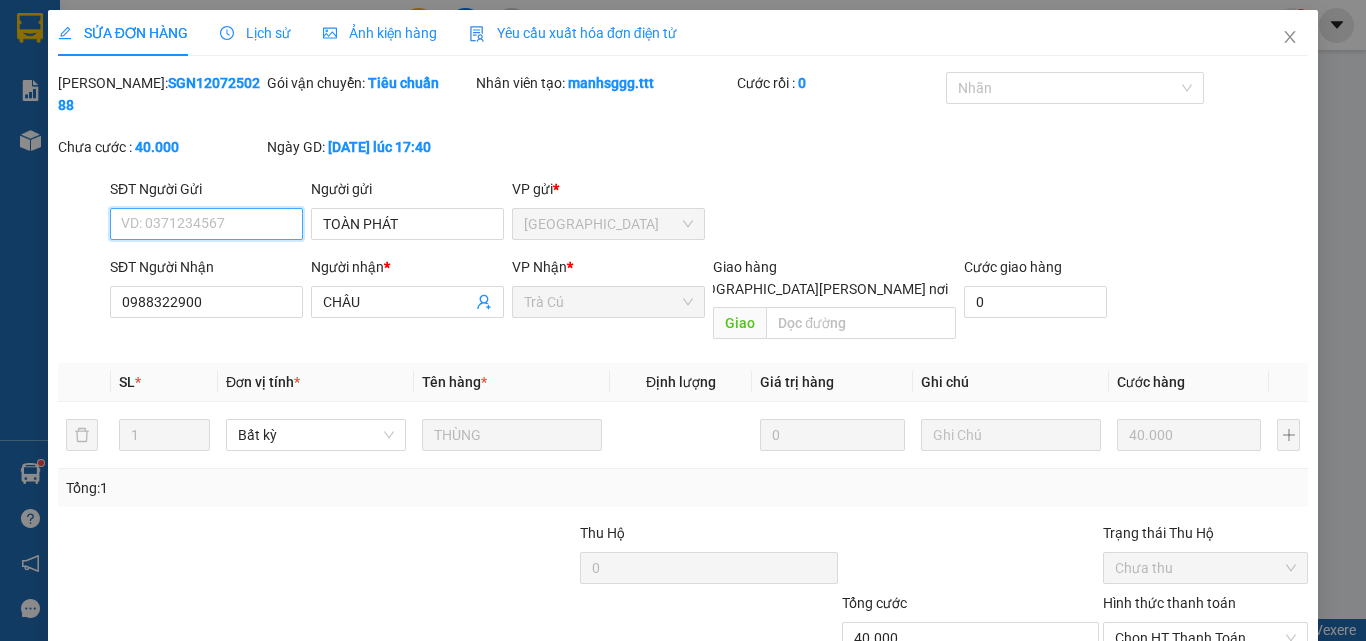 scroll, scrollTop: 0, scrollLeft: 0, axis: both 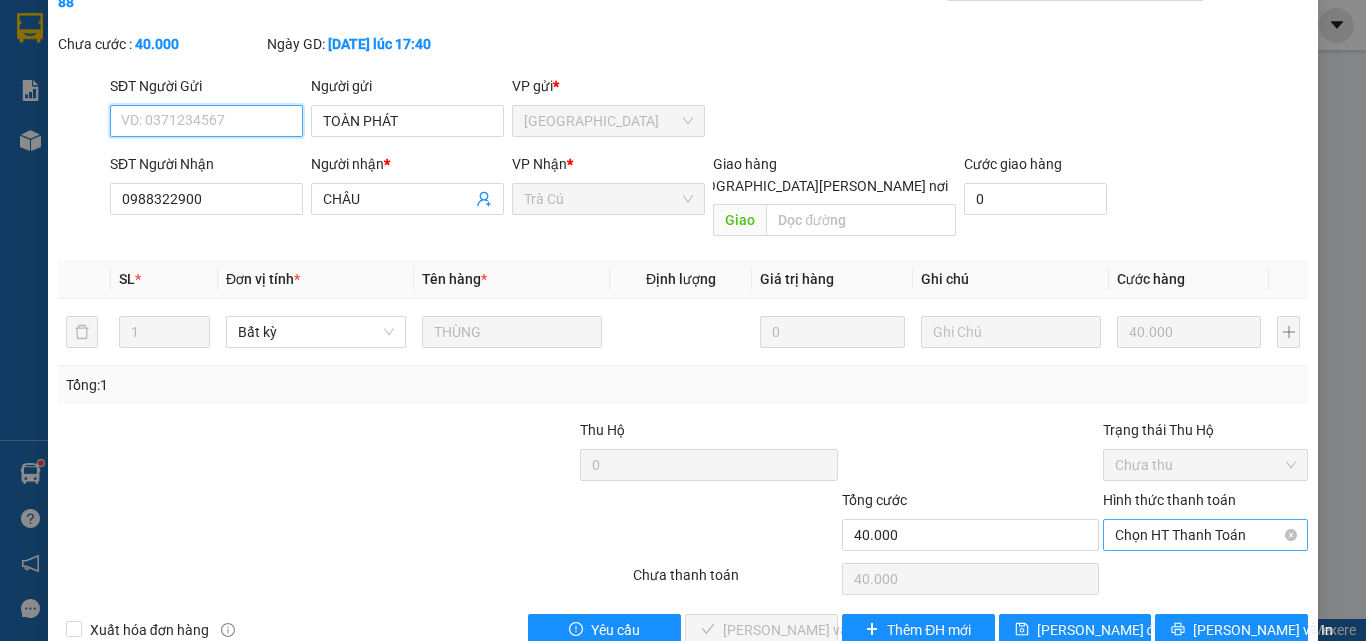 click on "Chọn HT Thanh Toán" at bounding box center [1205, 535] 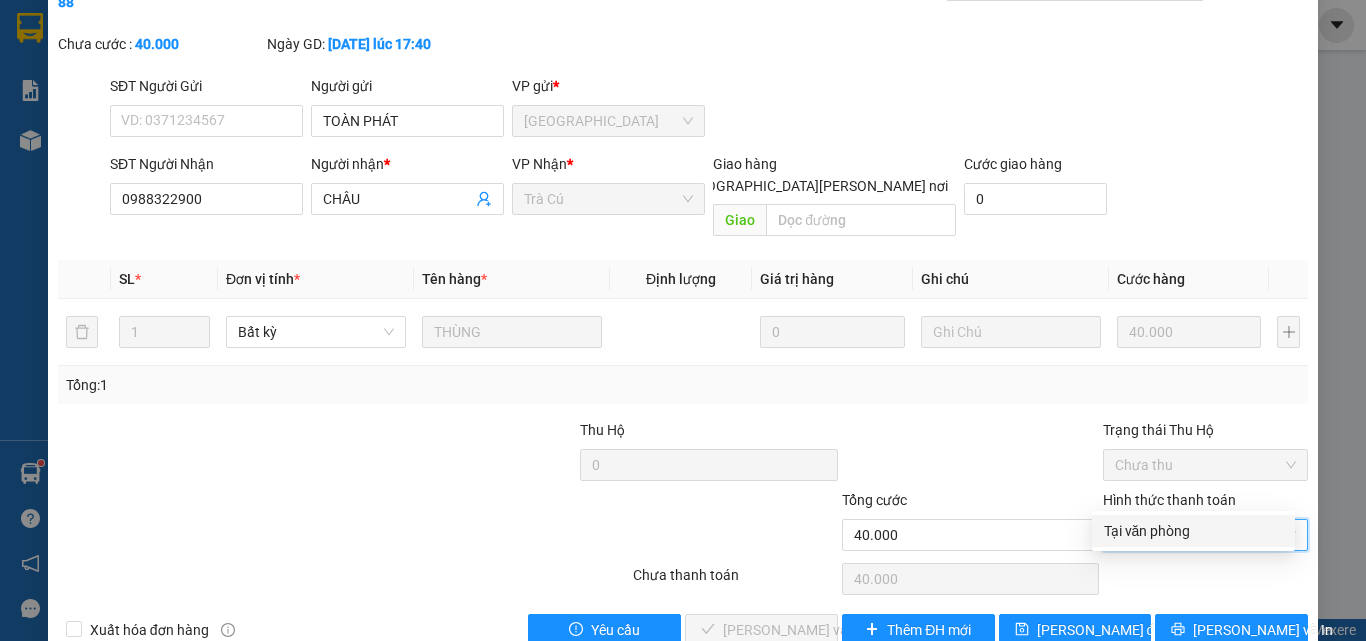 click on "Tại văn phòng" at bounding box center [1193, 531] 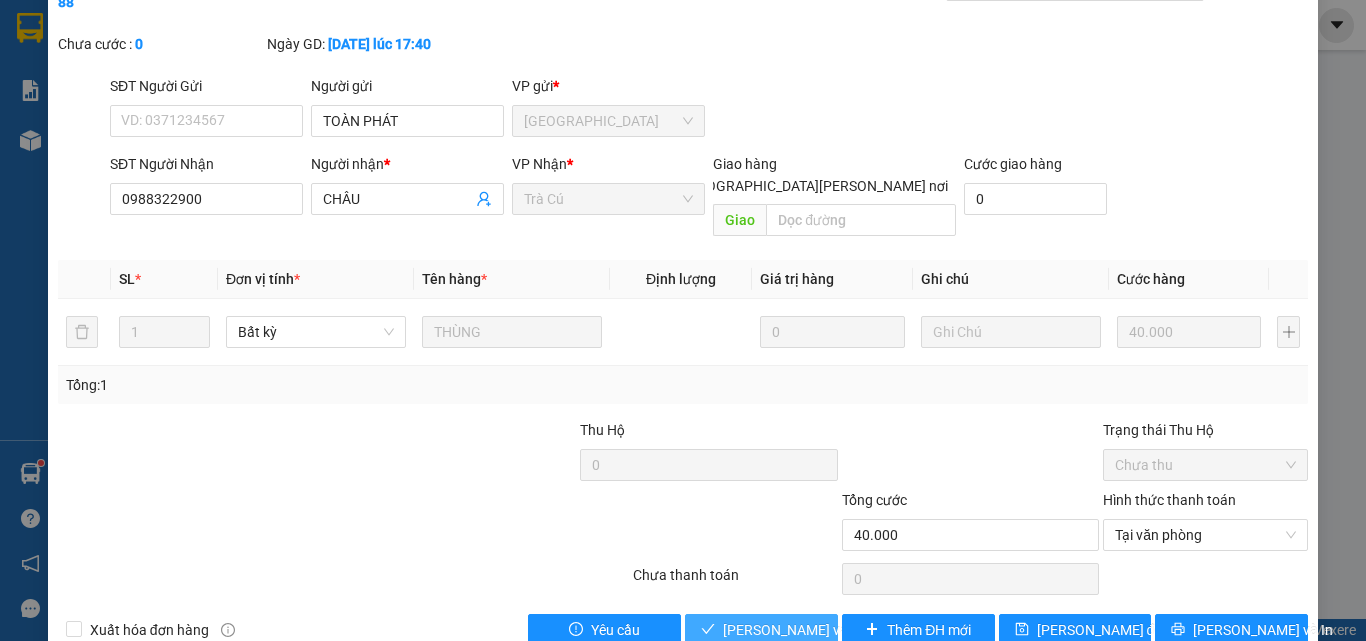 click on "[PERSON_NAME] và [PERSON_NAME] hàng" at bounding box center [858, 630] 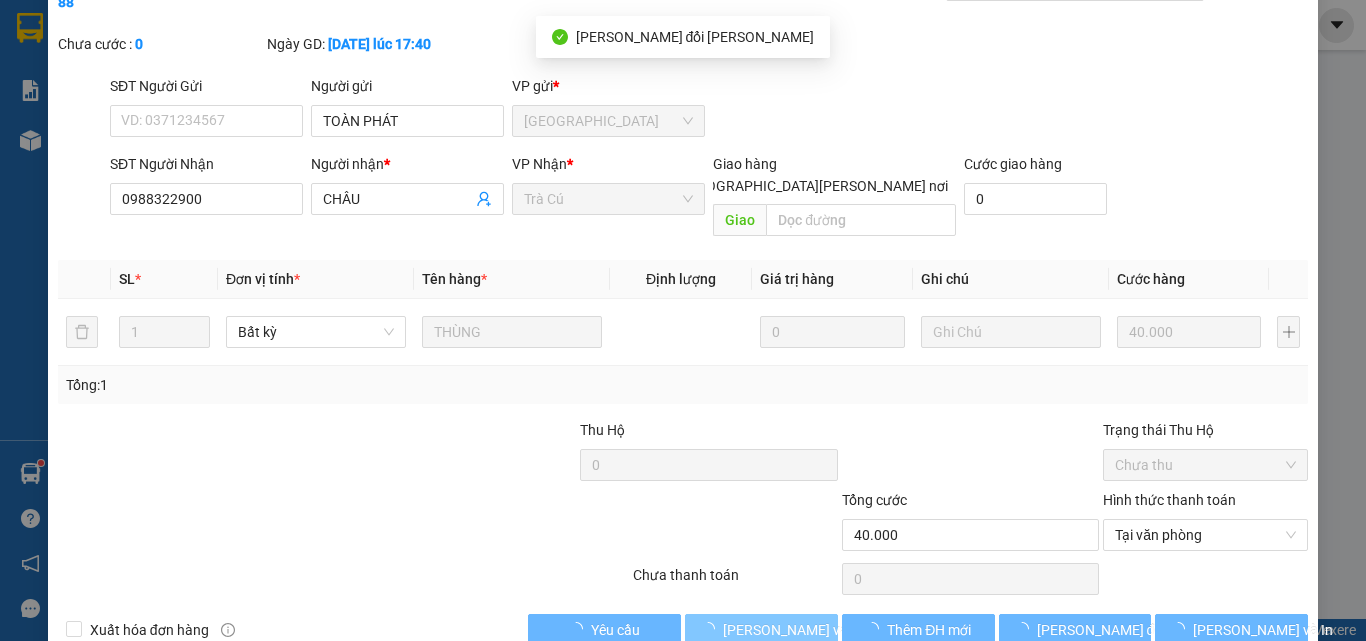 scroll, scrollTop: 0, scrollLeft: 0, axis: both 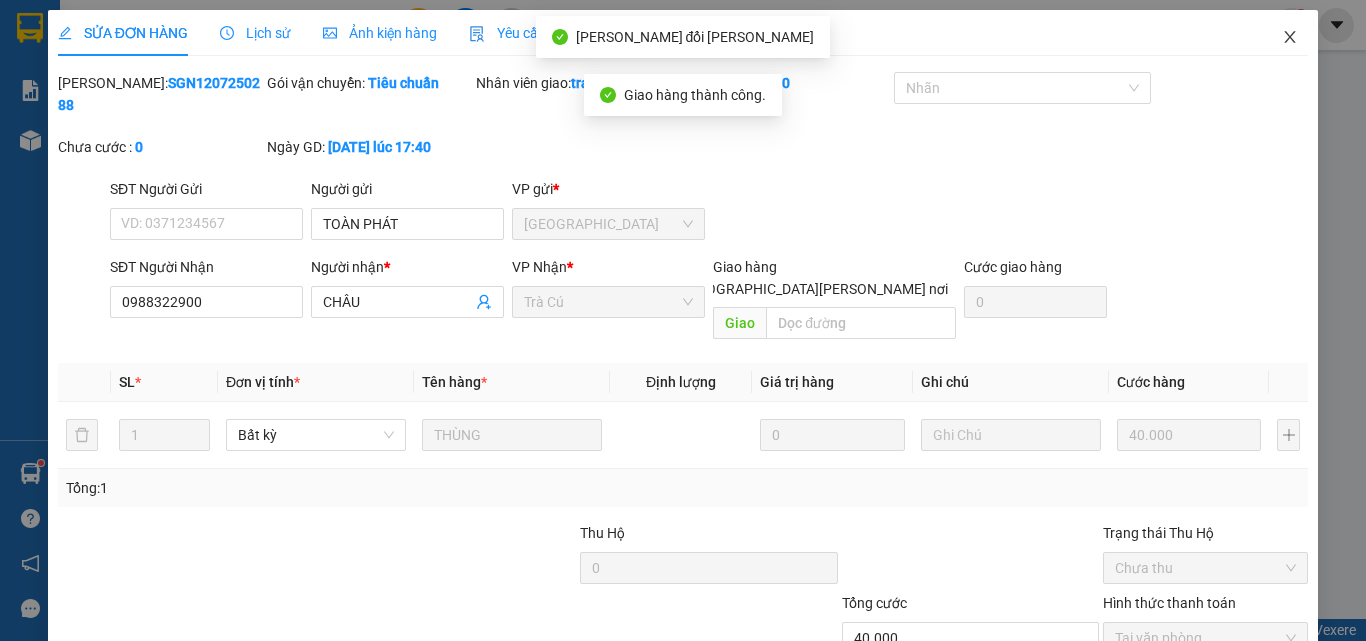 click at bounding box center [1290, 38] 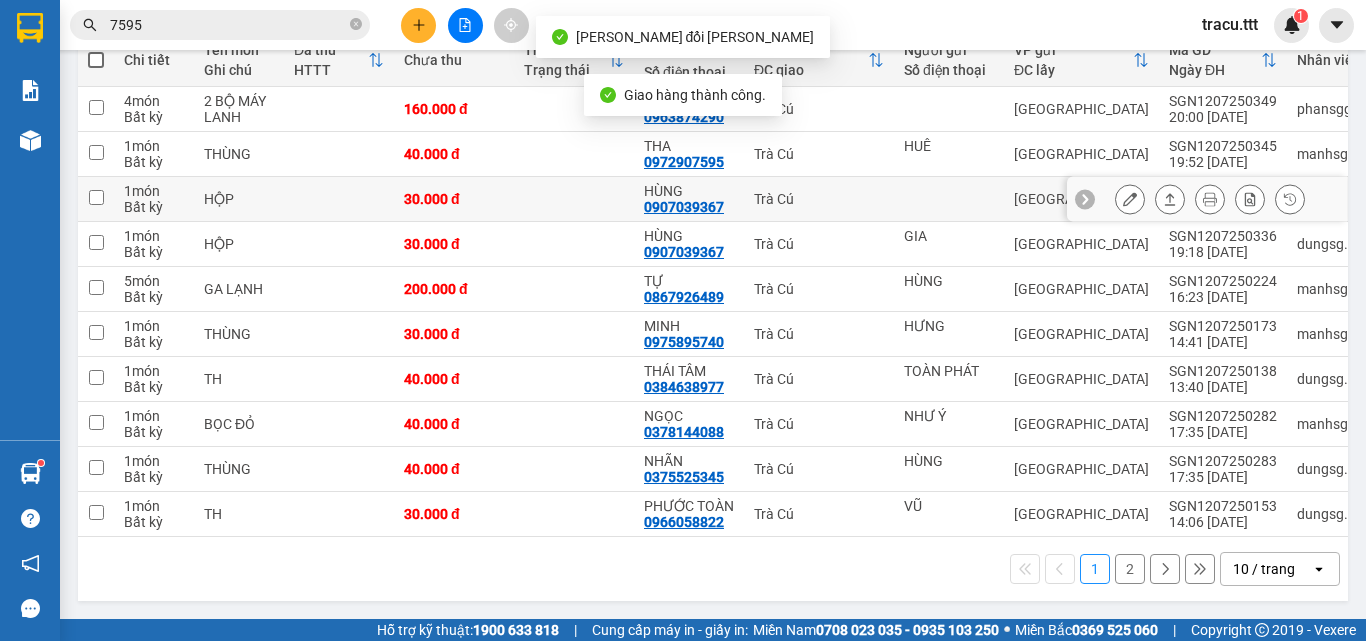 scroll, scrollTop: 256, scrollLeft: 0, axis: vertical 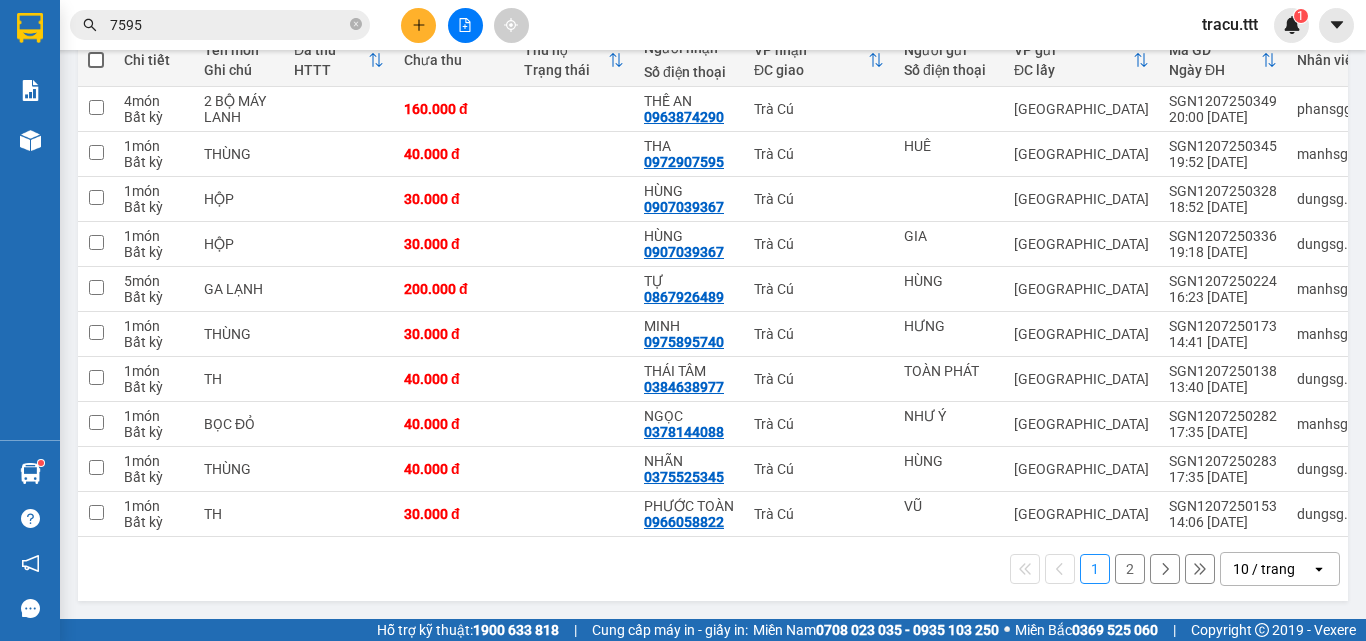 click on "2" at bounding box center (1130, 569) 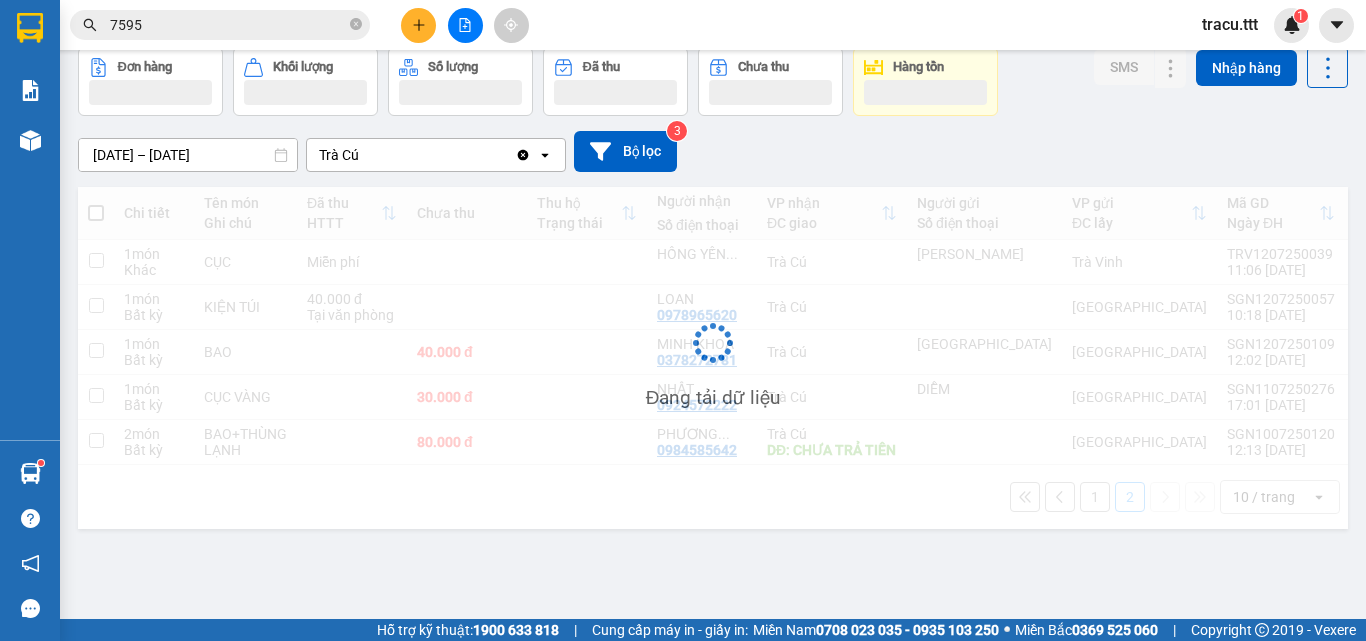 scroll, scrollTop: 92, scrollLeft: 0, axis: vertical 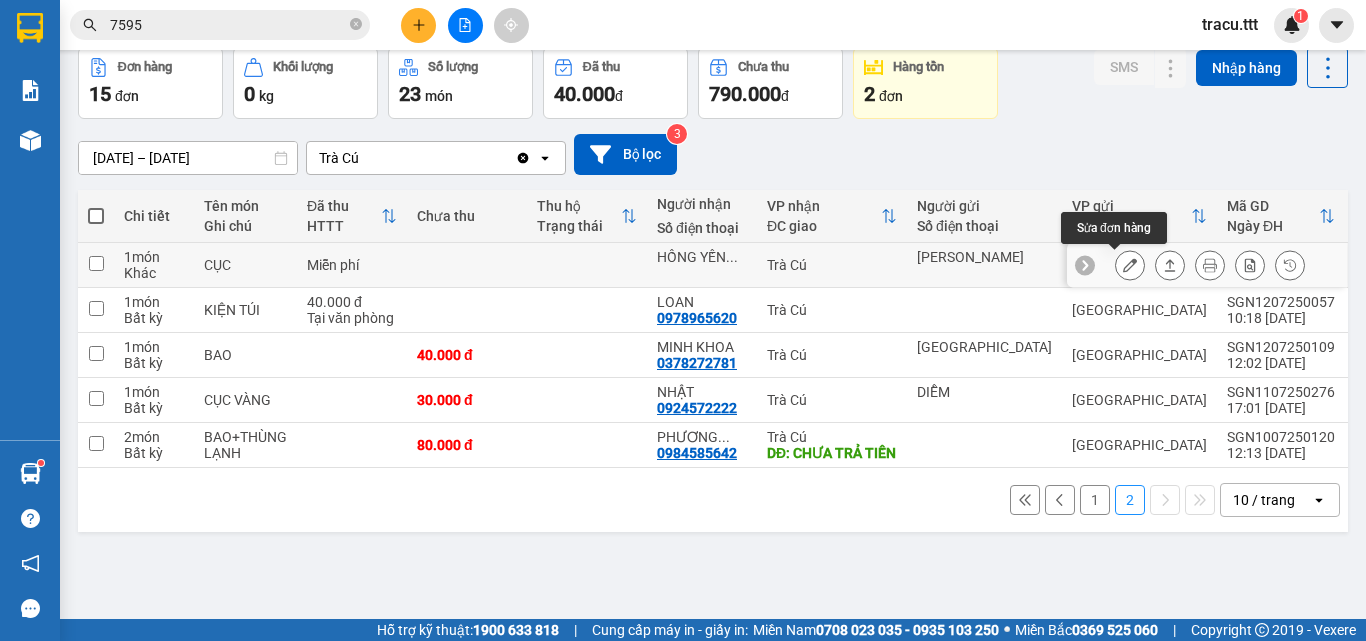 click 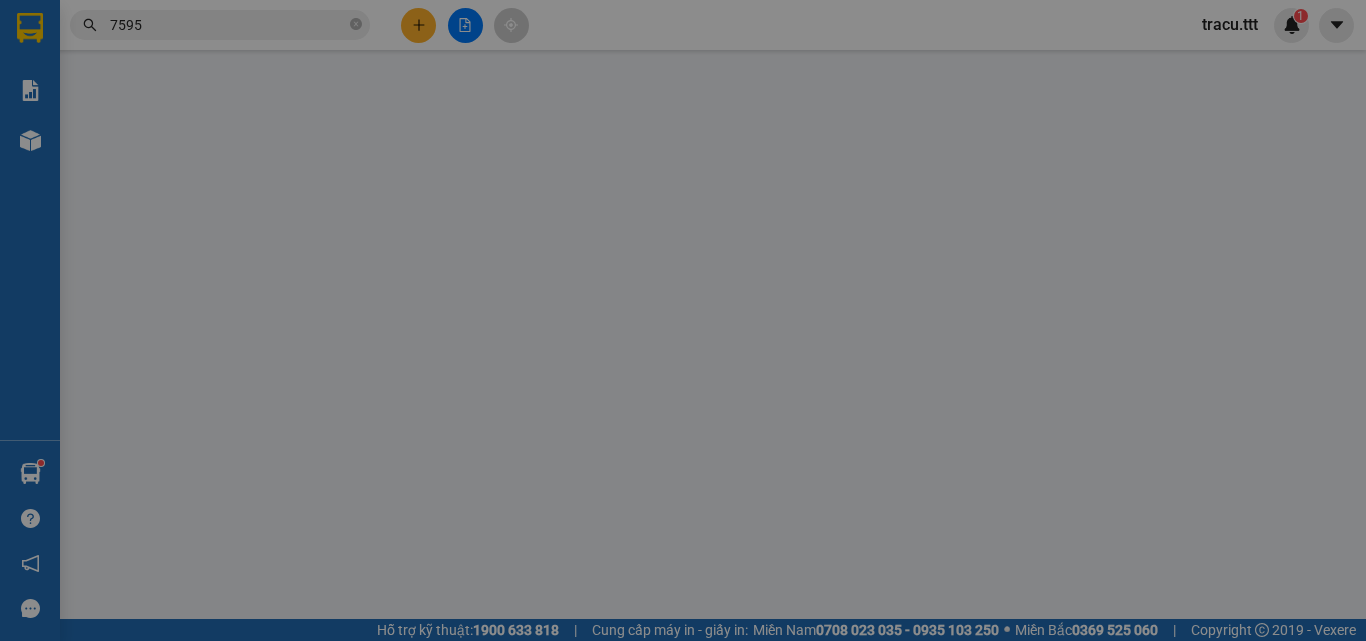 type on "[PERSON_NAME]" 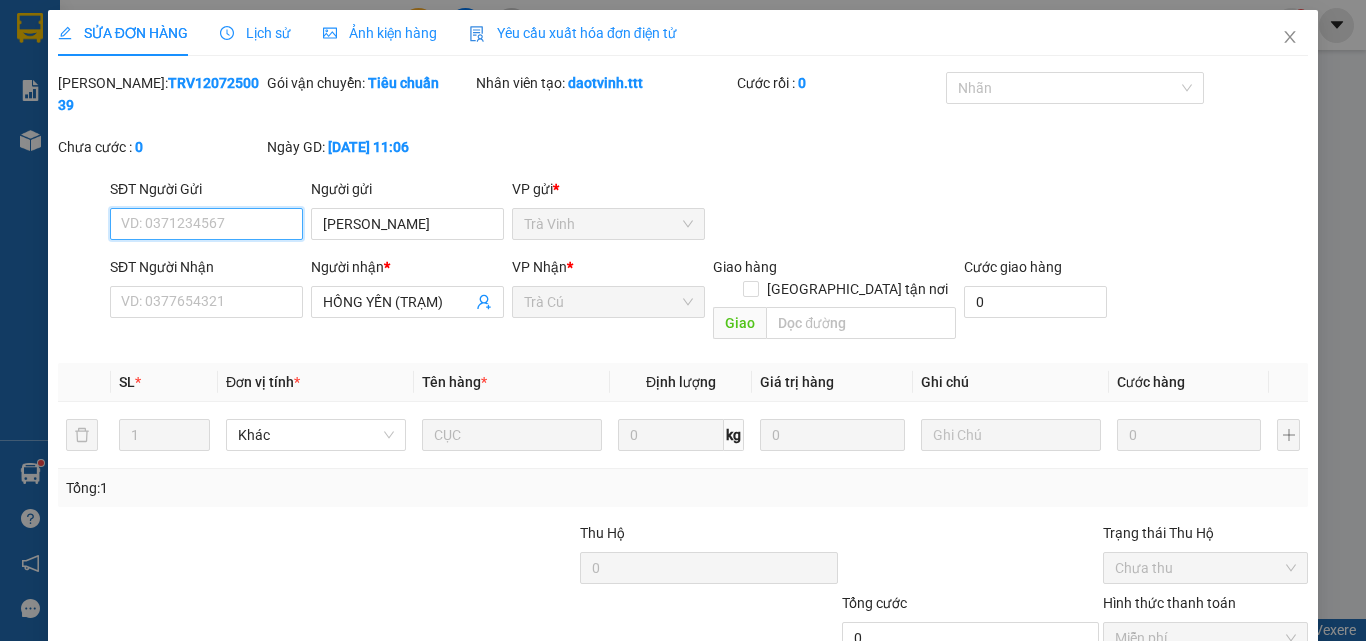 scroll, scrollTop: 0, scrollLeft: 0, axis: both 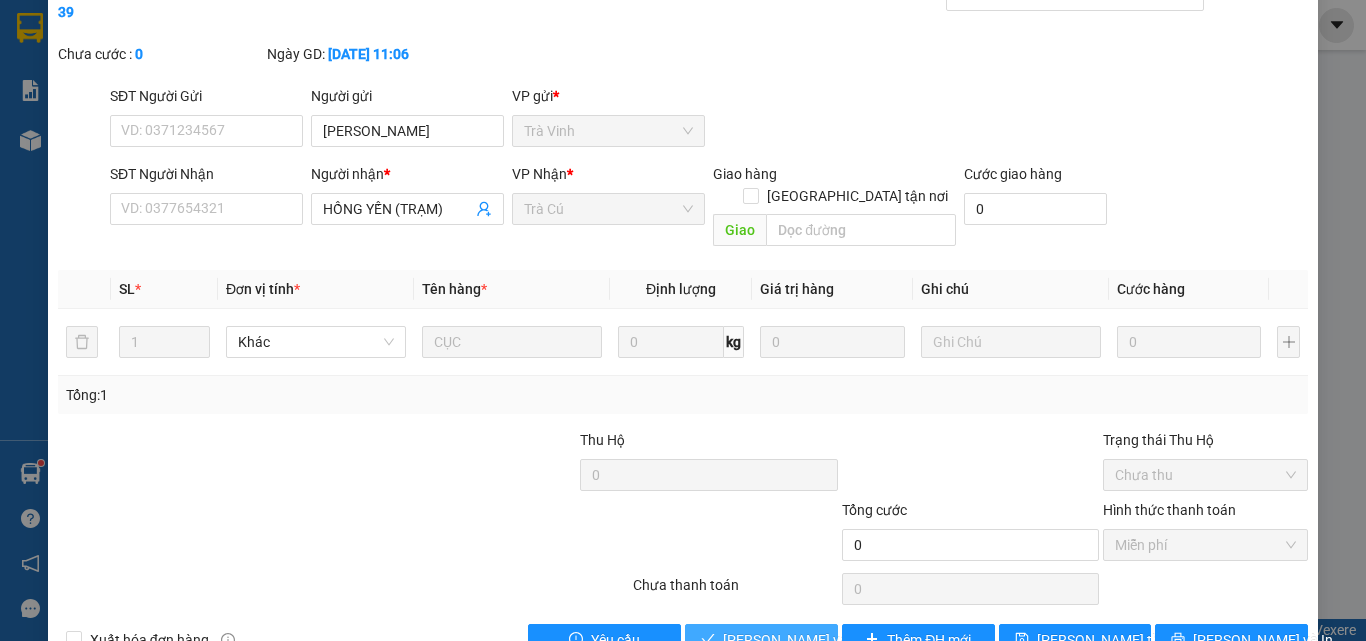 click on "[PERSON_NAME] và [PERSON_NAME] hàng" at bounding box center [819, 640] 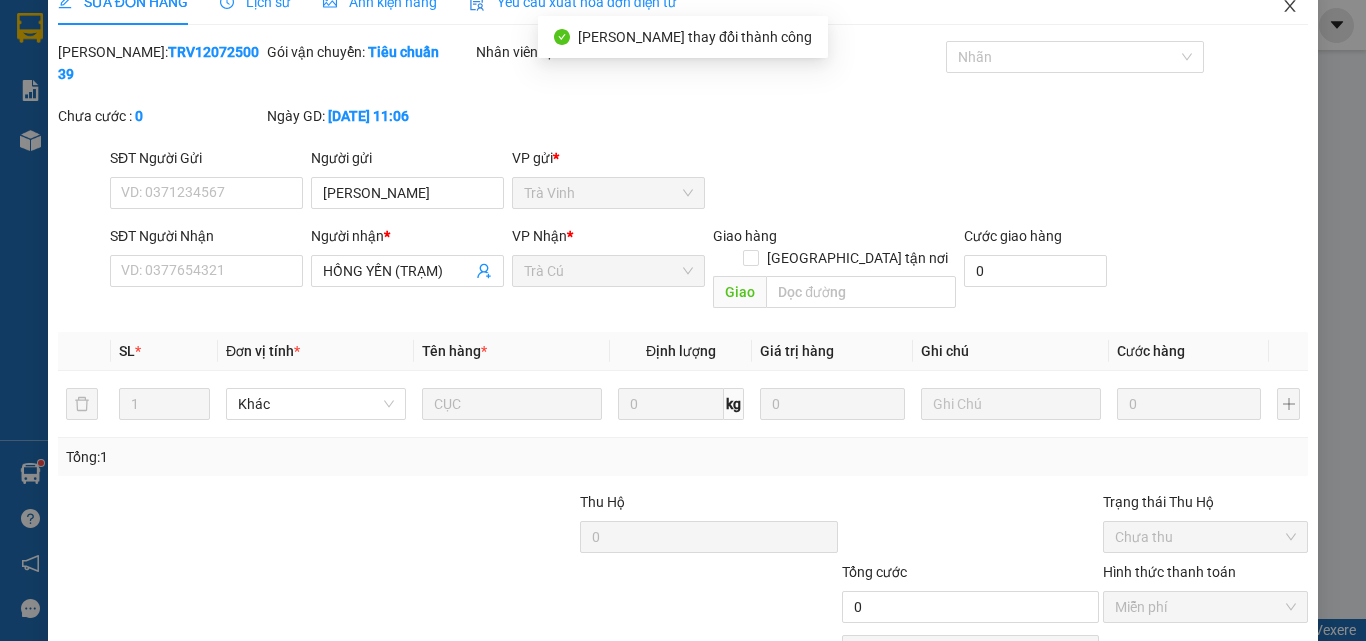 scroll, scrollTop: 0, scrollLeft: 0, axis: both 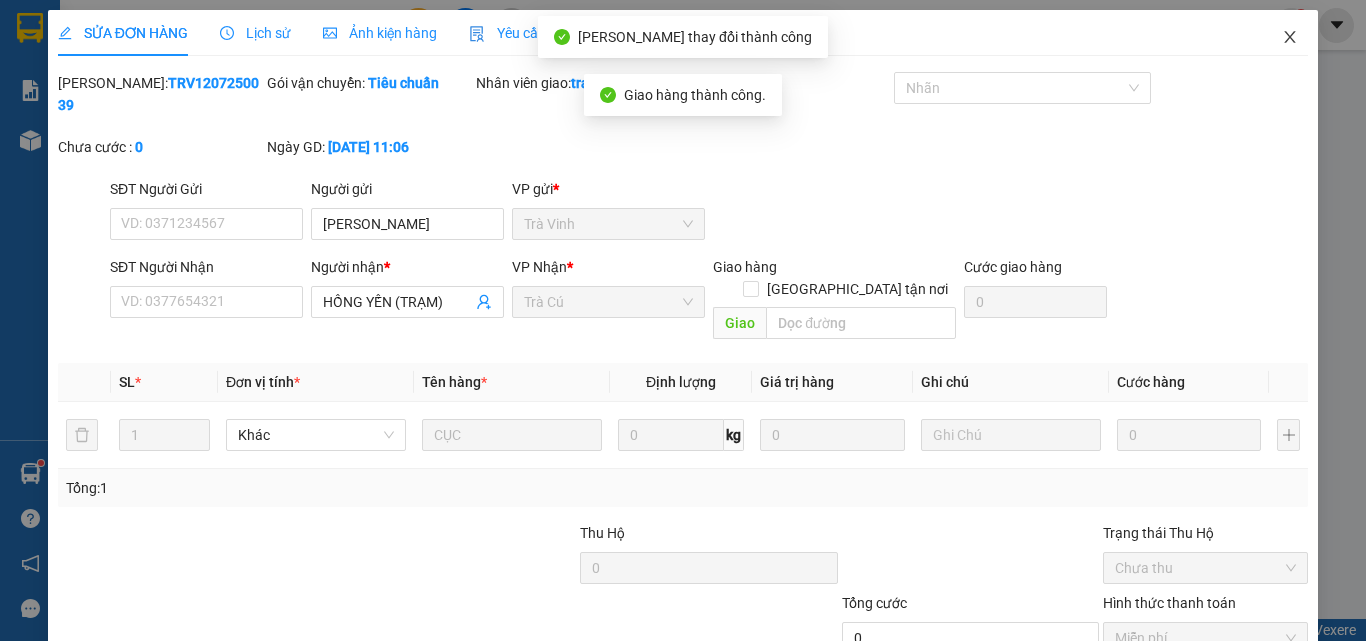 click at bounding box center (1290, 38) 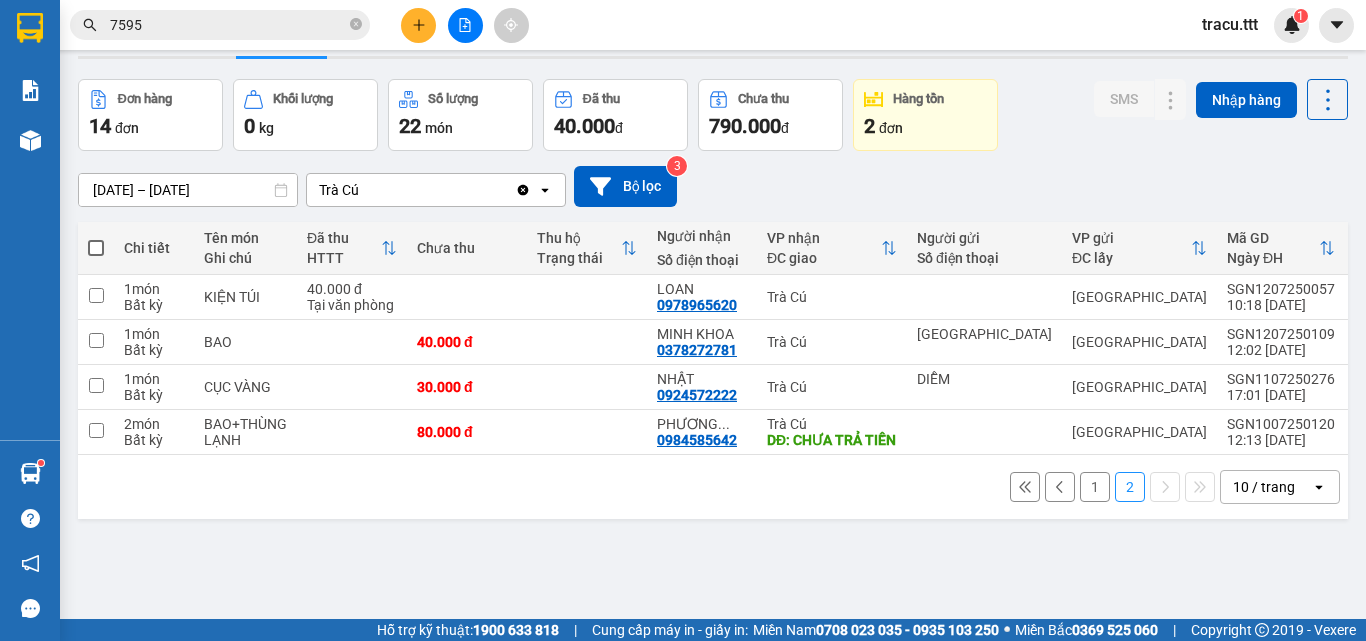 scroll, scrollTop: 92, scrollLeft: 0, axis: vertical 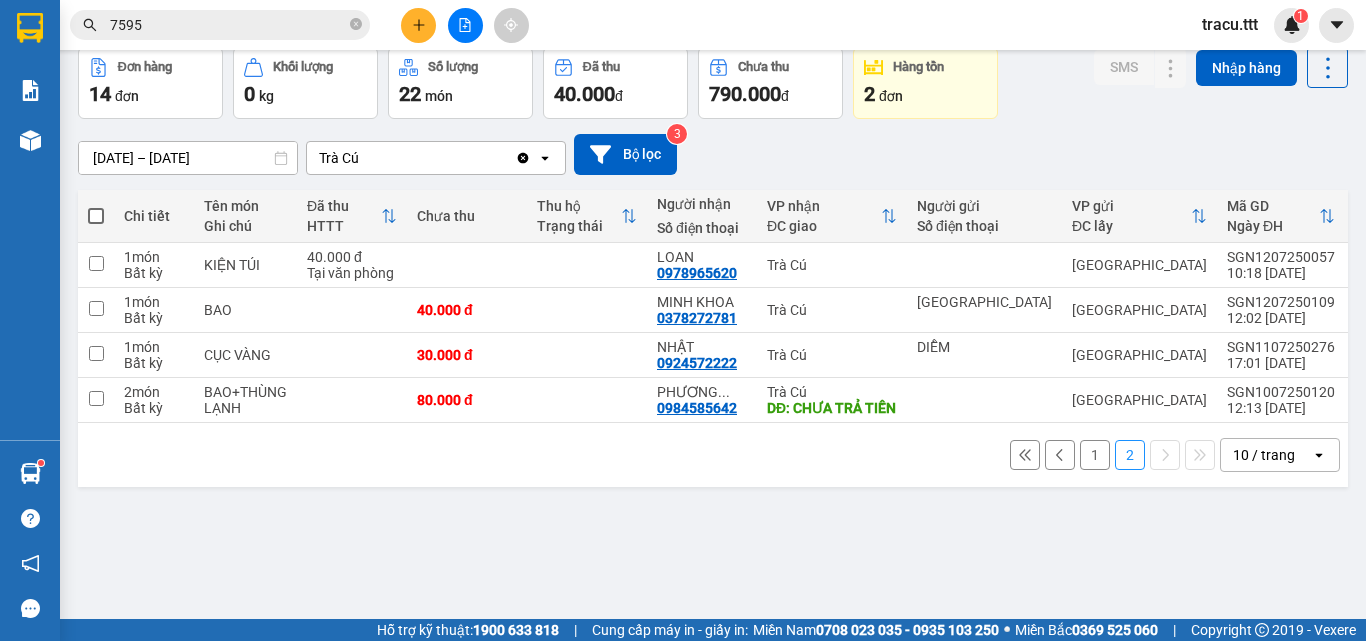 click on "1" at bounding box center [1095, 455] 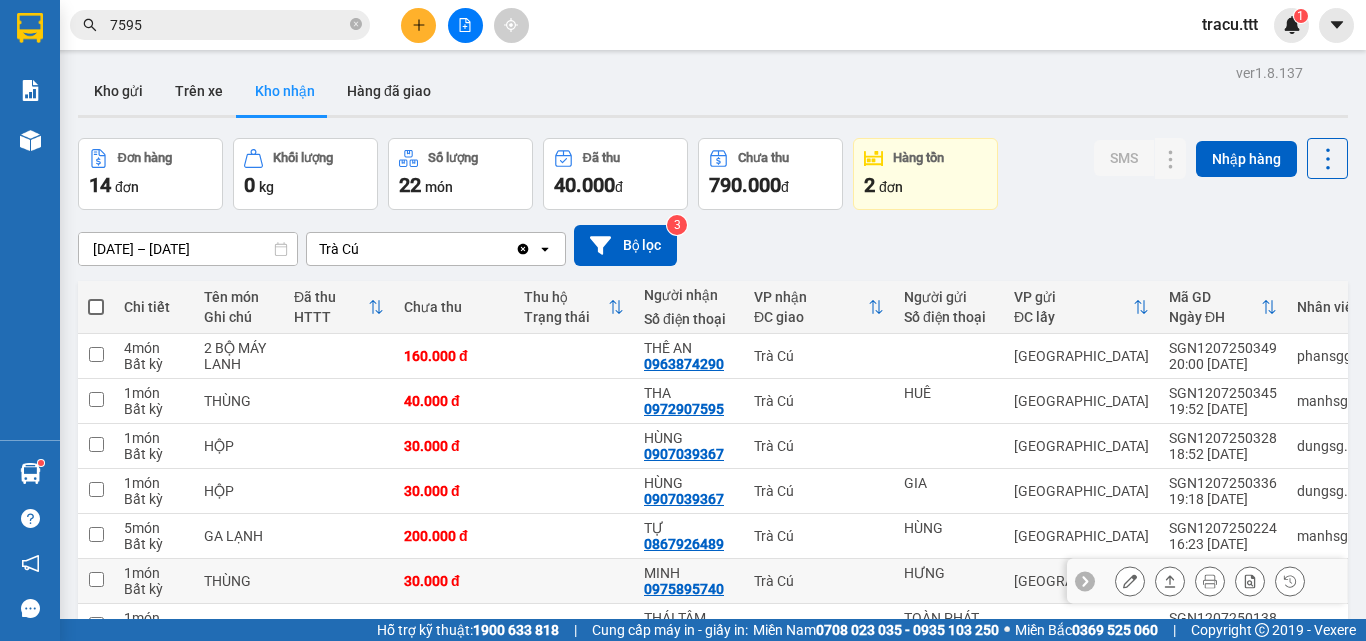 scroll, scrollTop: 0, scrollLeft: 0, axis: both 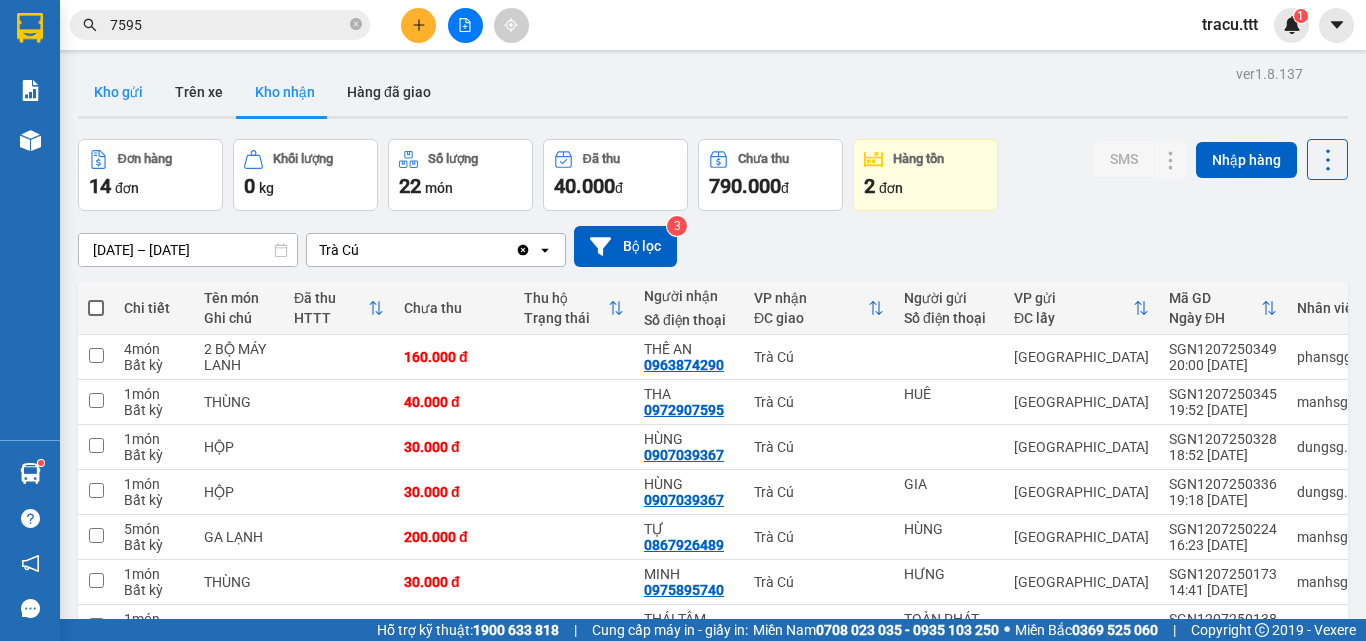 click on "Kho gửi" at bounding box center [118, 92] 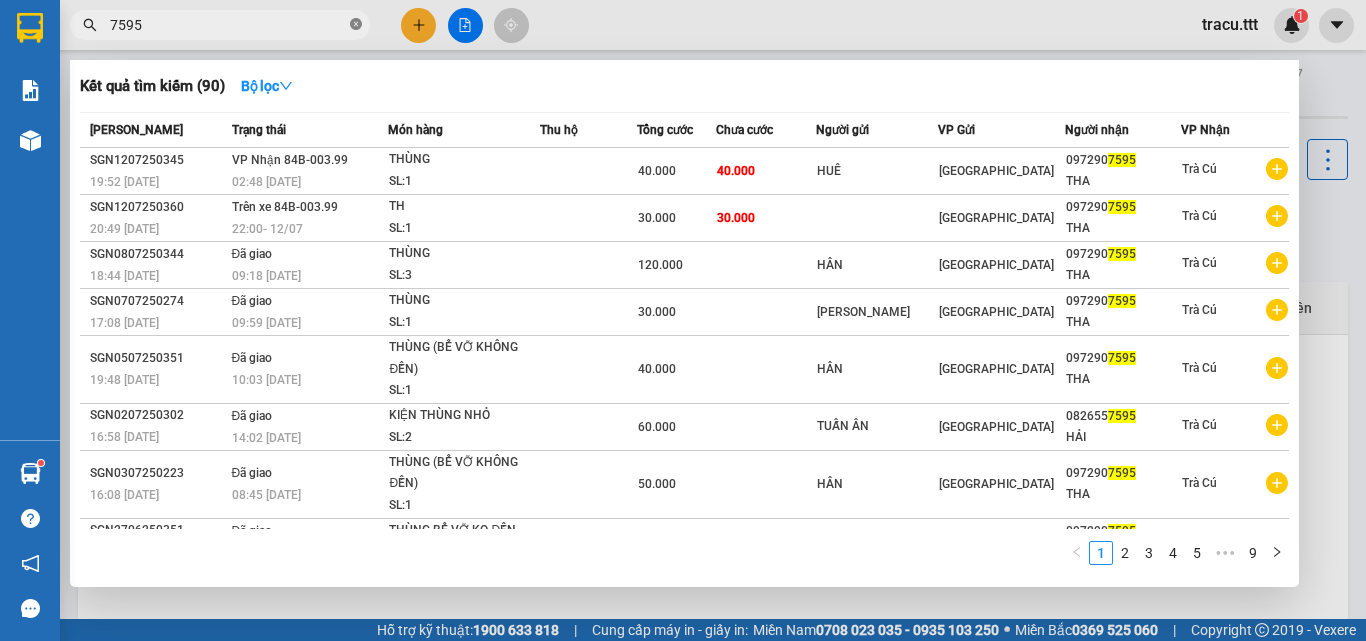 click 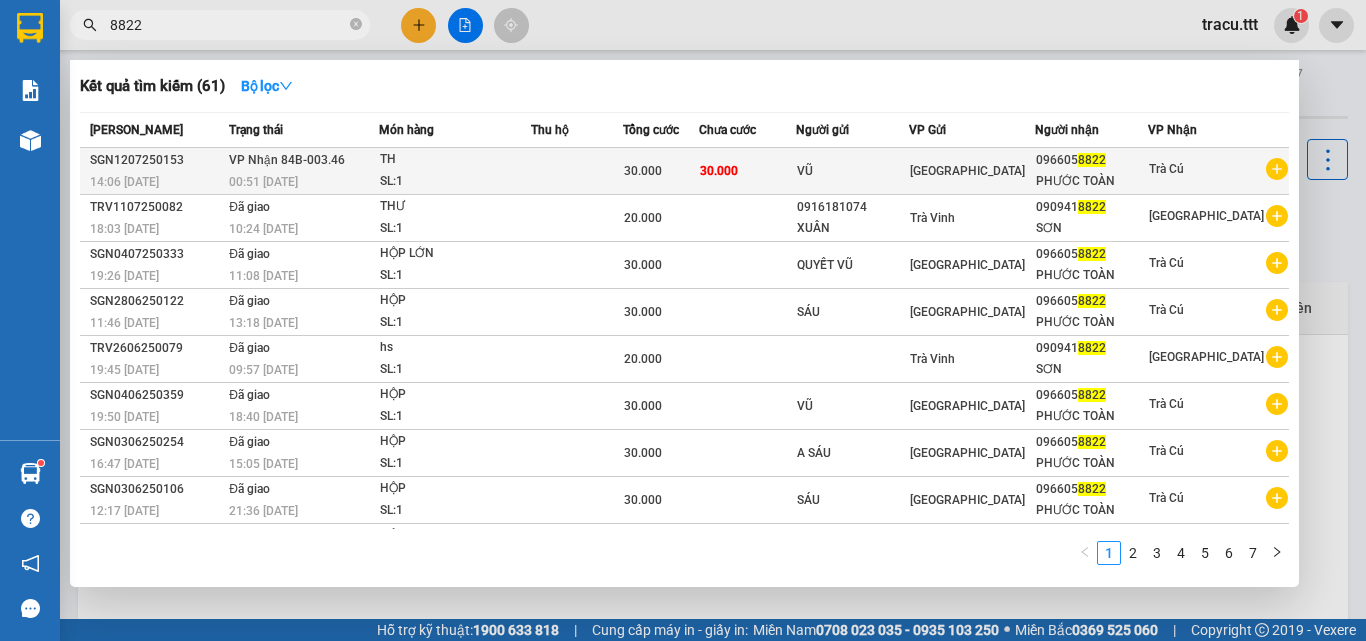 type on "8822" 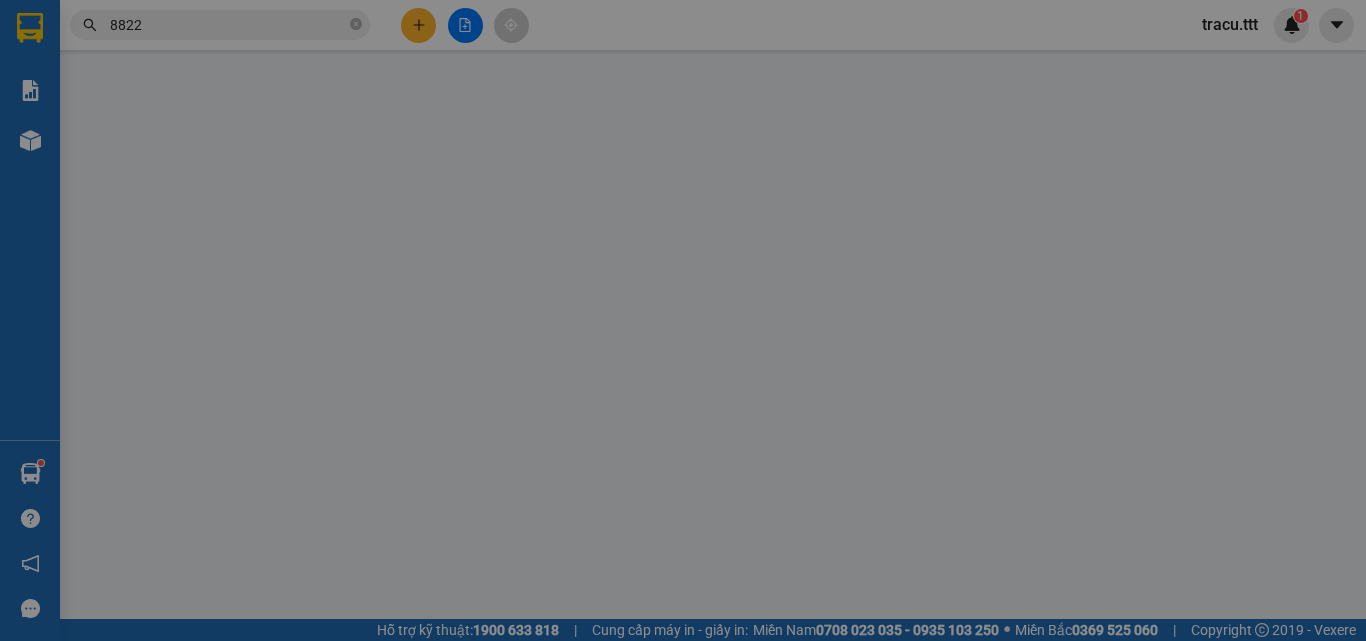 type on "VŨ" 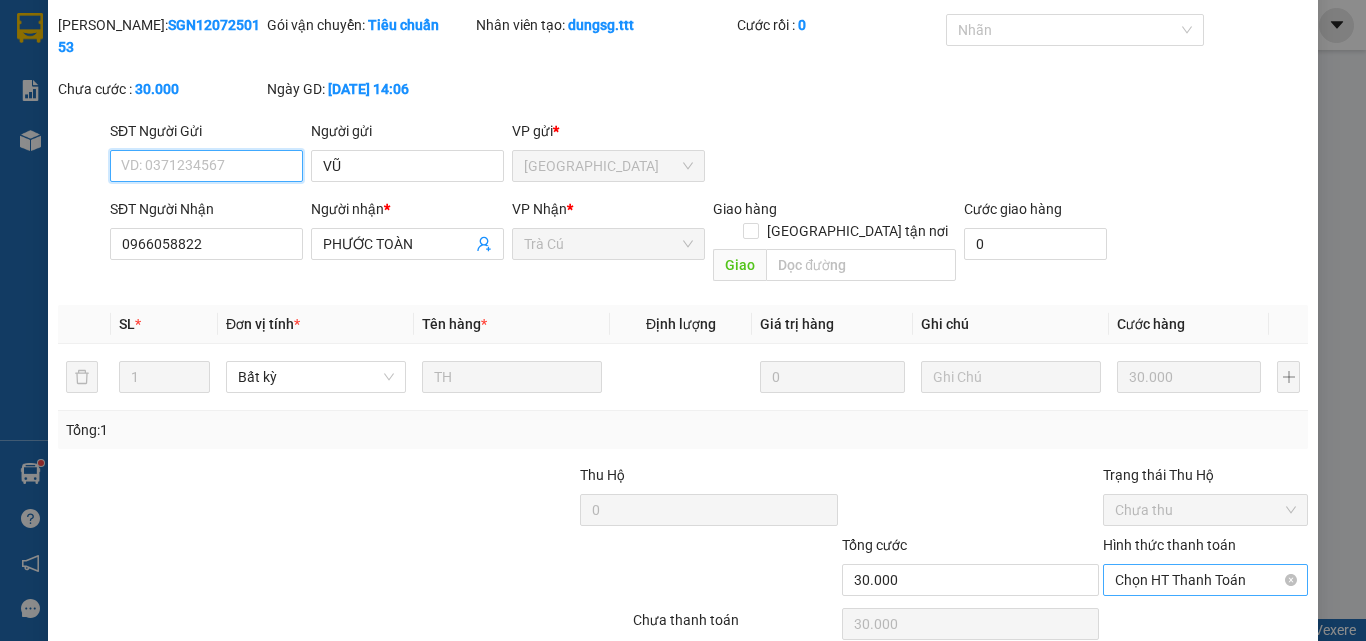 scroll, scrollTop: 103, scrollLeft: 0, axis: vertical 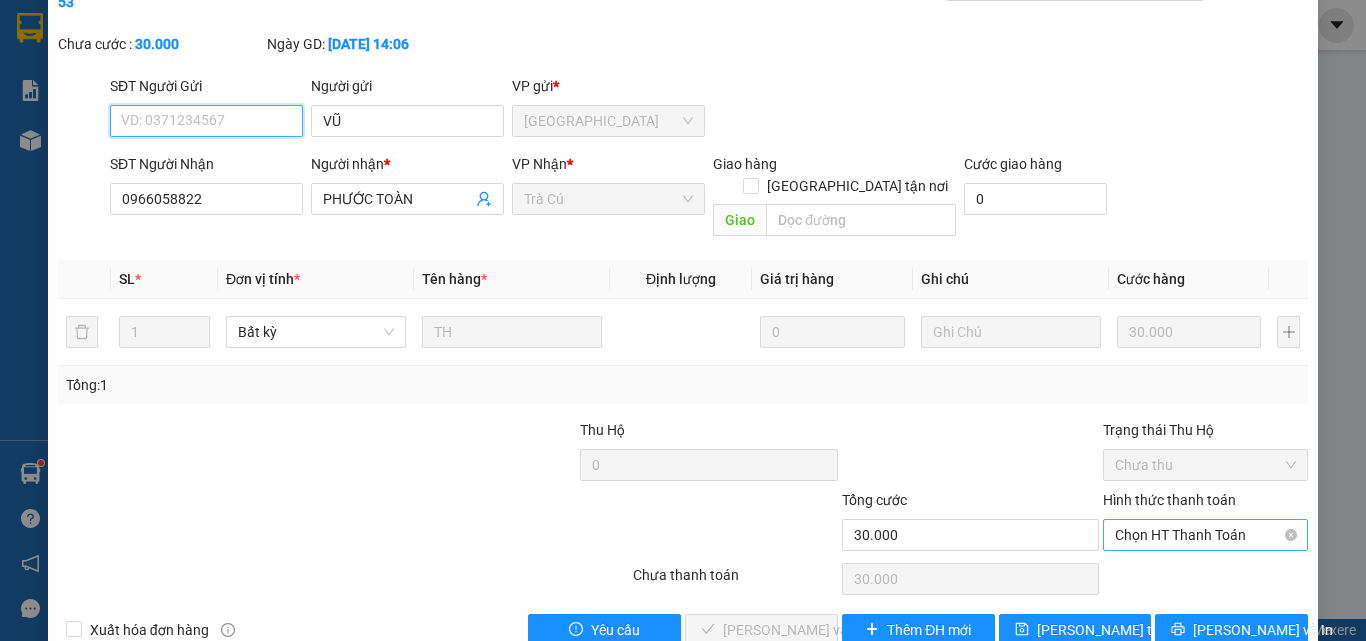 click on "Chọn HT Thanh Toán" at bounding box center (1205, 535) 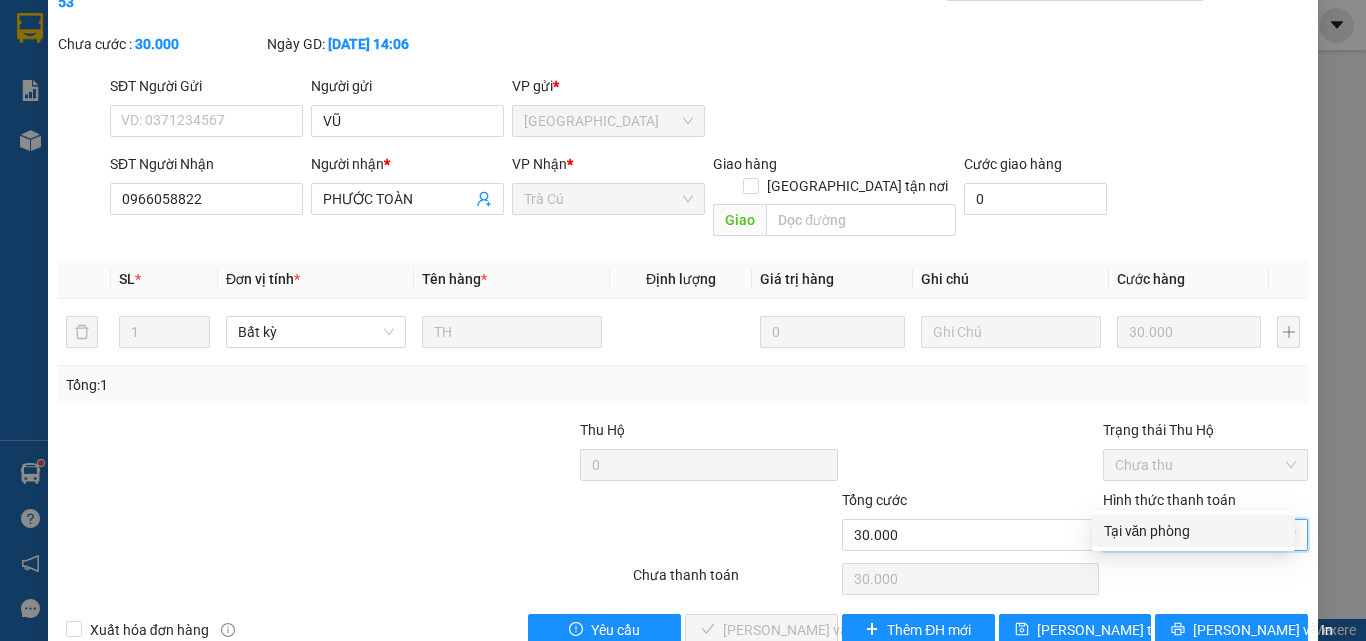 click on "Tại văn phòng" at bounding box center [1193, 531] 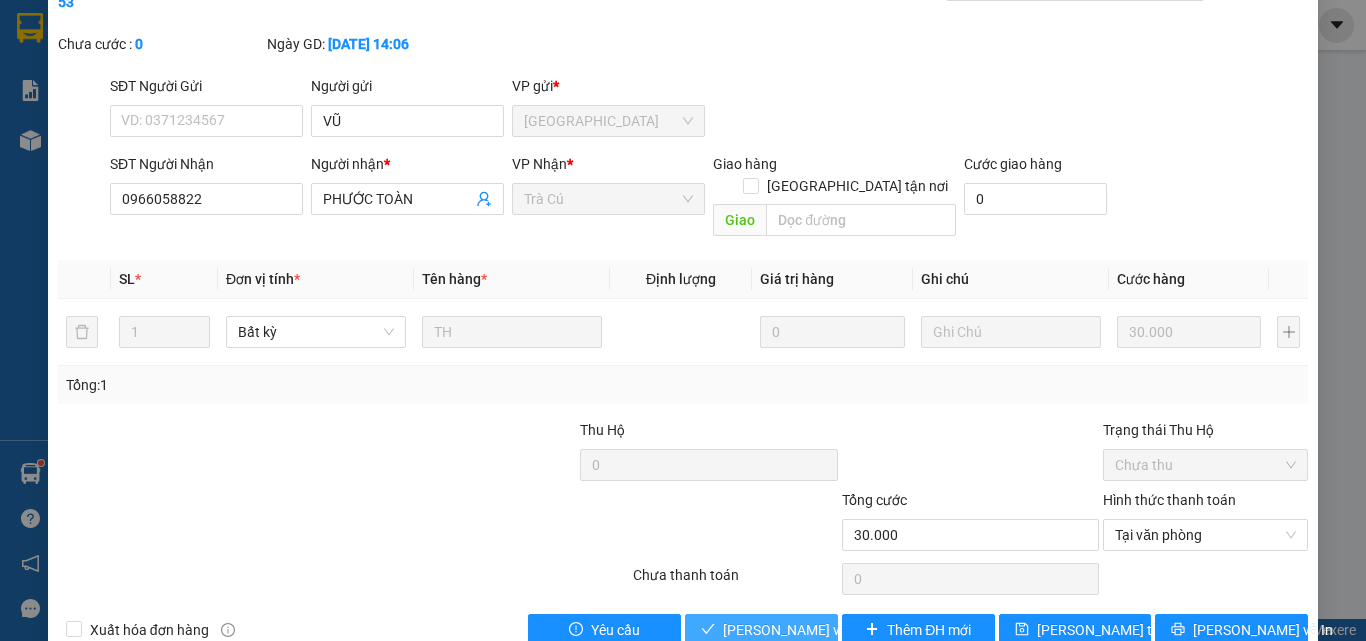 click 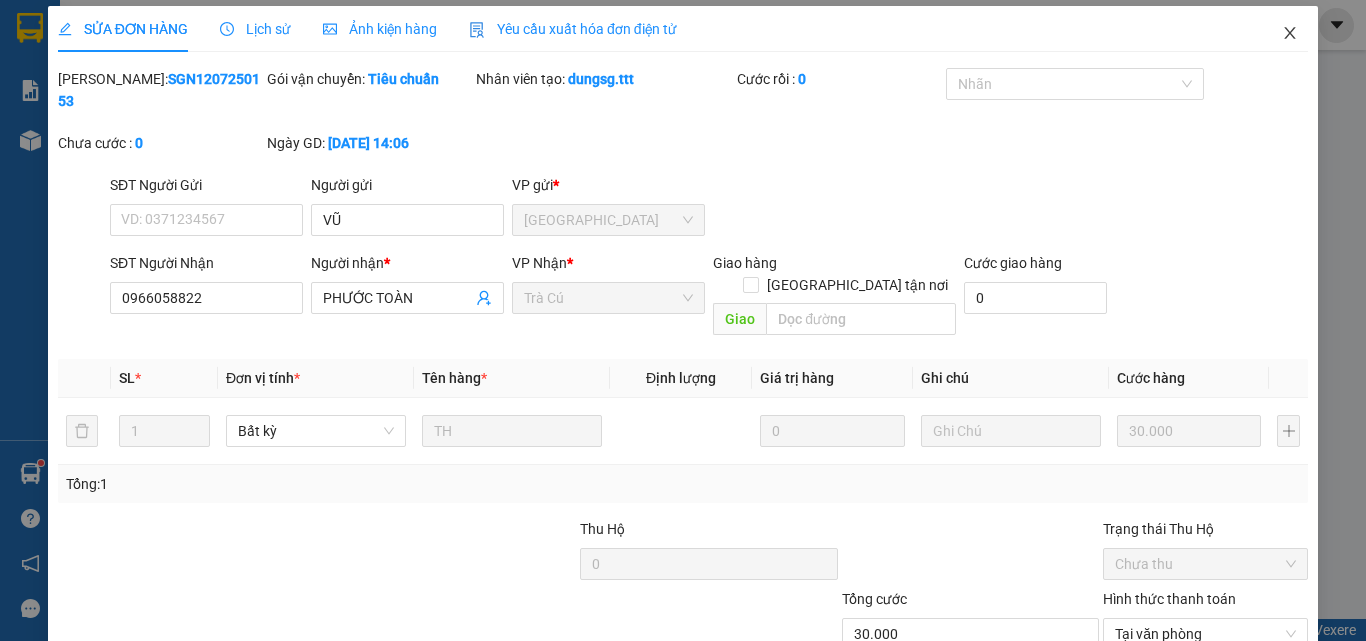 scroll, scrollTop: 3, scrollLeft: 0, axis: vertical 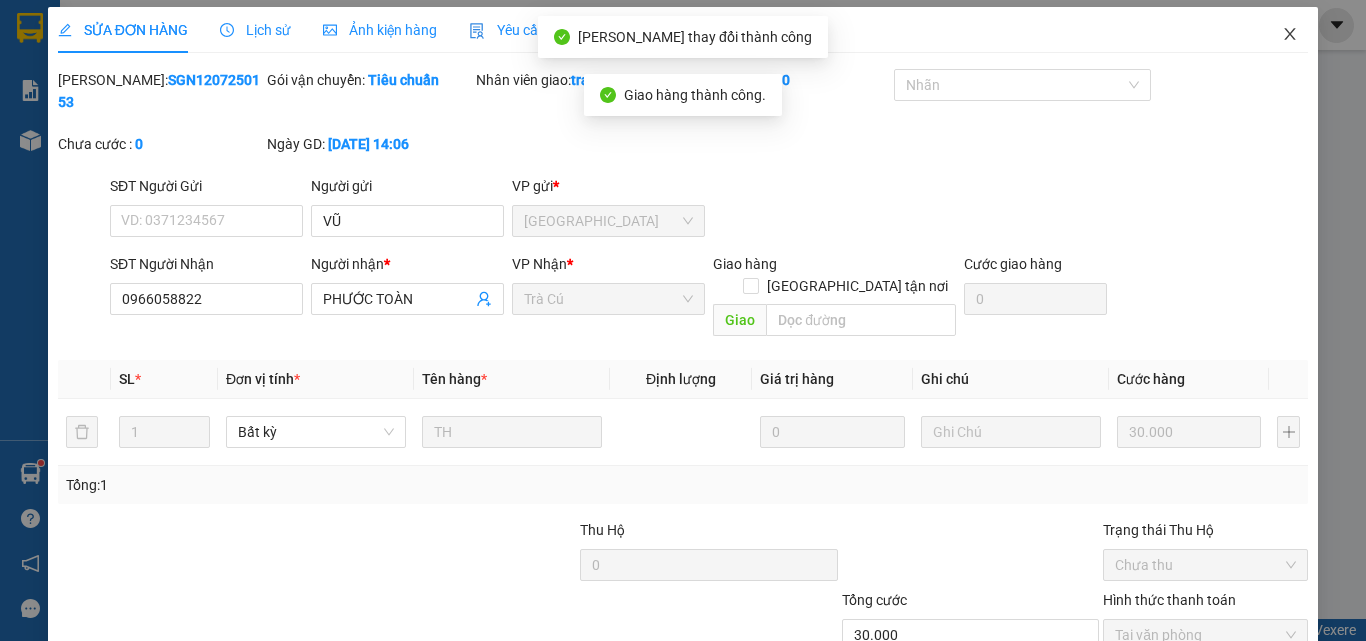 click at bounding box center [1290, 35] 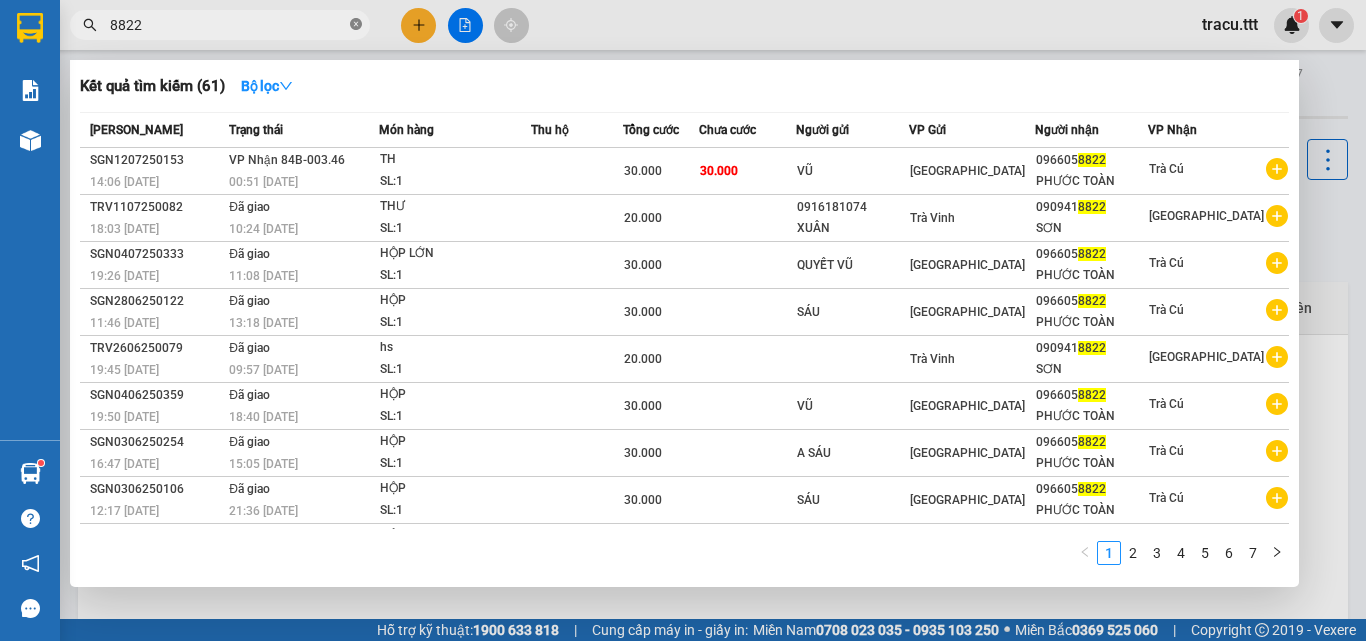 click 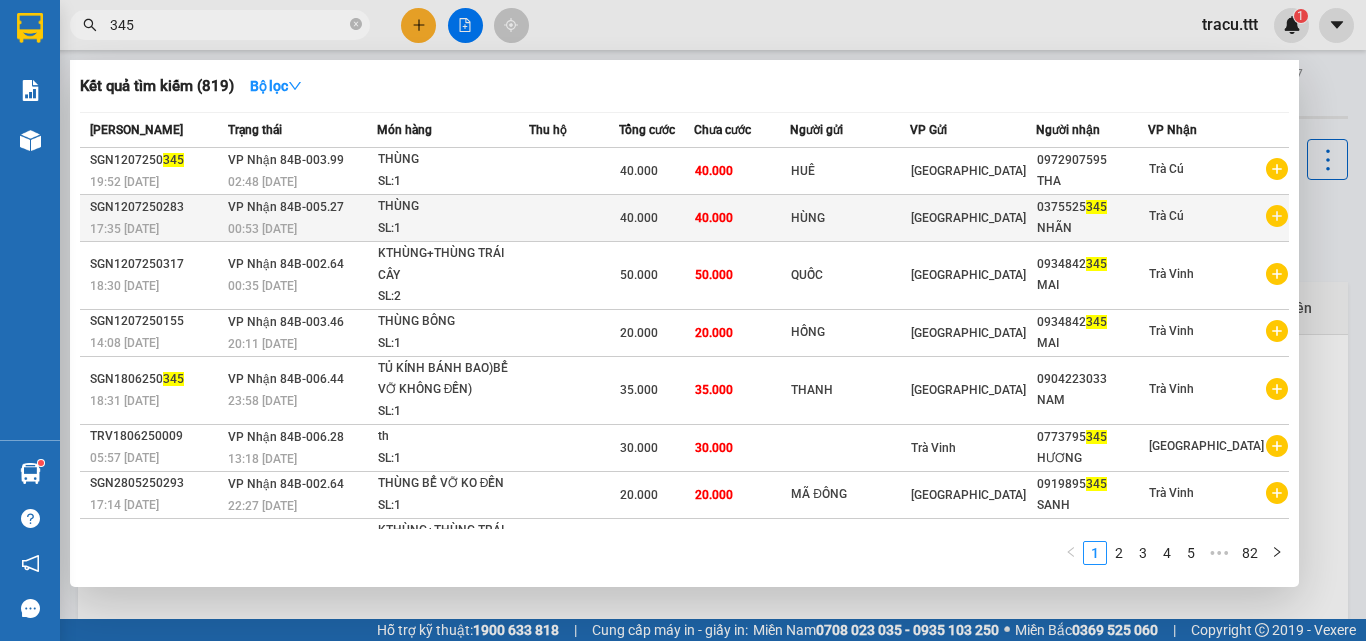 type on "345" 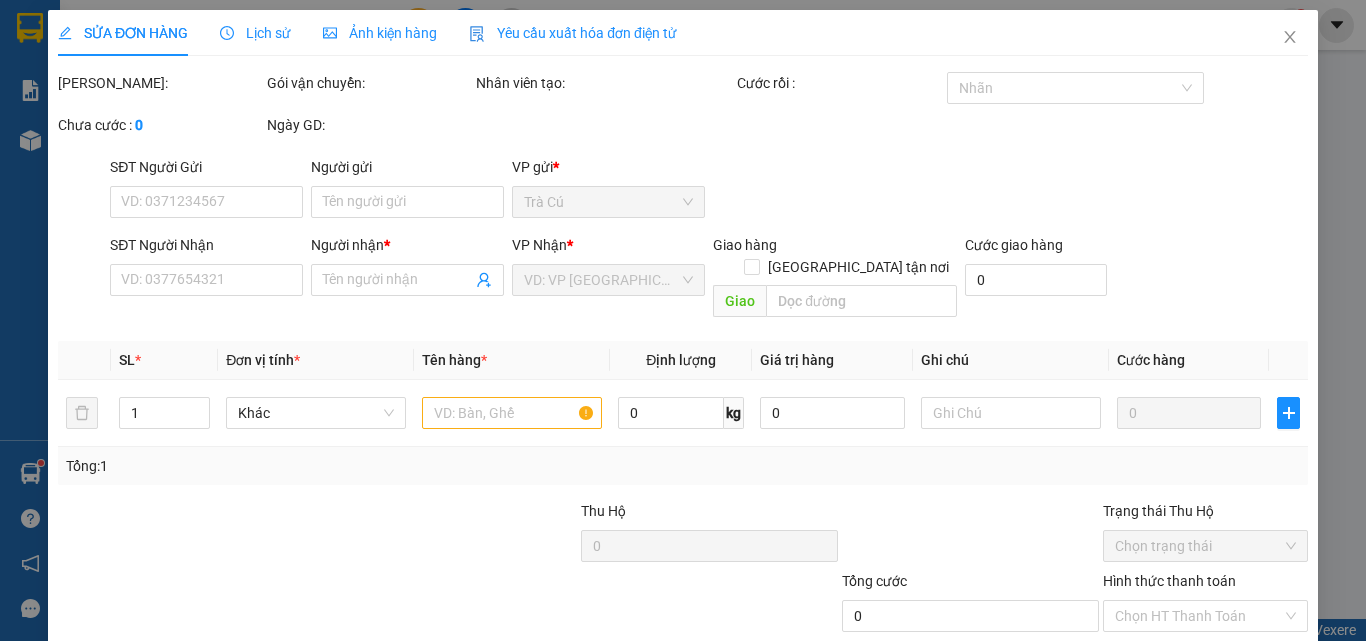 type on "HÙNG" 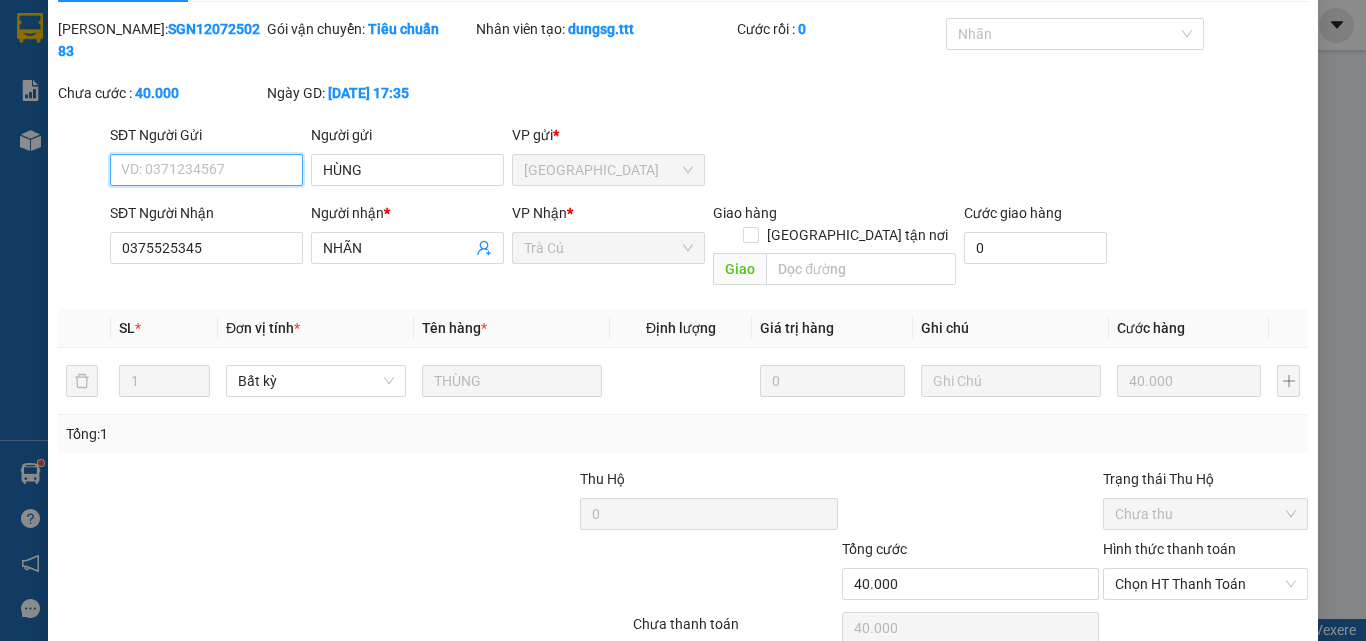 scroll, scrollTop: 103, scrollLeft: 0, axis: vertical 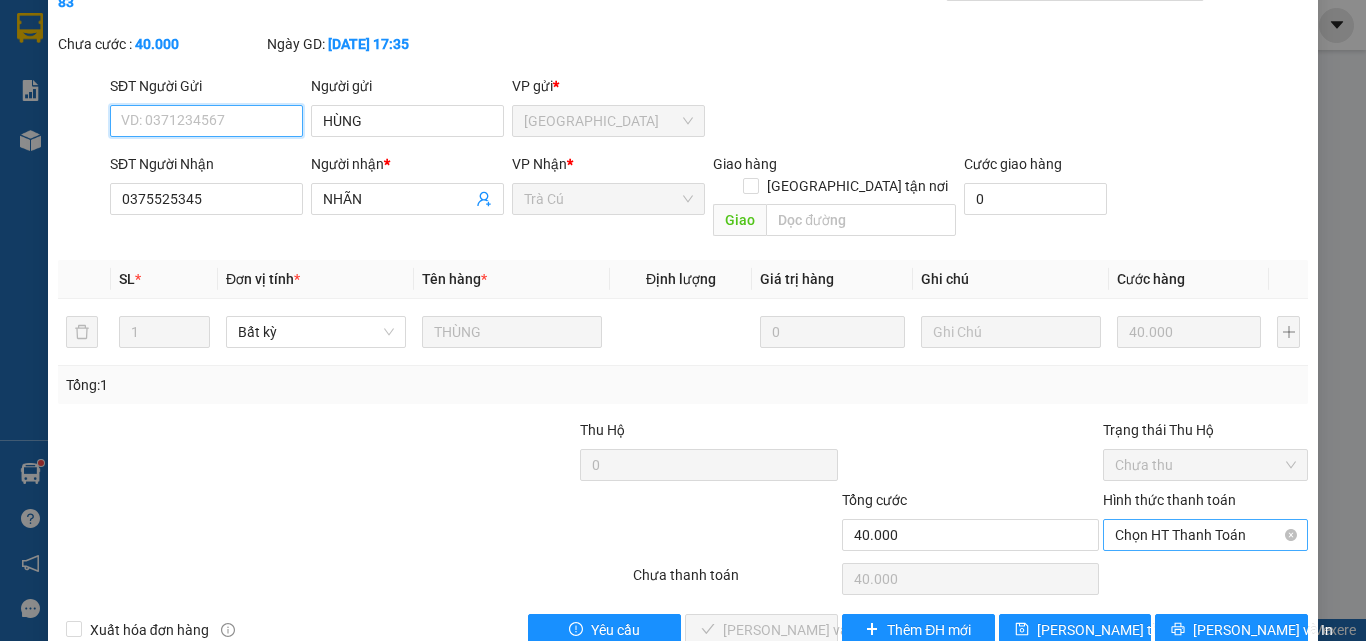 click on "Chọn HT Thanh Toán" at bounding box center (1205, 535) 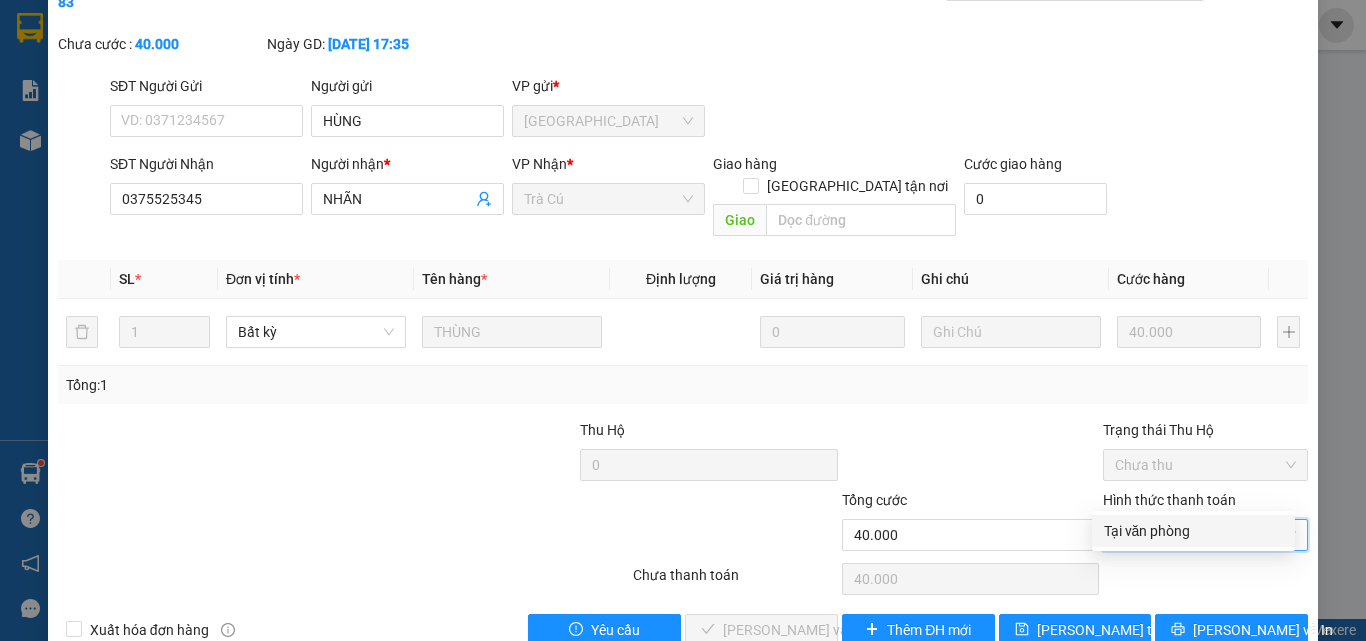 drag, startPoint x: 1150, startPoint y: 531, endPoint x: 1104, endPoint y: 539, distance: 46.69047 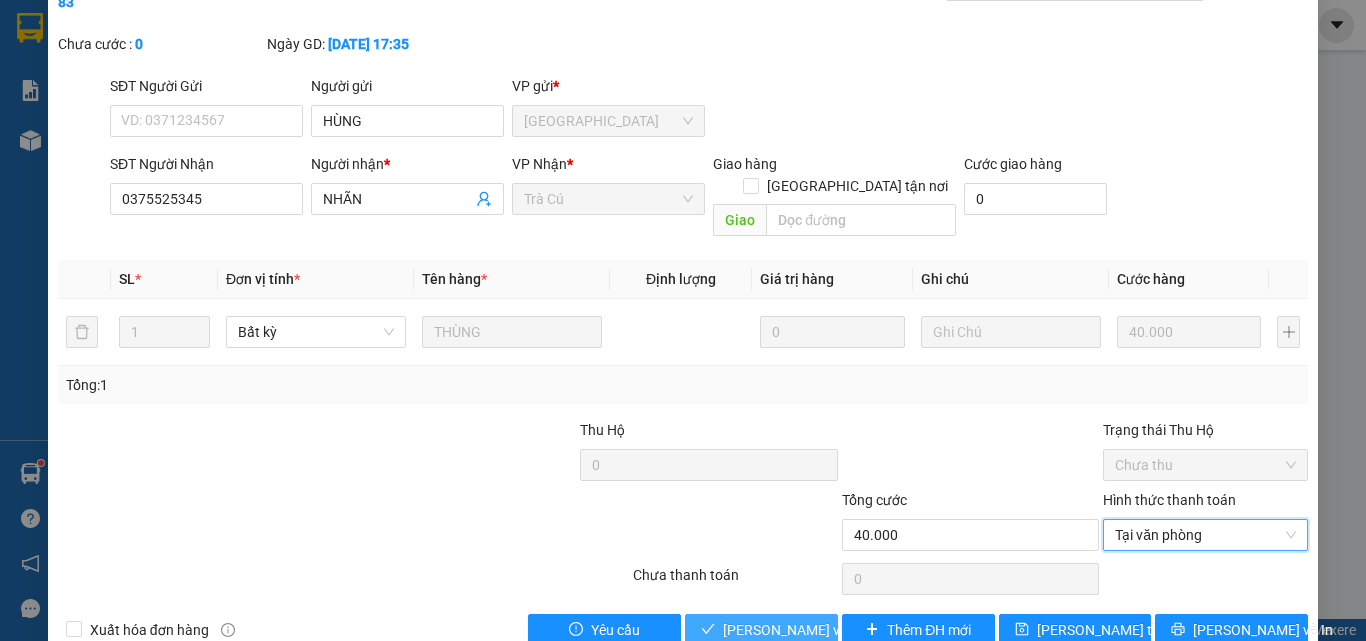 click on "[PERSON_NAME] và [PERSON_NAME] hàng" at bounding box center [819, 630] 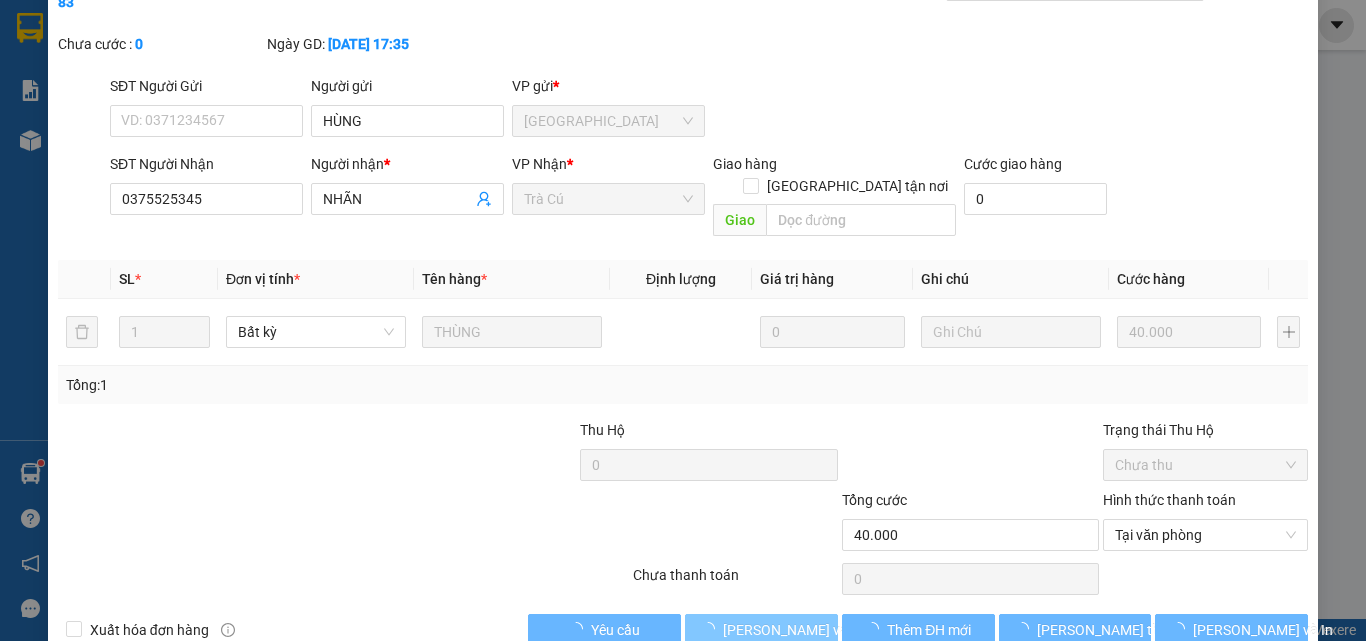 scroll, scrollTop: 0, scrollLeft: 0, axis: both 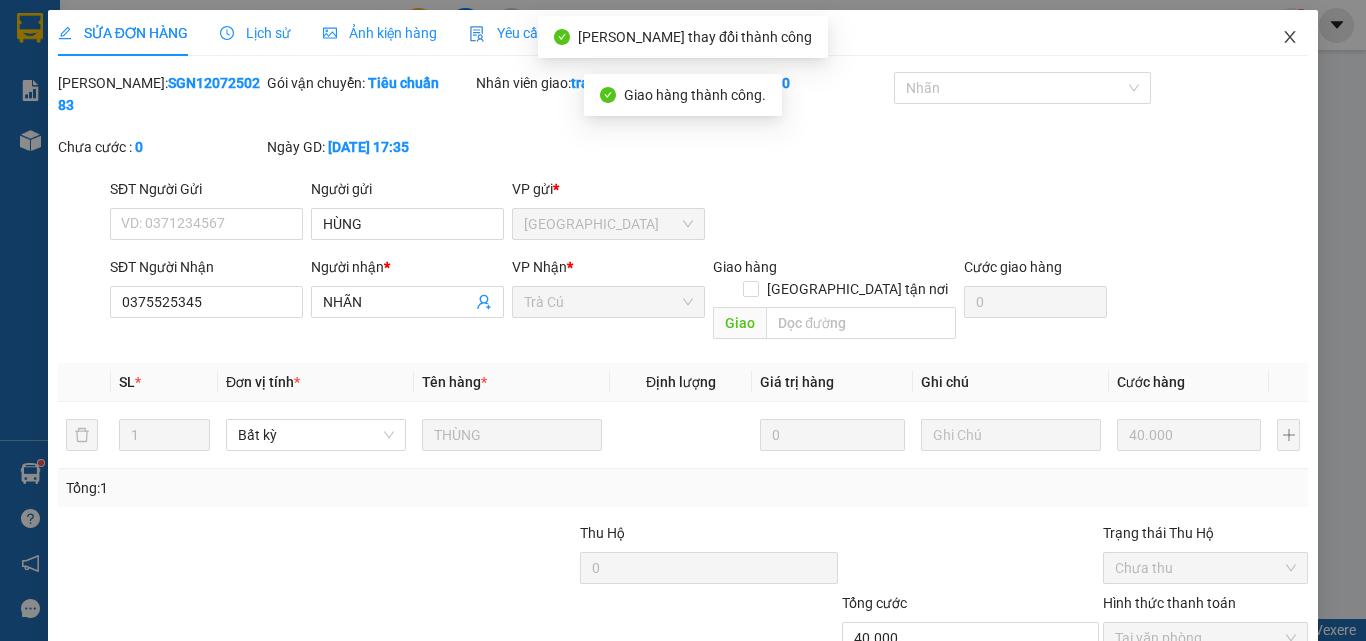 click 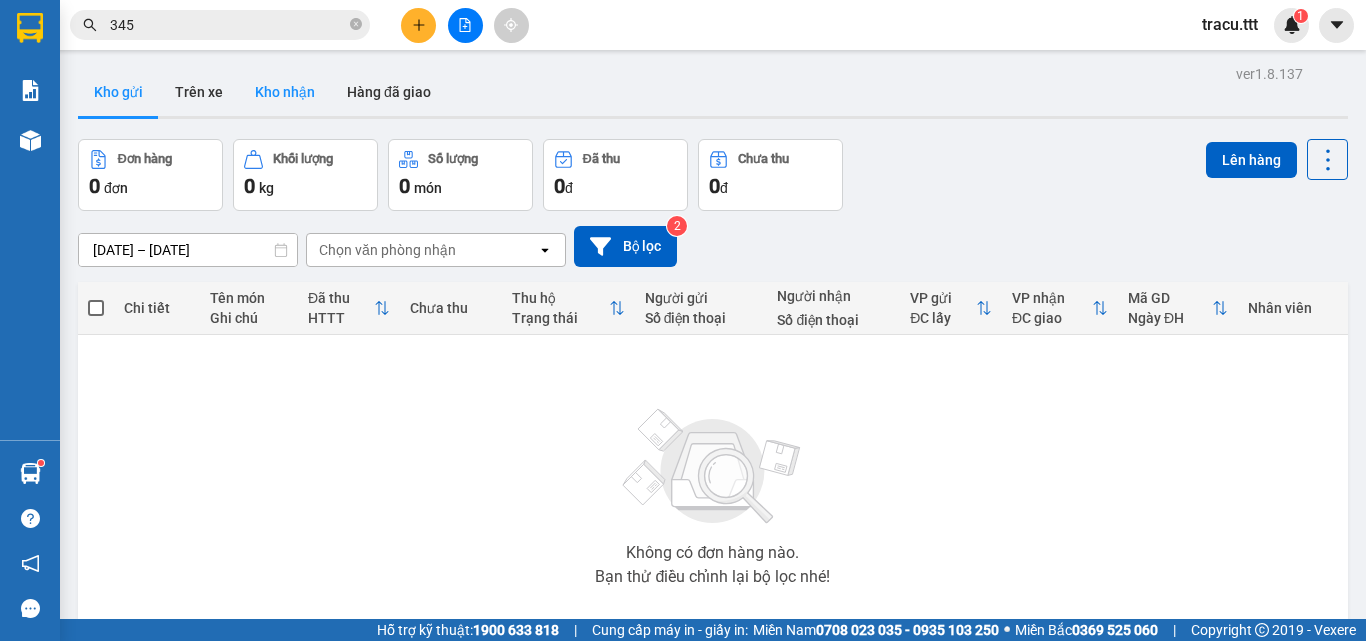 click on "Kho nhận" at bounding box center [285, 92] 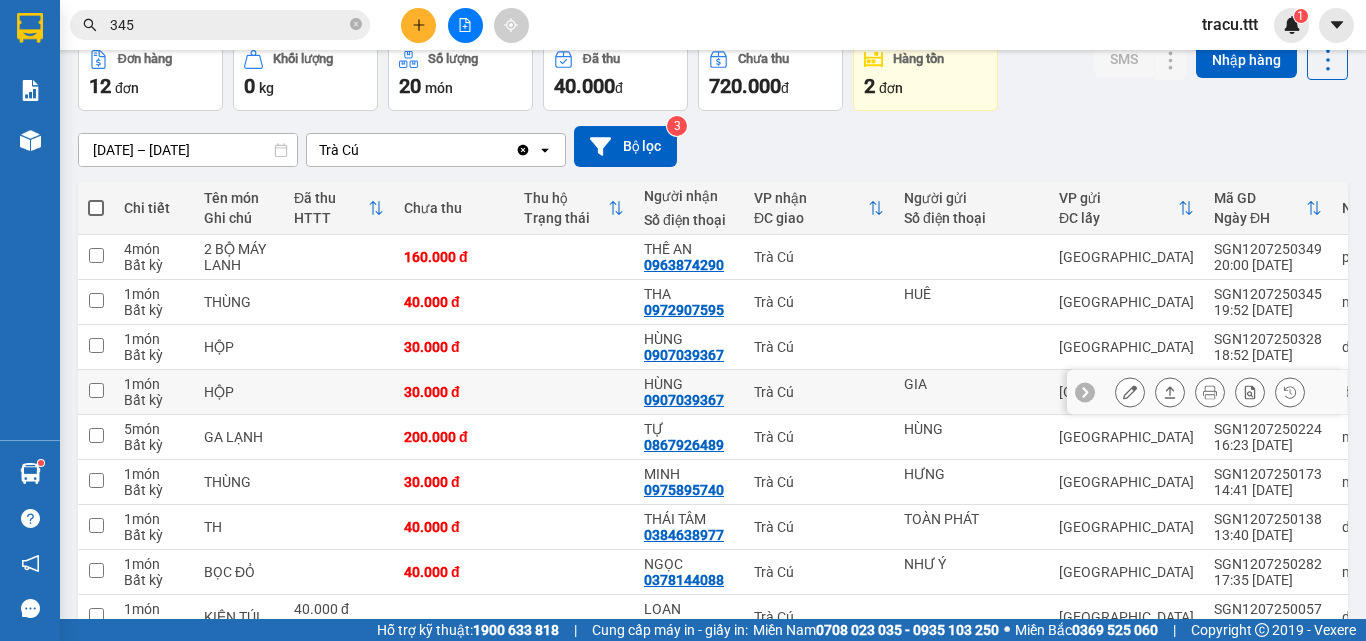 scroll, scrollTop: 200, scrollLeft: 0, axis: vertical 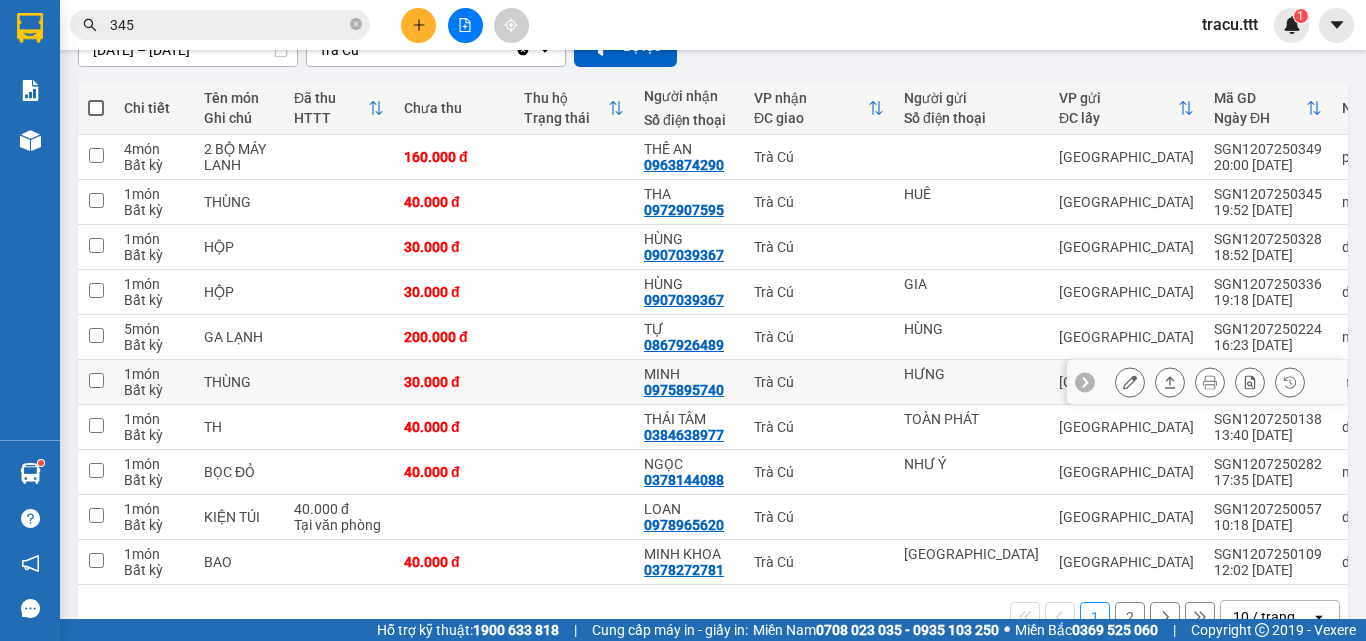 click 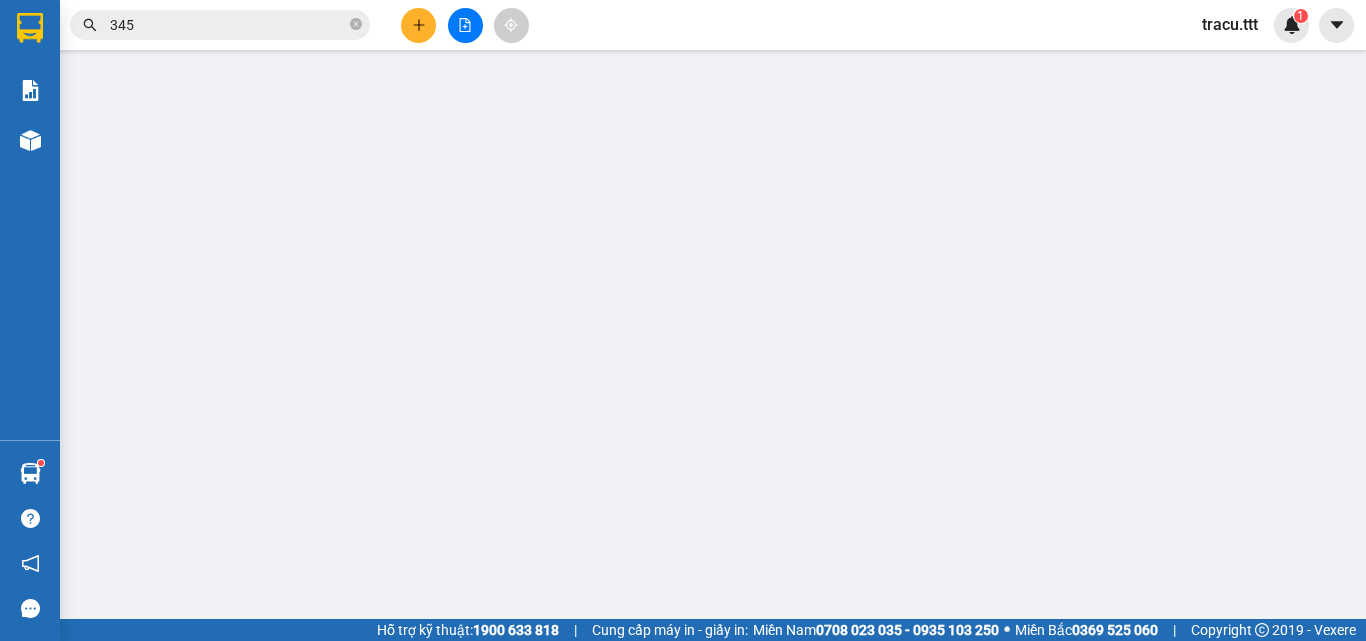 scroll, scrollTop: 0, scrollLeft: 0, axis: both 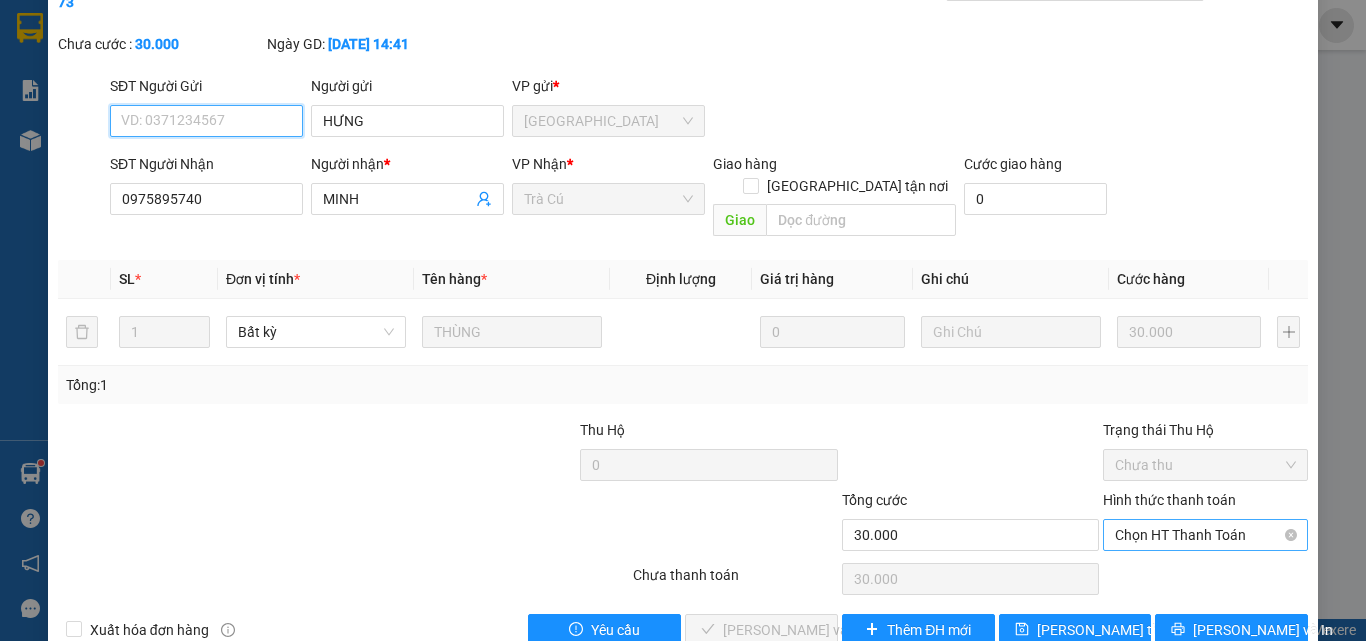 click on "Chọn HT Thanh Toán" at bounding box center (1205, 535) 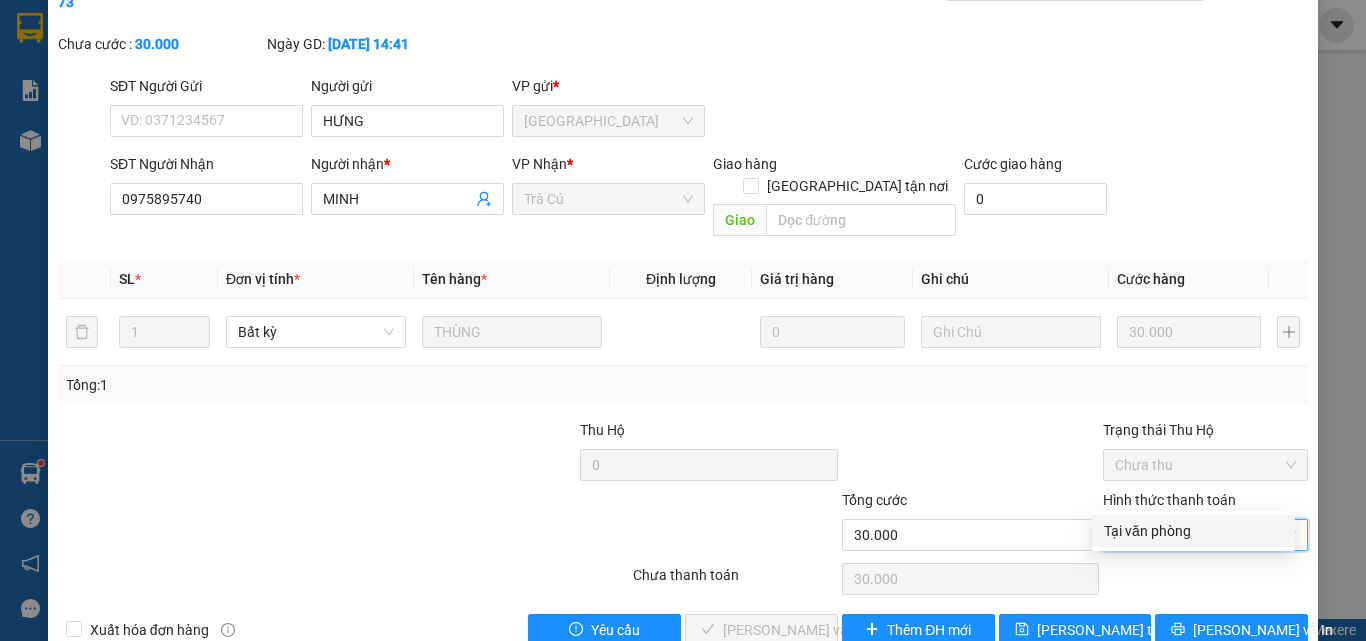 drag, startPoint x: 1187, startPoint y: 508, endPoint x: 1114, endPoint y: 541, distance: 80.11242 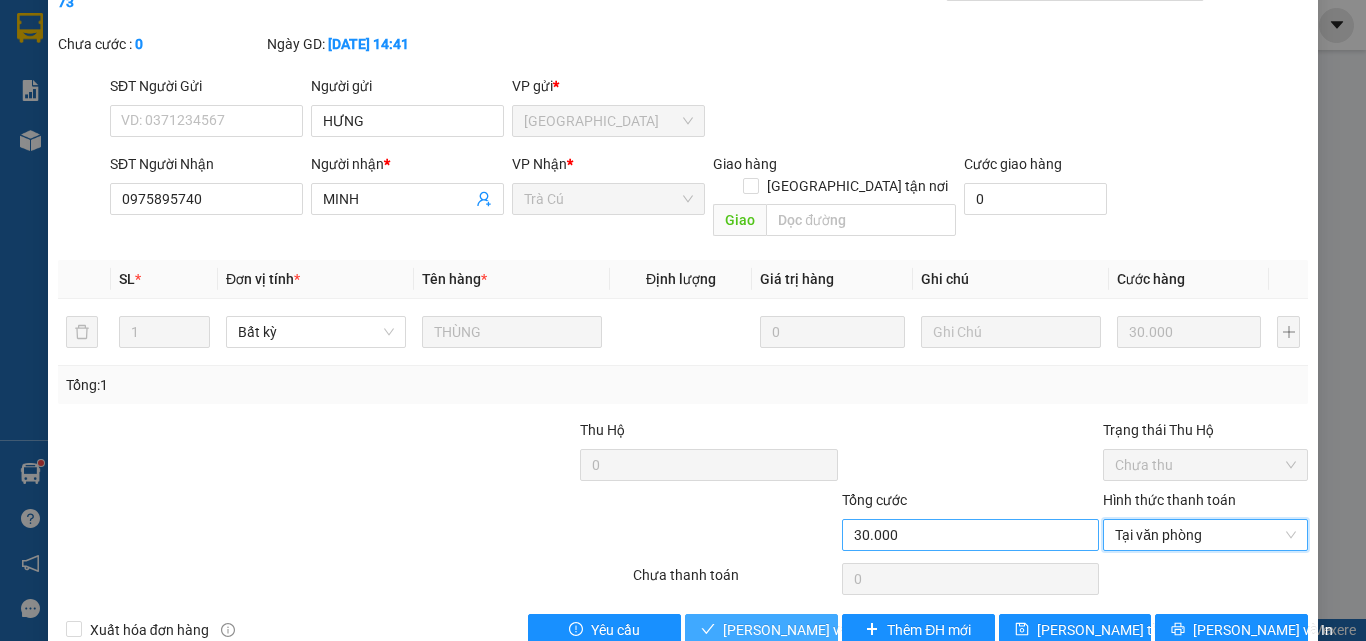 drag, startPoint x: 734, startPoint y: 577, endPoint x: 836, endPoint y: 479, distance: 141.44963 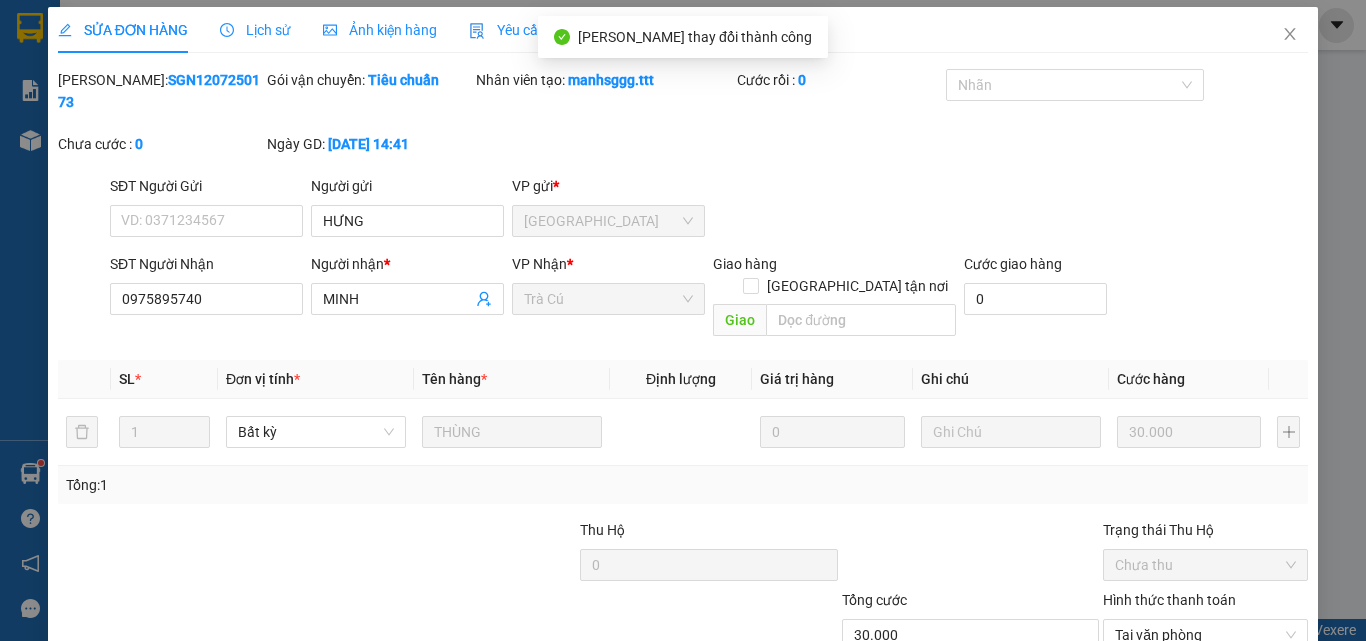 scroll, scrollTop: 0, scrollLeft: 0, axis: both 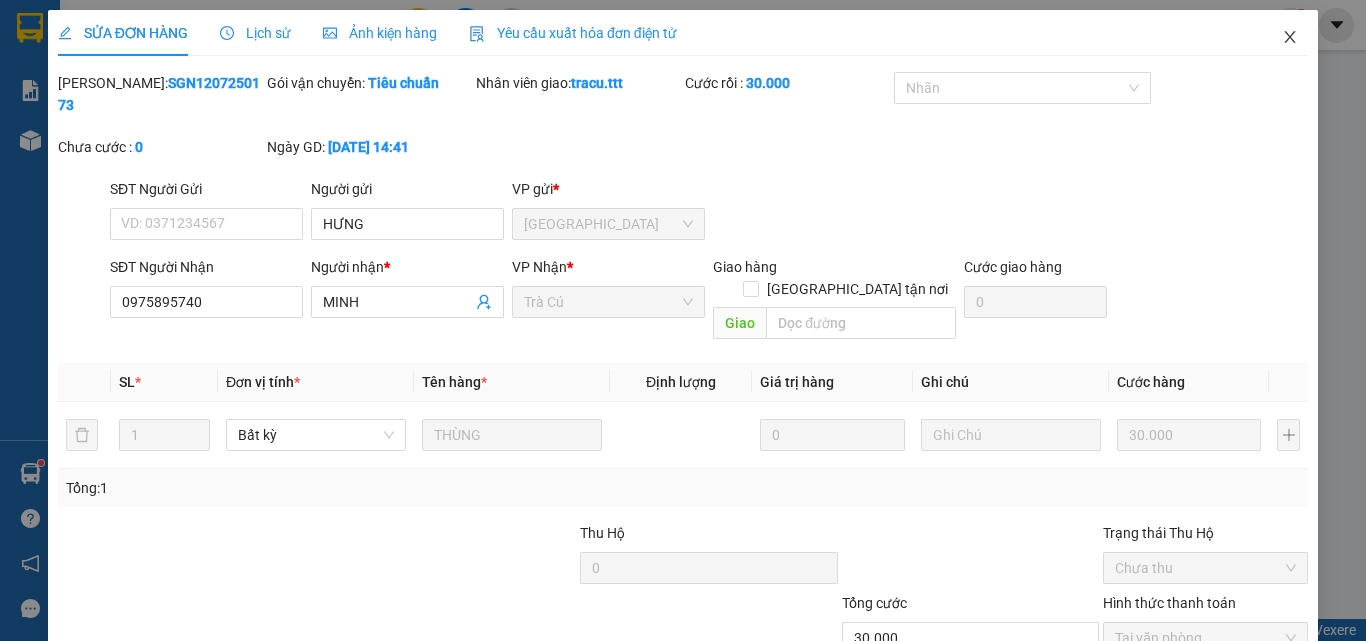 click 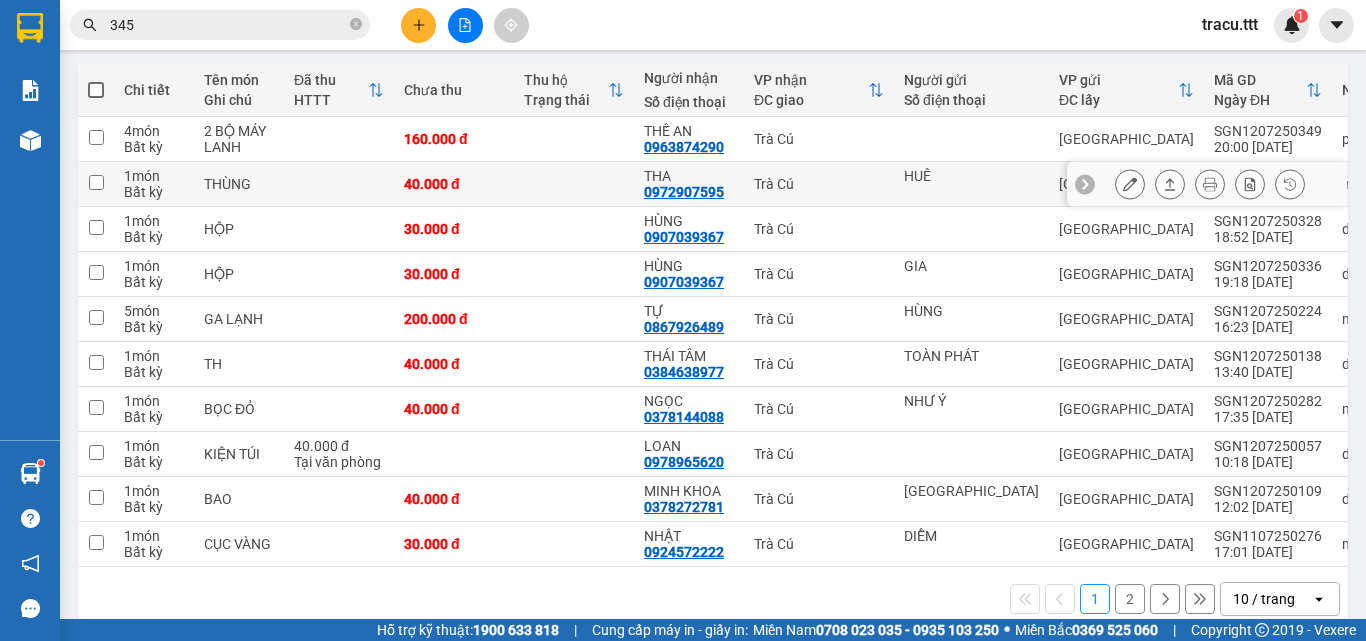 scroll, scrollTop: 256, scrollLeft: 0, axis: vertical 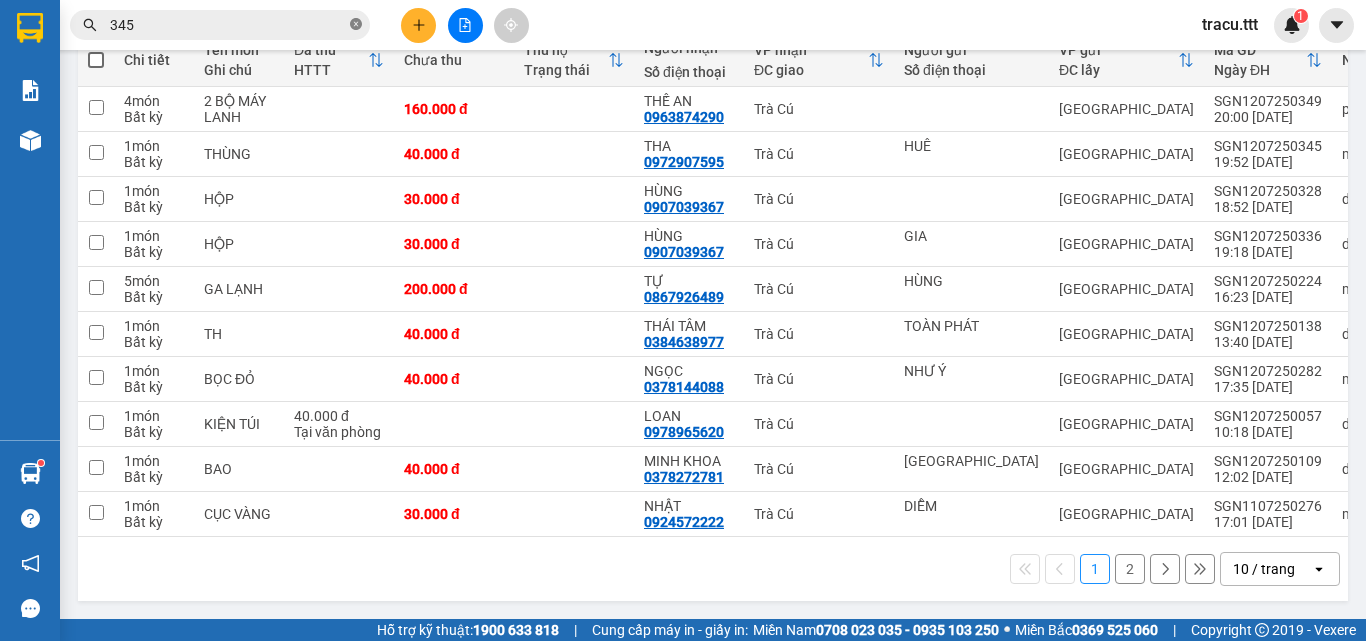click at bounding box center [356, 25] 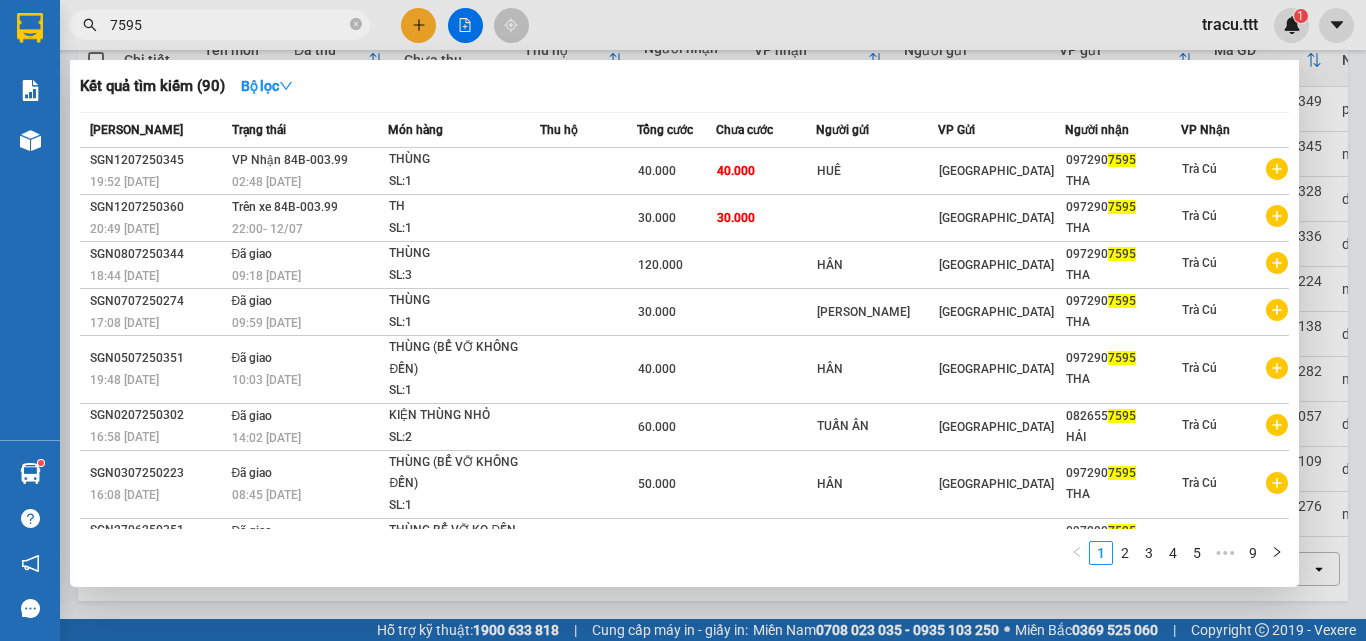type on "7595" 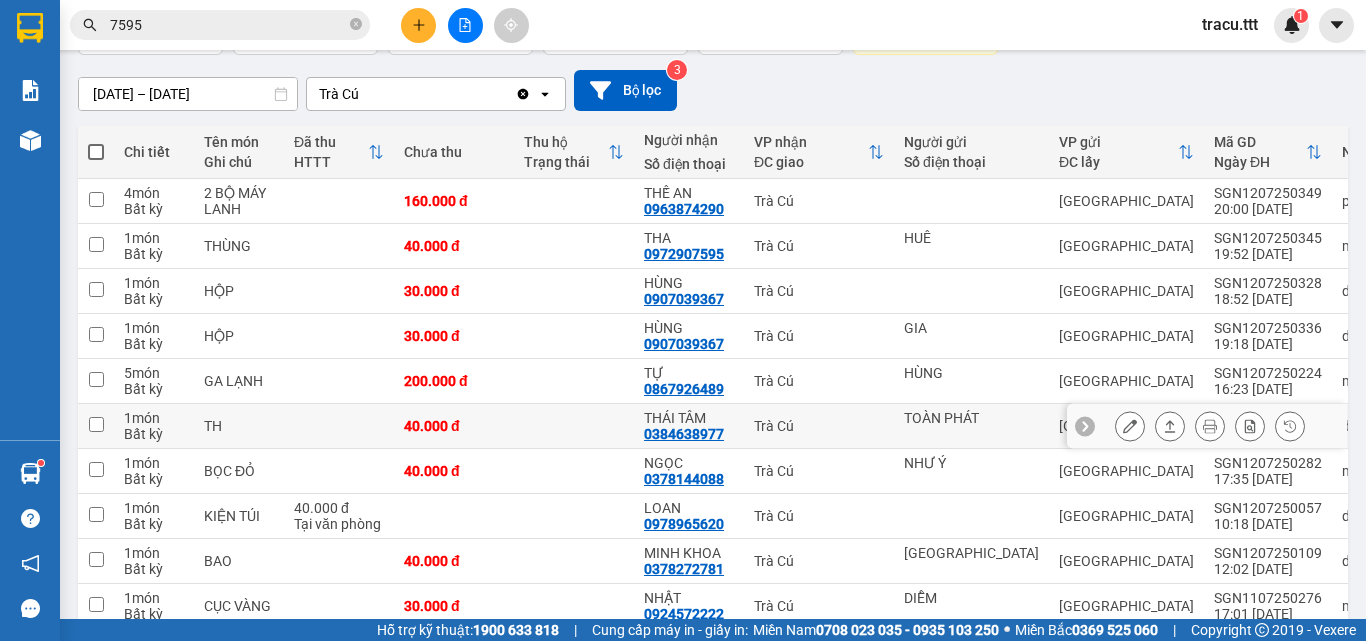 scroll, scrollTop: 256, scrollLeft: 0, axis: vertical 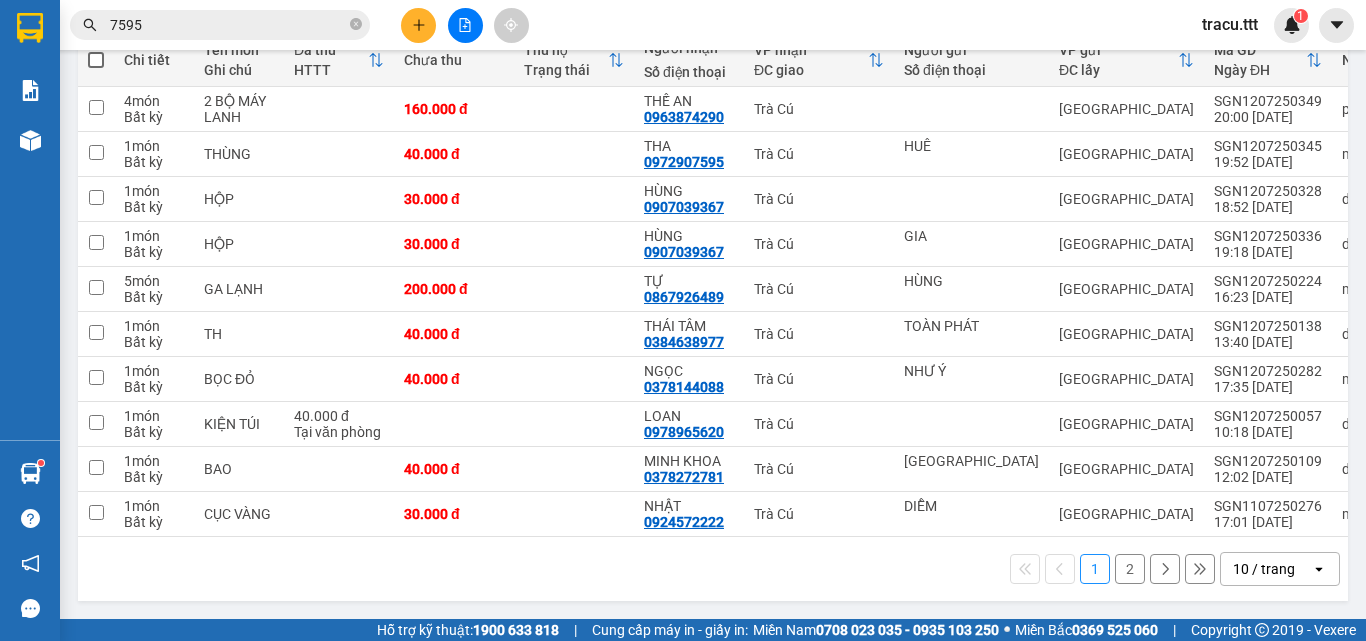 click on "2" at bounding box center [1130, 569] 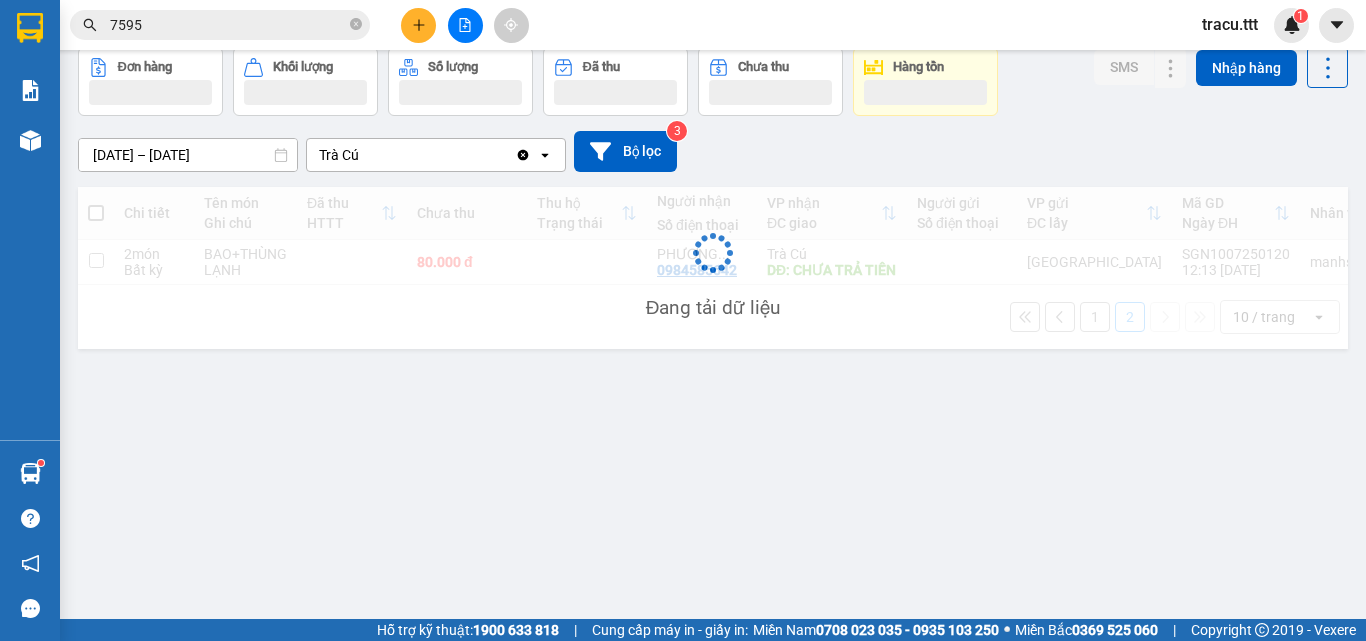 scroll, scrollTop: 92, scrollLeft: 0, axis: vertical 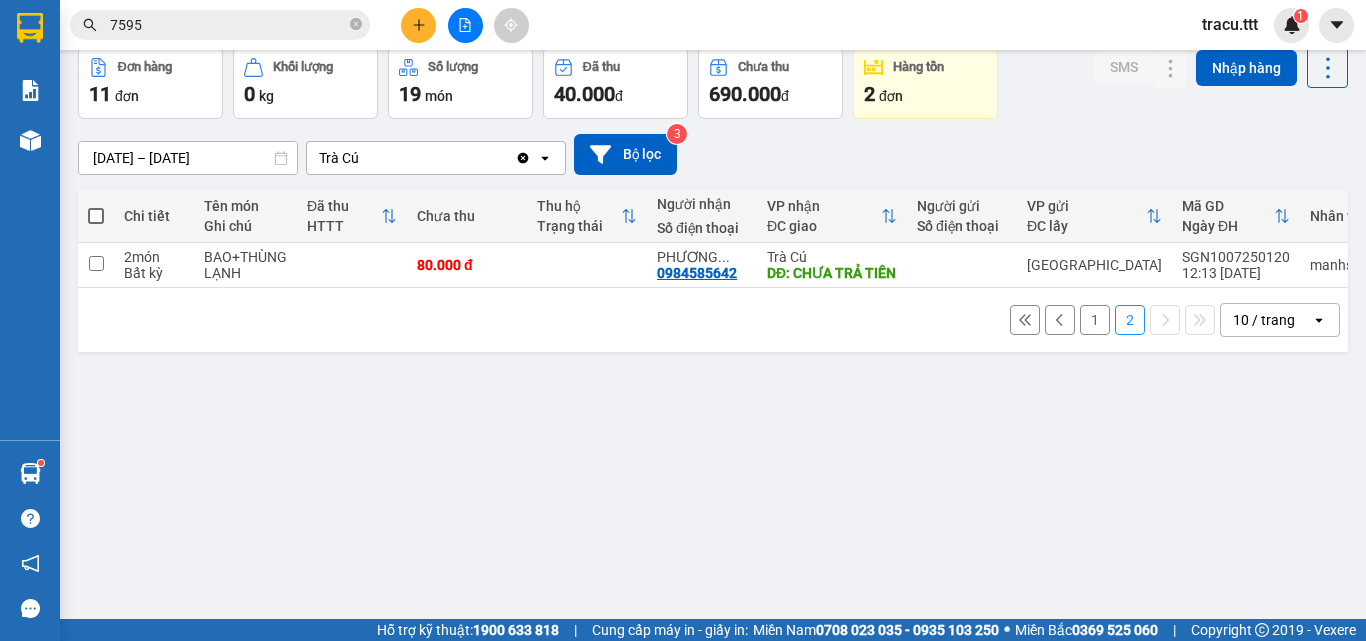 click on "1" at bounding box center (1095, 320) 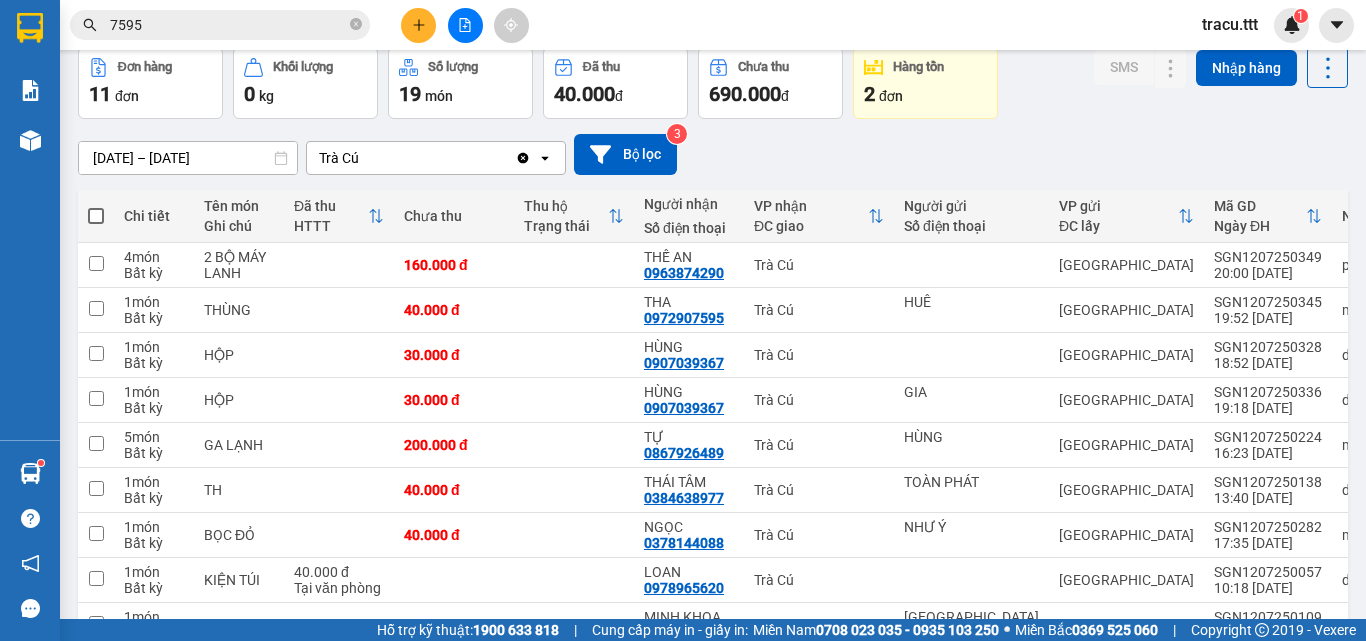 click 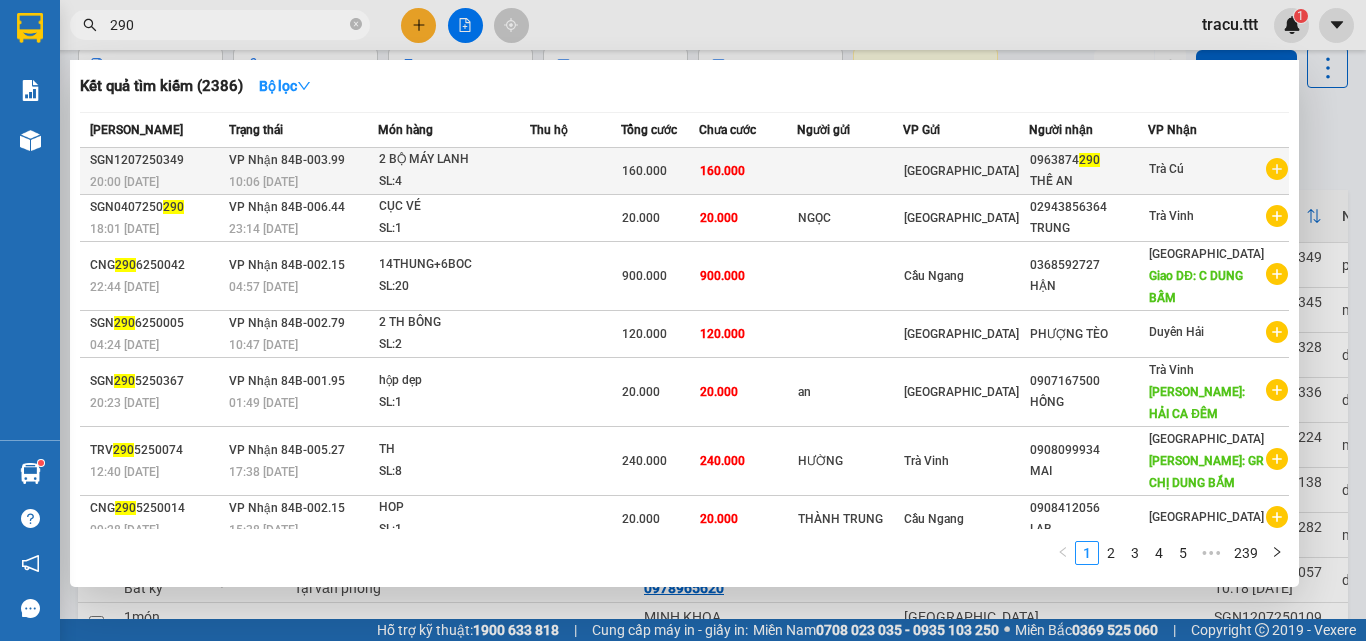 type on "290" 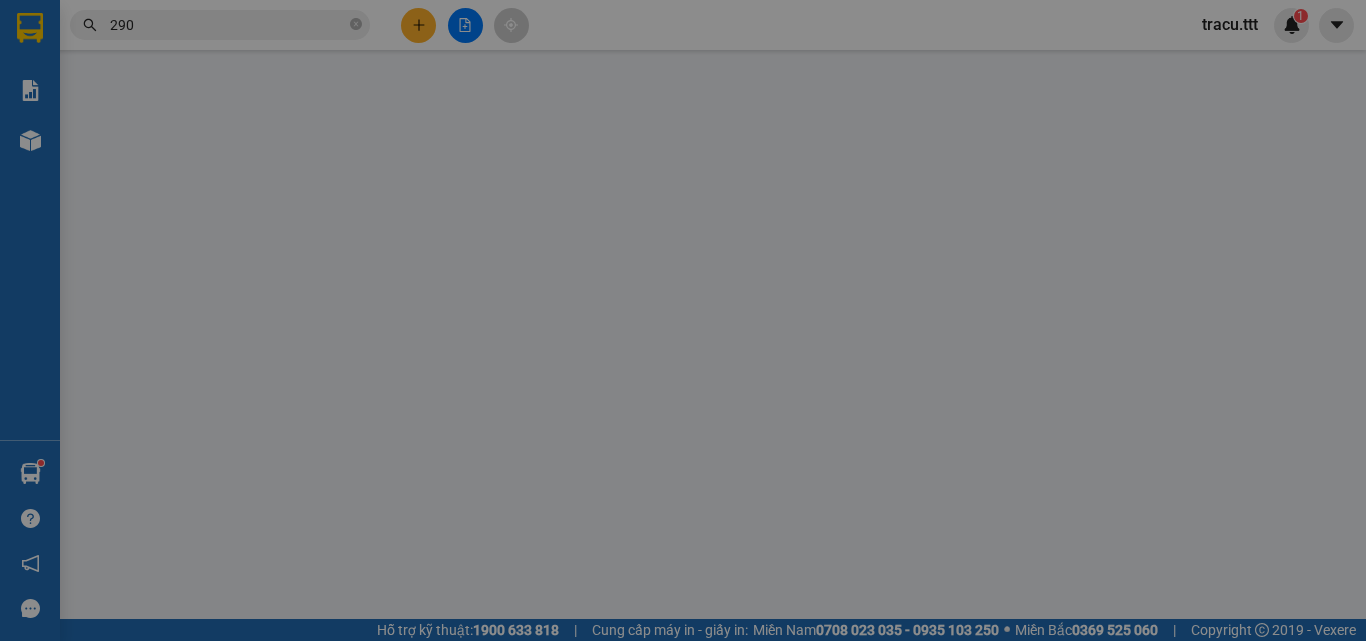 scroll, scrollTop: 0, scrollLeft: 0, axis: both 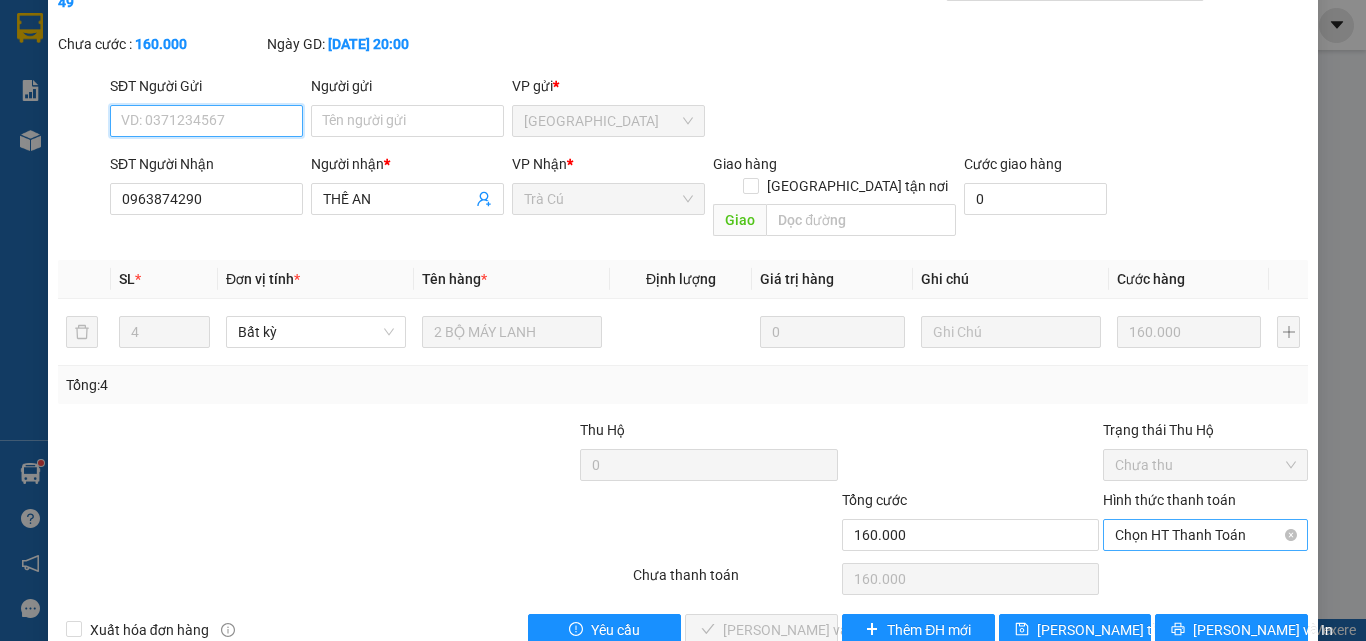 click on "Chọn HT Thanh Toán" at bounding box center (1205, 535) 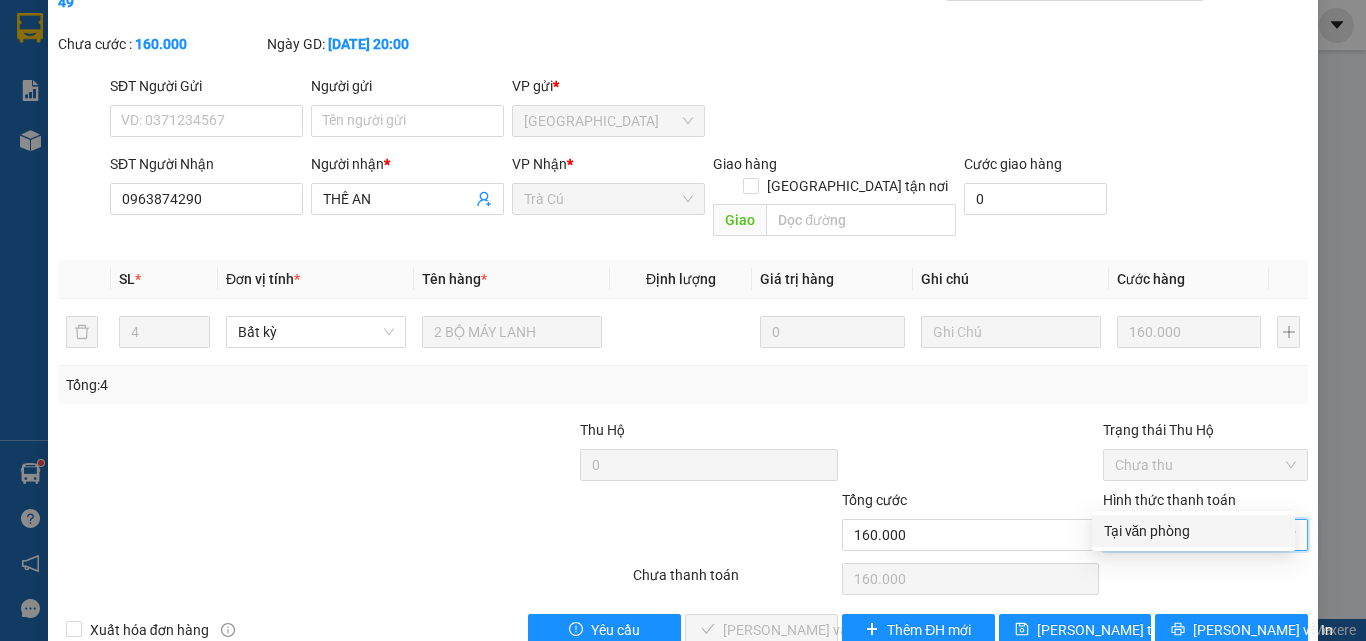 click on "Tại văn phòng" at bounding box center (1193, 531) 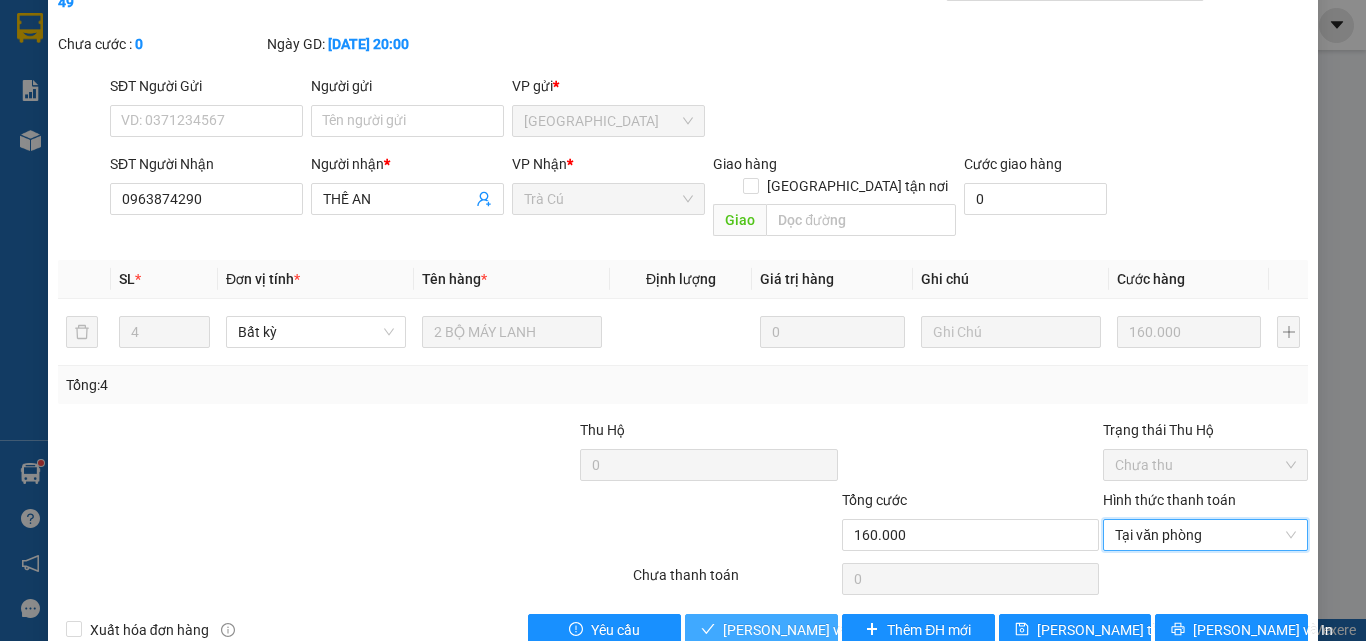 click on "[PERSON_NAME] và [PERSON_NAME] hàng" at bounding box center (819, 630) 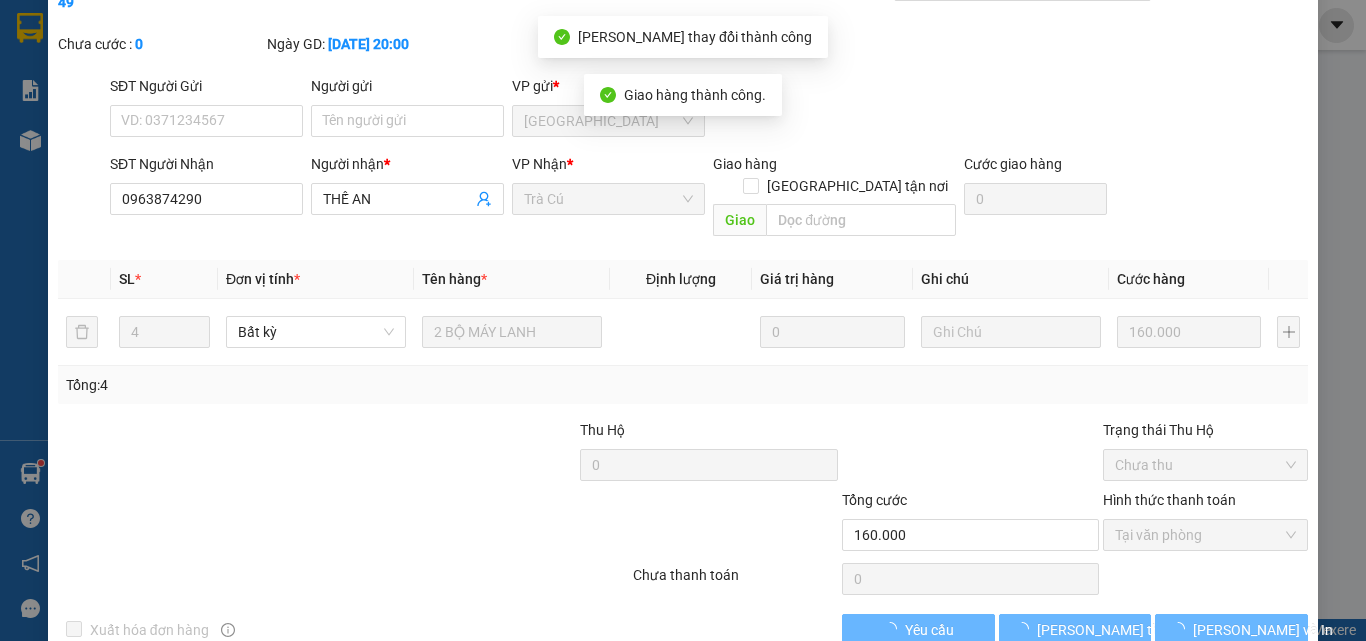 scroll, scrollTop: 0, scrollLeft: 0, axis: both 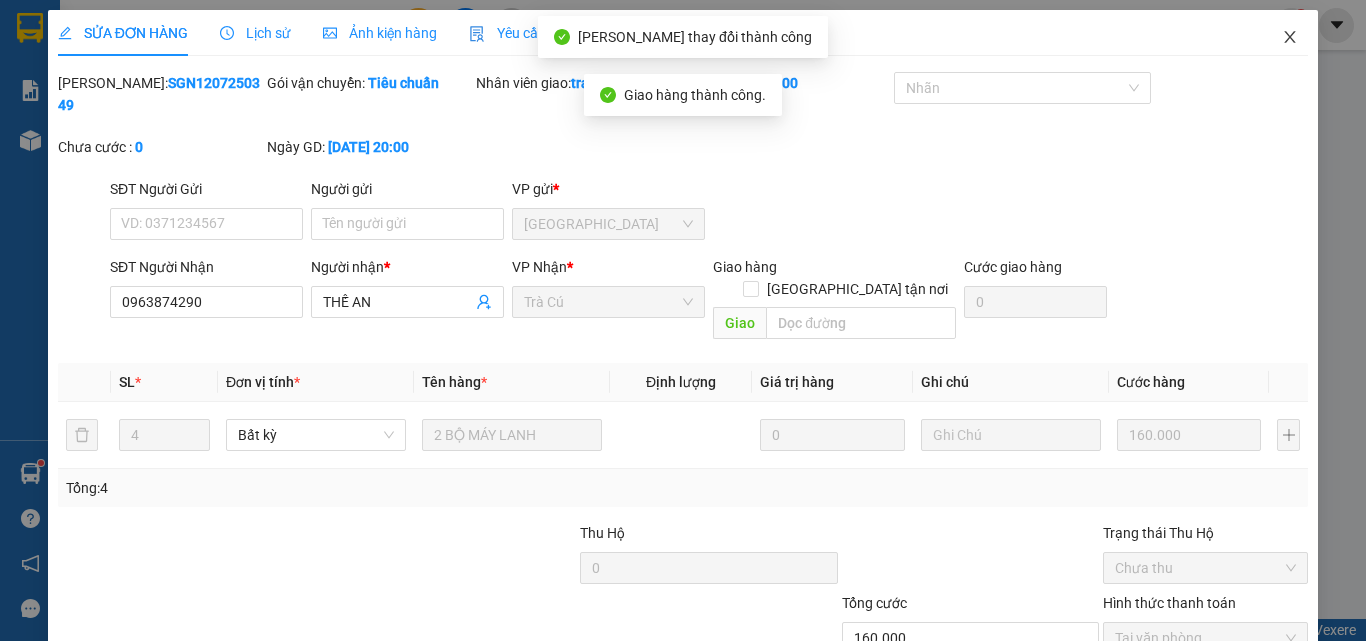 click 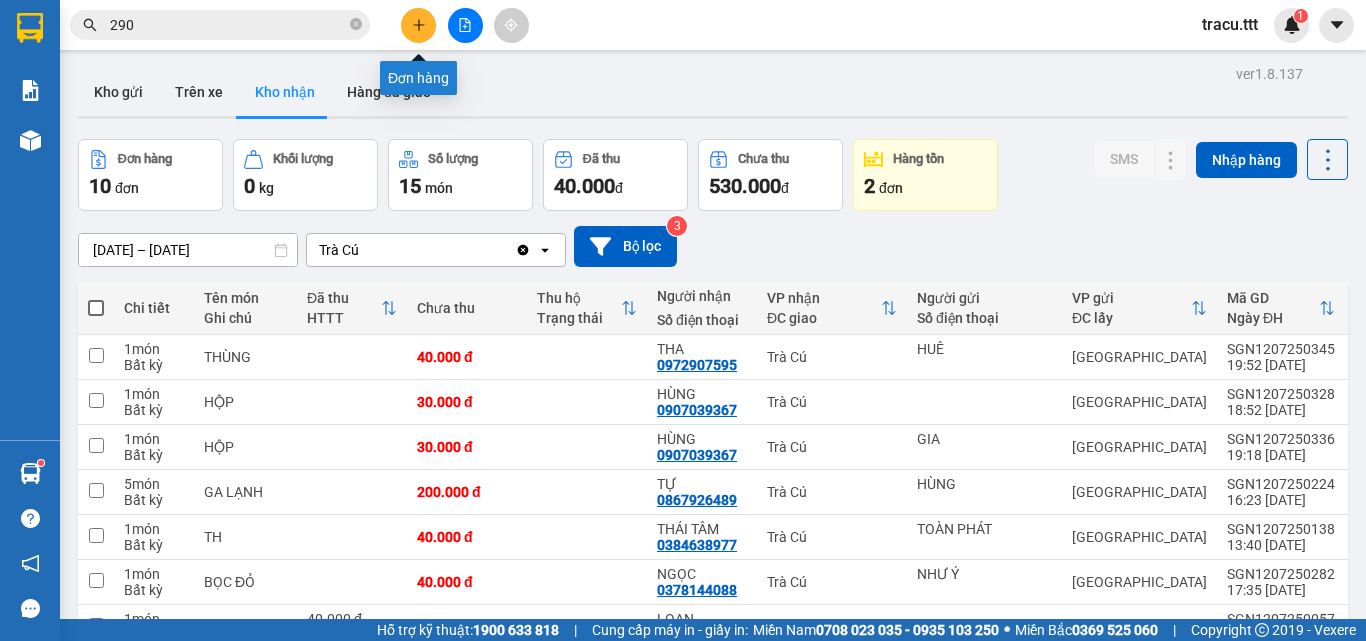 click 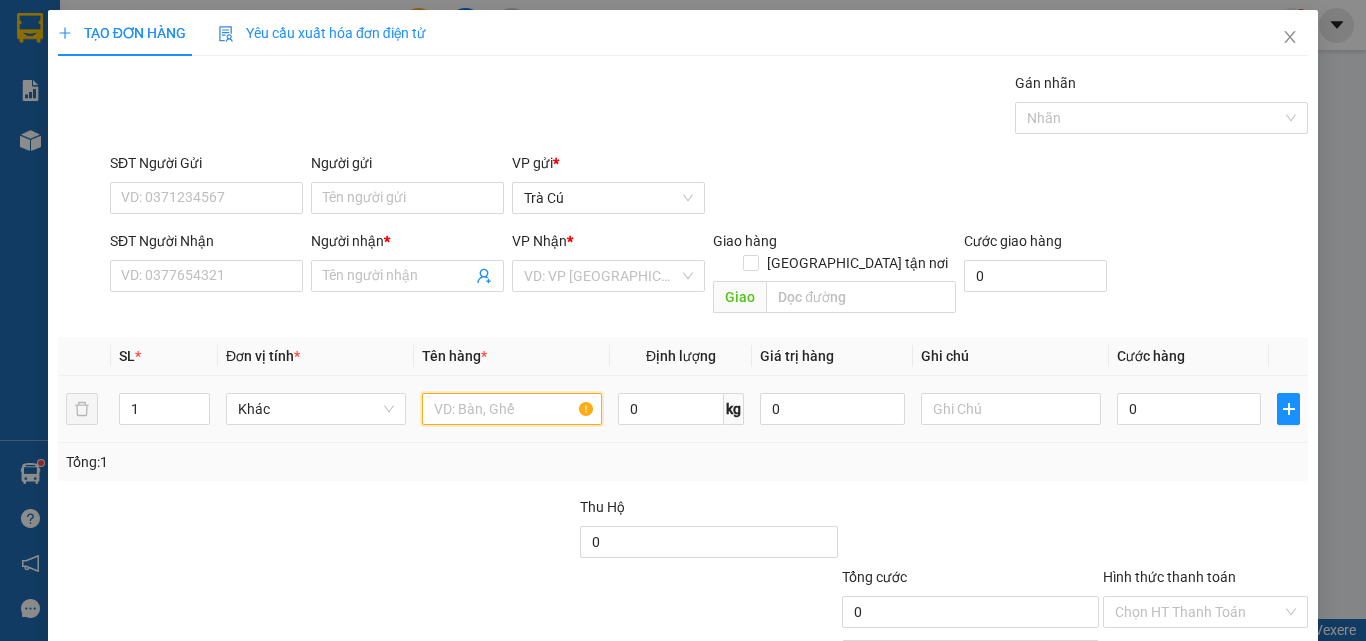 click at bounding box center [512, 409] 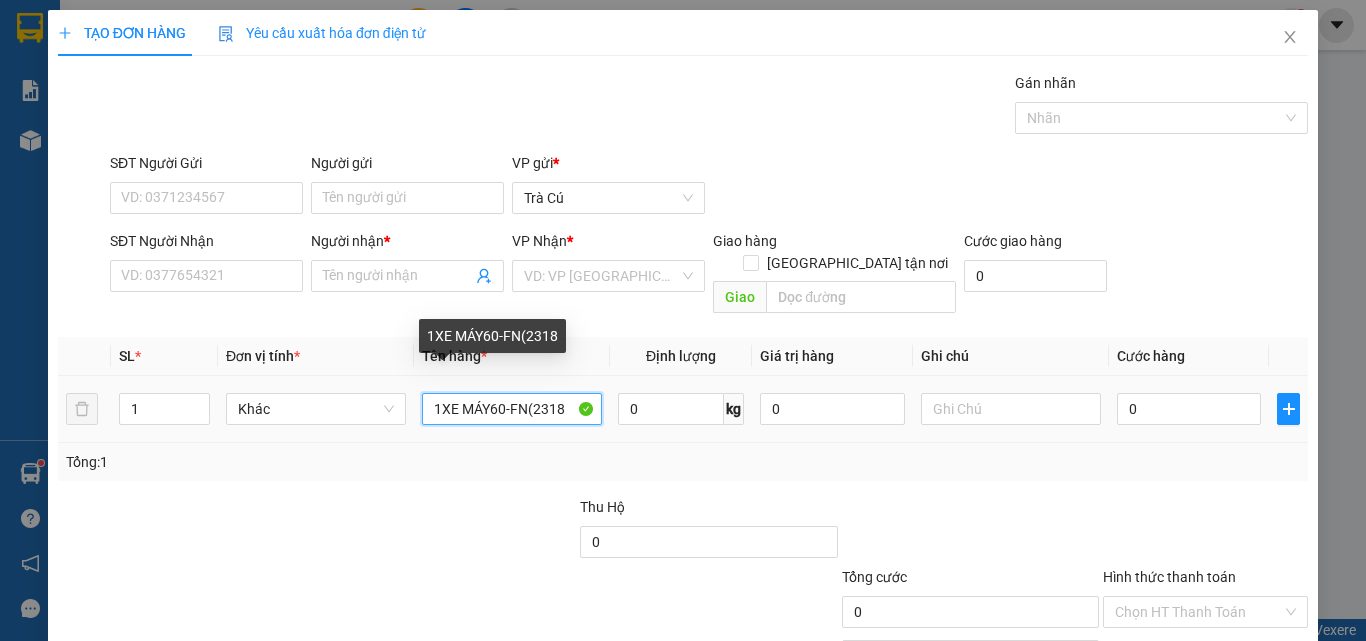click on "1XE MÁY60-FN(2318" at bounding box center [512, 409] 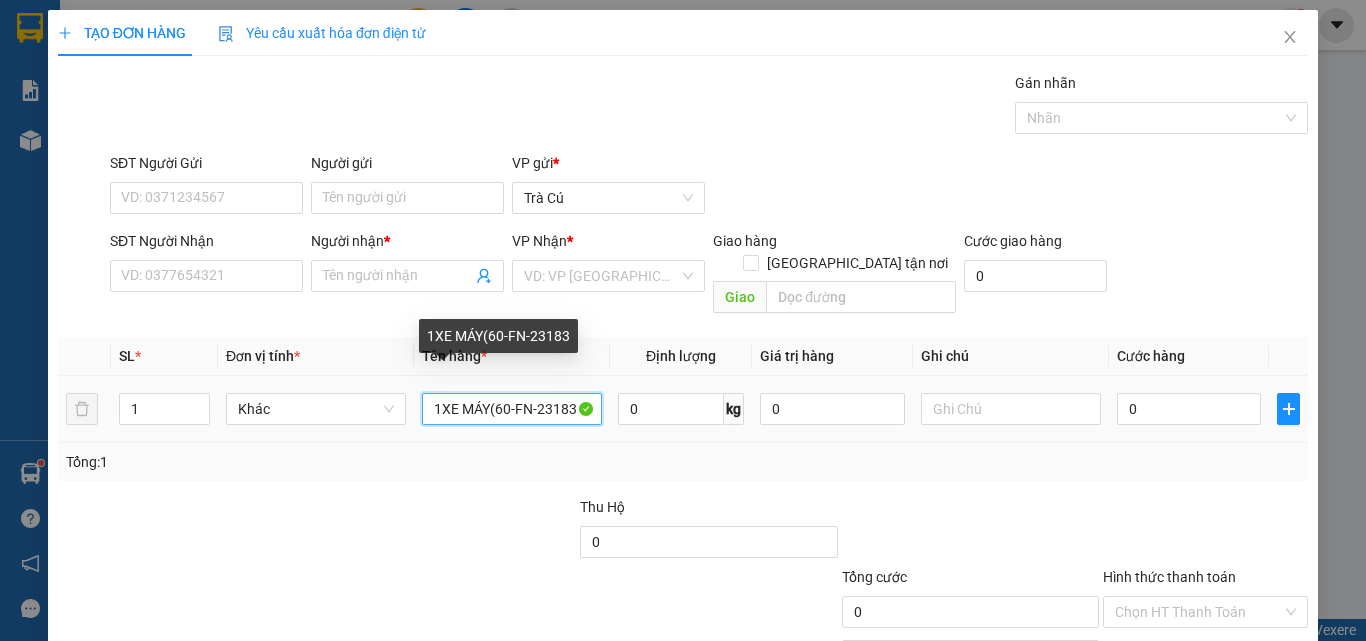 click on "1XE MÁY(60-FN-23183" at bounding box center [512, 409] 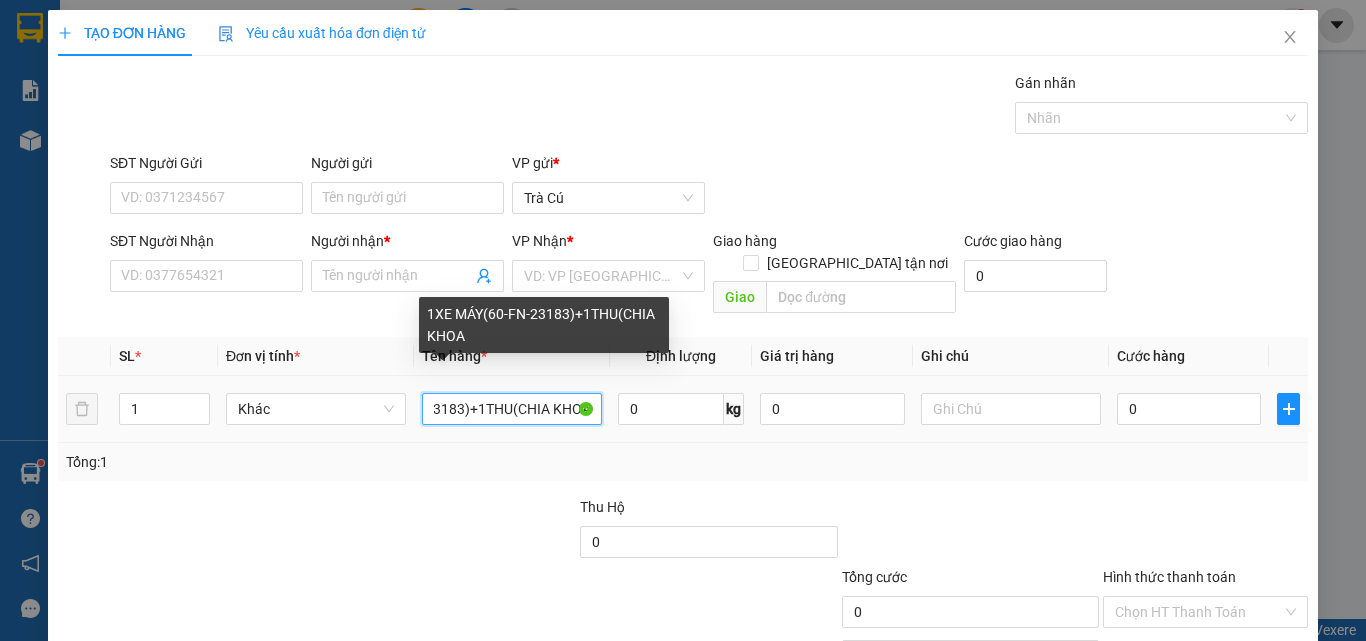 scroll, scrollTop: 0, scrollLeft: 116, axis: horizontal 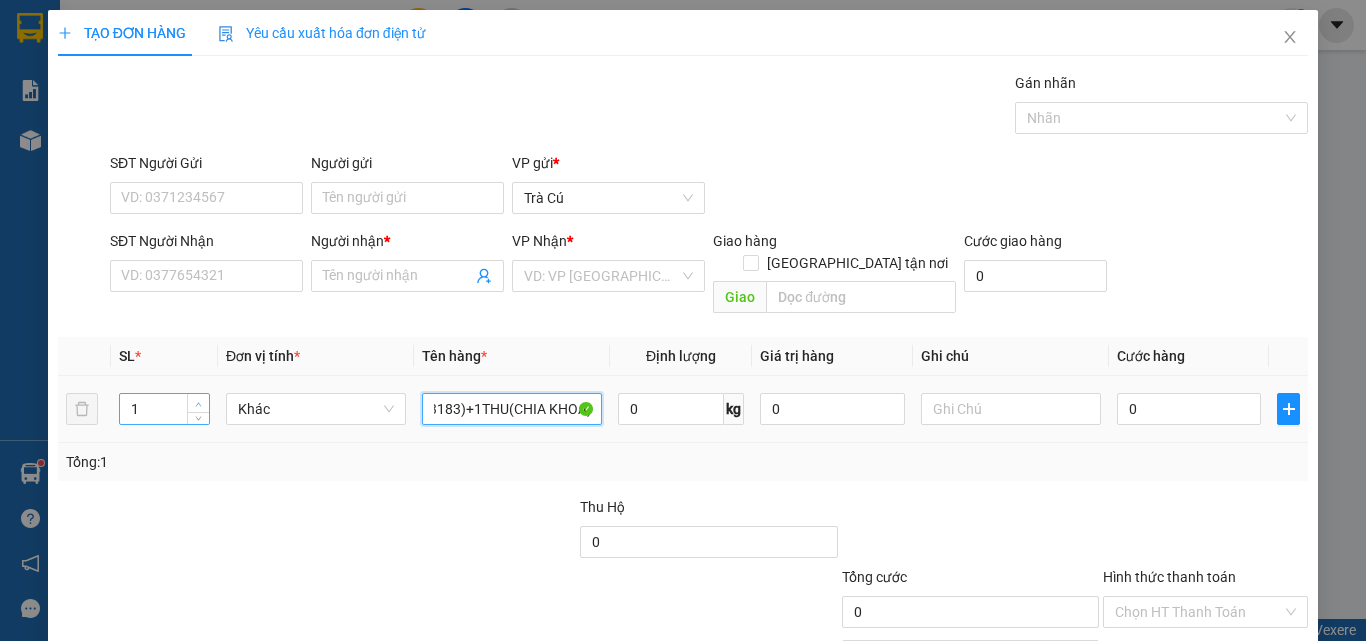 type on "1XE MÁY(60-FN-23183)+1THU(CHIA KHOA)" 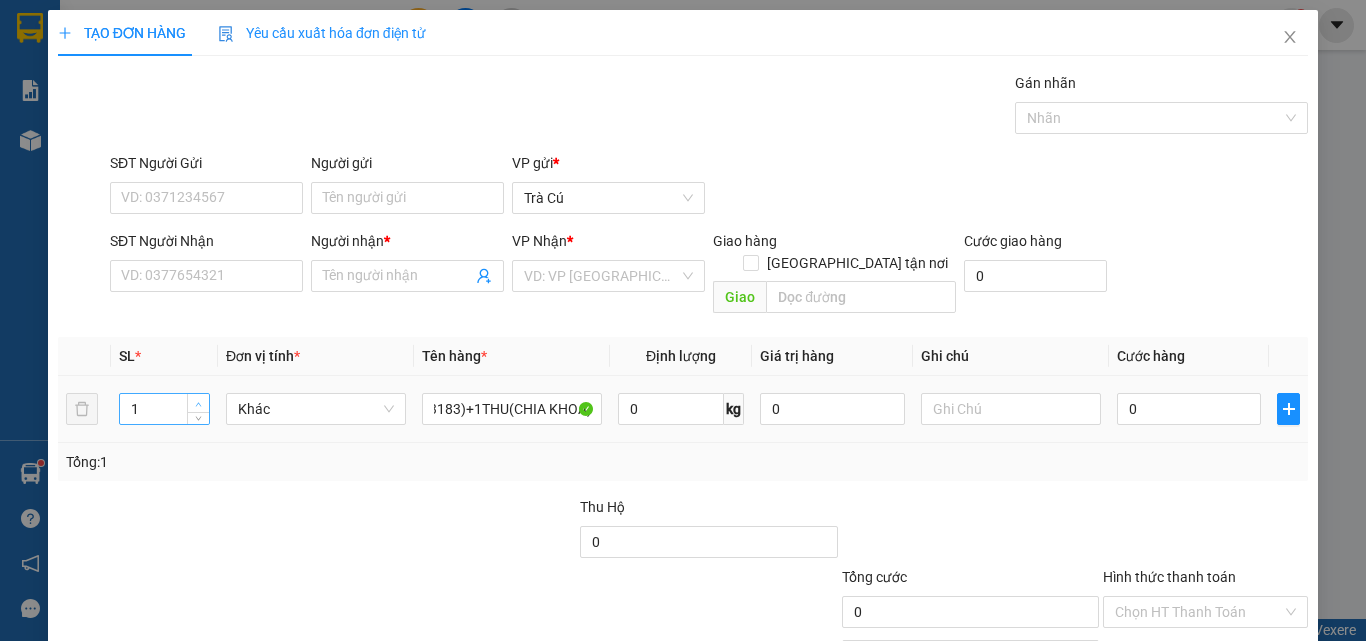 type on "2" 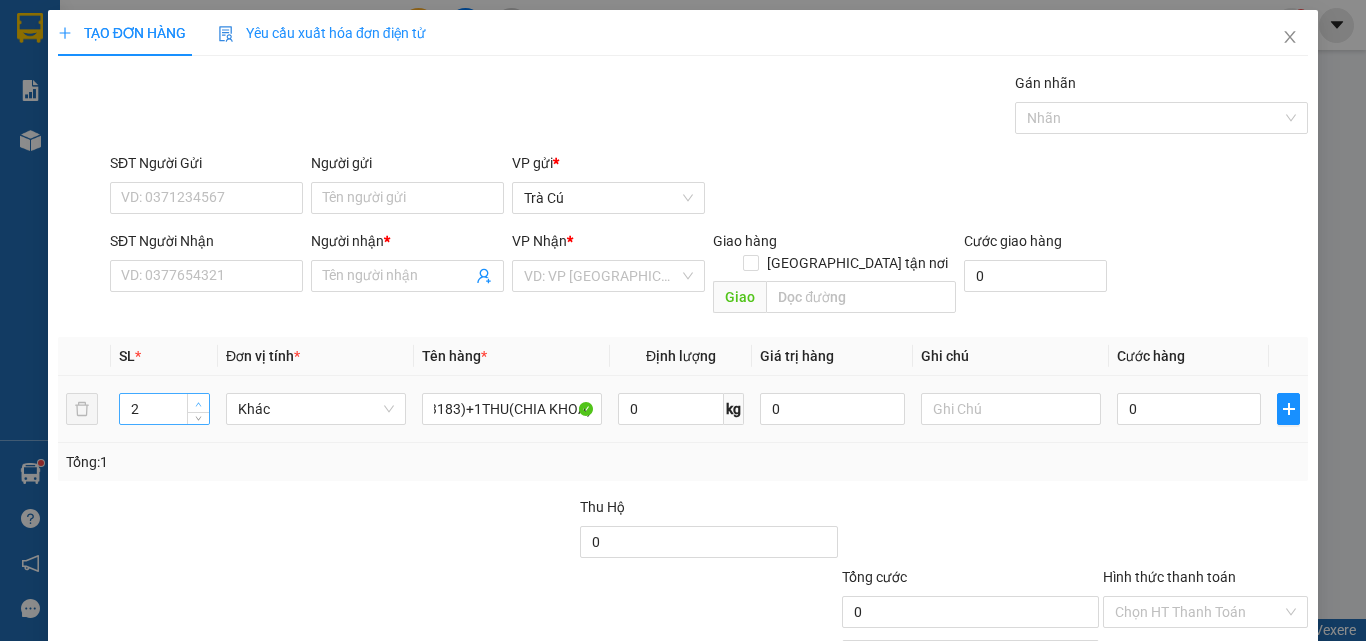 click 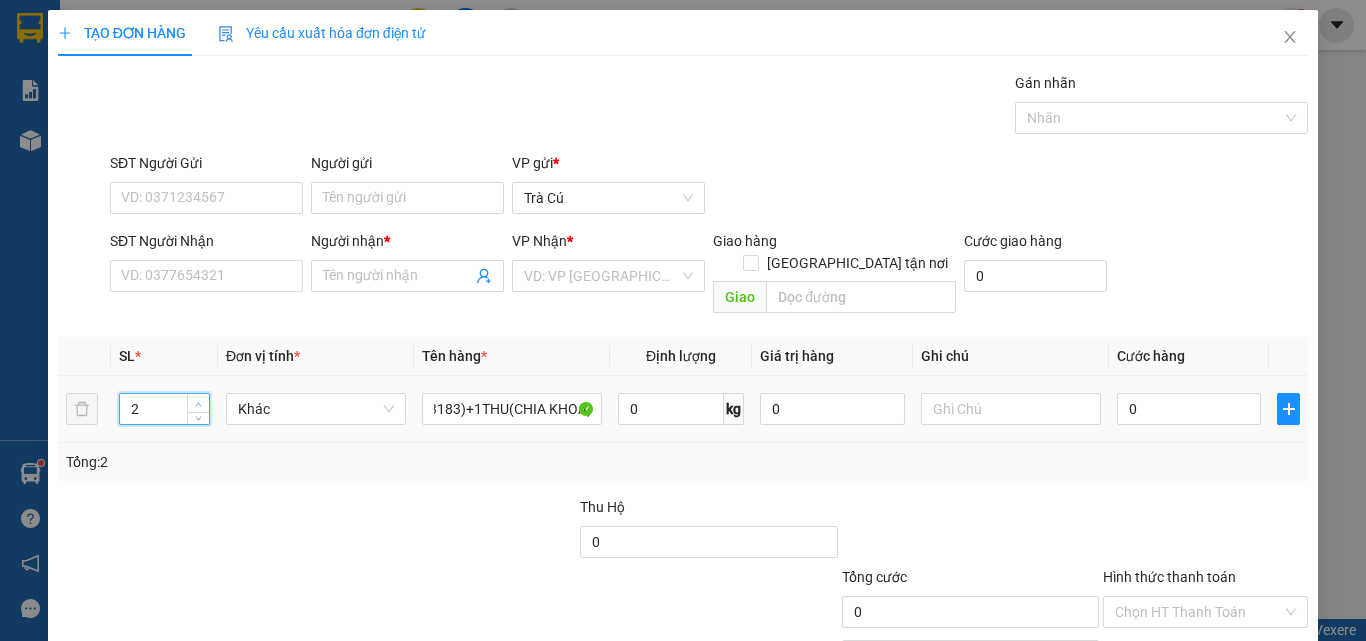 scroll, scrollTop: 0, scrollLeft: 0, axis: both 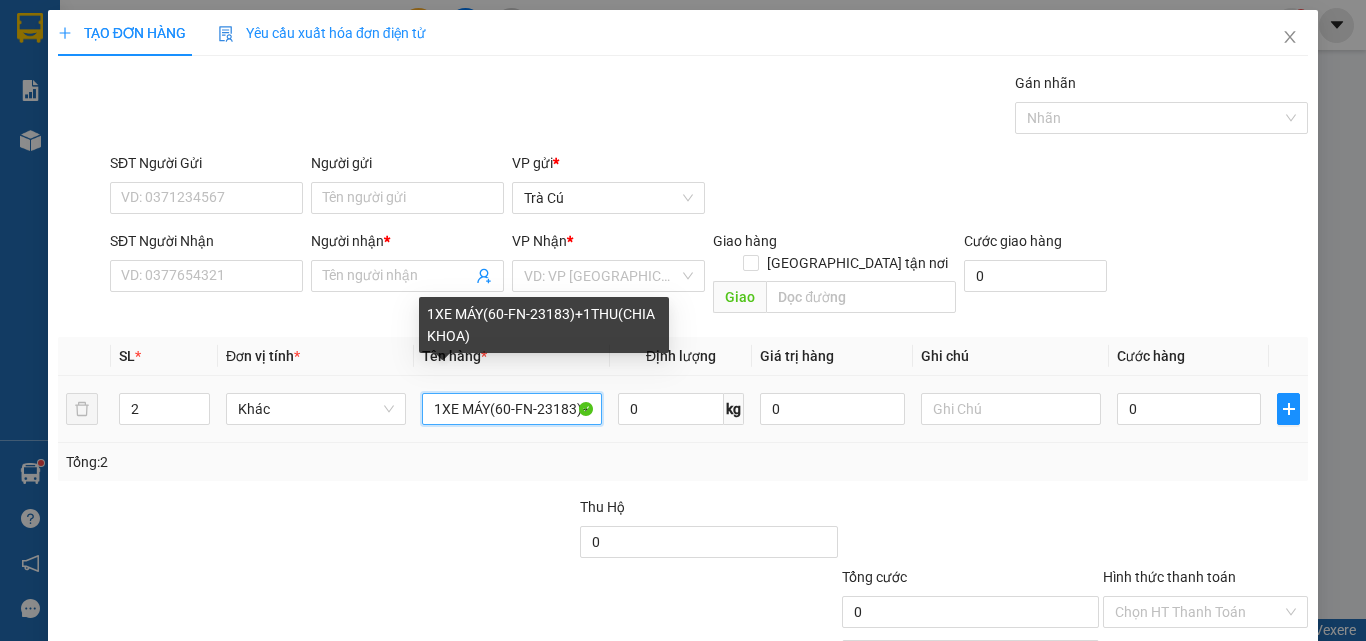 click on "1XE MÁY(60-FN-23183)+1THU(CHIA KHOA)" at bounding box center [512, 409] 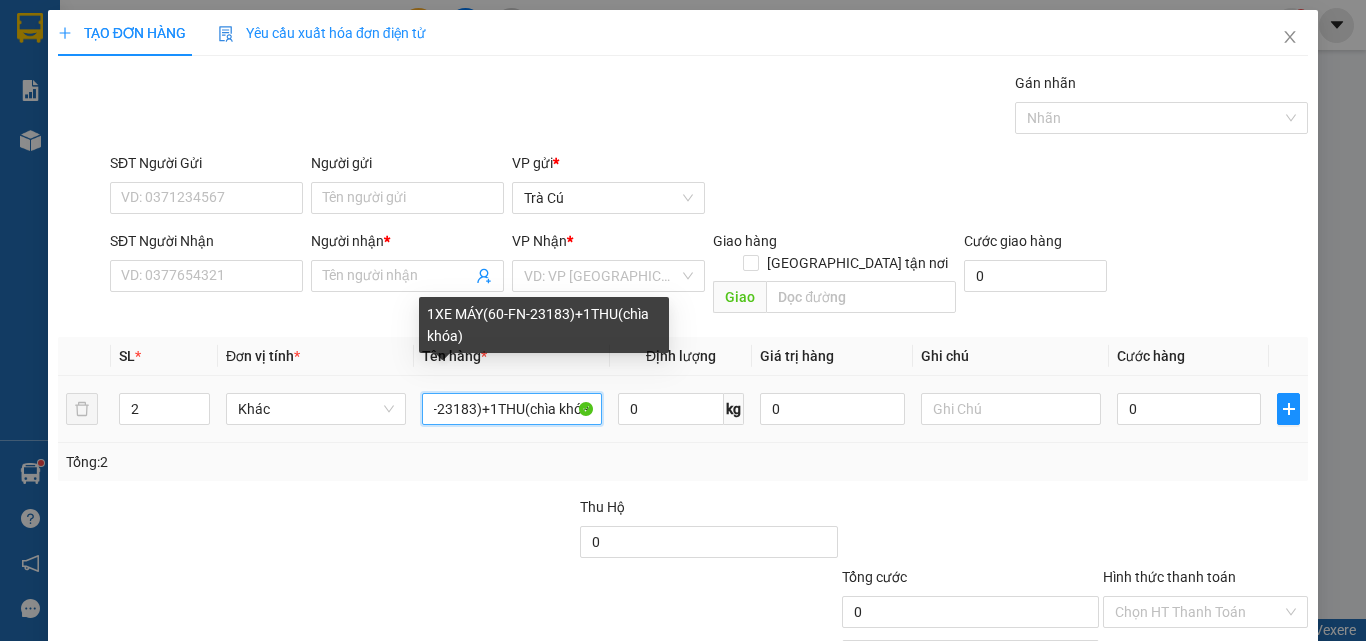 scroll, scrollTop: 0, scrollLeft: 100, axis: horizontal 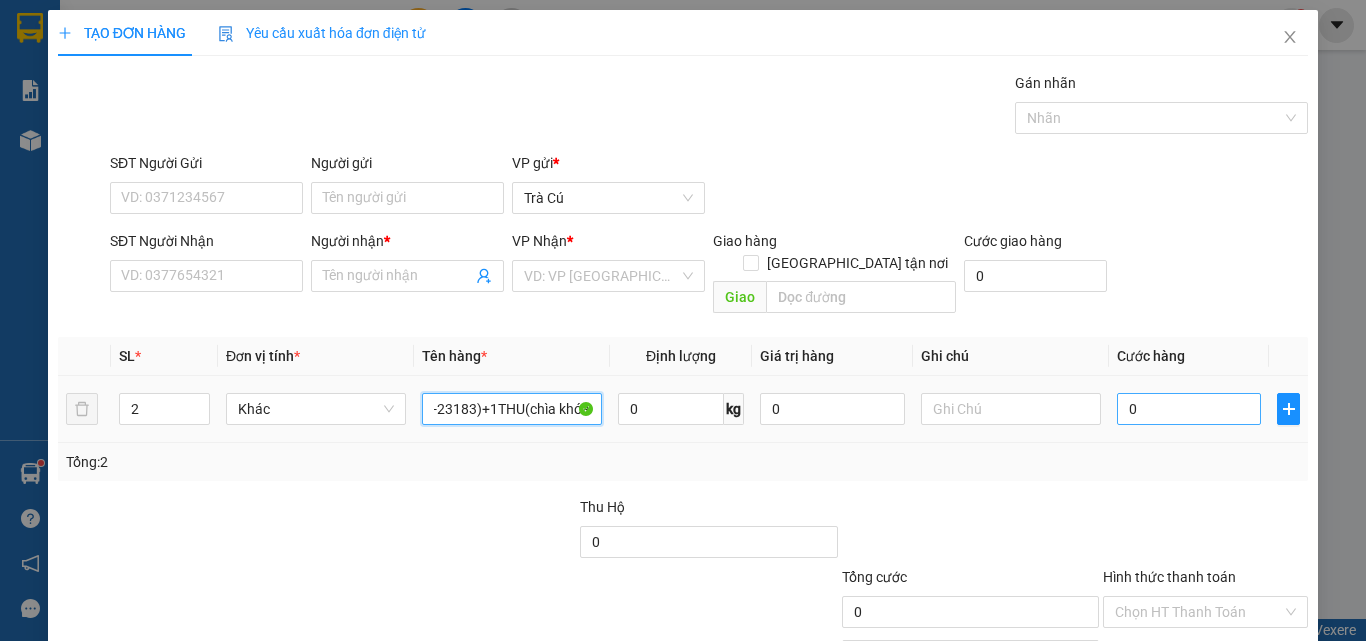 type on "1XE MÁY(60-FN-23183)+1THU(chìa khóa)" 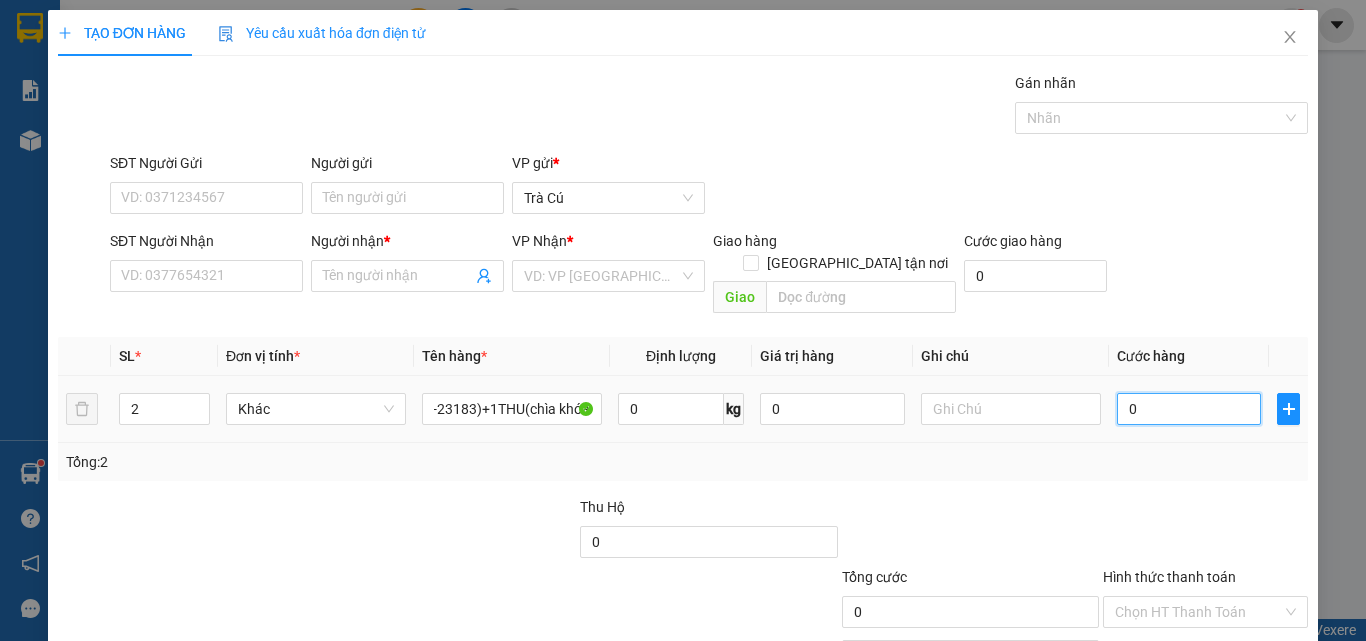 click on "0" at bounding box center [1189, 409] 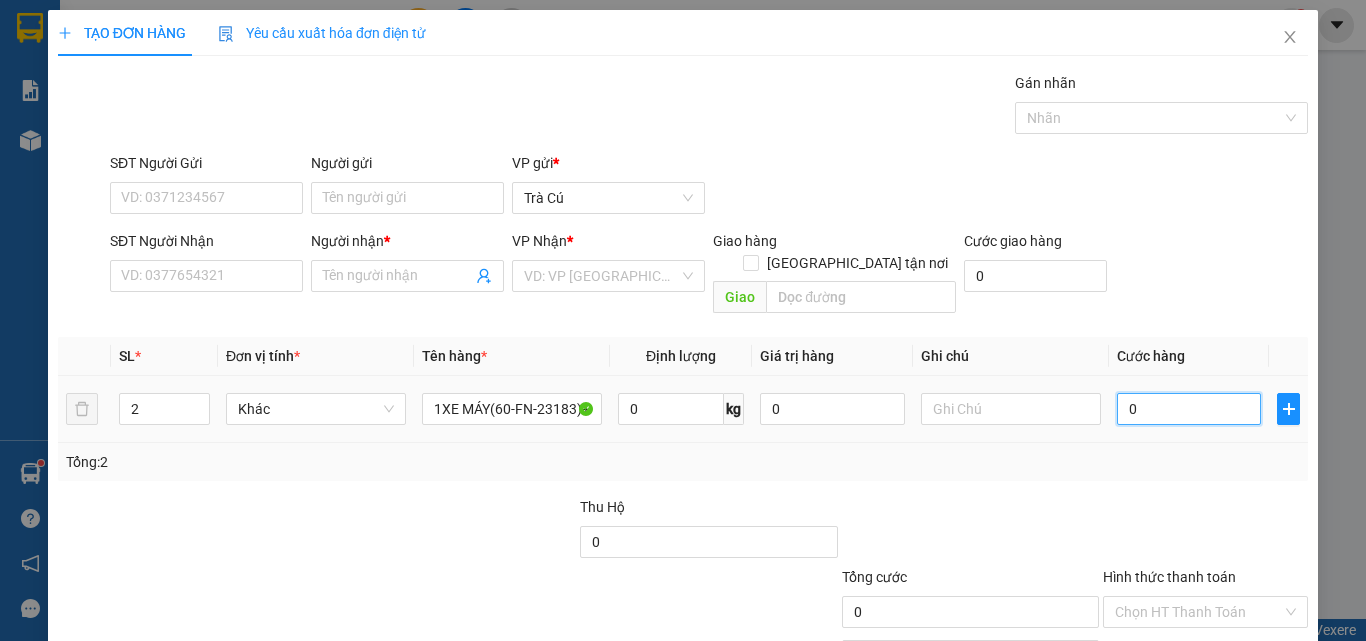 type on "2" 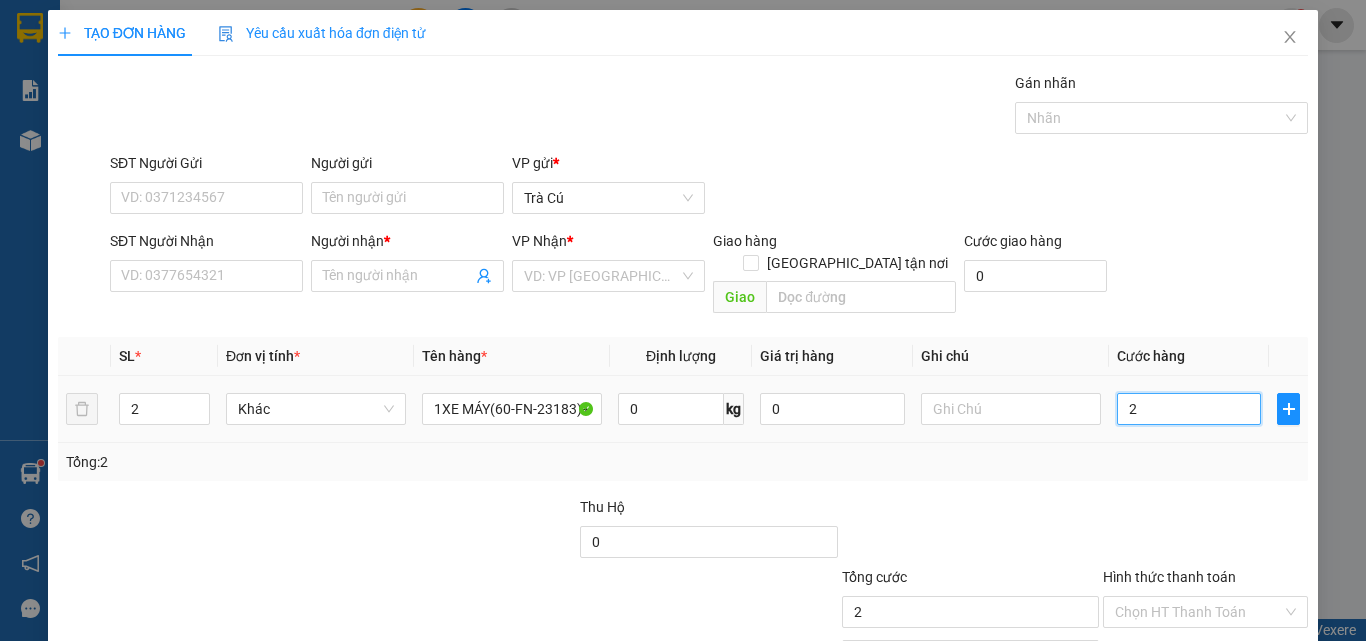 type on "25" 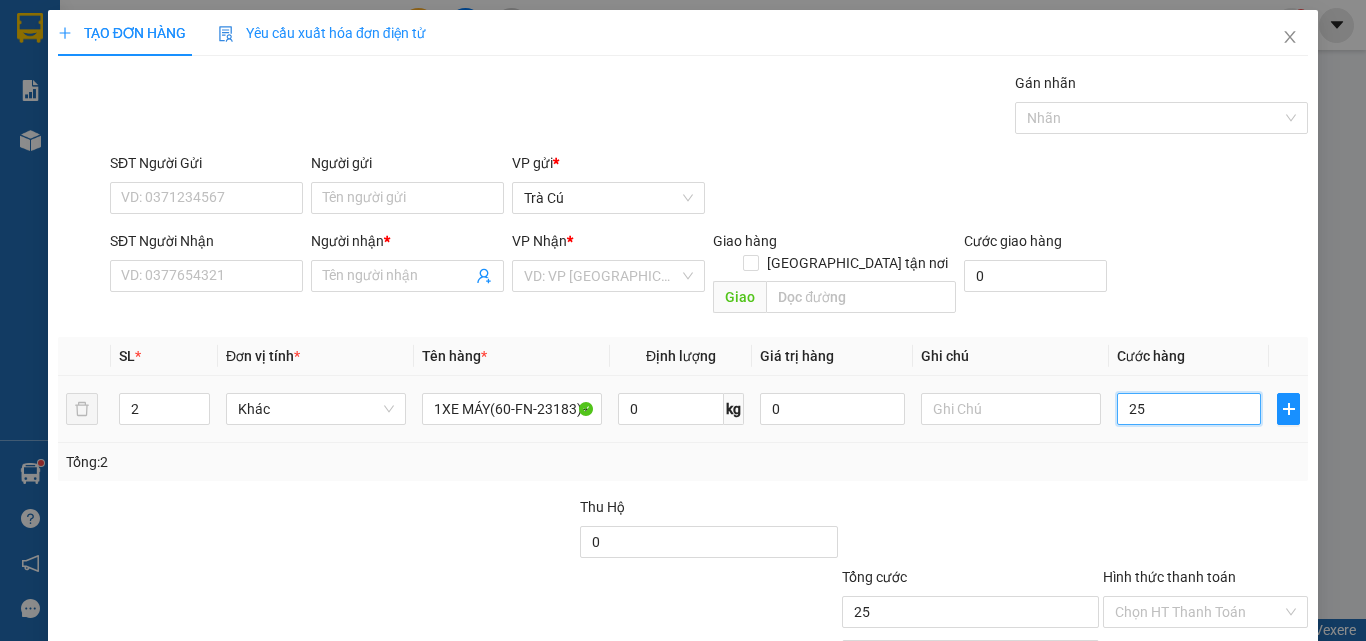 type on "250" 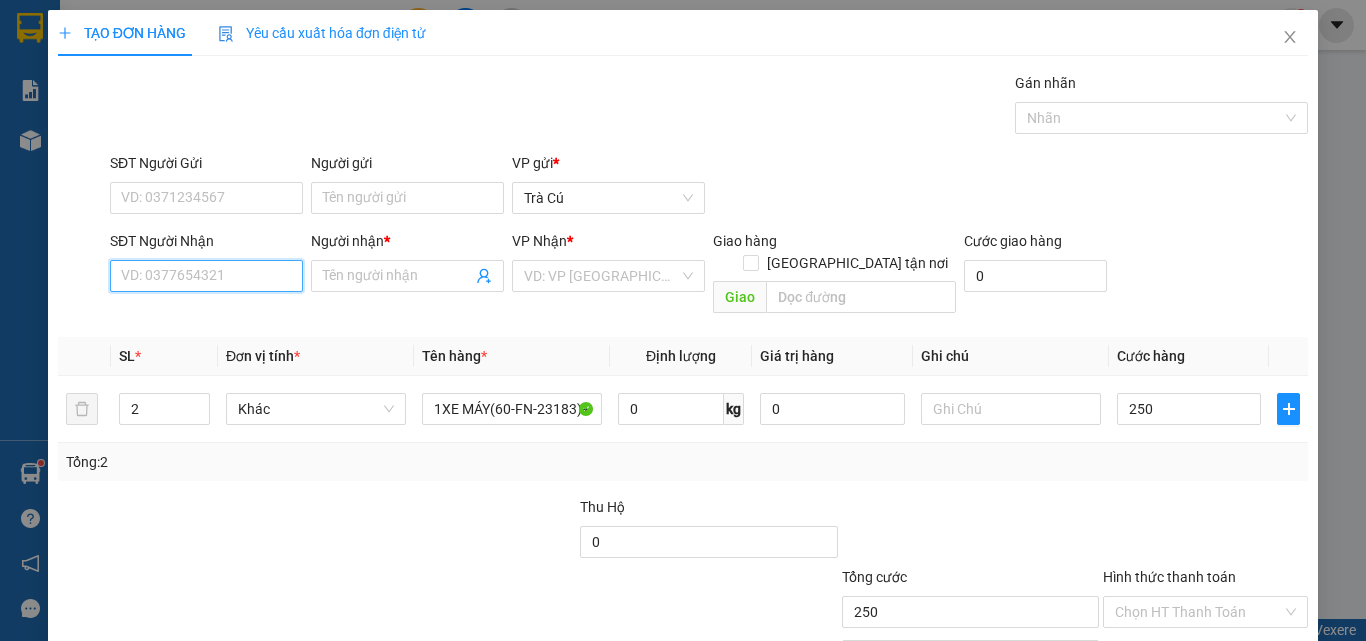type on "250.000" 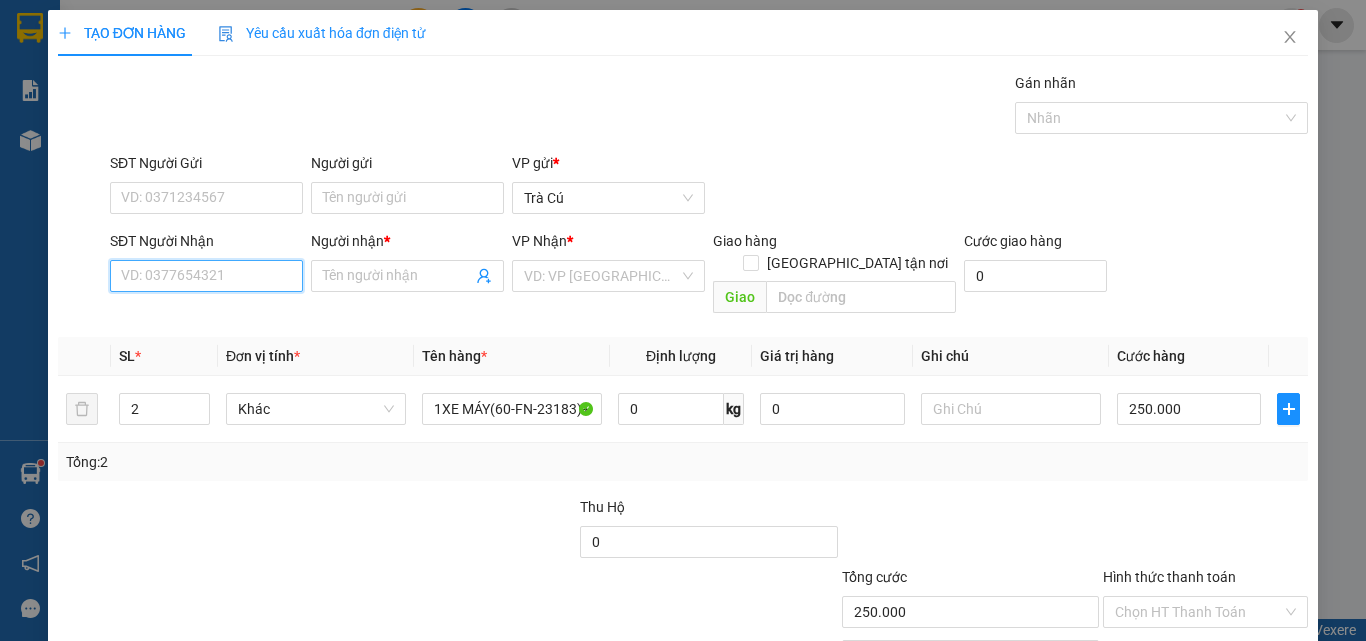 click on "SĐT Người Nhận" at bounding box center [206, 276] 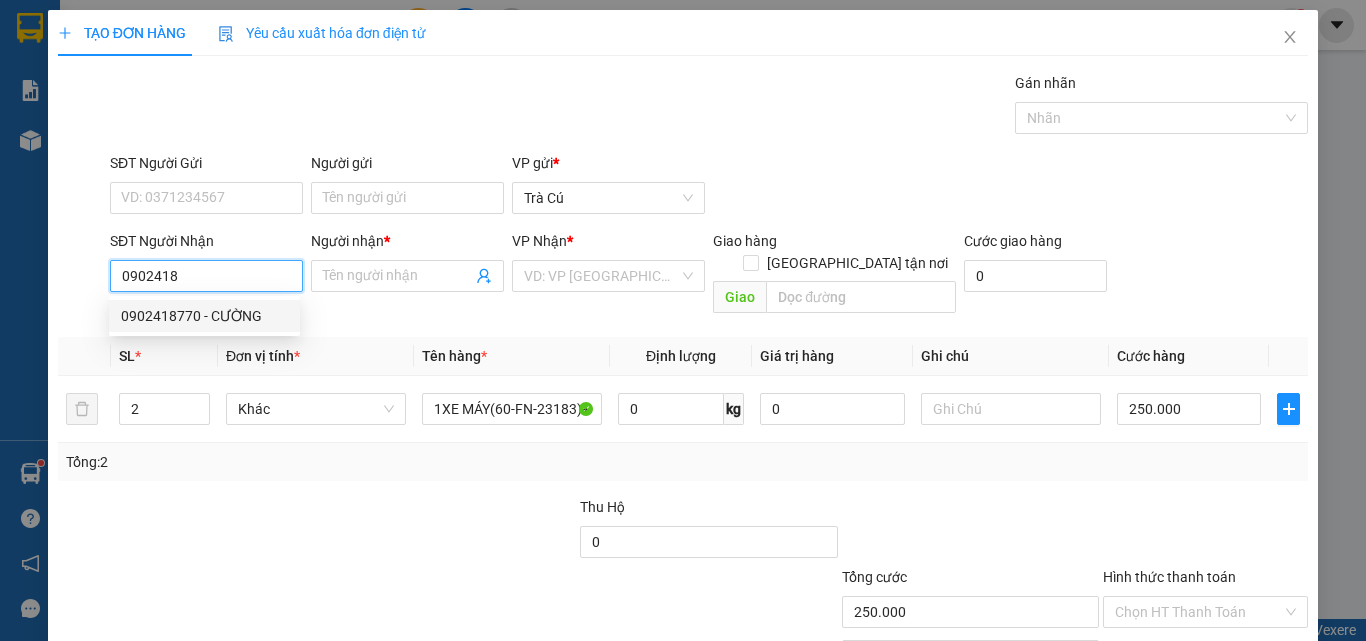 click on "0902418770 - CƯỜNG" at bounding box center [204, 316] 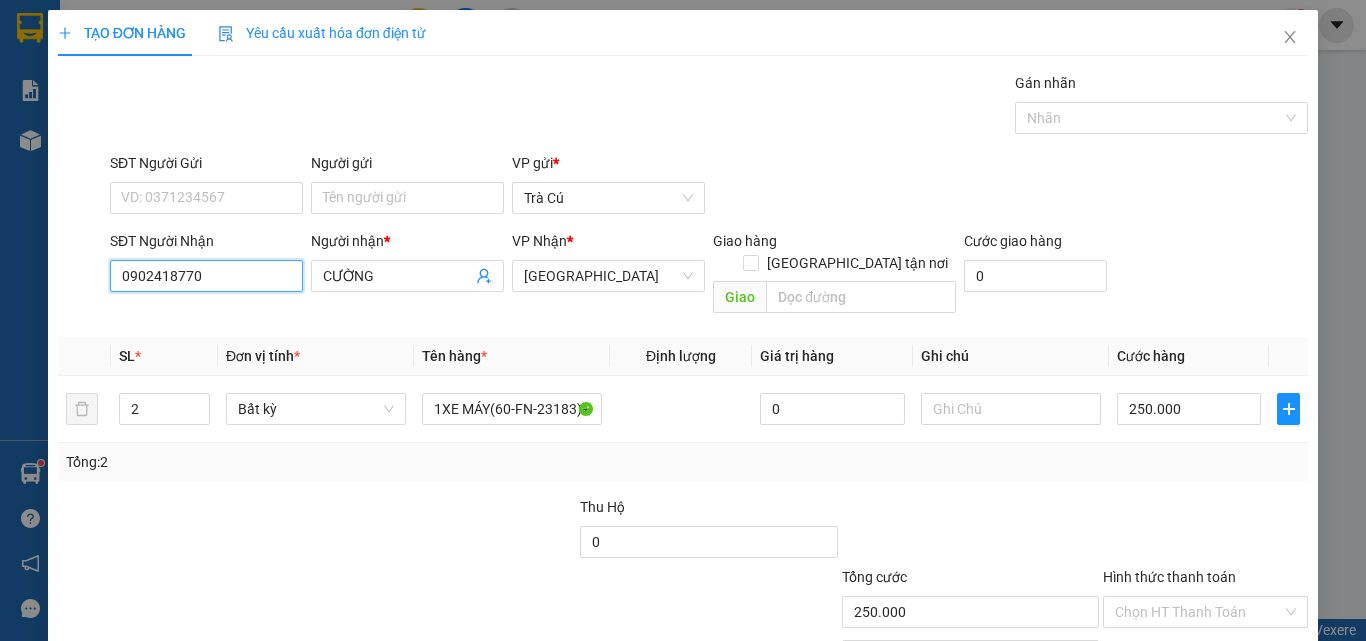 scroll, scrollTop: 99, scrollLeft: 0, axis: vertical 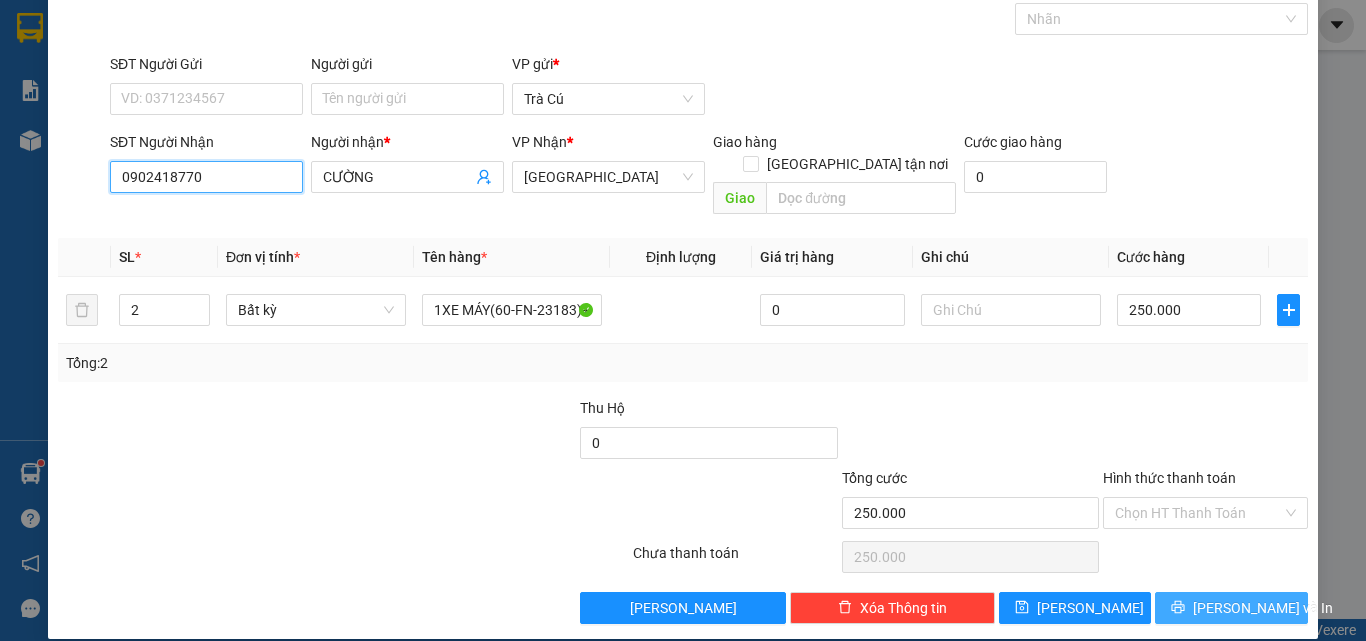 type on "0902418770" 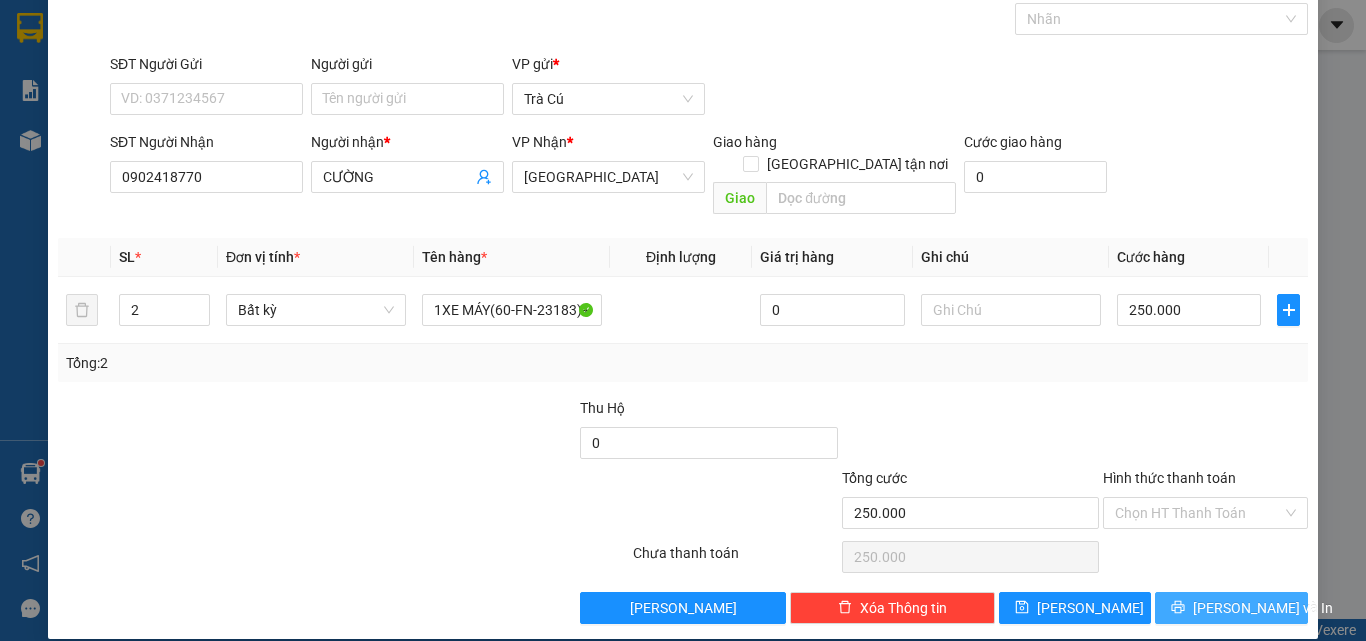 click on "[PERSON_NAME] và In" at bounding box center [1231, 608] 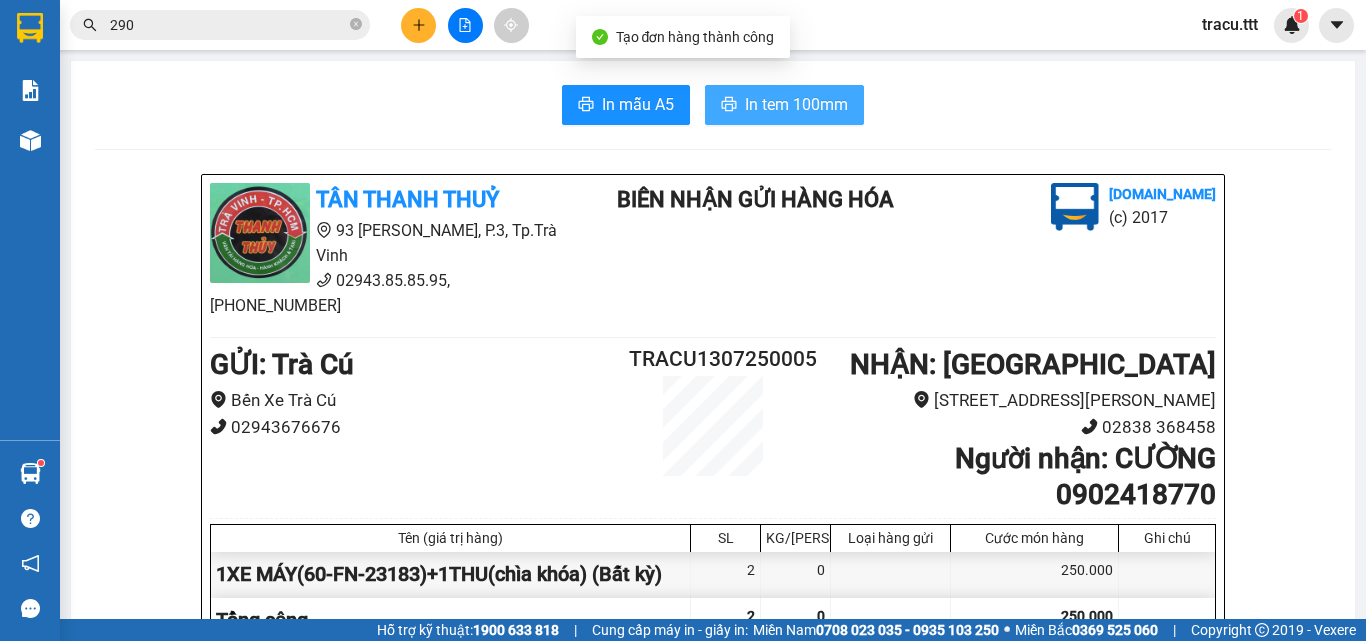 click on "In tem 100mm" at bounding box center (796, 104) 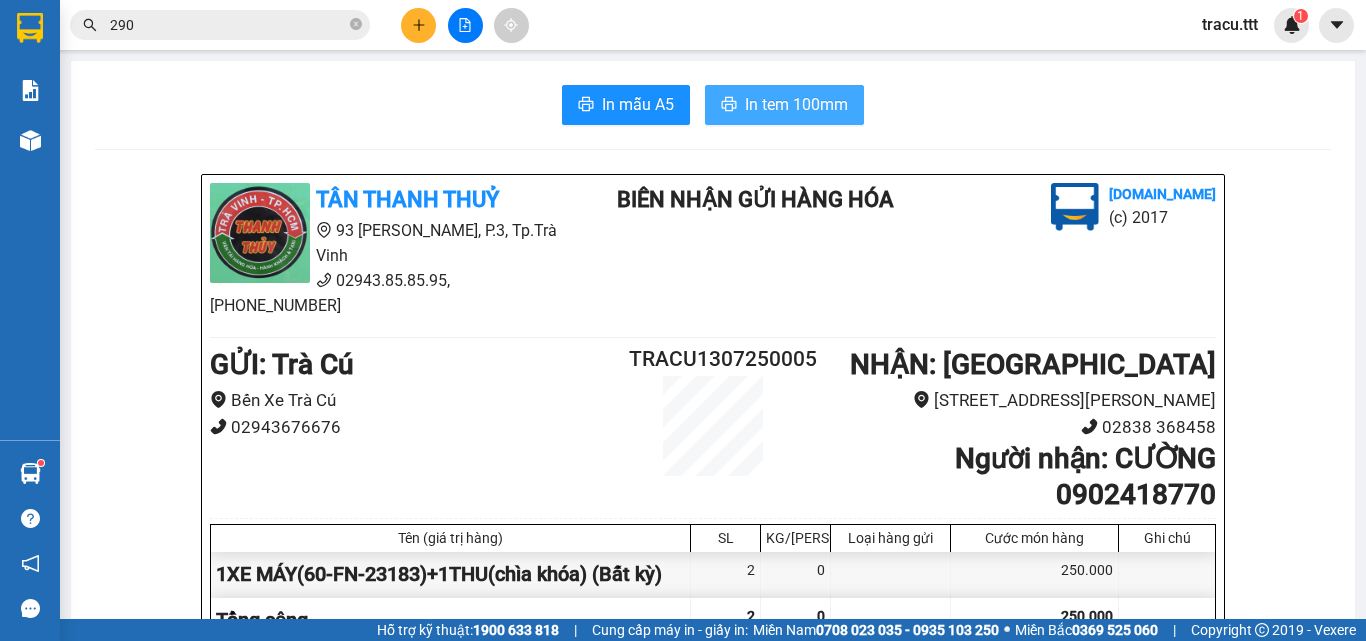 scroll, scrollTop: 0, scrollLeft: 0, axis: both 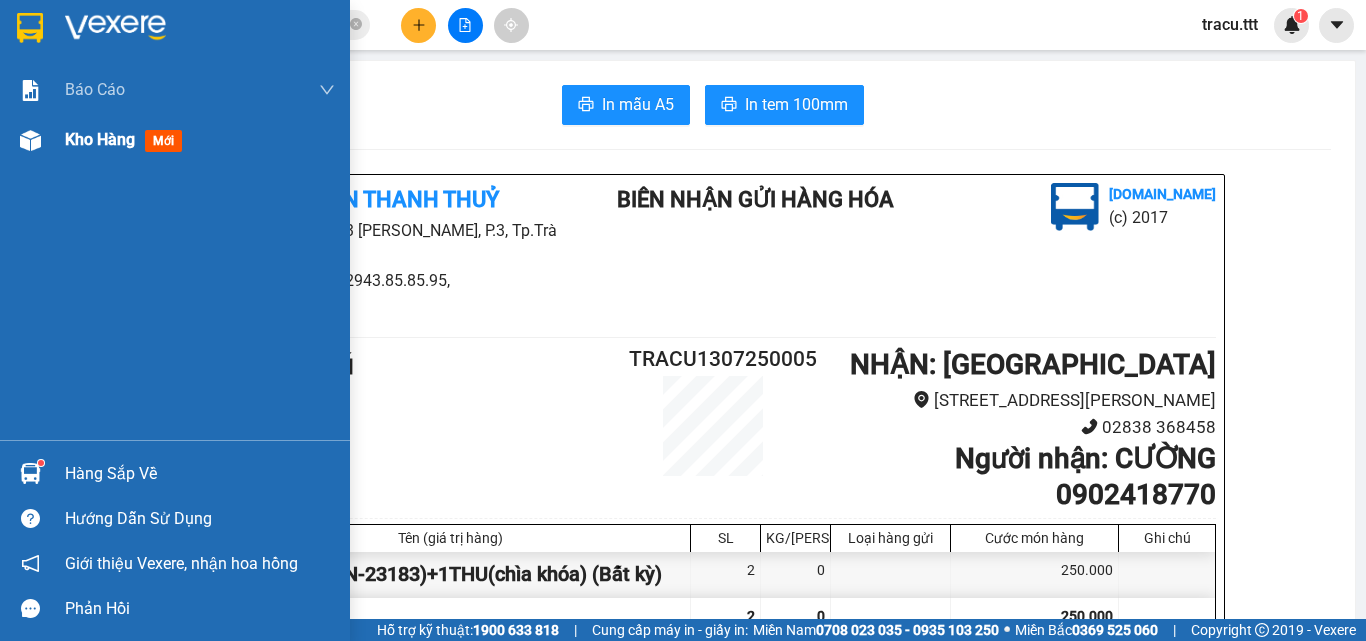 click on "Kho hàng mới" at bounding box center [200, 140] 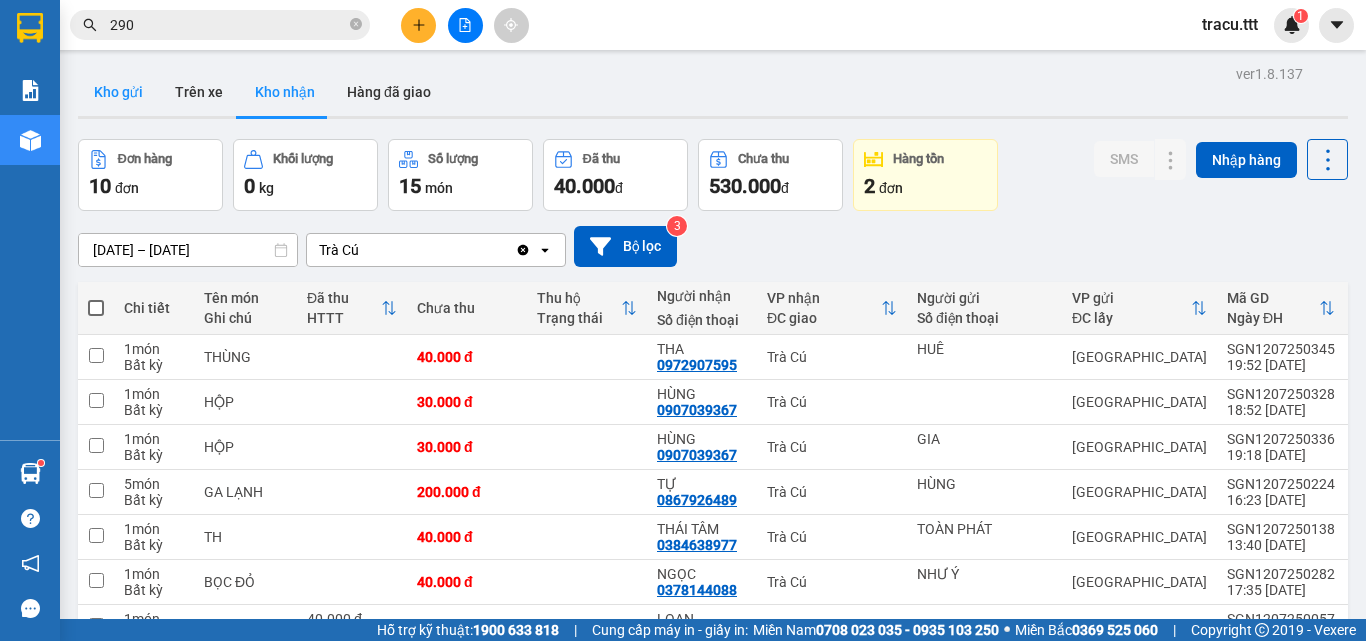 click on "Kho gửi" at bounding box center (118, 92) 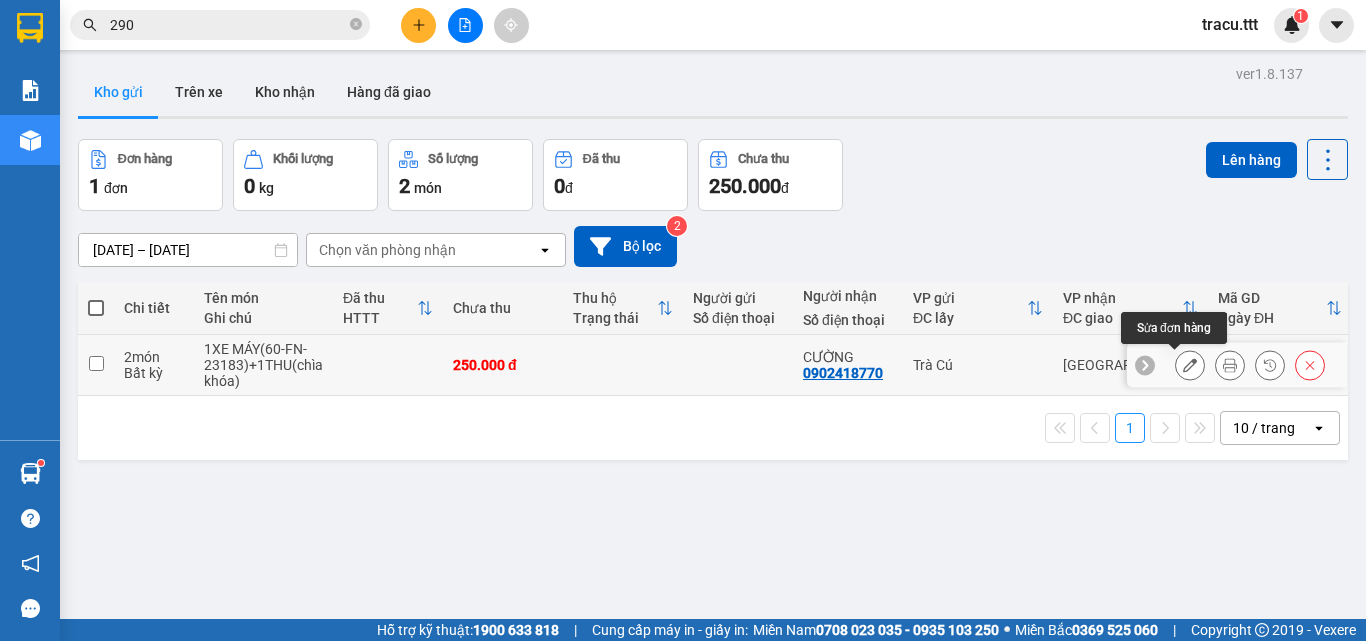 click 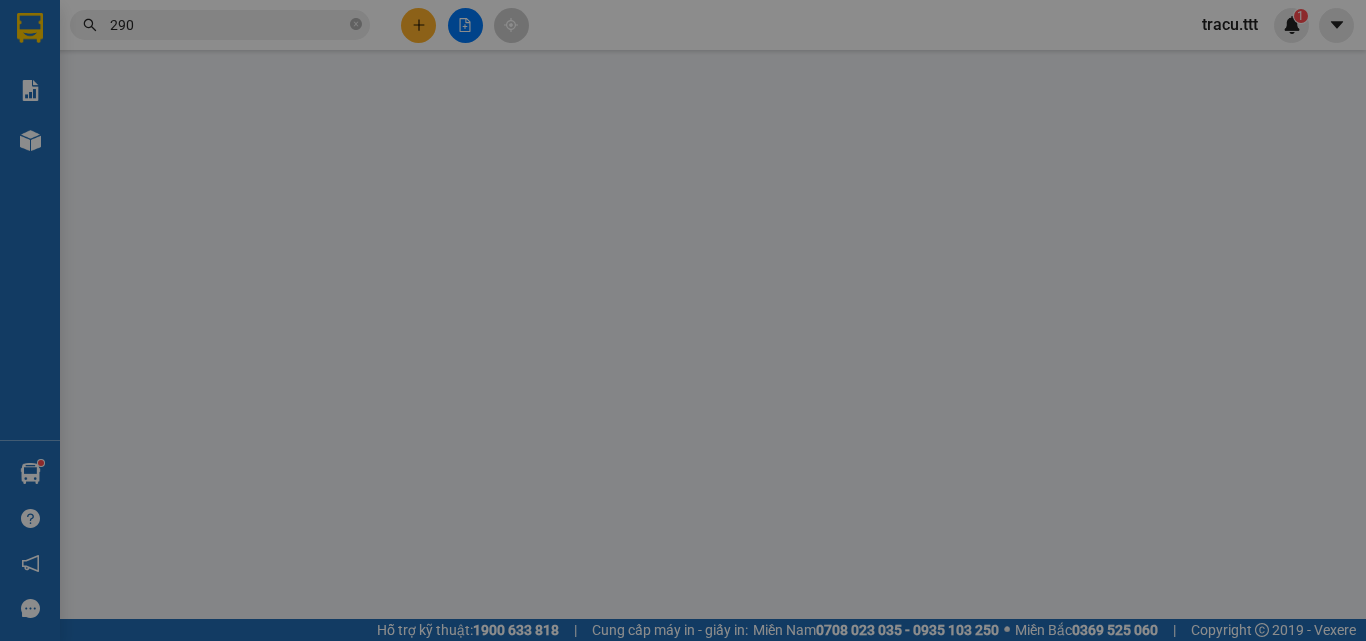 type on "0902418770" 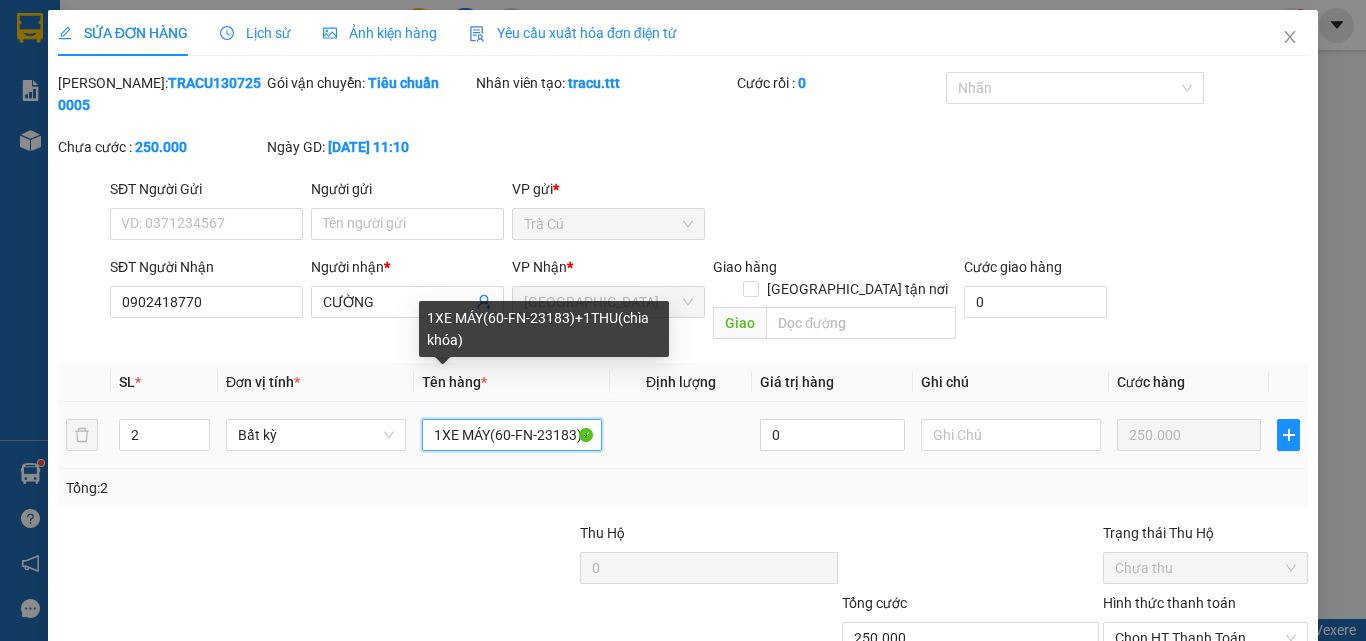 click on "1XE MÁY(60-FN-23183)+1THU(chìa khóa)" at bounding box center (512, 435) 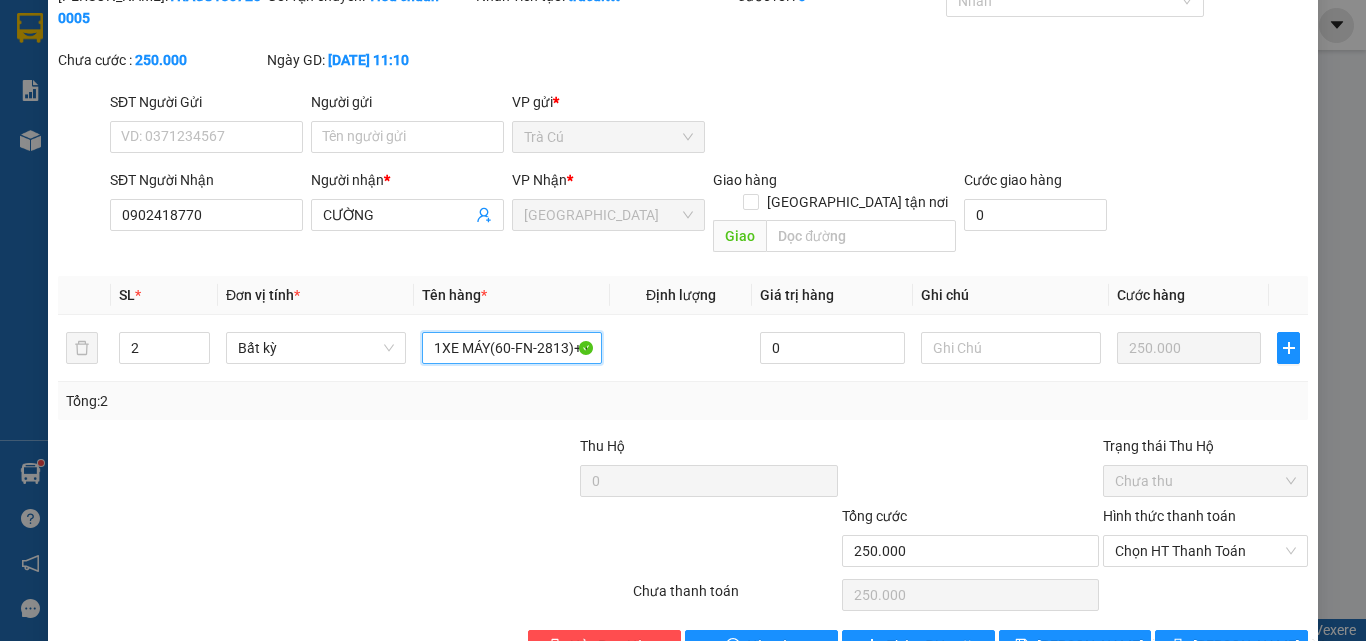 scroll, scrollTop: 103, scrollLeft: 0, axis: vertical 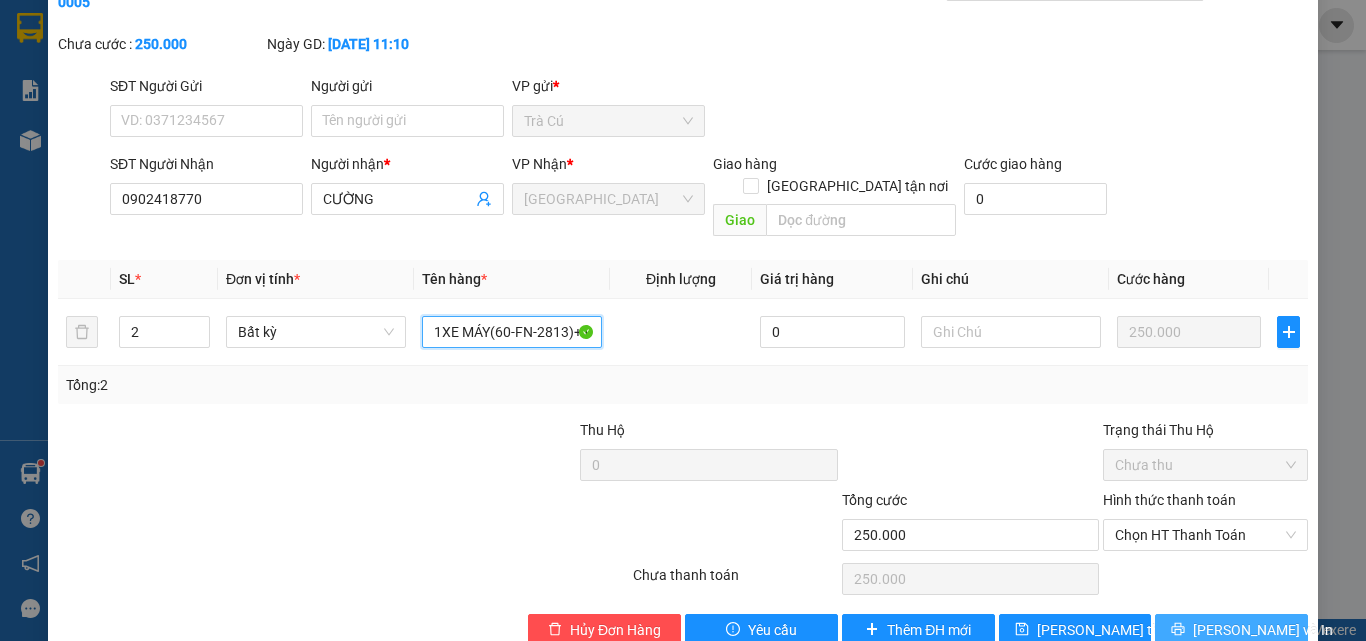 type on "1XE MÁY(60-FN-2813)+1THU(chìa khóa)" 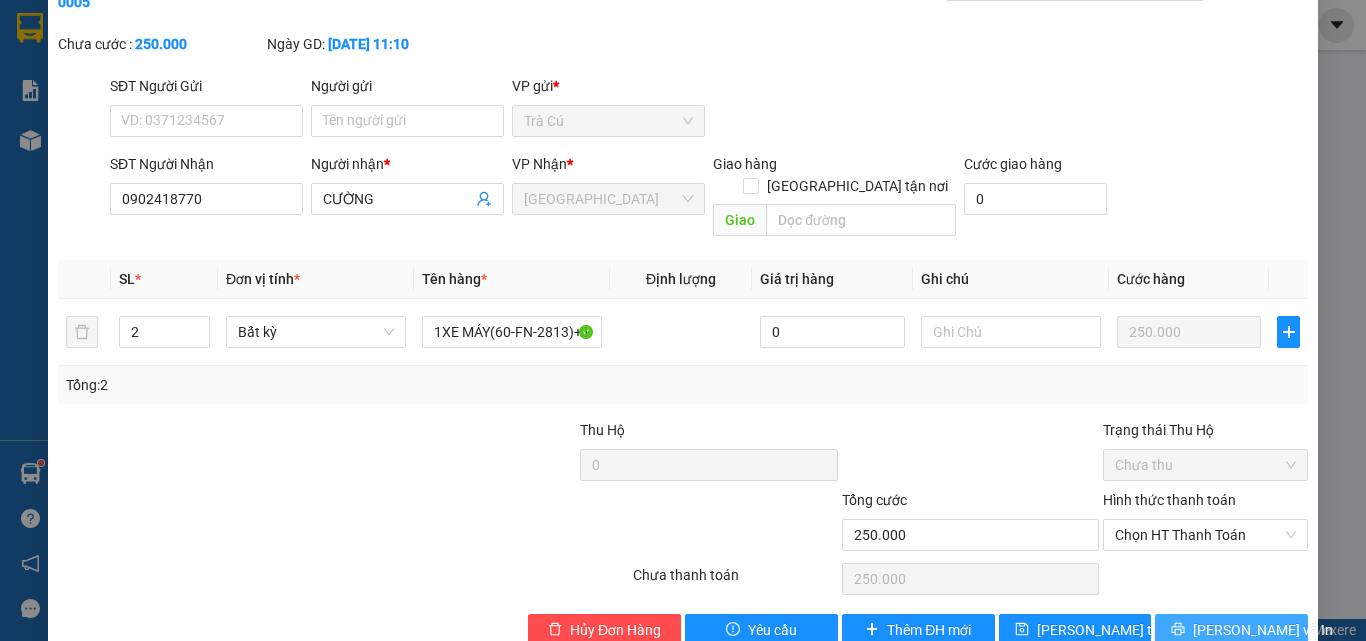 click on "[PERSON_NAME] và In" at bounding box center [1231, 630] 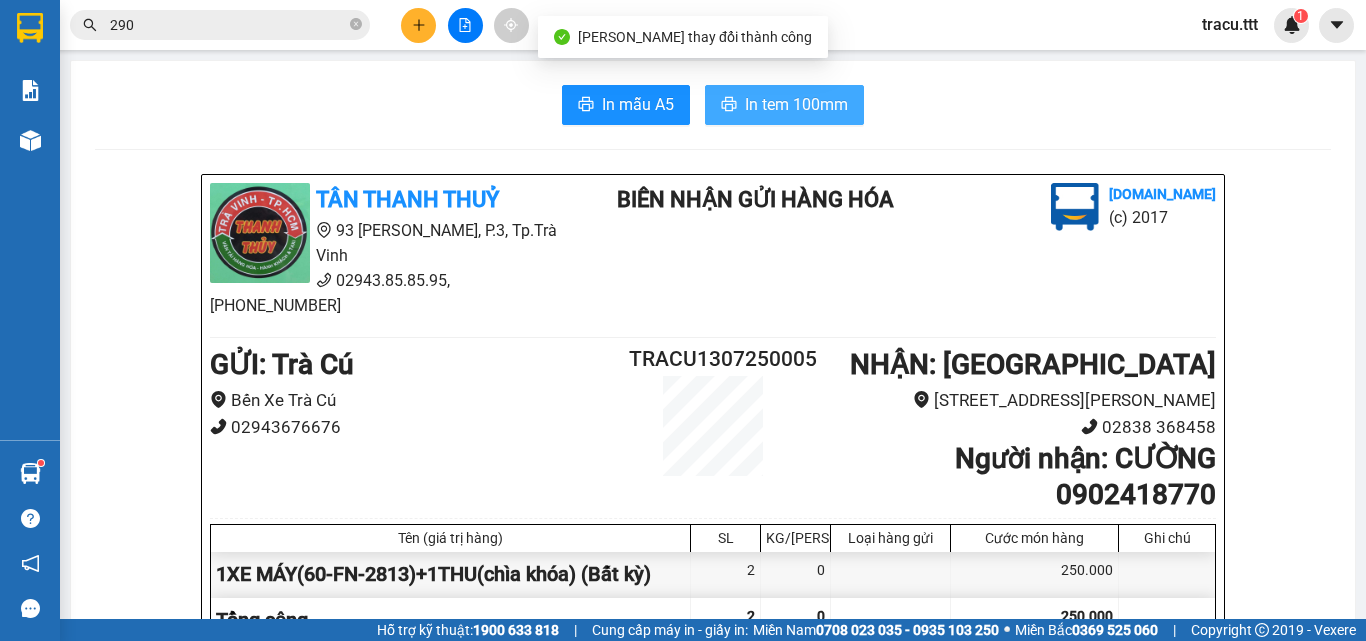 click on "In tem 100mm" at bounding box center [796, 104] 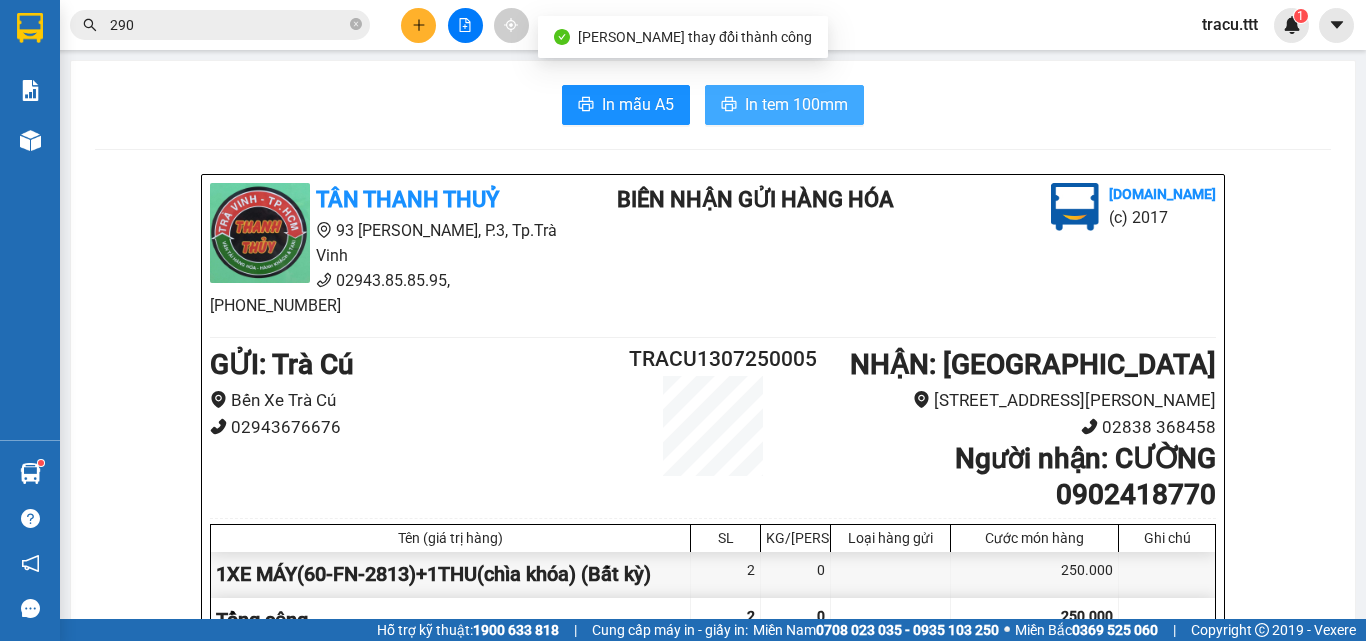 scroll, scrollTop: 0, scrollLeft: 0, axis: both 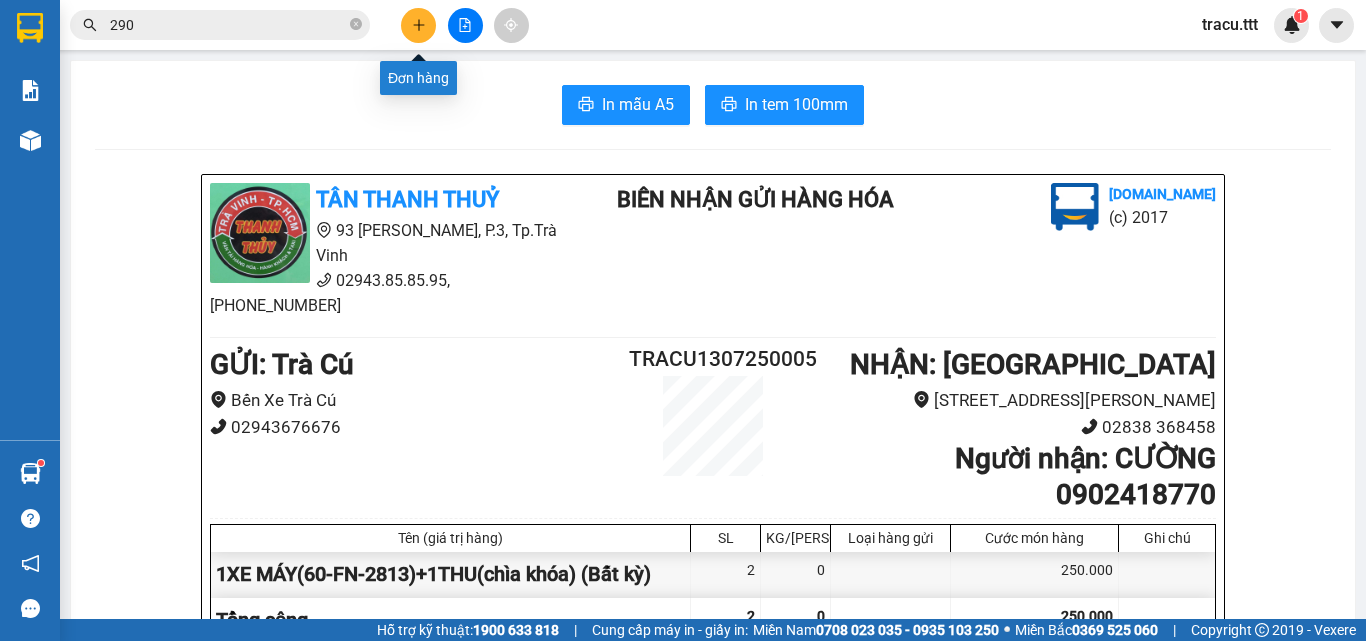 click 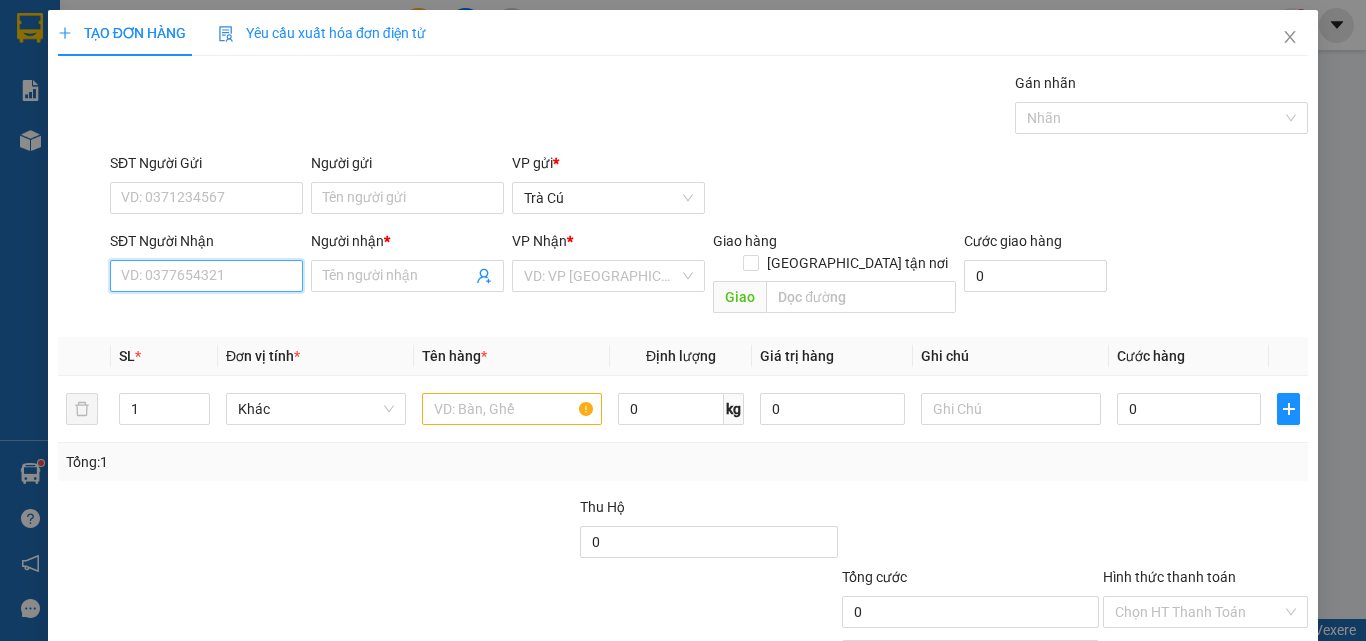 click on "SĐT Người Nhận" at bounding box center (206, 276) 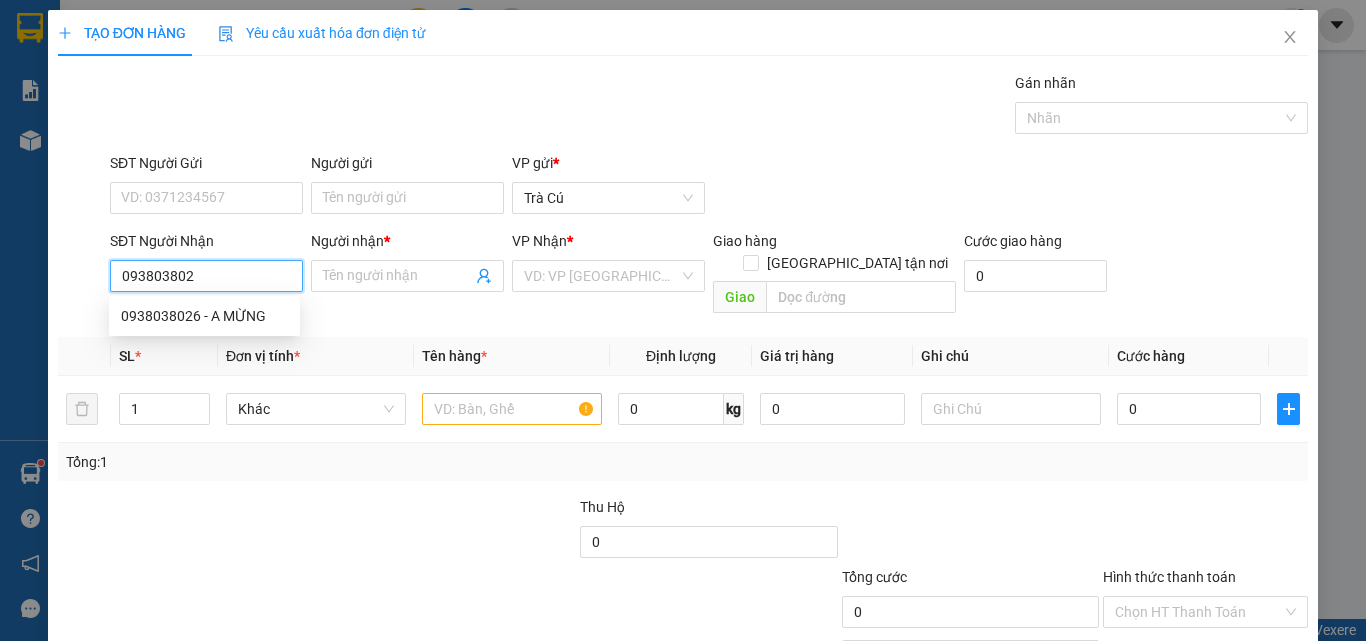 type on "0938038026" 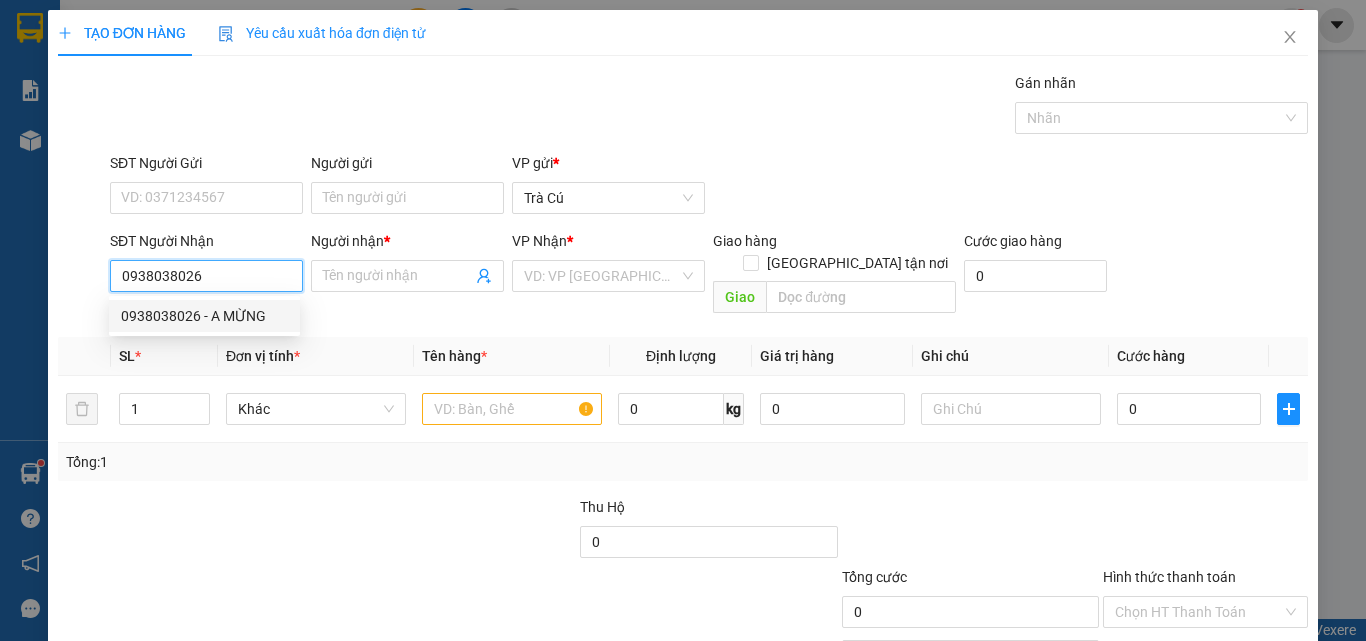 click on "0938038026 - A MỪNG" at bounding box center (204, 316) 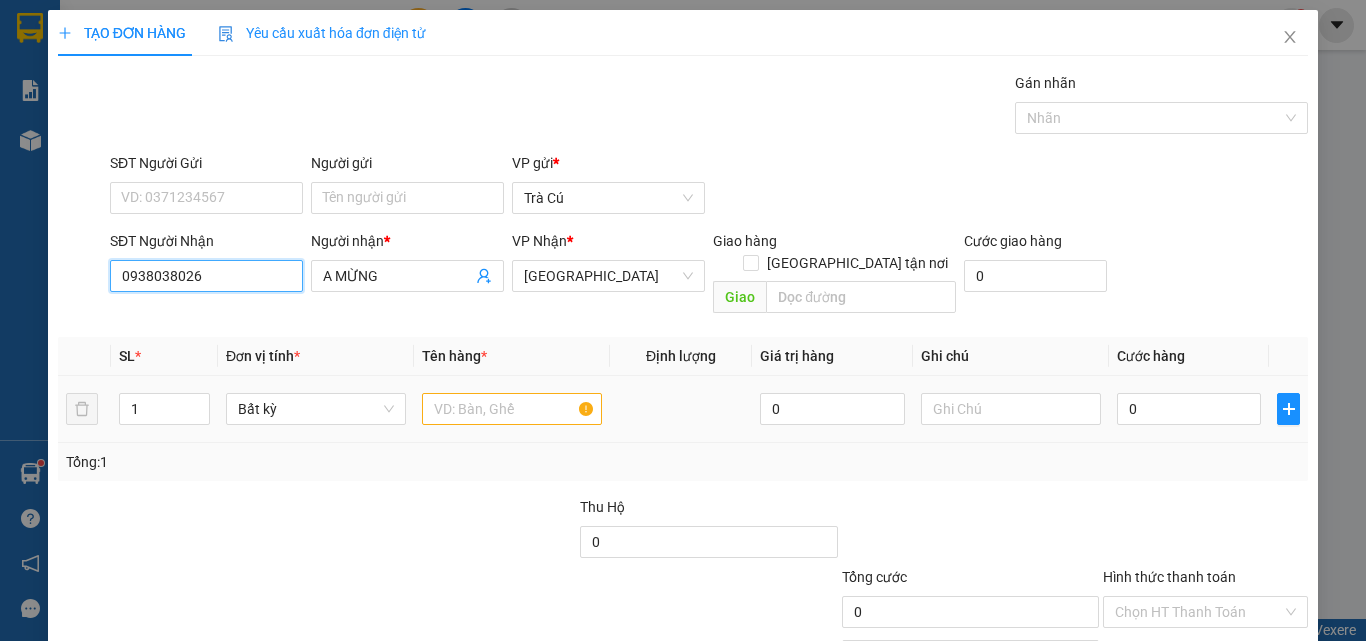 type on "0938038026" 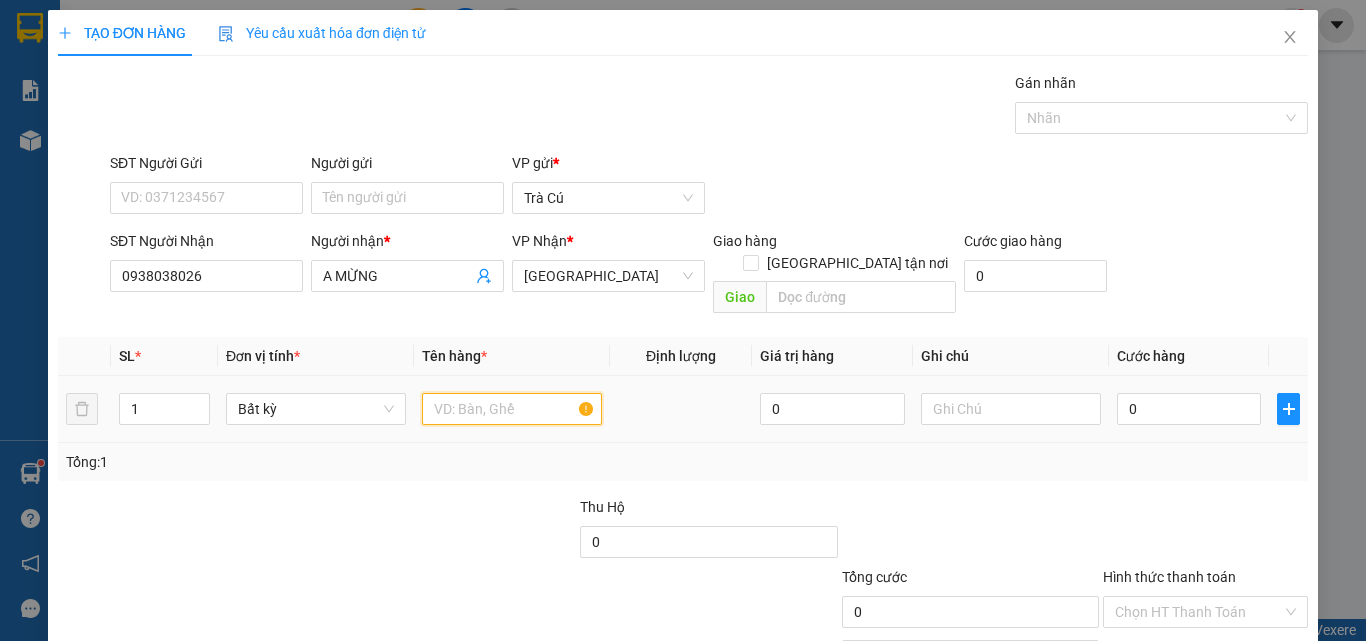 click at bounding box center [512, 409] 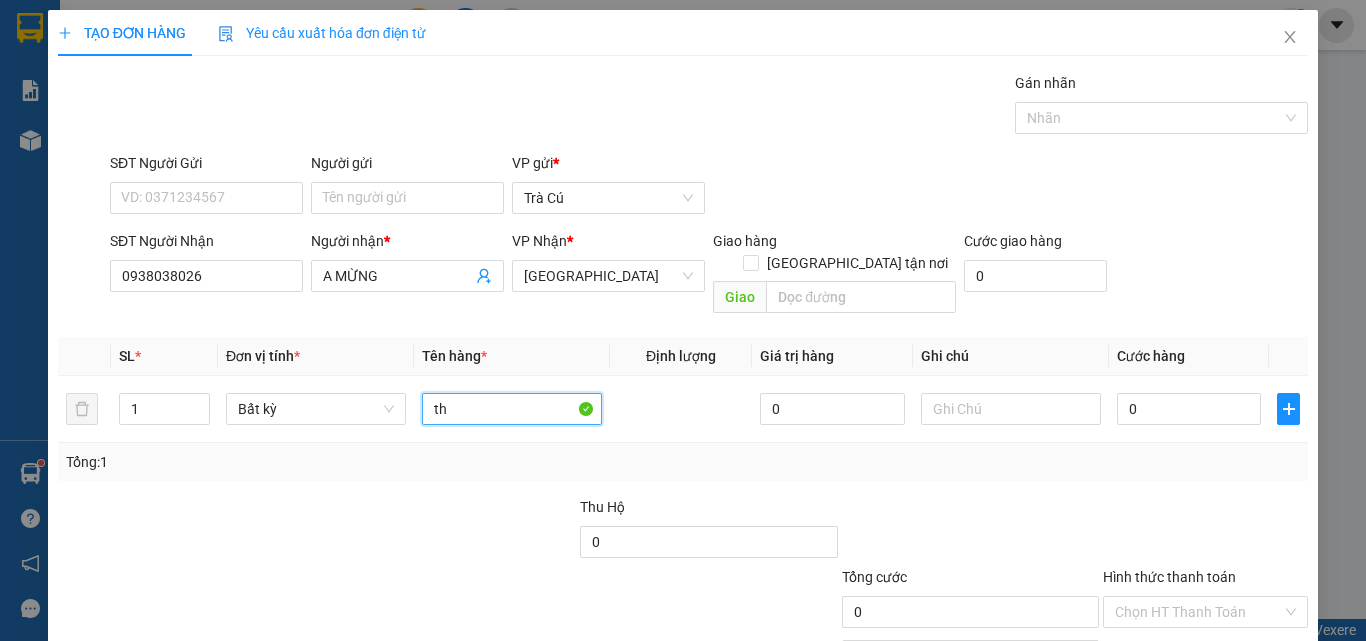 type on "t" 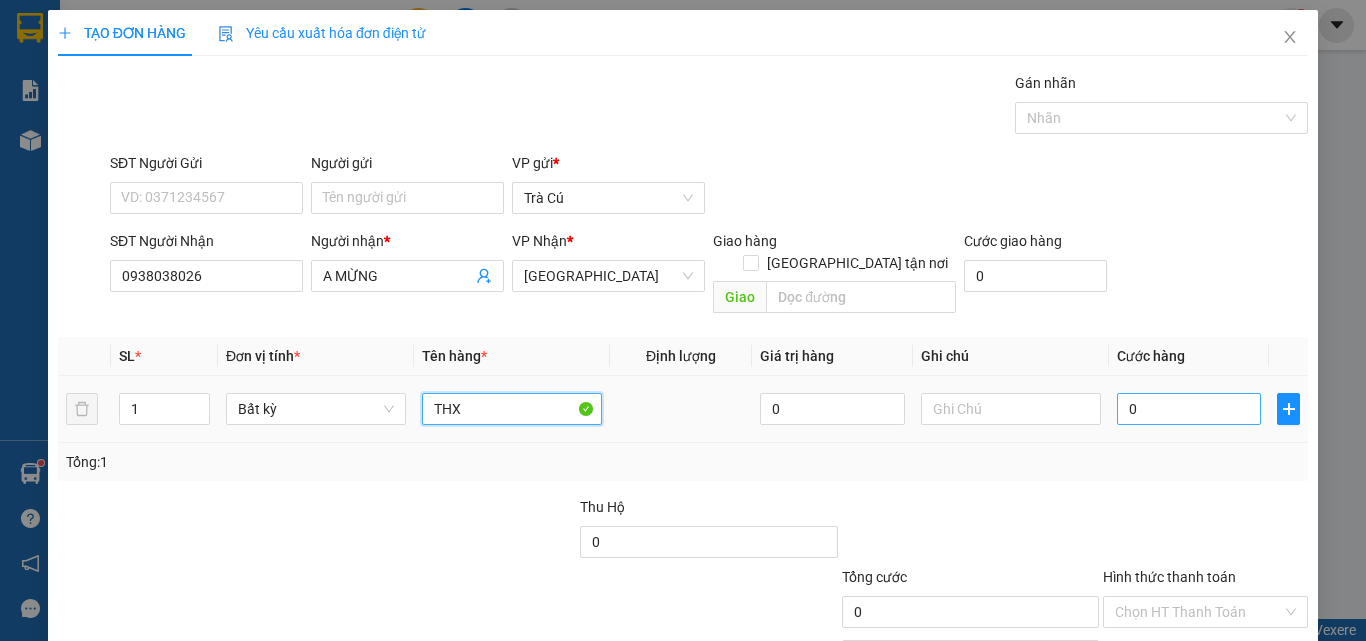 type on "THX" 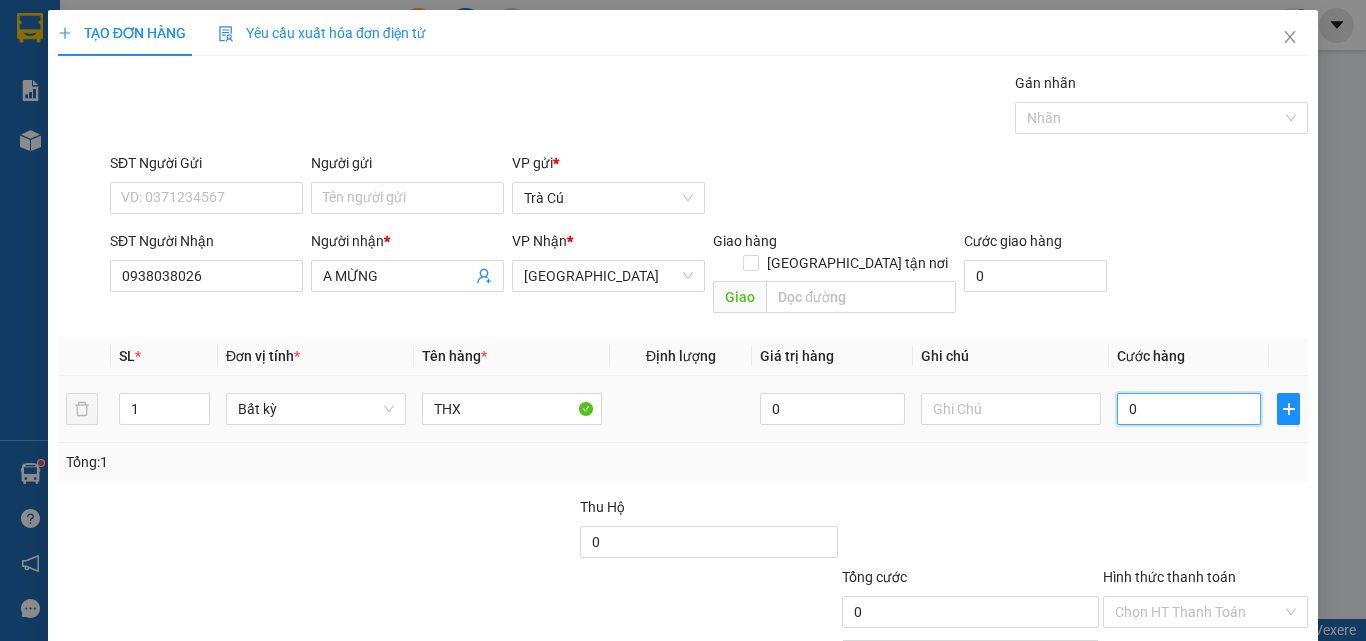 click on "0" at bounding box center [1189, 409] 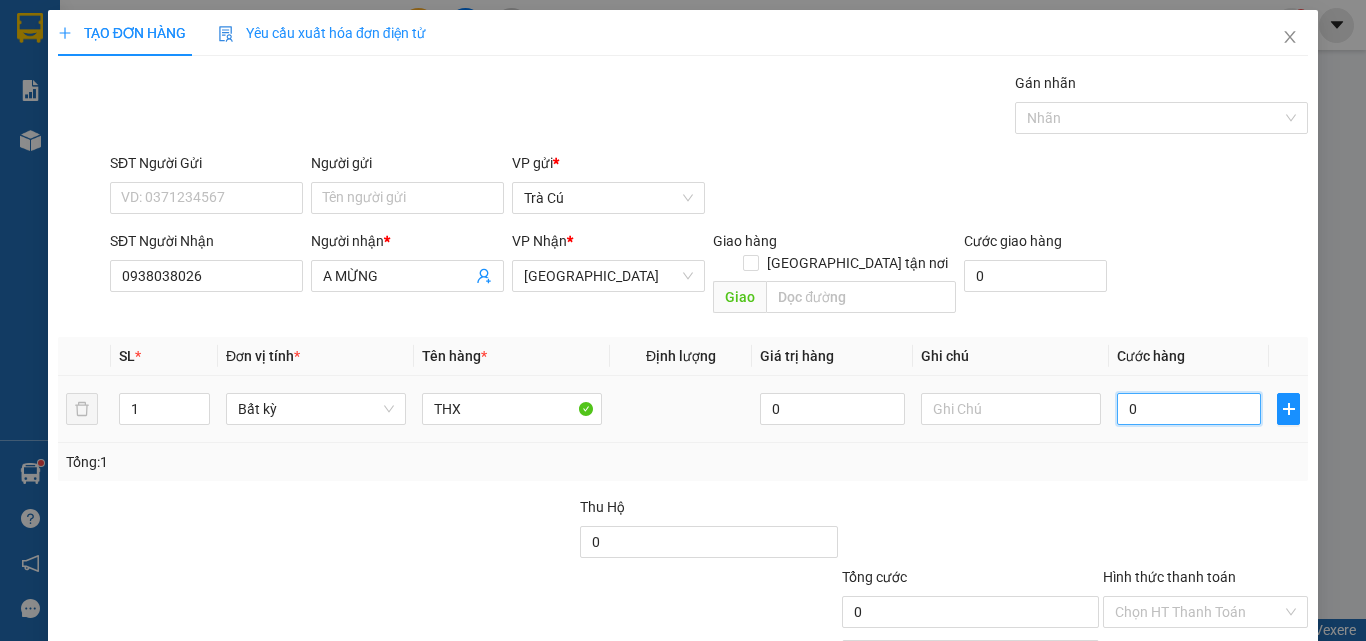type on "3" 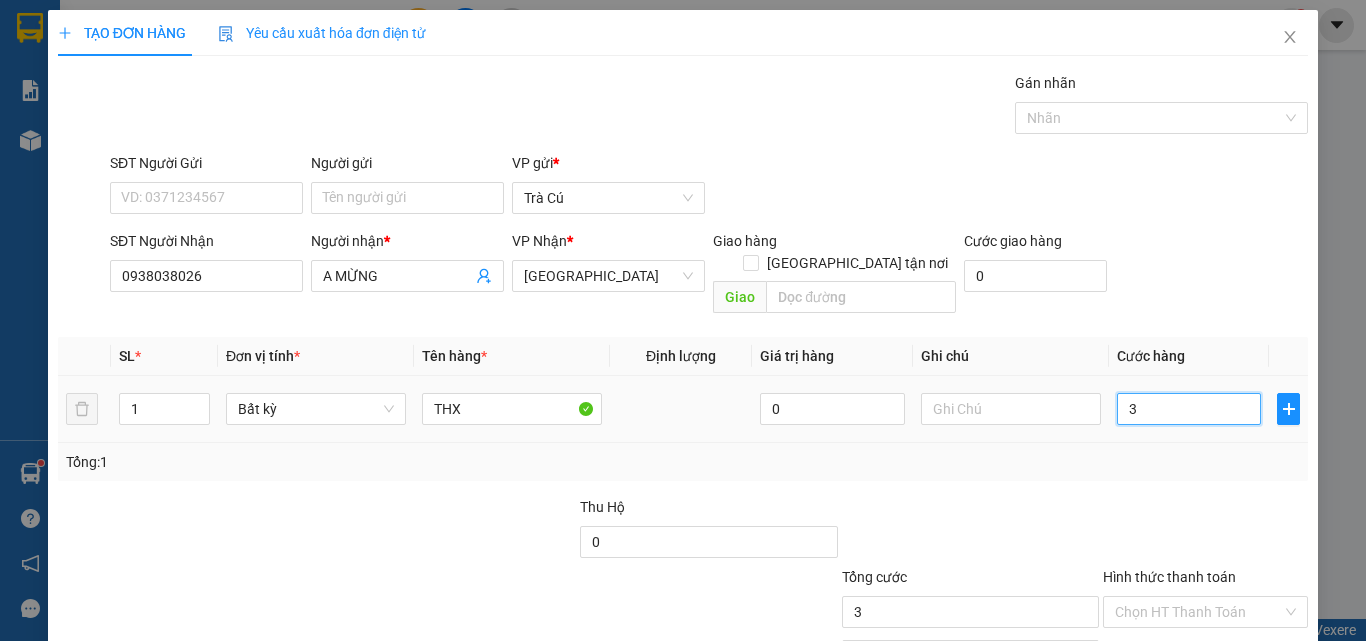 type on "30" 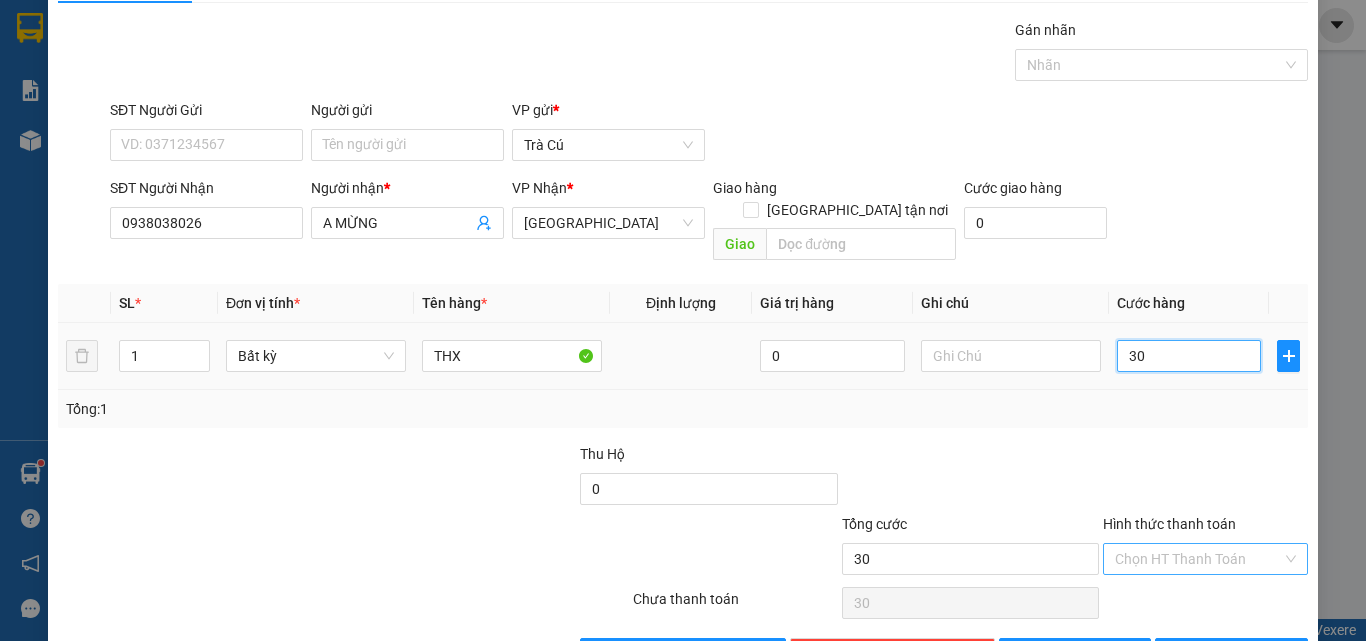 scroll, scrollTop: 99, scrollLeft: 0, axis: vertical 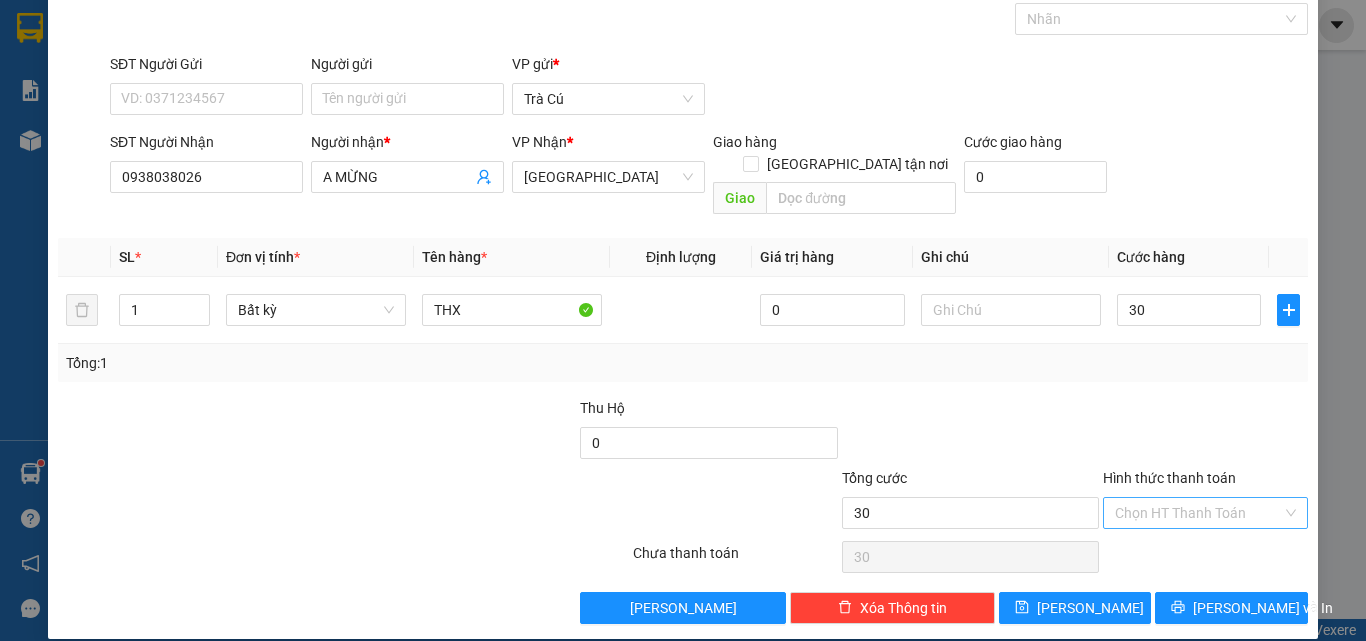 type on "30.000" 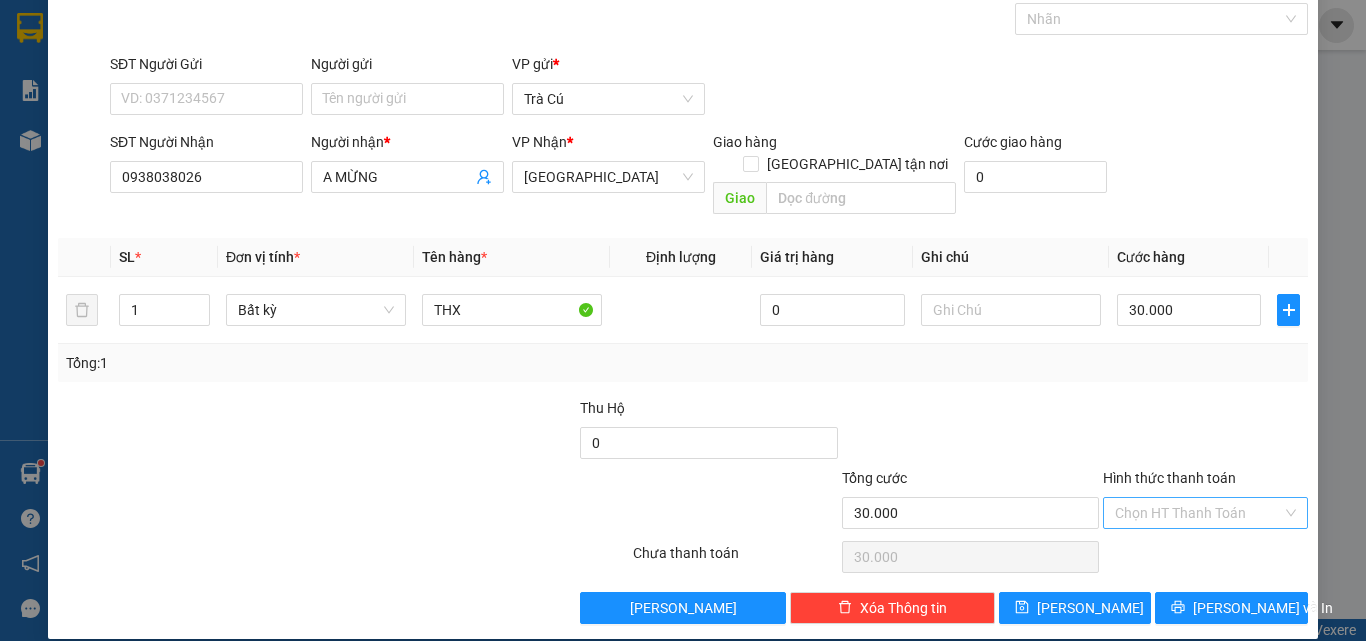 click on "Hình thức thanh toán" at bounding box center [1198, 513] 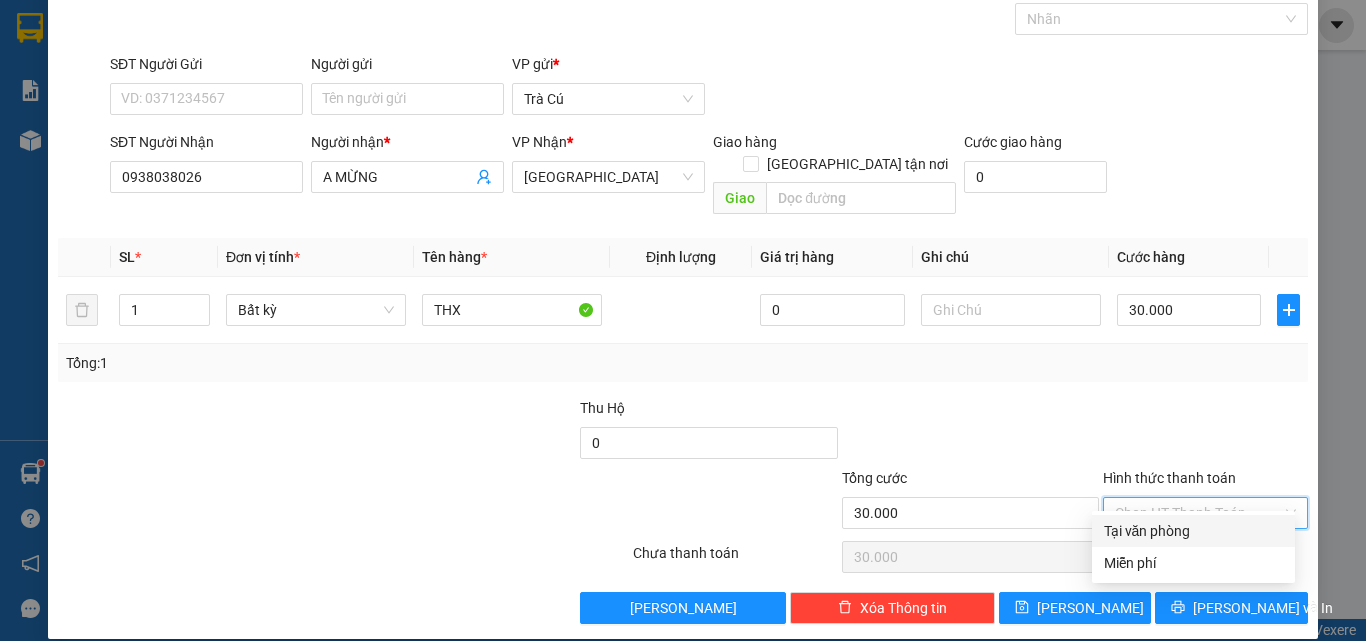 click on "Tại văn phòng" at bounding box center [1193, 531] 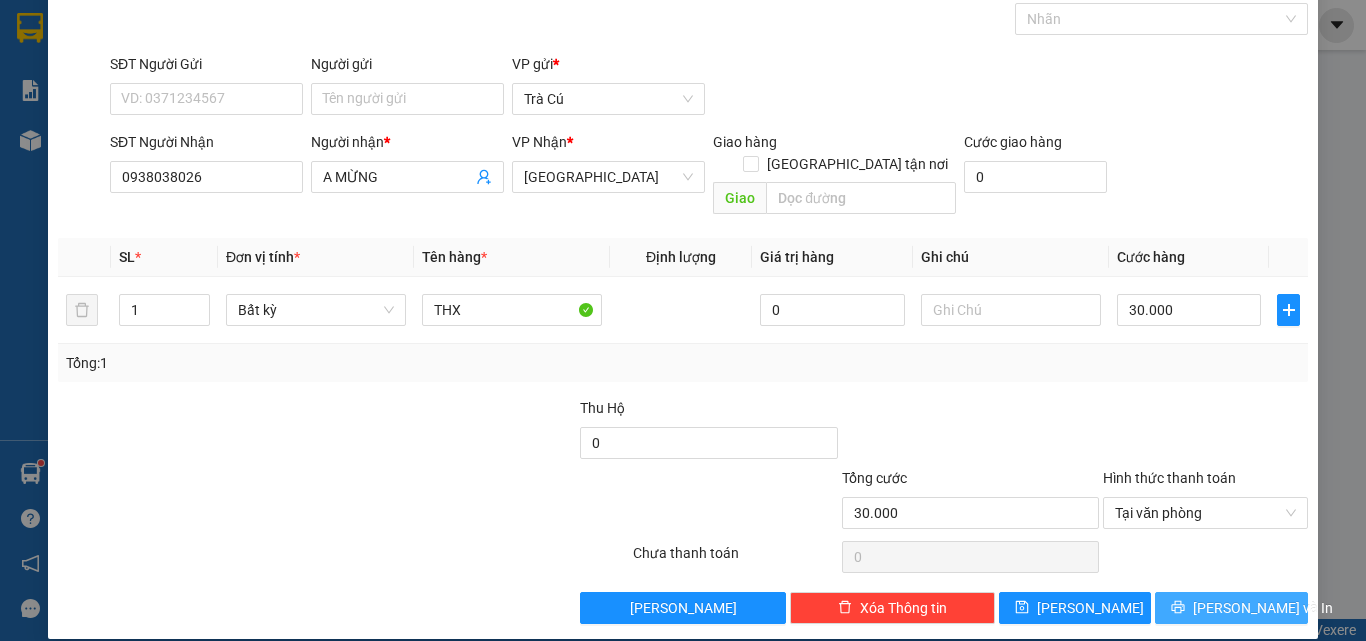 click on "[PERSON_NAME] và In" at bounding box center [1231, 608] 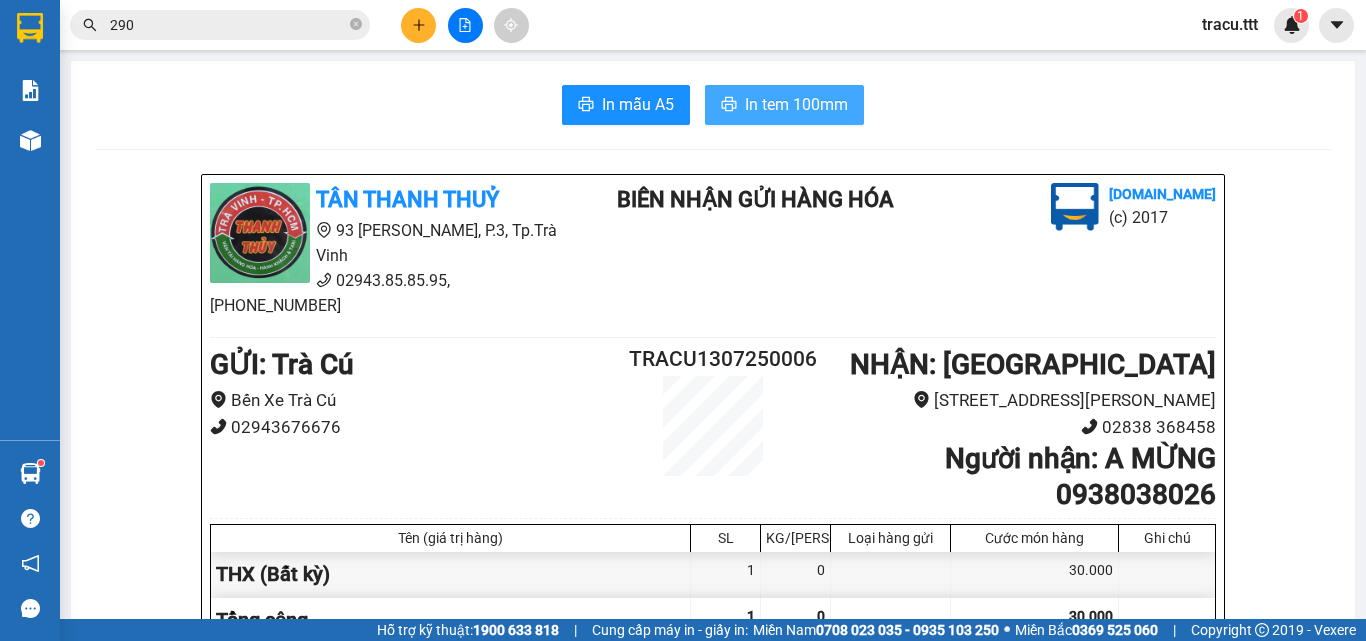 click on "In tem 100mm" at bounding box center [796, 104] 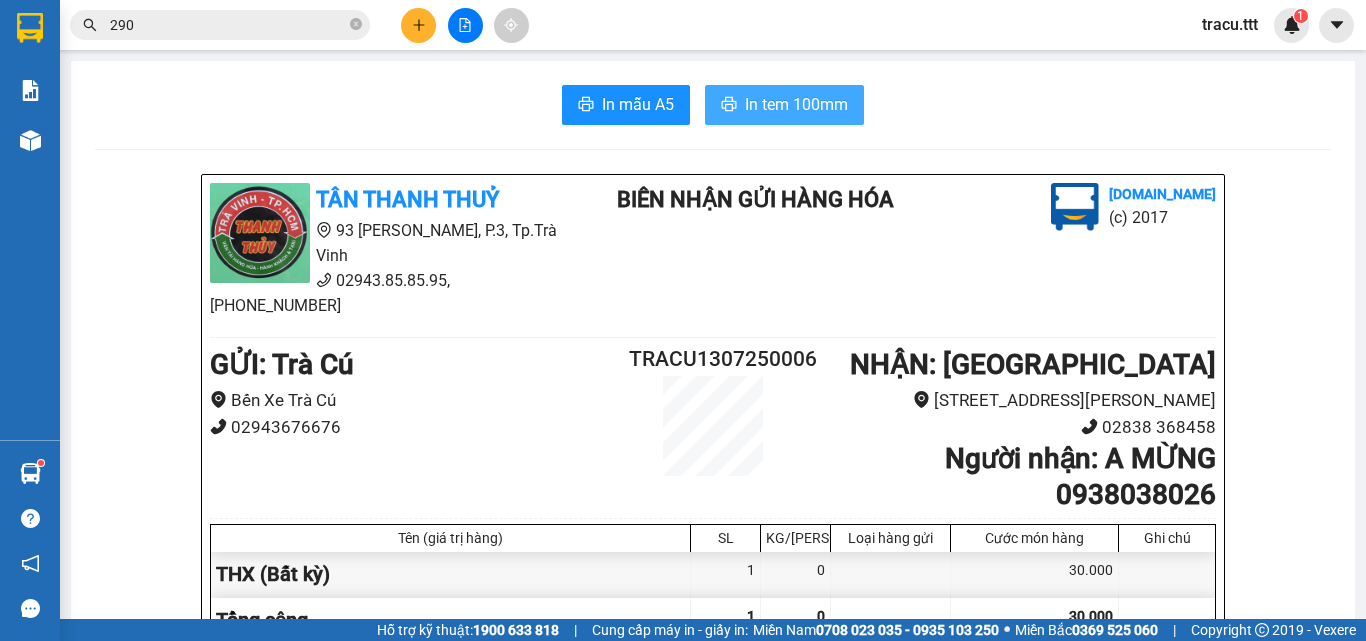 scroll, scrollTop: 0, scrollLeft: 0, axis: both 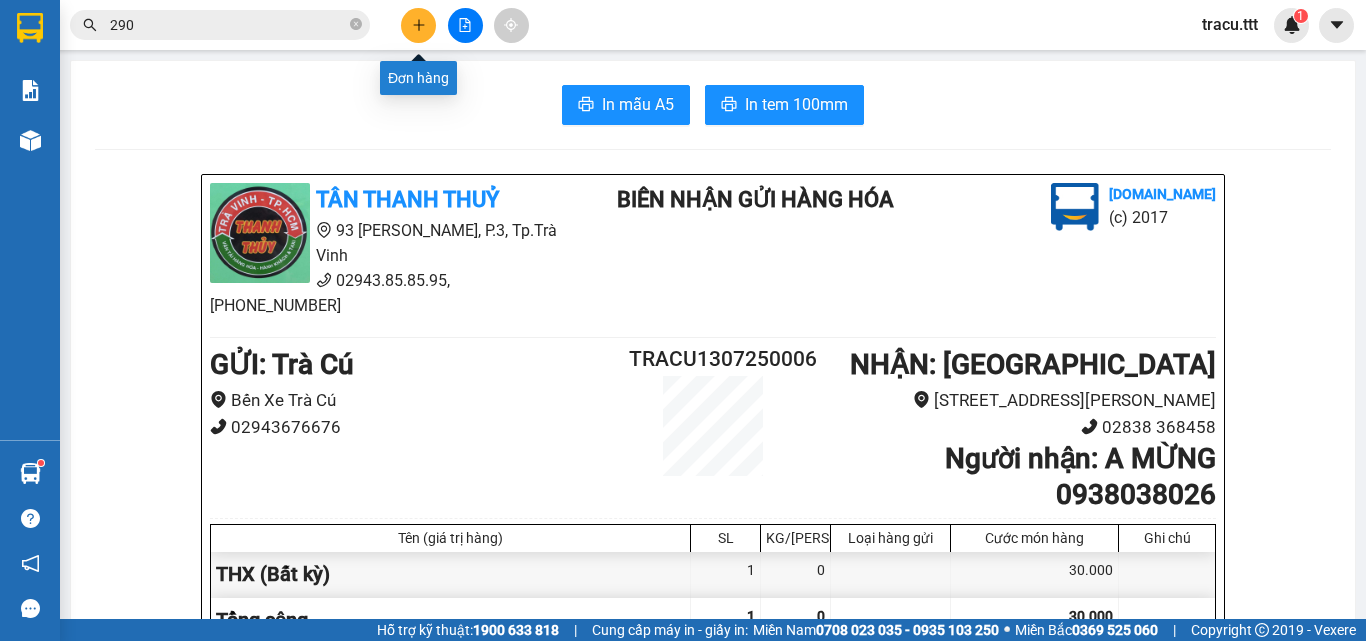 click at bounding box center (418, 25) 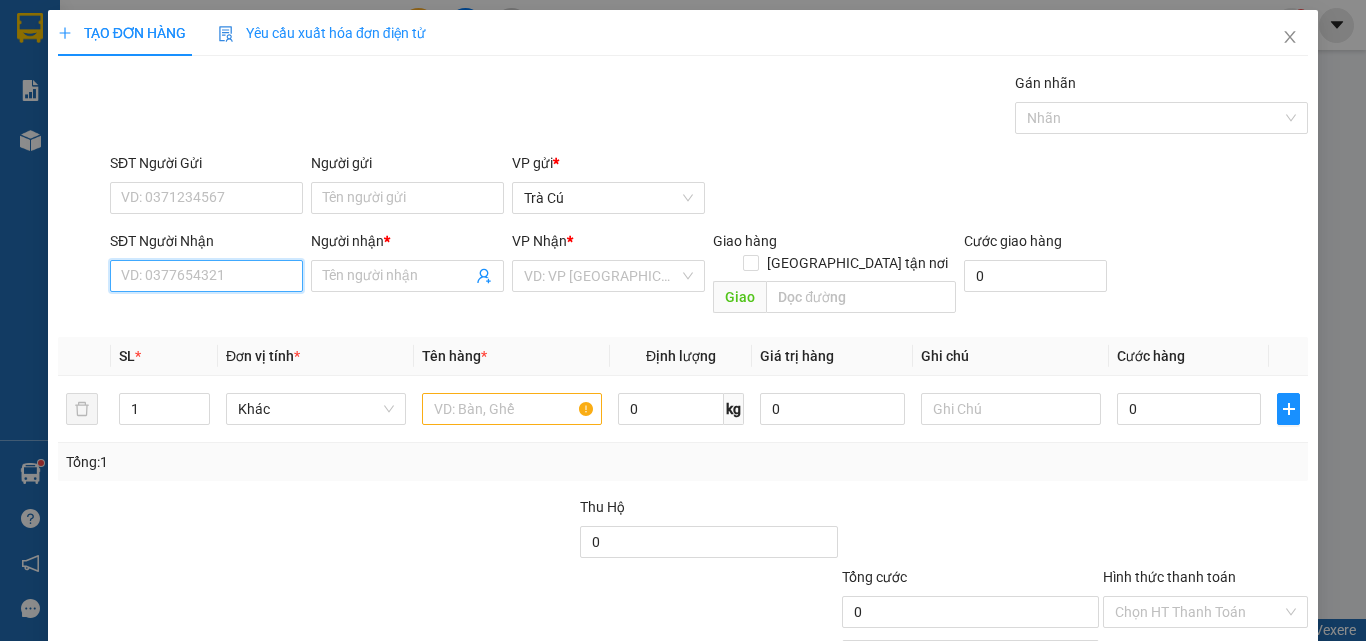 drag, startPoint x: 216, startPoint y: 278, endPoint x: 197, endPoint y: 281, distance: 19.235384 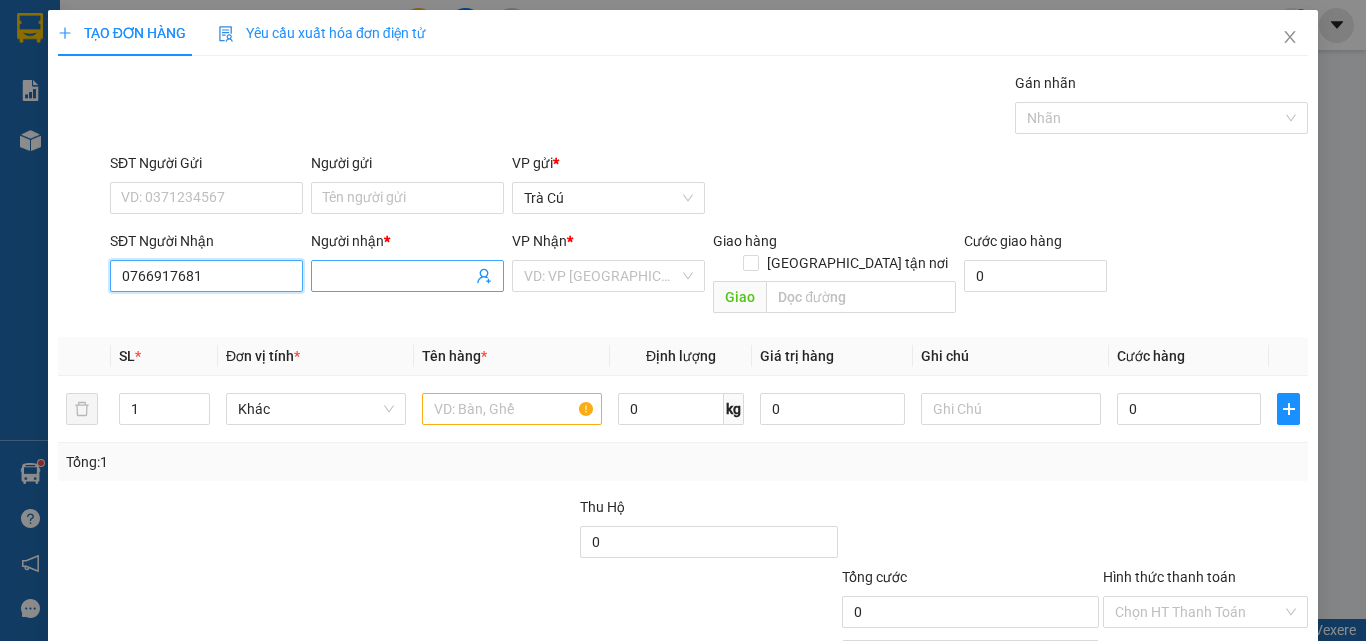 type on "0766917681" 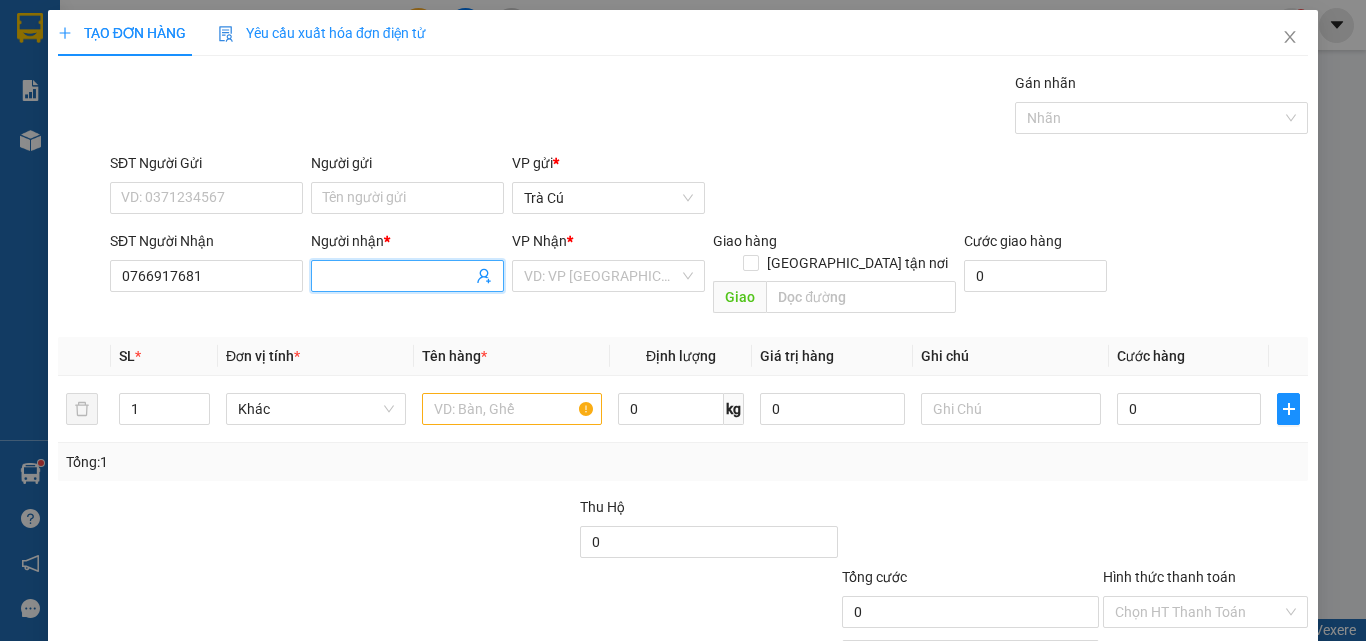 click on "Người nhận  *" at bounding box center [397, 276] 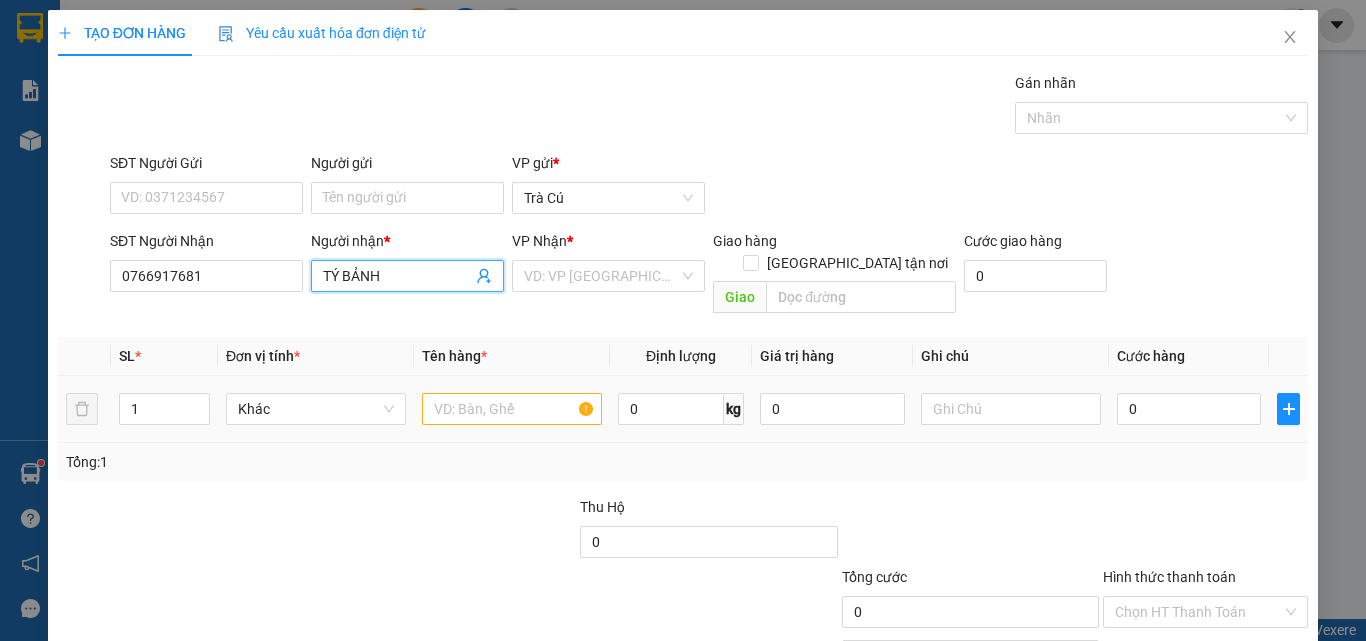 type on "TÝ BẢNH" 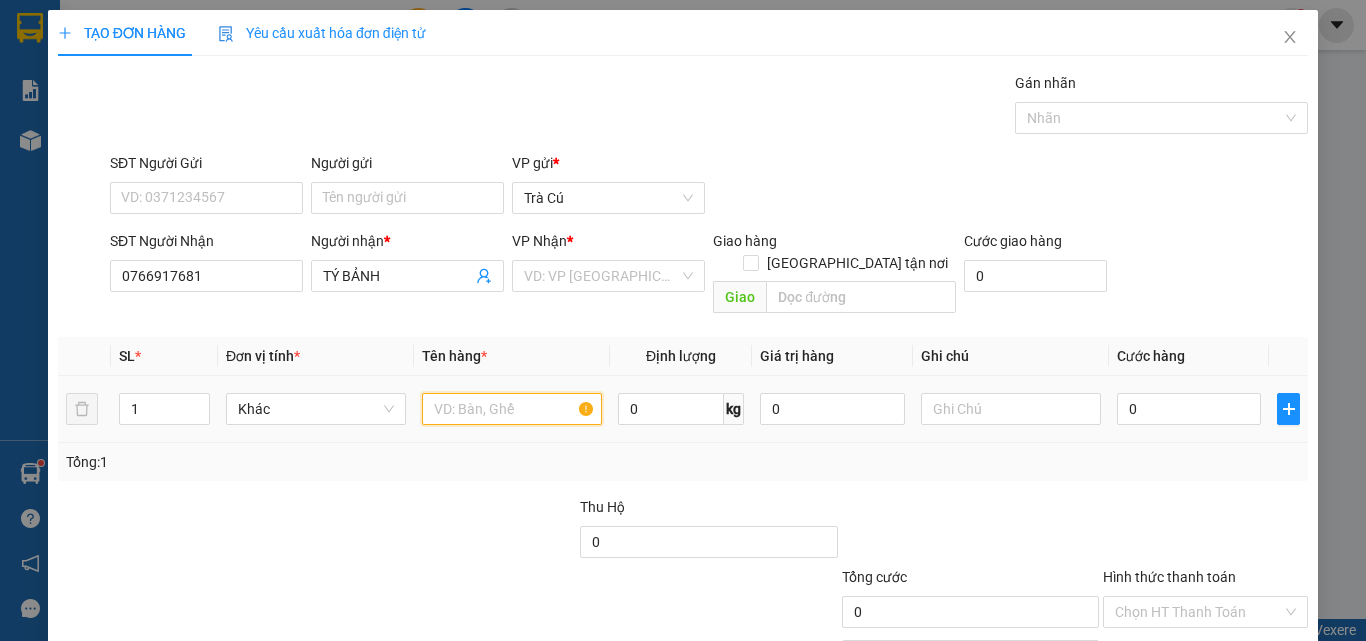 click at bounding box center [512, 409] 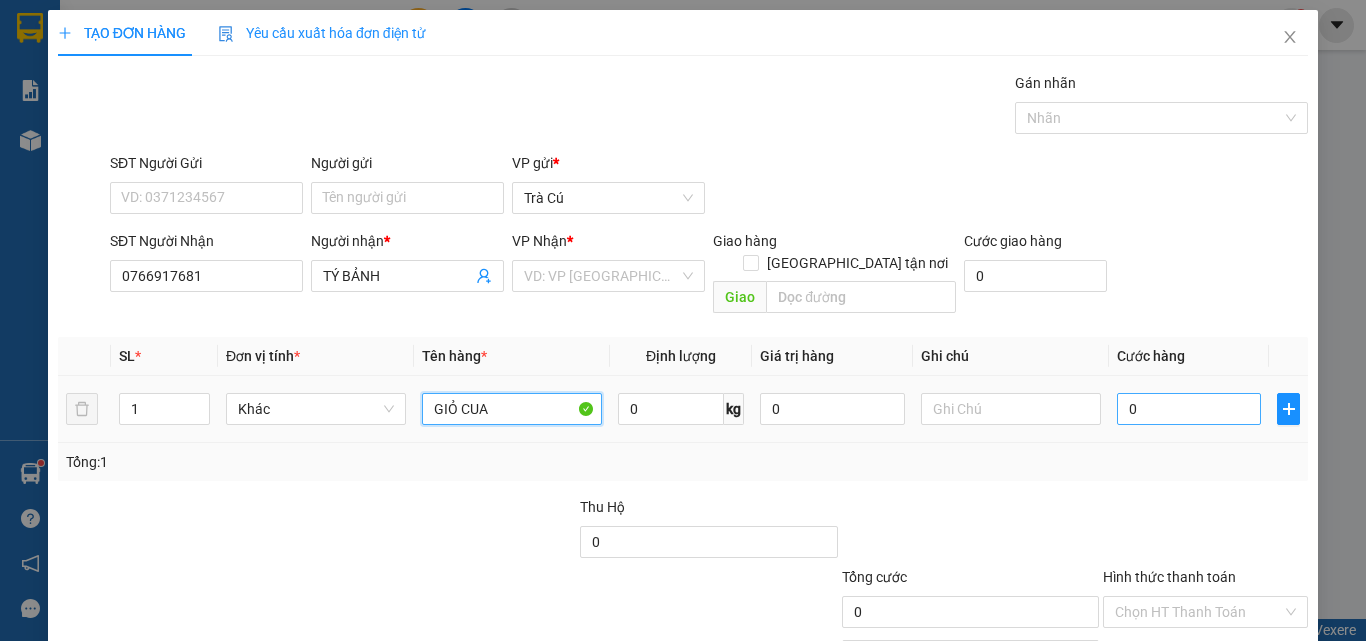 type on "GIỎ CUA" 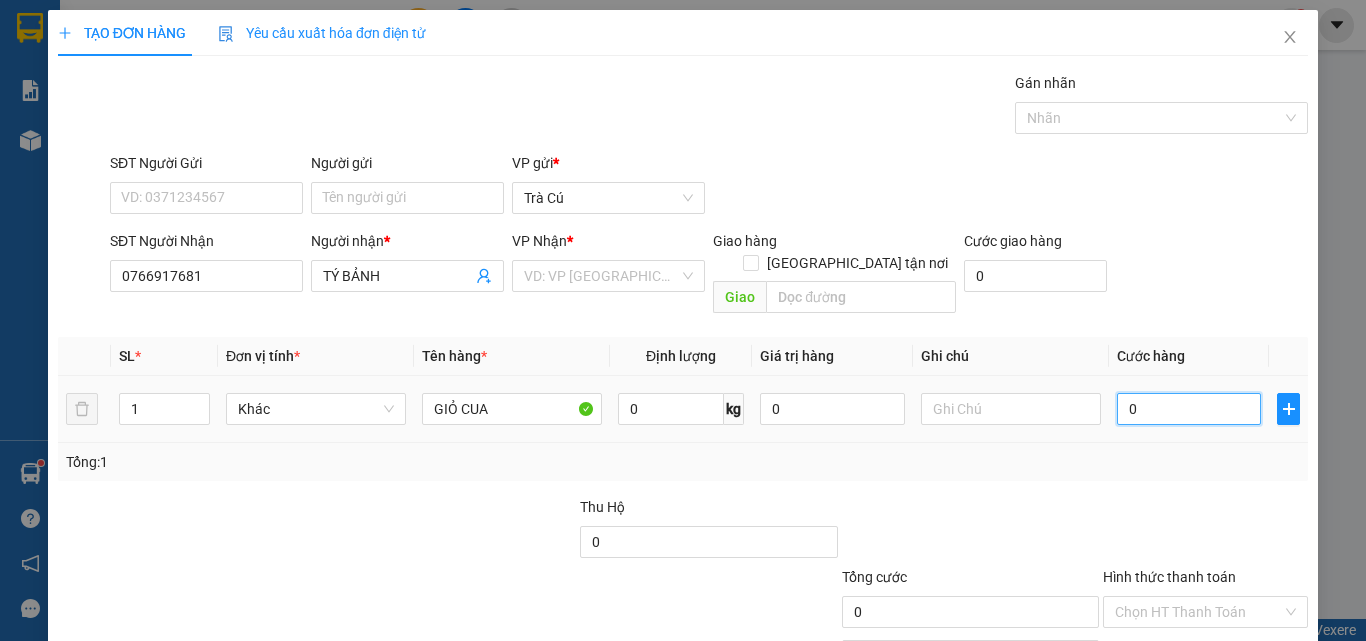 click on "0" at bounding box center (1189, 409) 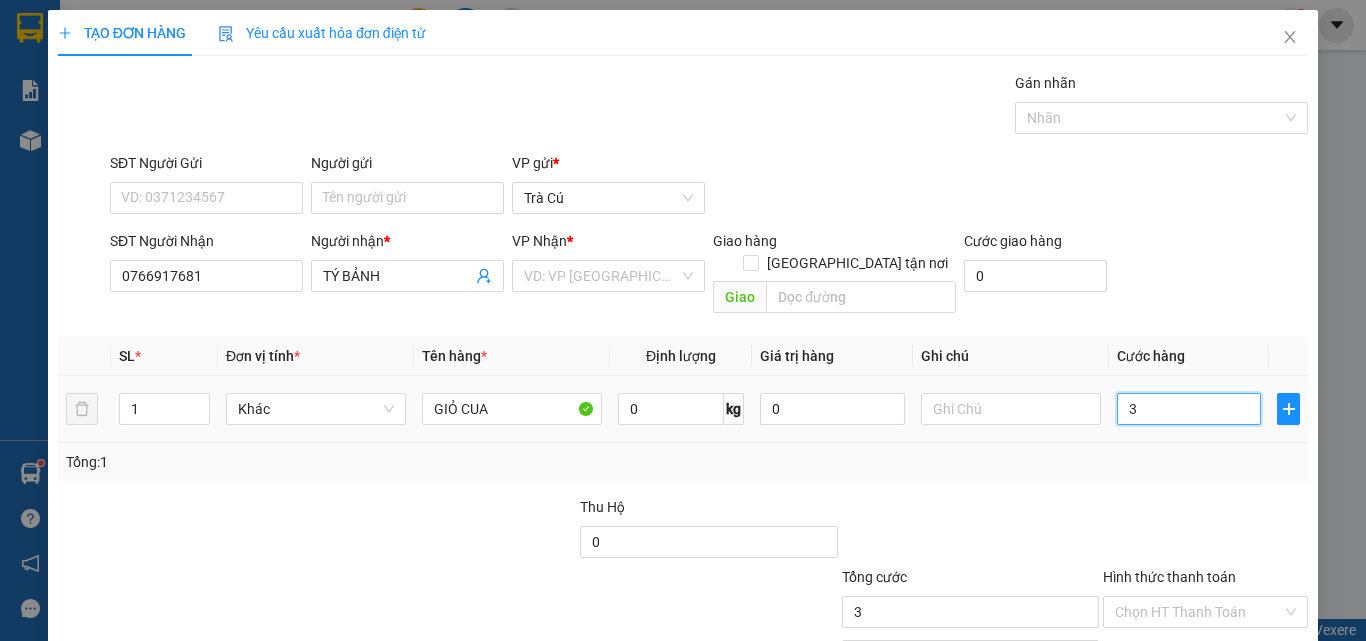 type on "30" 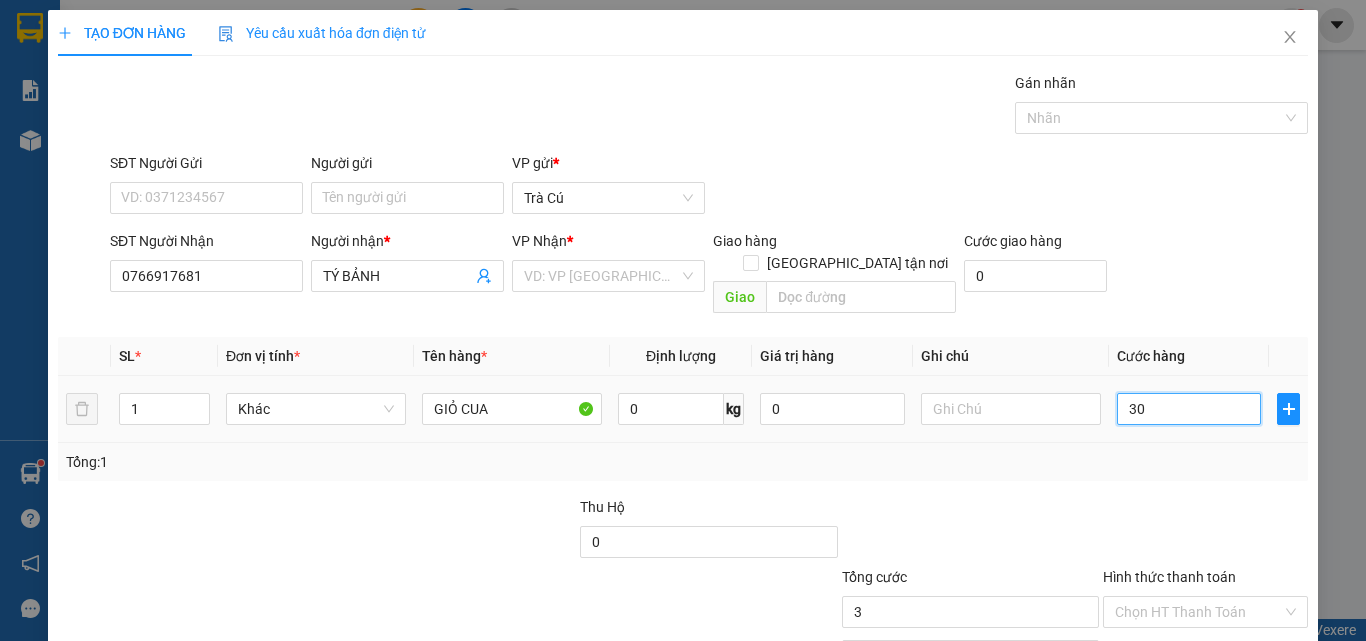 type on "30" 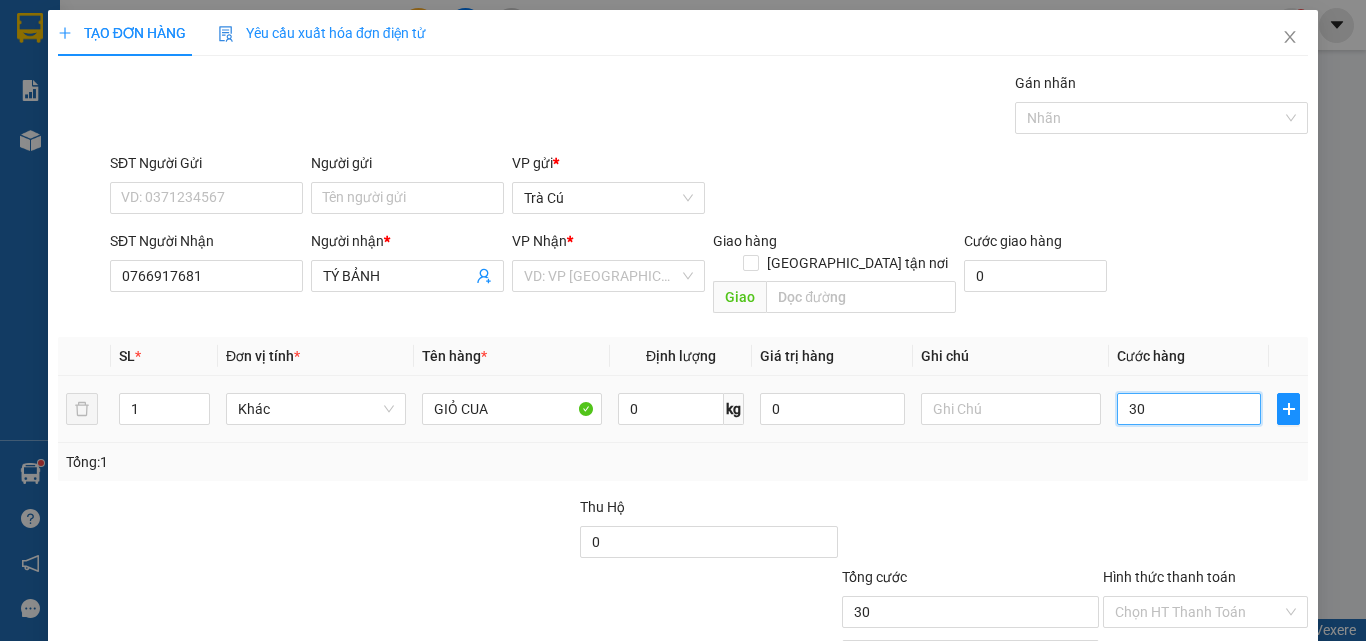 scroll, scrollTop: 99, scrollLeft: 0, axis: vertical 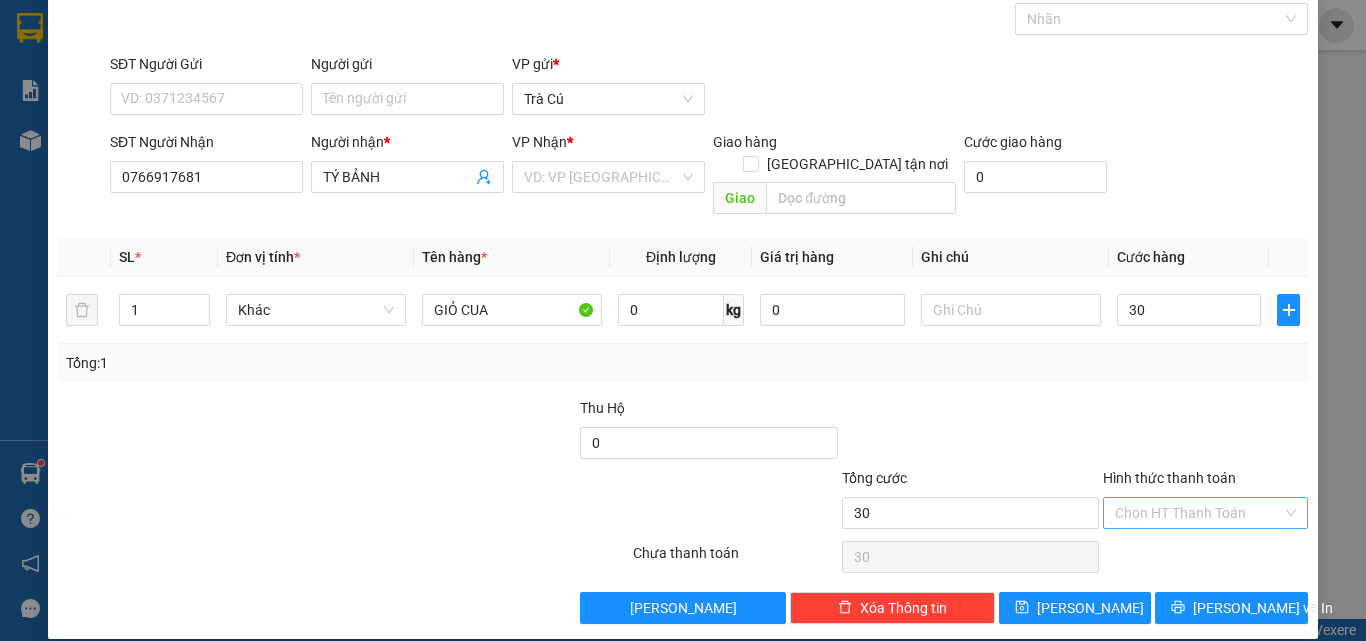type on "30.000" 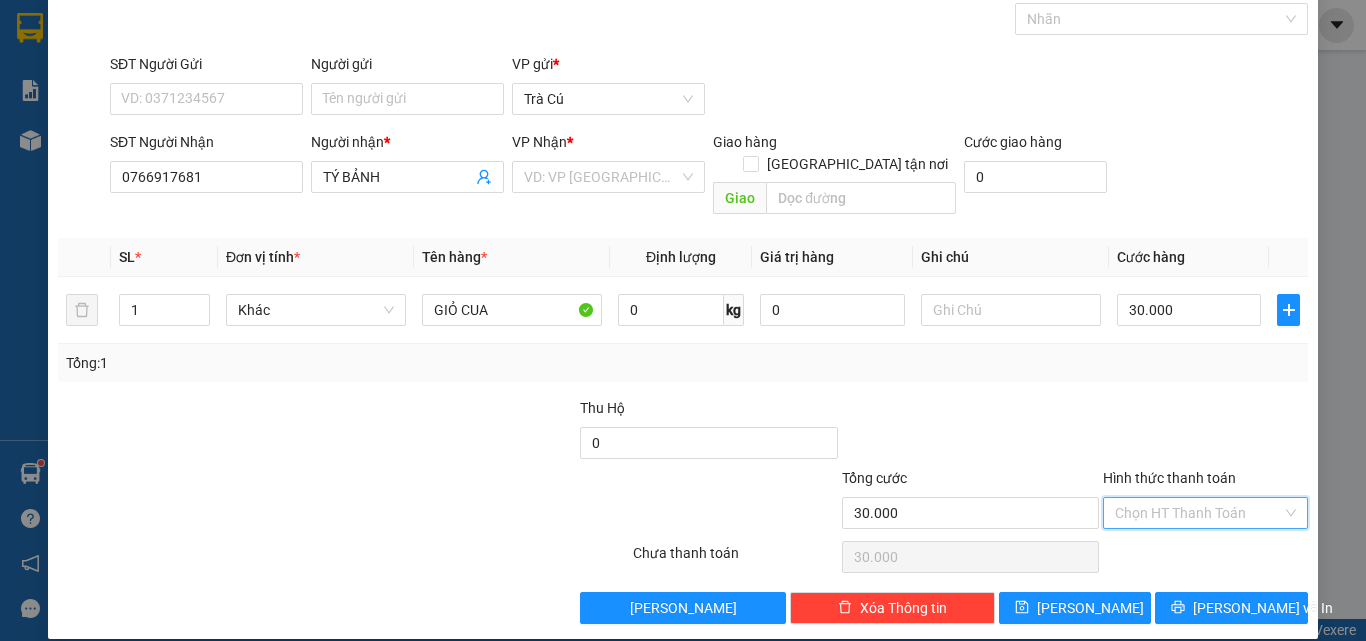 click on "Hình thức thanh toán" at bounding box center (1198, 513) 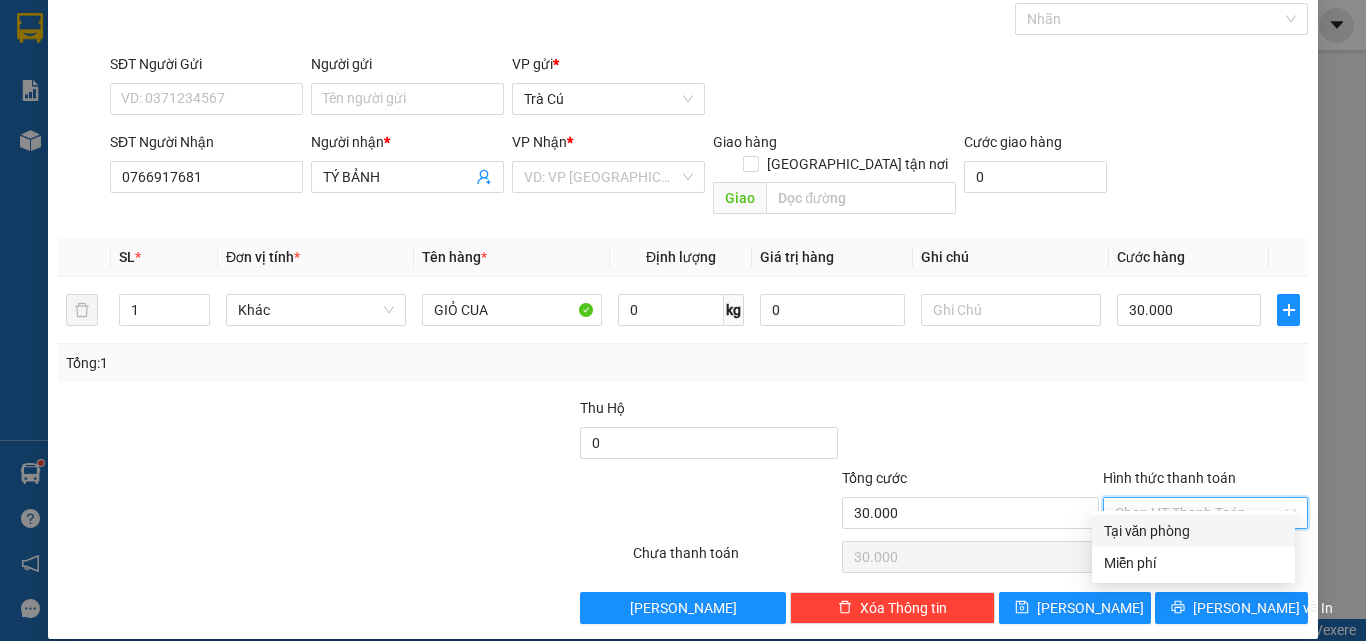click on "Tại văn phòng" at bounding box center [1193, 531] 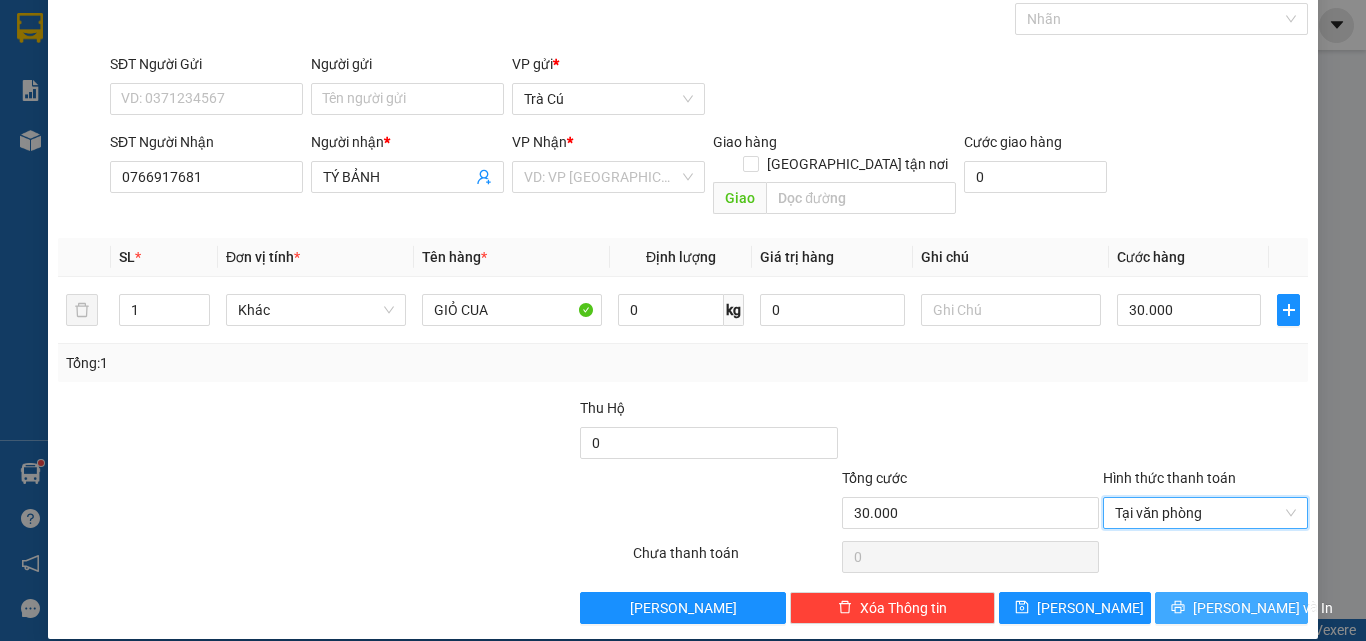 click on "[PERSON_NAME] và In" at bounding box center [1263, 608] 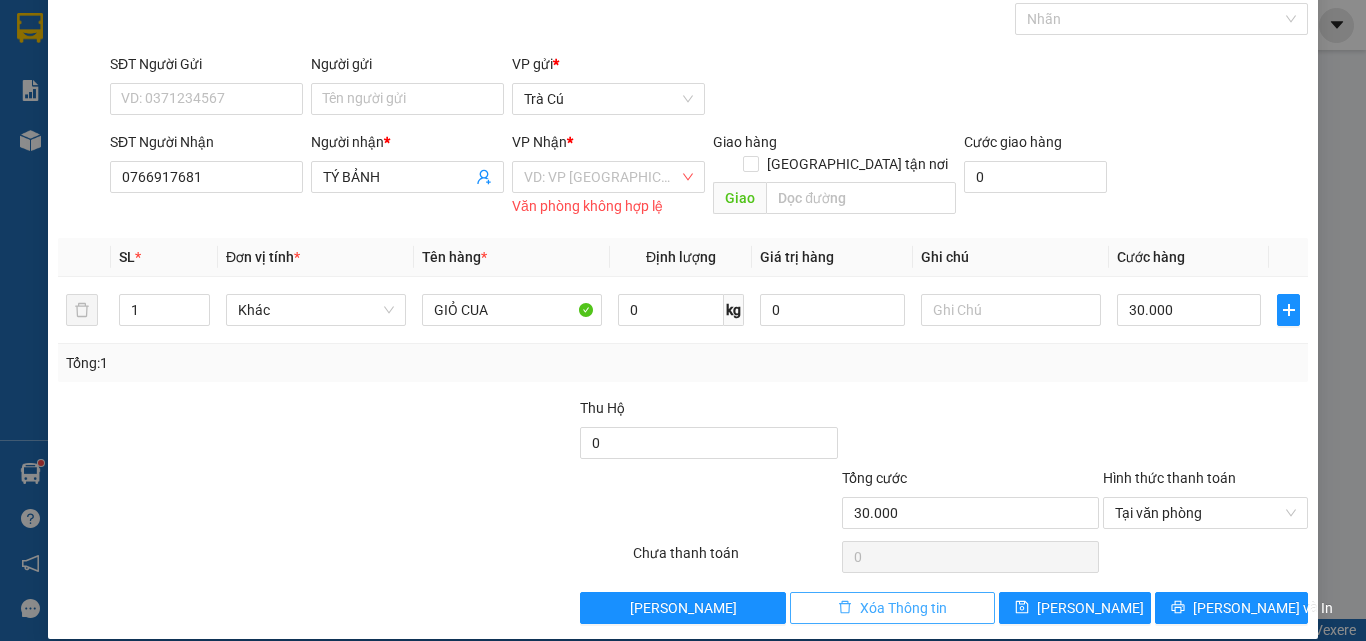 click on "Xóa Thông tin" at bounding box center (892, 608) 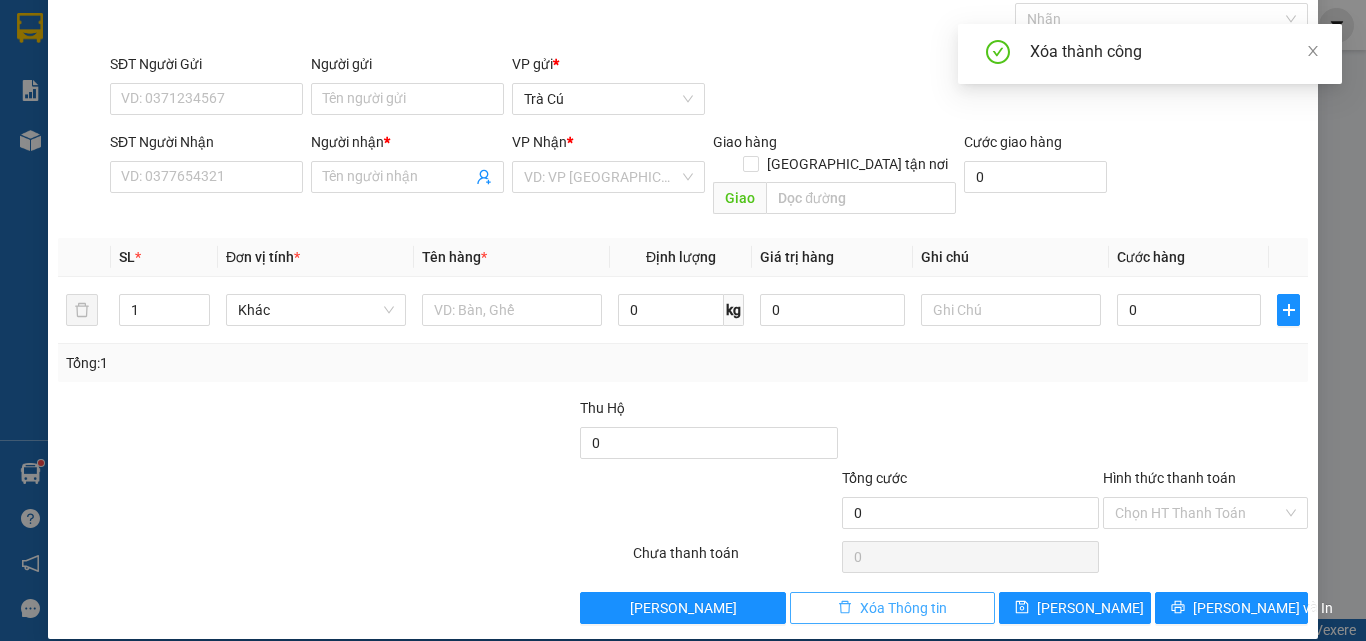 scroll, scrollTop: 0, scrollLeft: 0, axis: both 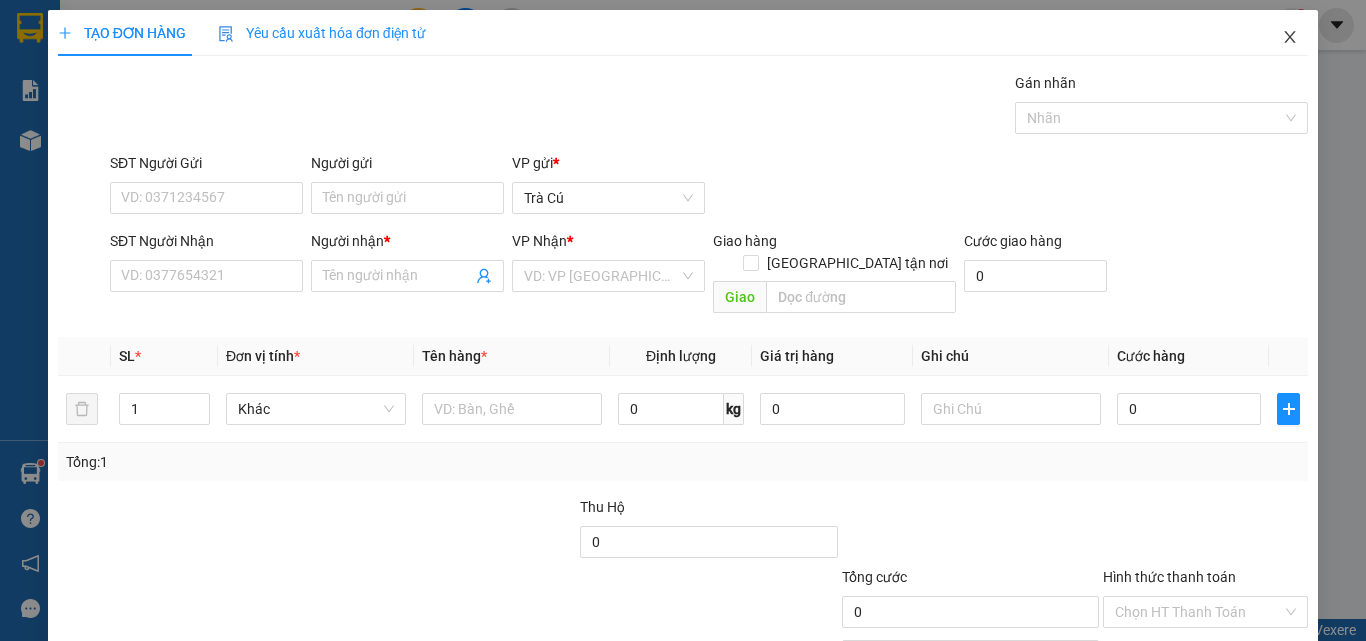 click 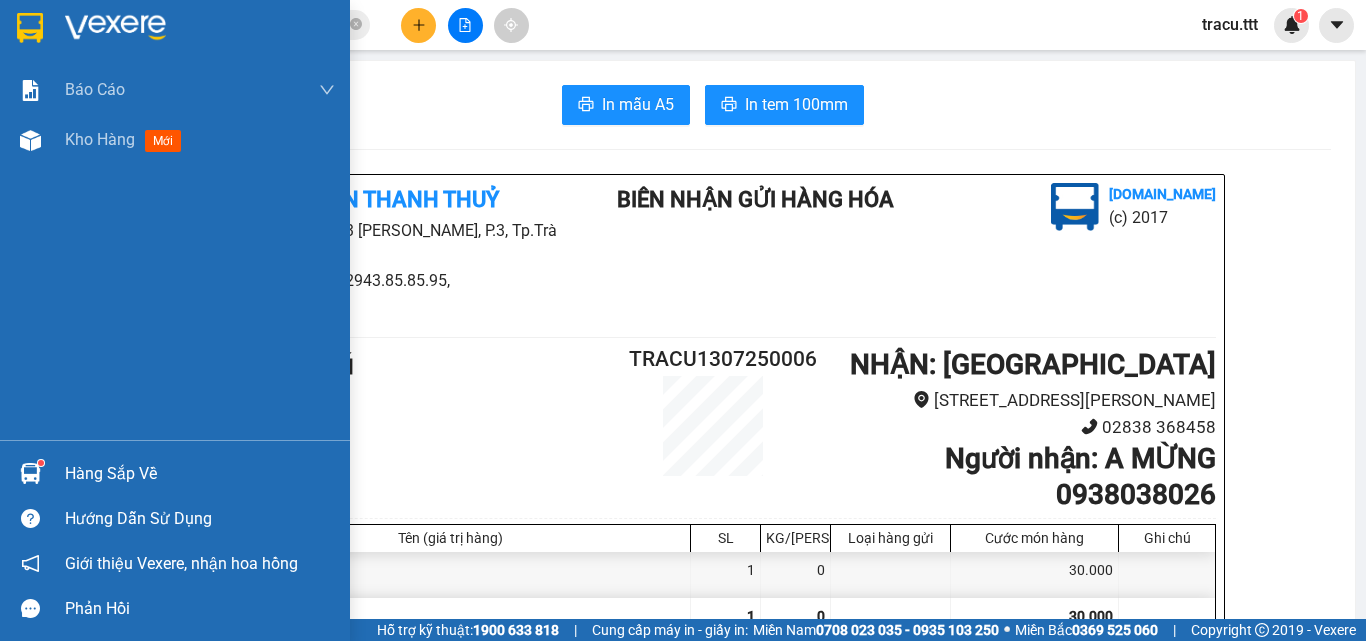 drag, startPoint x: 118, startPoint y: 131, endPoint x: 117, endPoint y: 250, distance: 119.0042 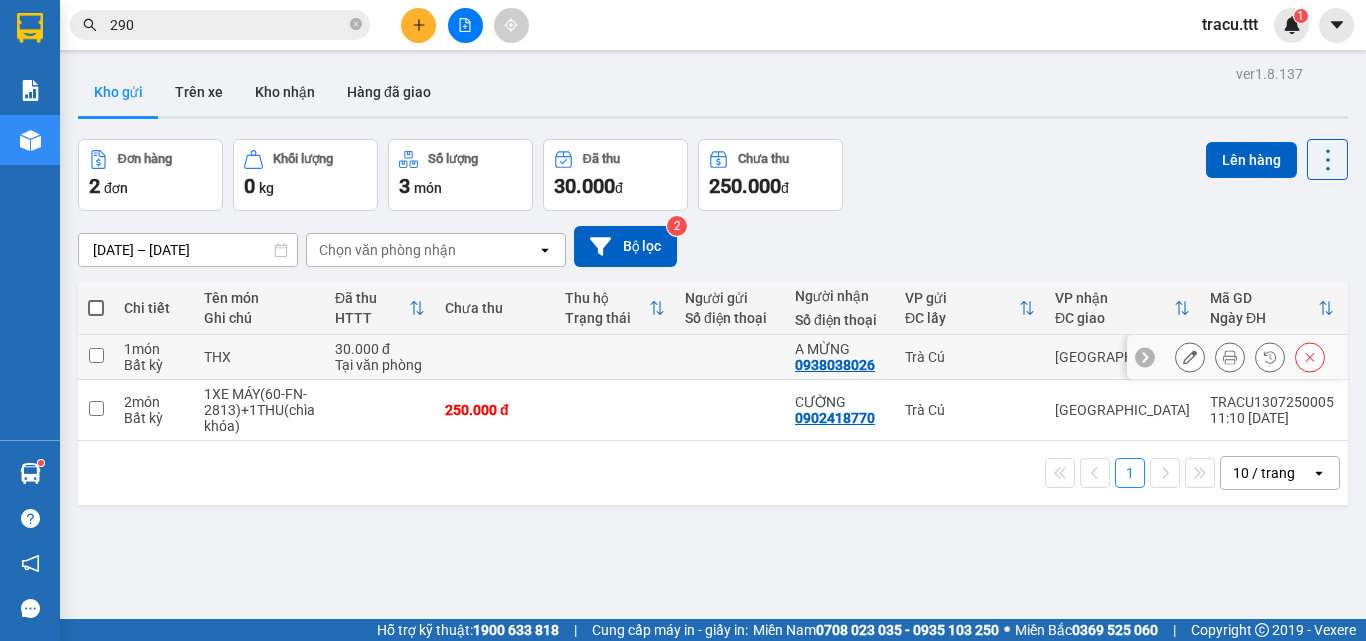click at bounding box center [96, 355] 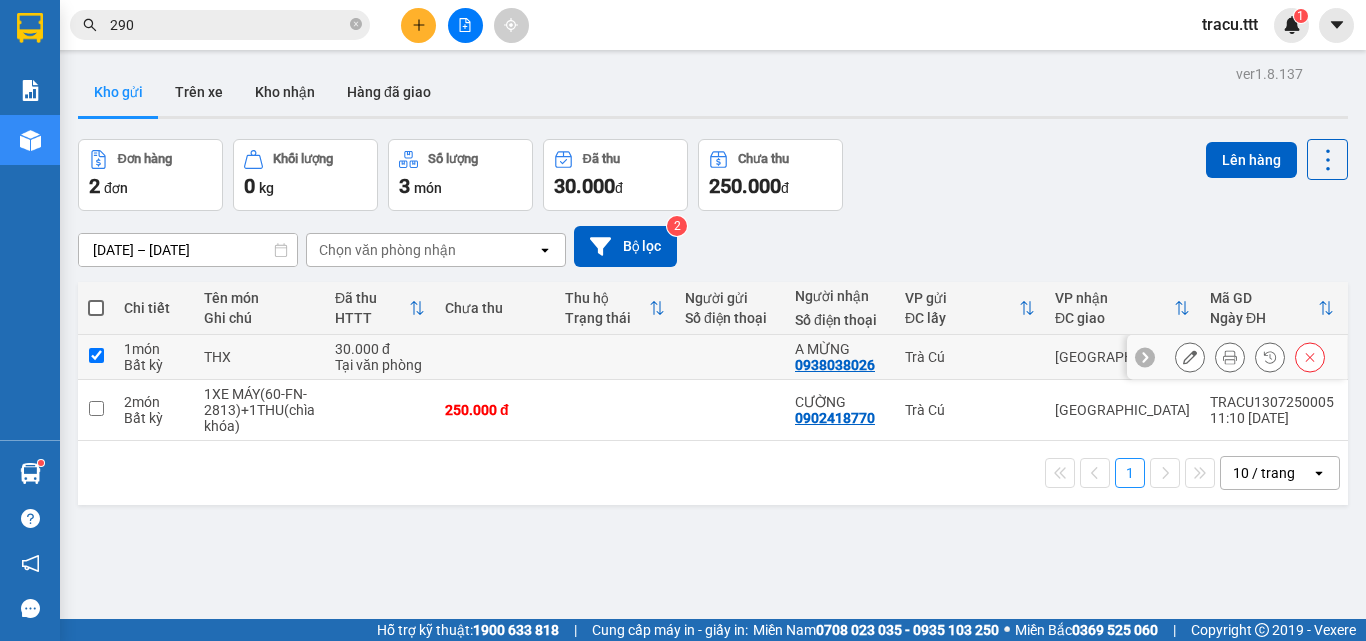 checkbox on "true" 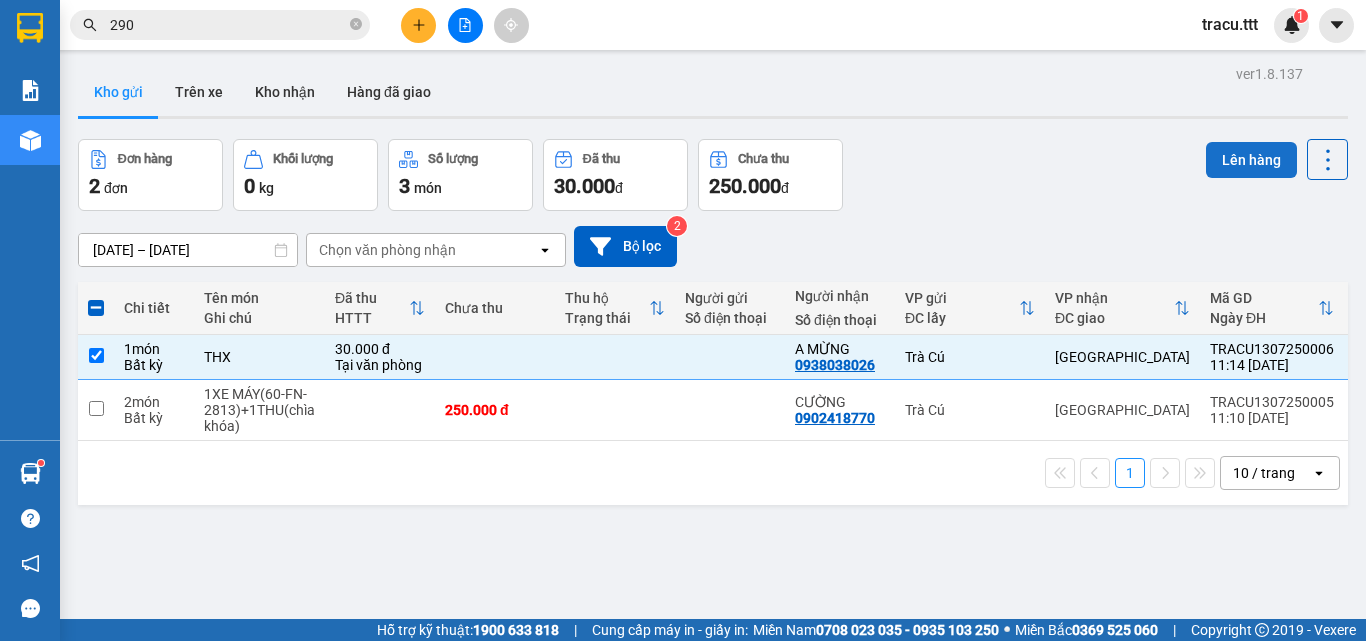 click on "Lên hàng" at bounding box center (1251, 160) 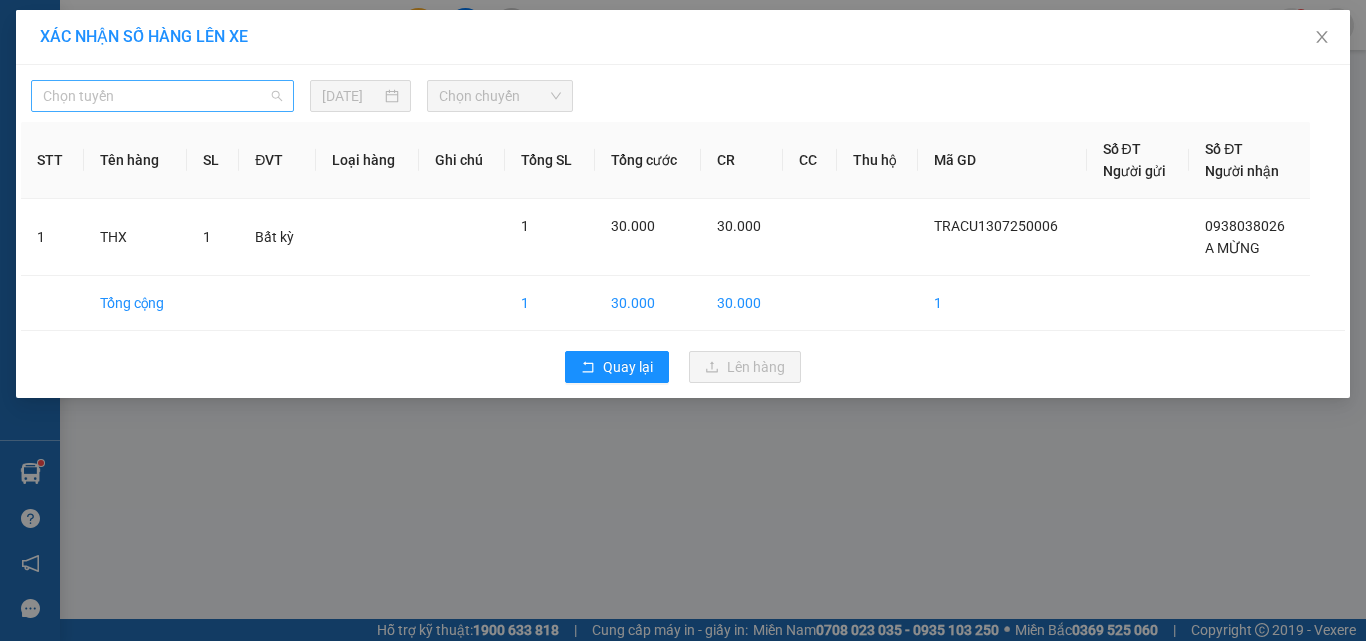 click on "Chọn tuyến" at bounding box center [162, 96] 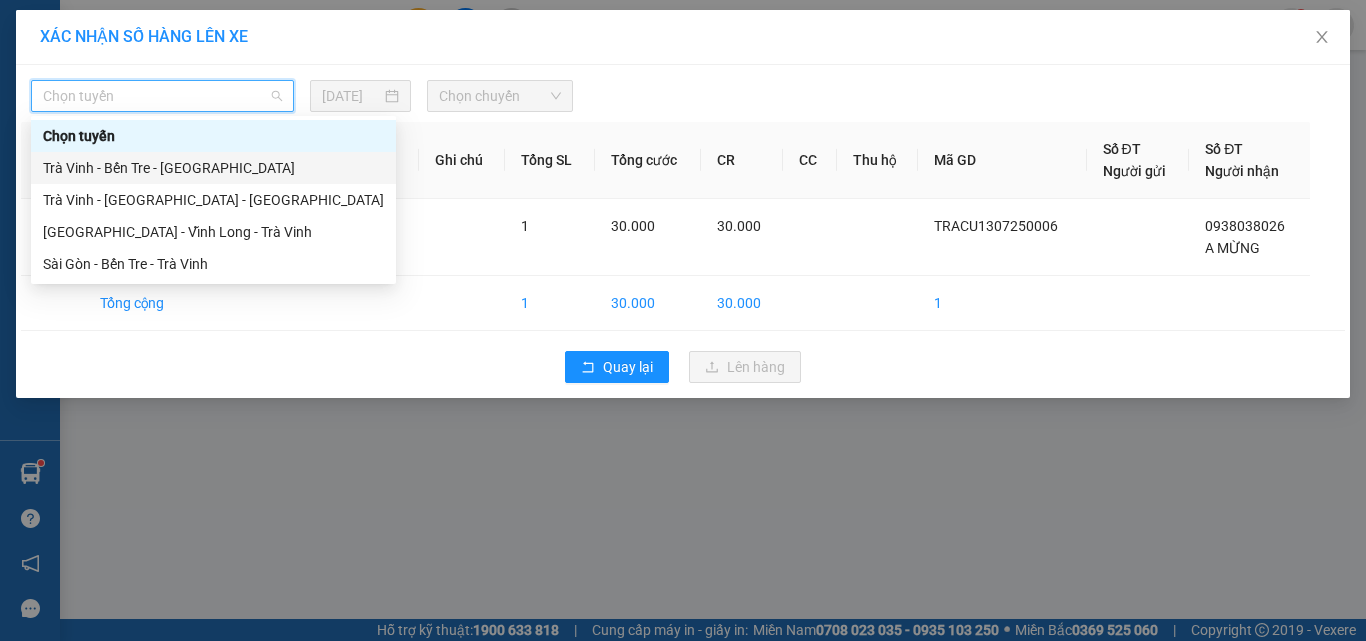 click on "Trà [PERSON_NAME] Tre - [GEOGRAPHIC_DATA]" at bounding box center [213, 168] 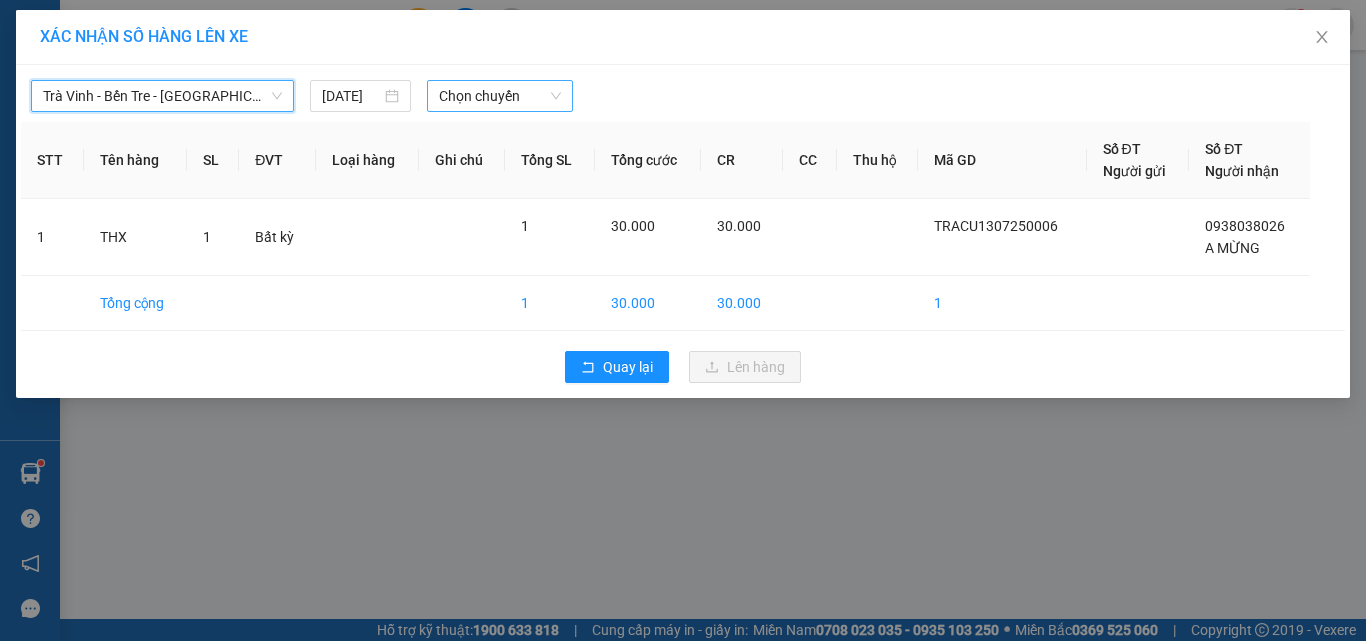 click on "Chọn chuyến" at bounding box center [500, 96] 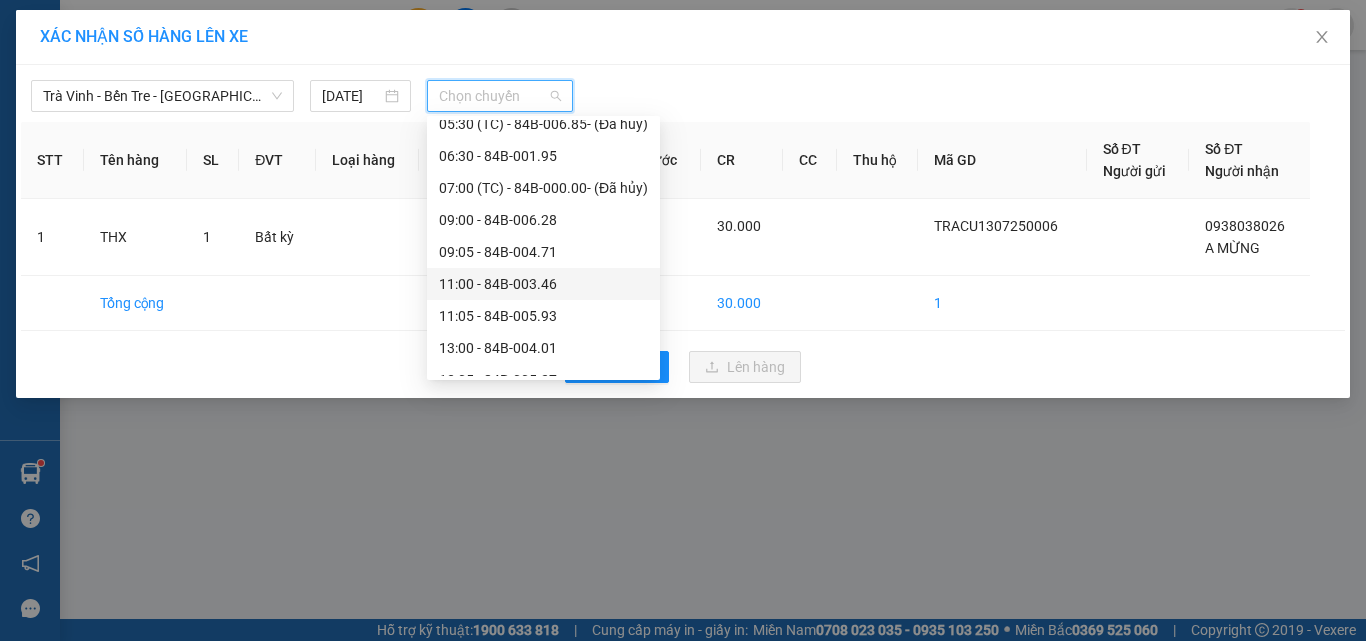 scroll, scrollTop: 400, scrollLeft: 0, axis: vertical 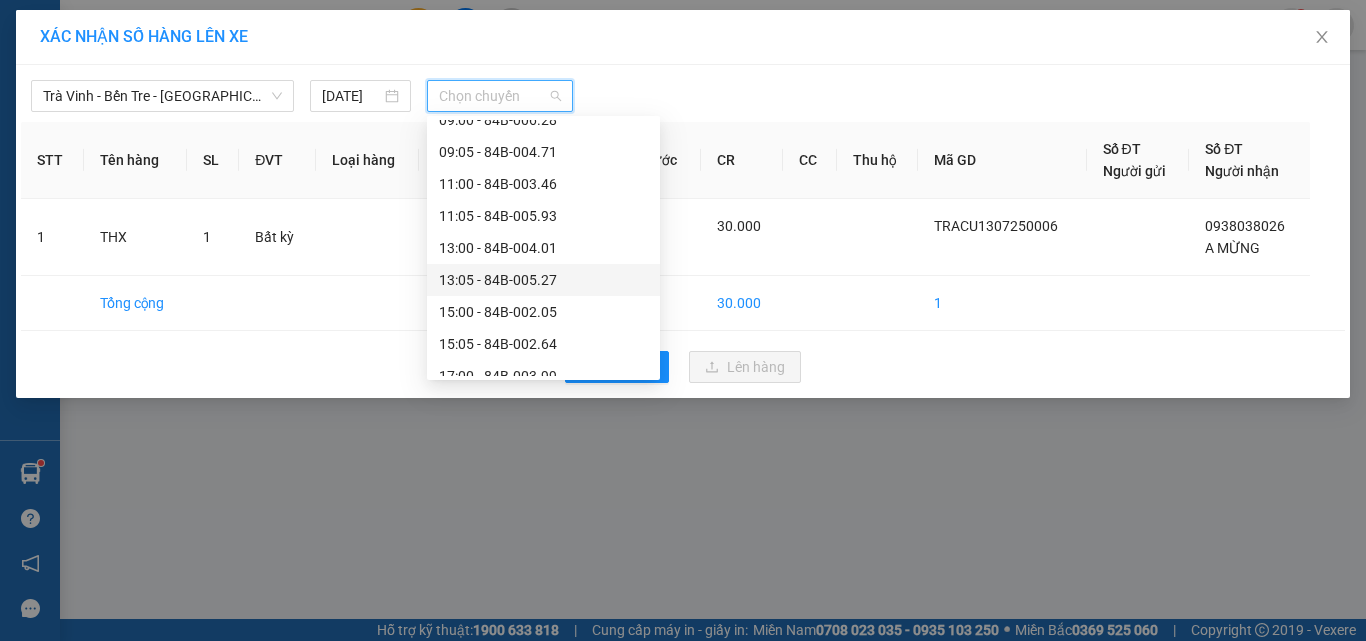 click on "13:05     - 84B-005.27" at bounding box center (543, 280) 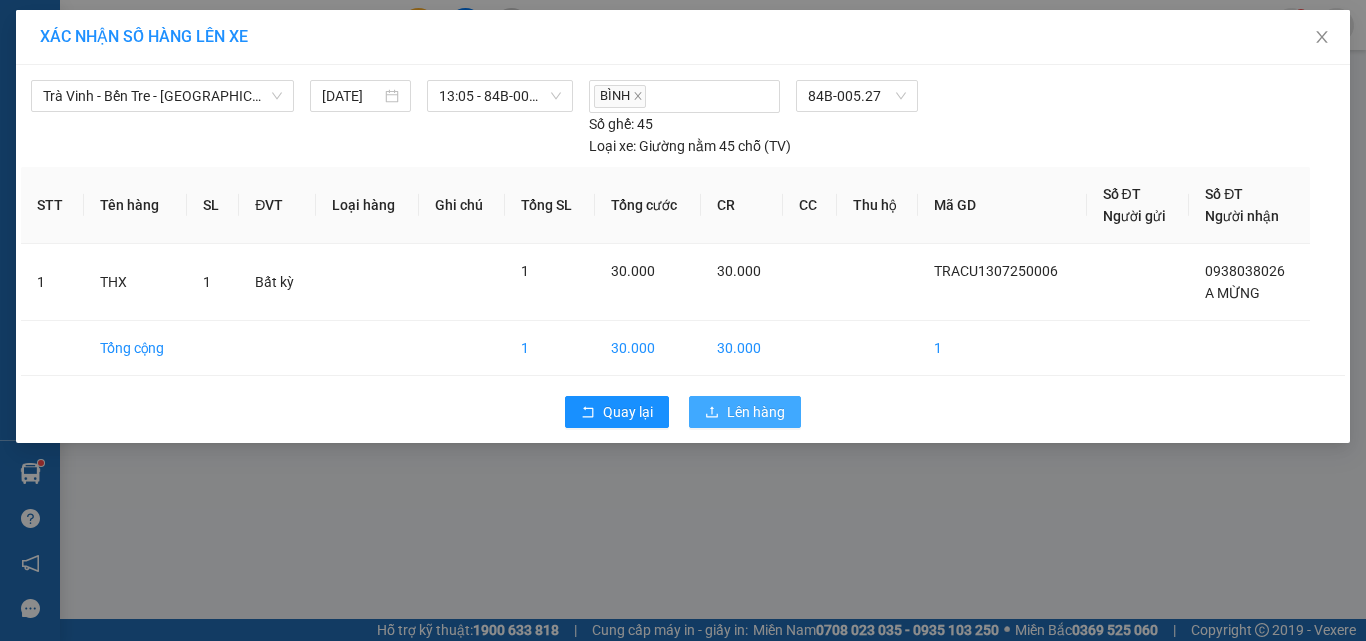 click on "Lên hàng" at bounding box center [756, 412] 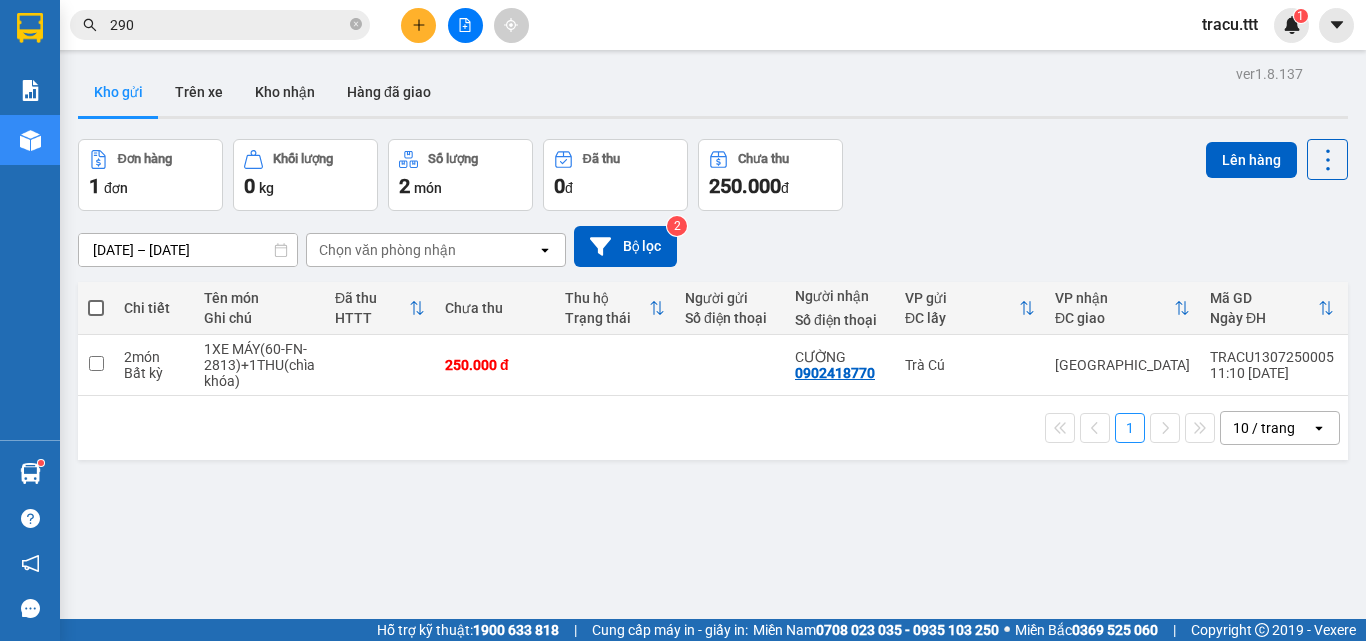 click at bounding box center (96, 308) 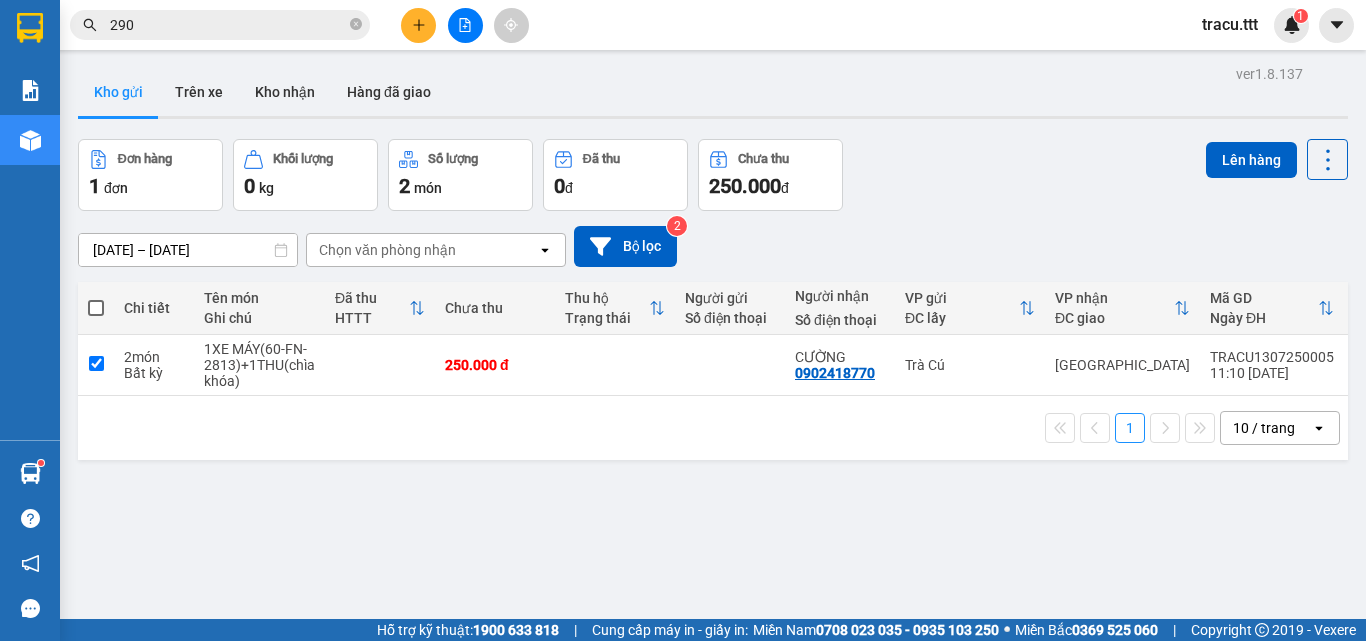 checkbox on "true" 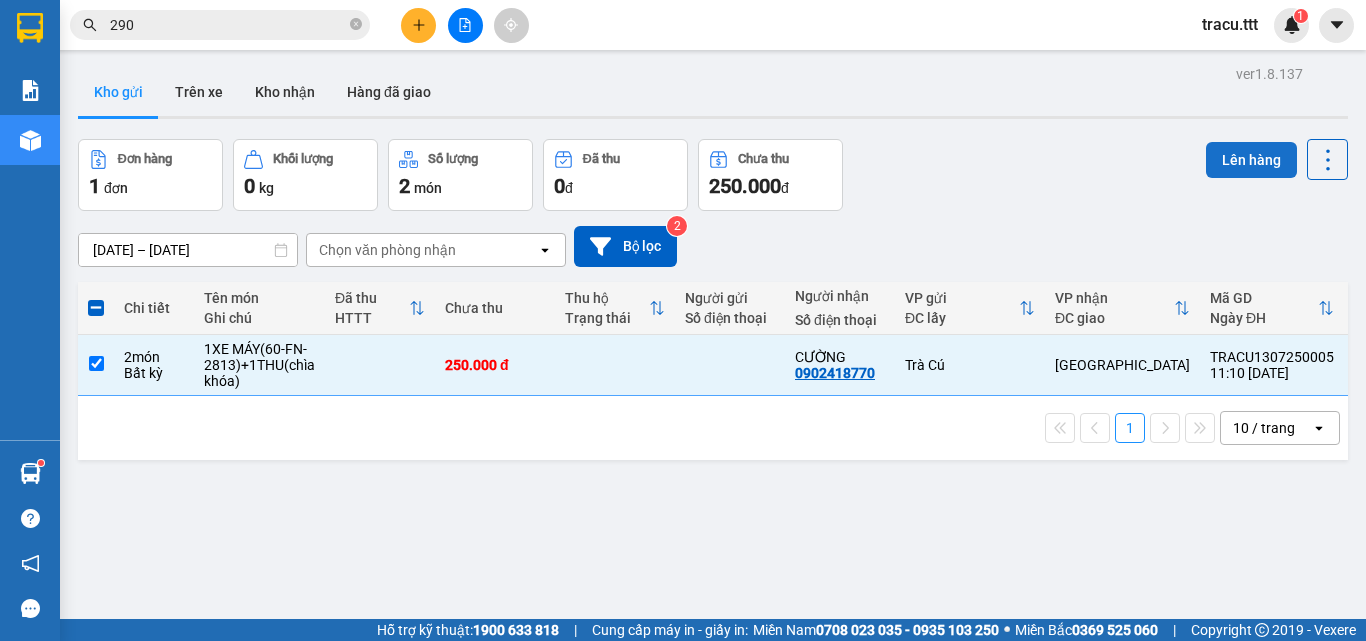 click on "Lên hàng" at bounding box center (1251, 160) 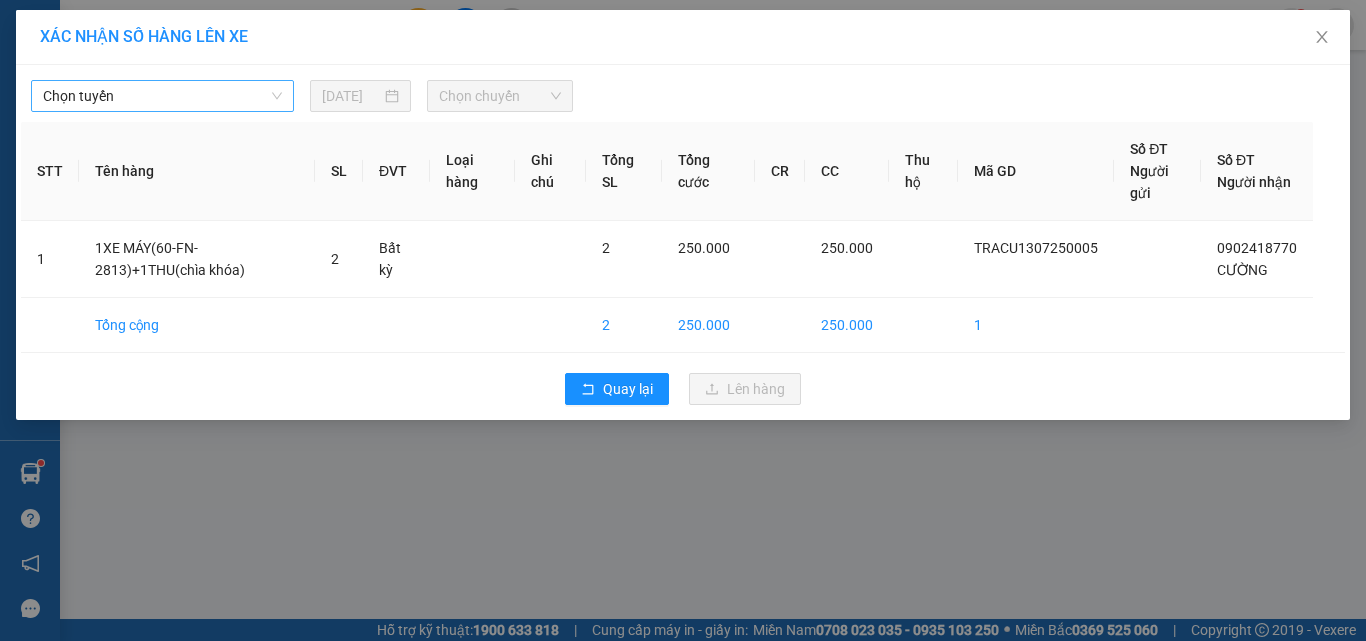 click on "Chọn tuyến" at bounding box center [162, 96] 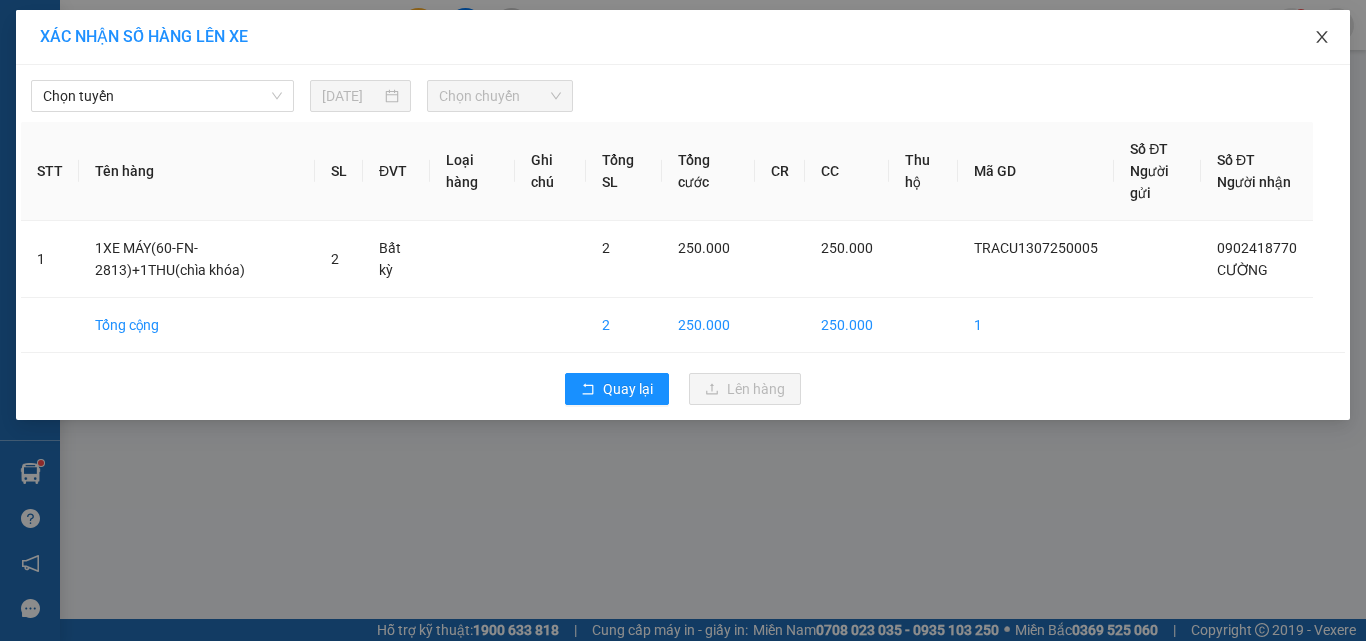 click 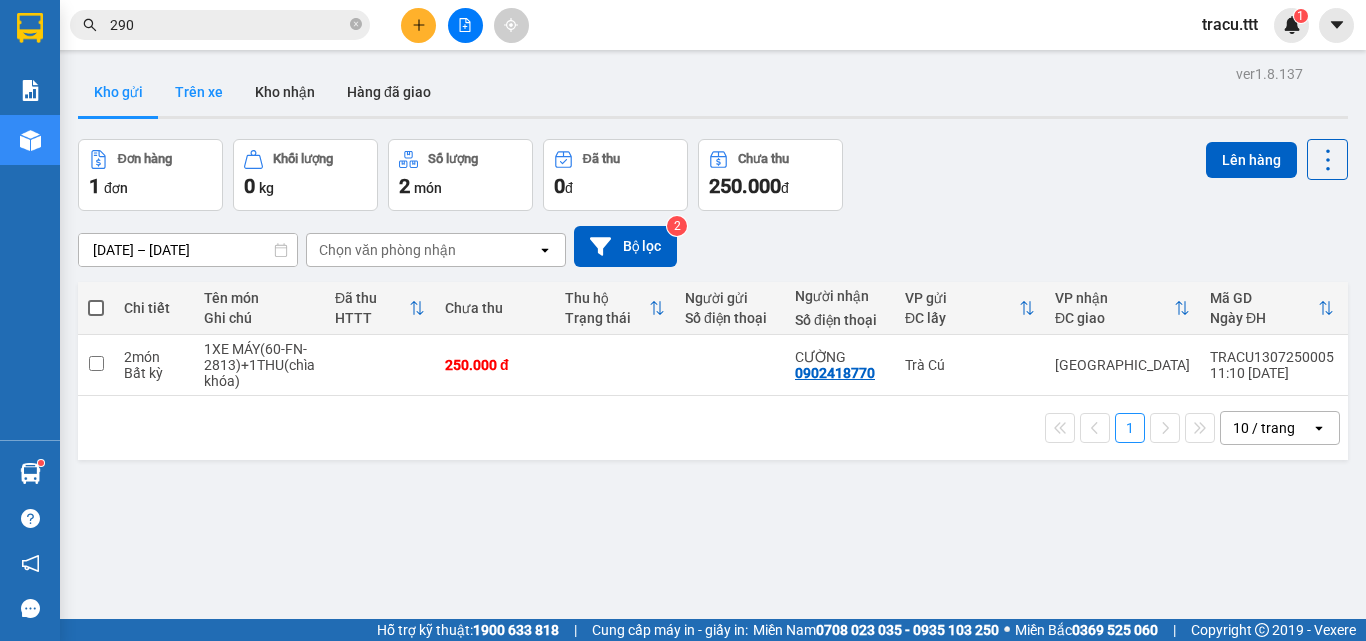 click on "Trên xe" at bounding box center [199, 92] 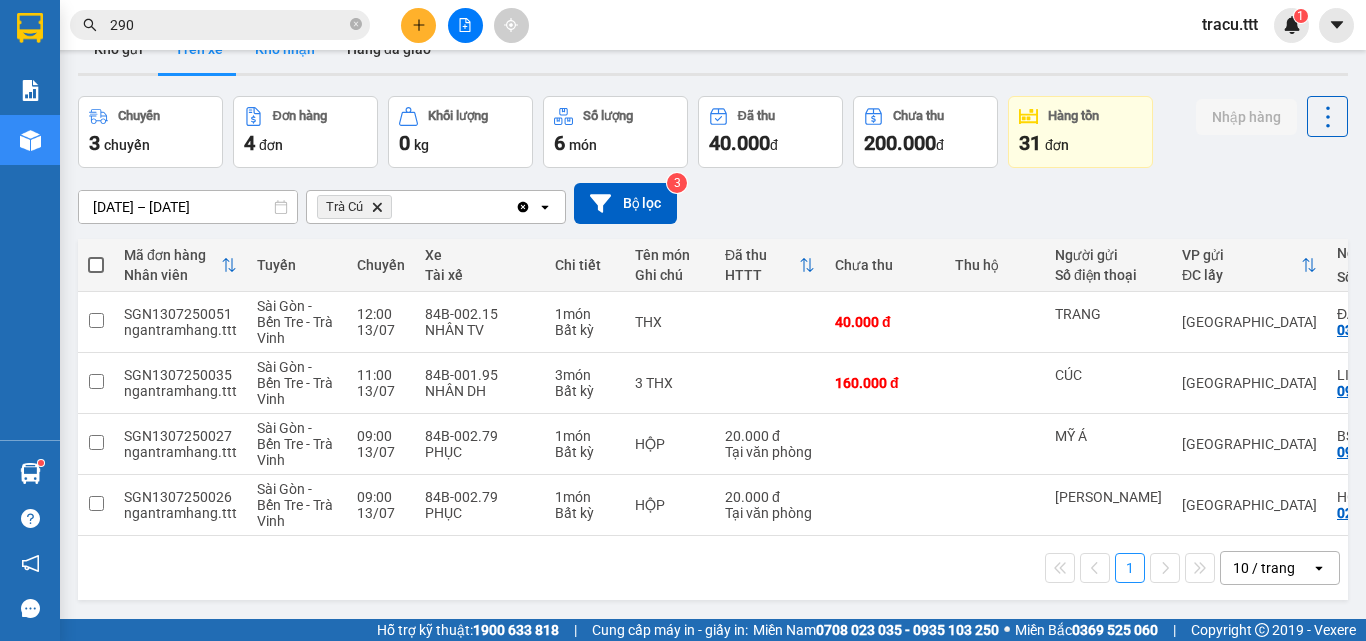 scroll, scrollTop: 0, scrollLeft: 0, axis: both 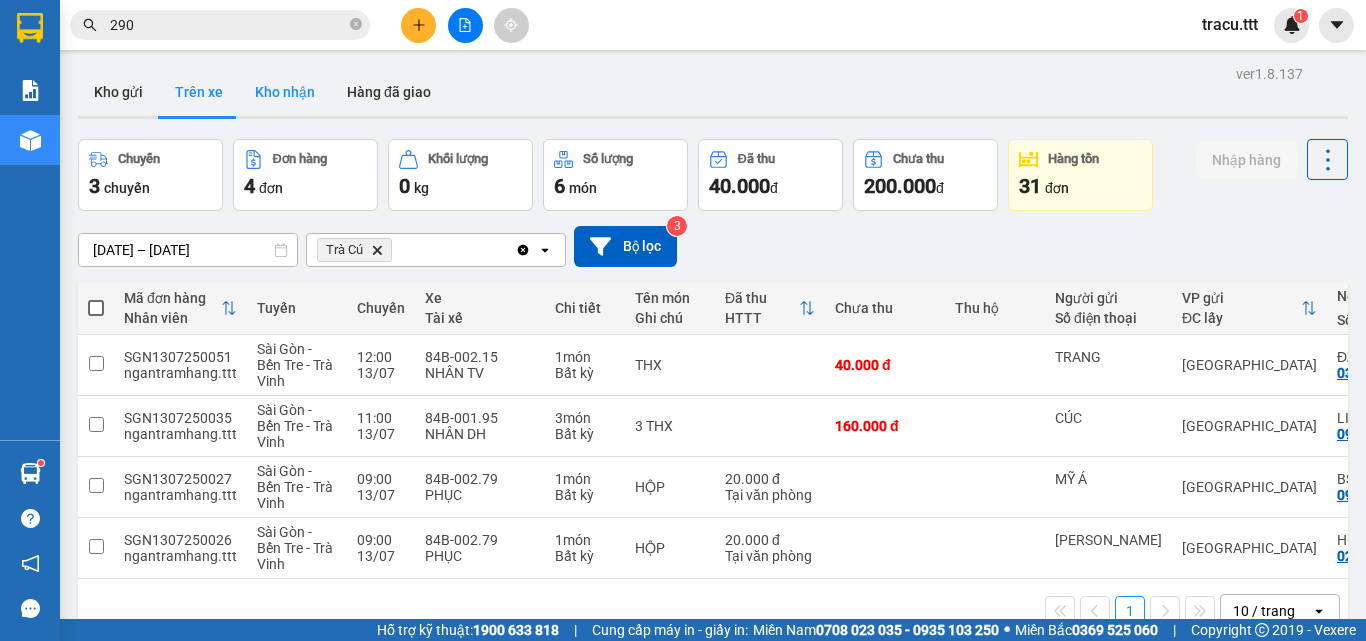 click on "Kho nhận" at bounding box center (285, 92) 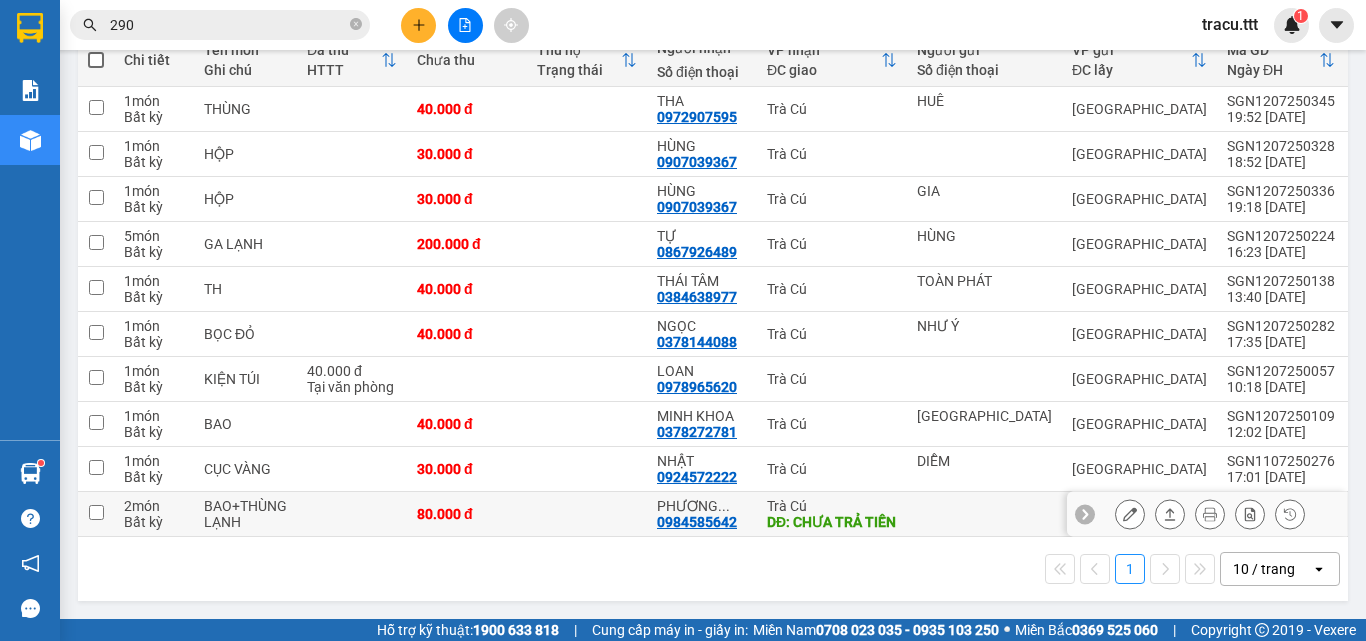 scroll, scrollTop: 172, scrollLeft: 0, axis: vertical 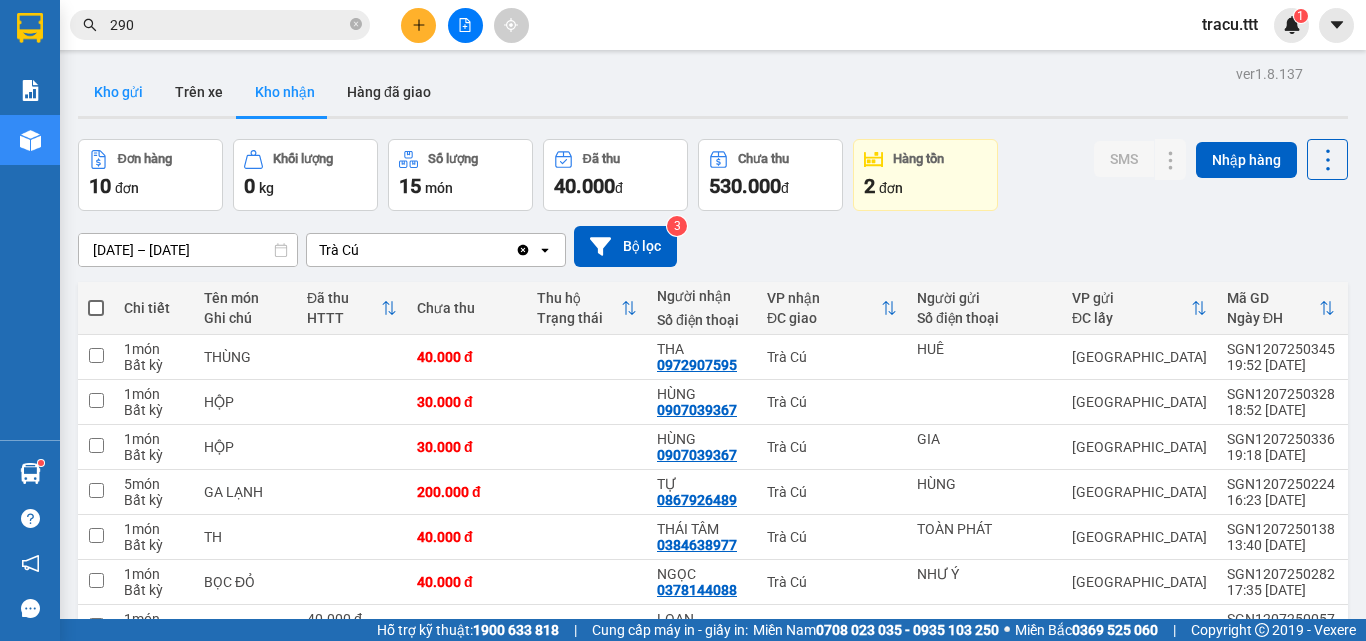 click on "Kho gửi" at bounding box center (118, 92) 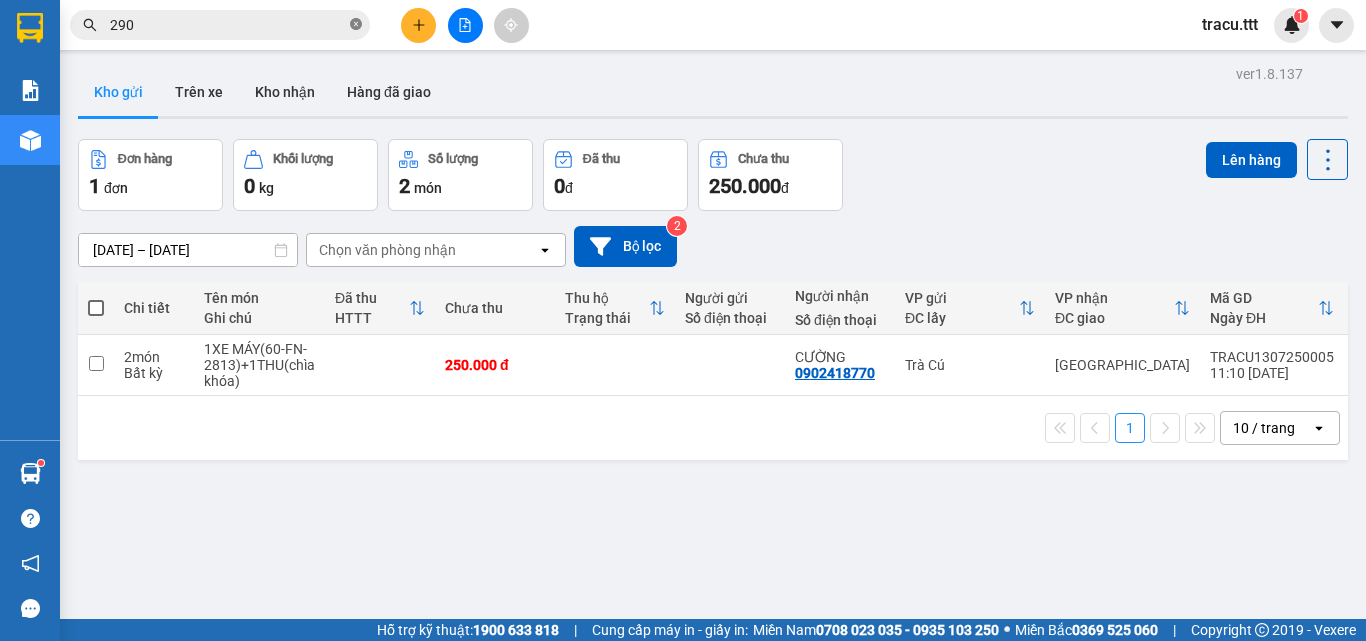 click 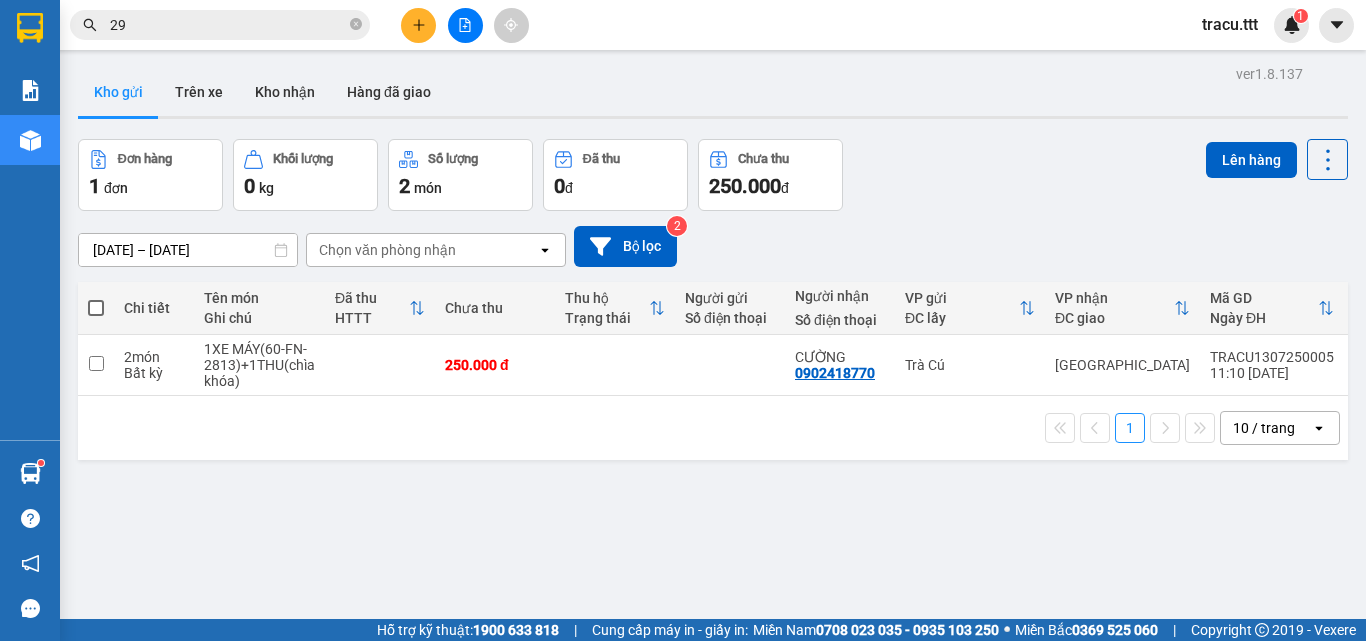 type on "291" 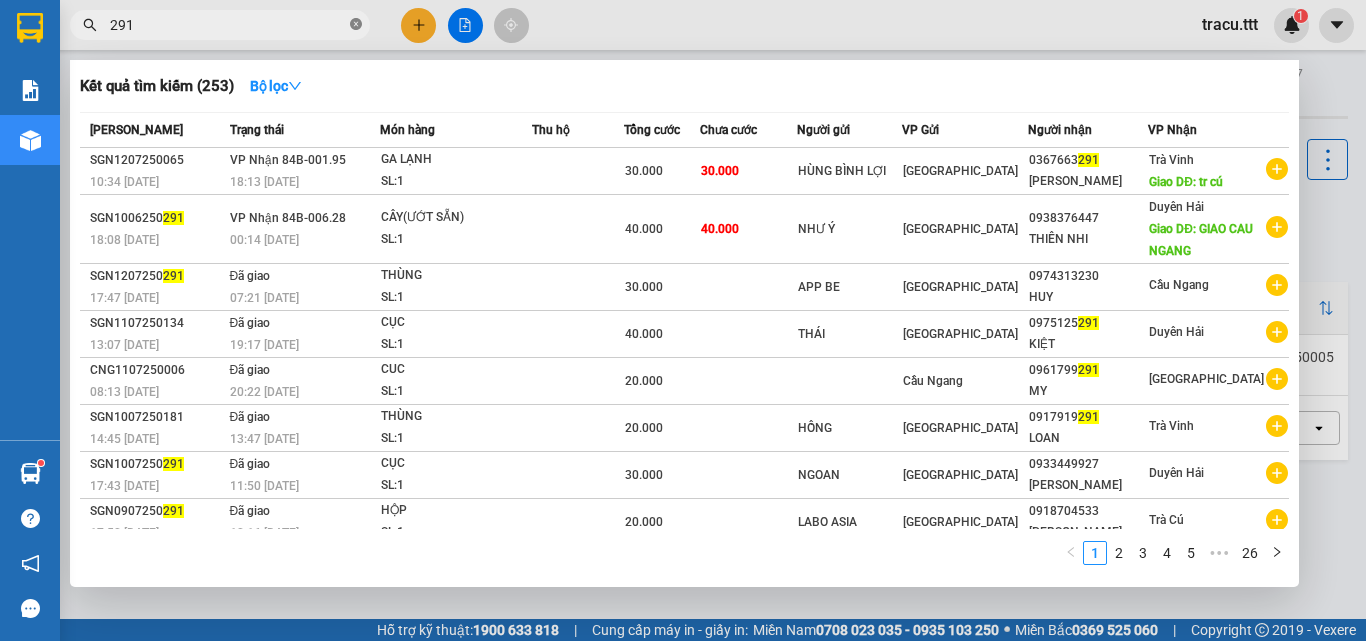 click 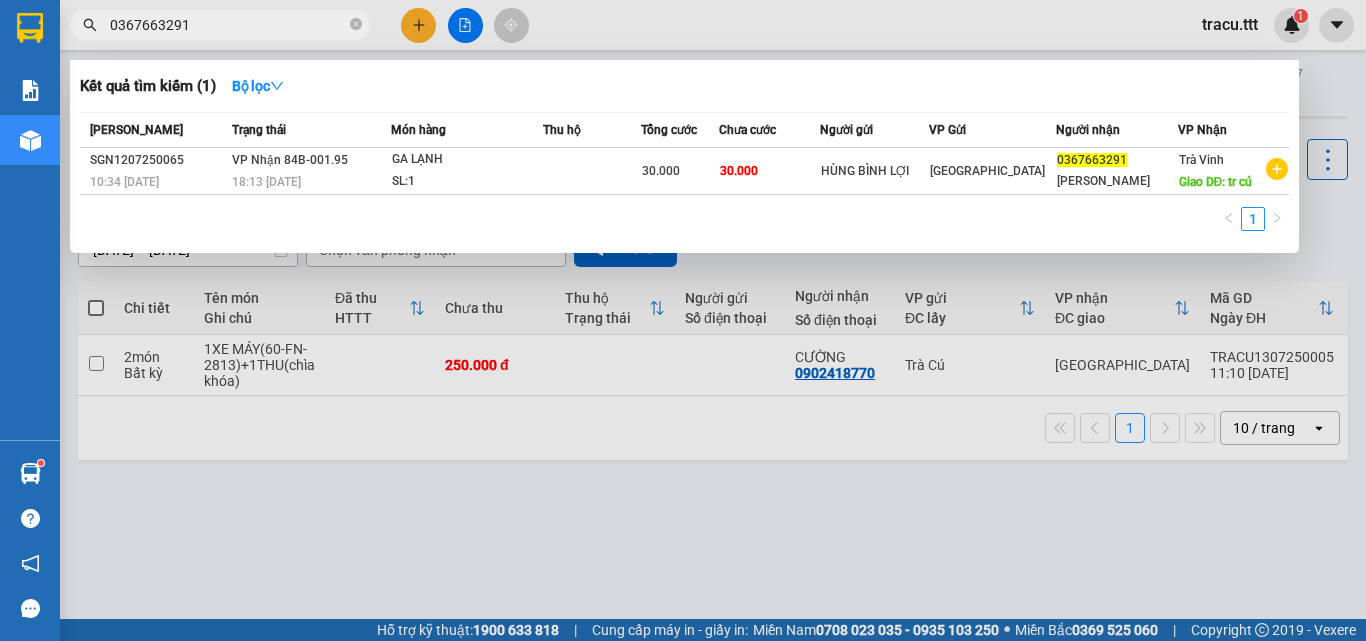 type on "0367663291" 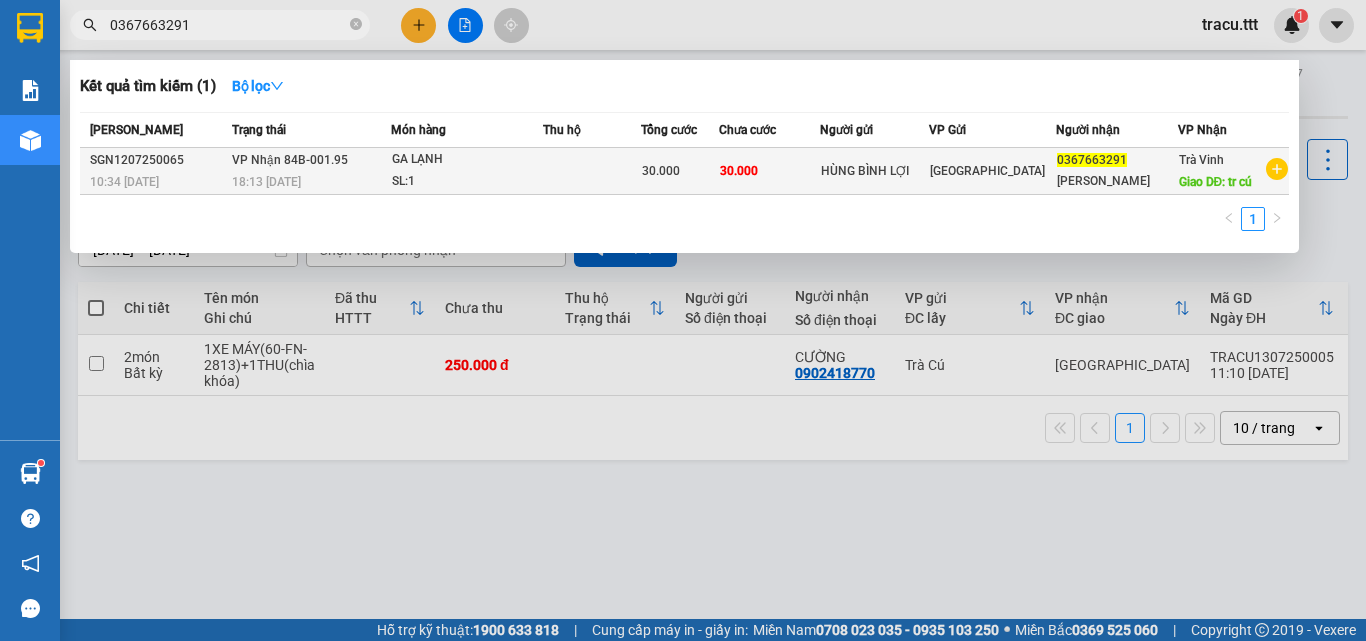 click on "30.000" at bounding box center [680, 171] 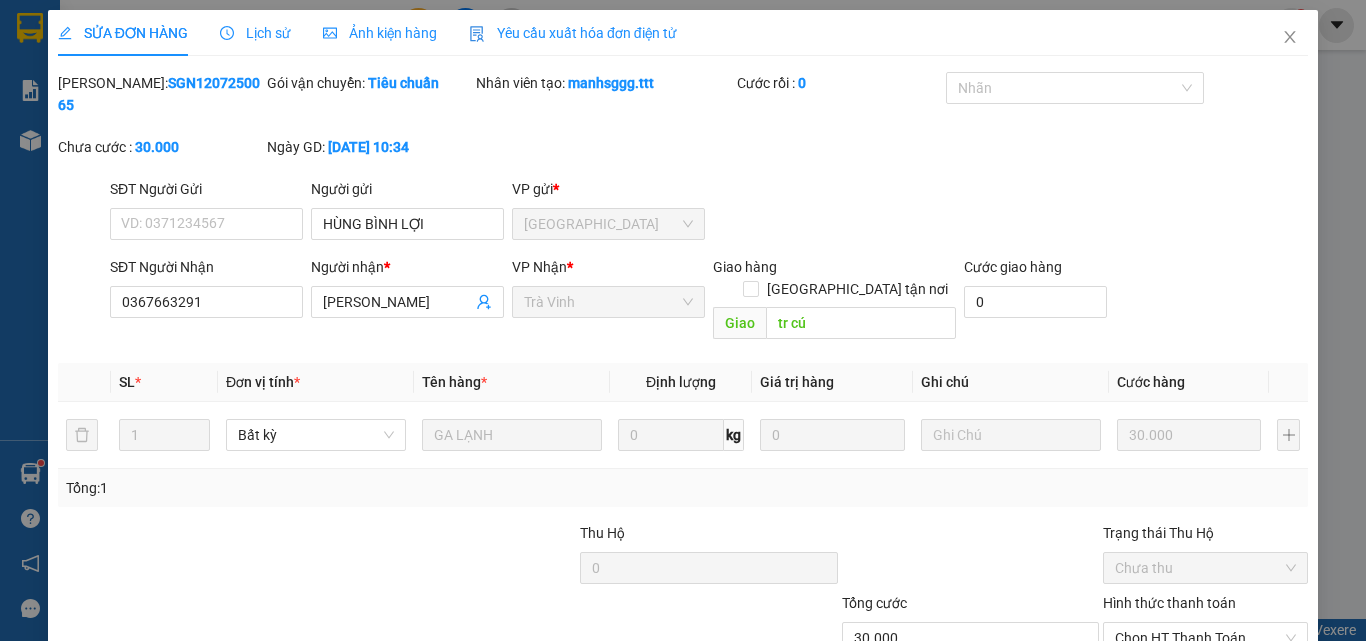 type on "HÙNG BÌNH LỢI" 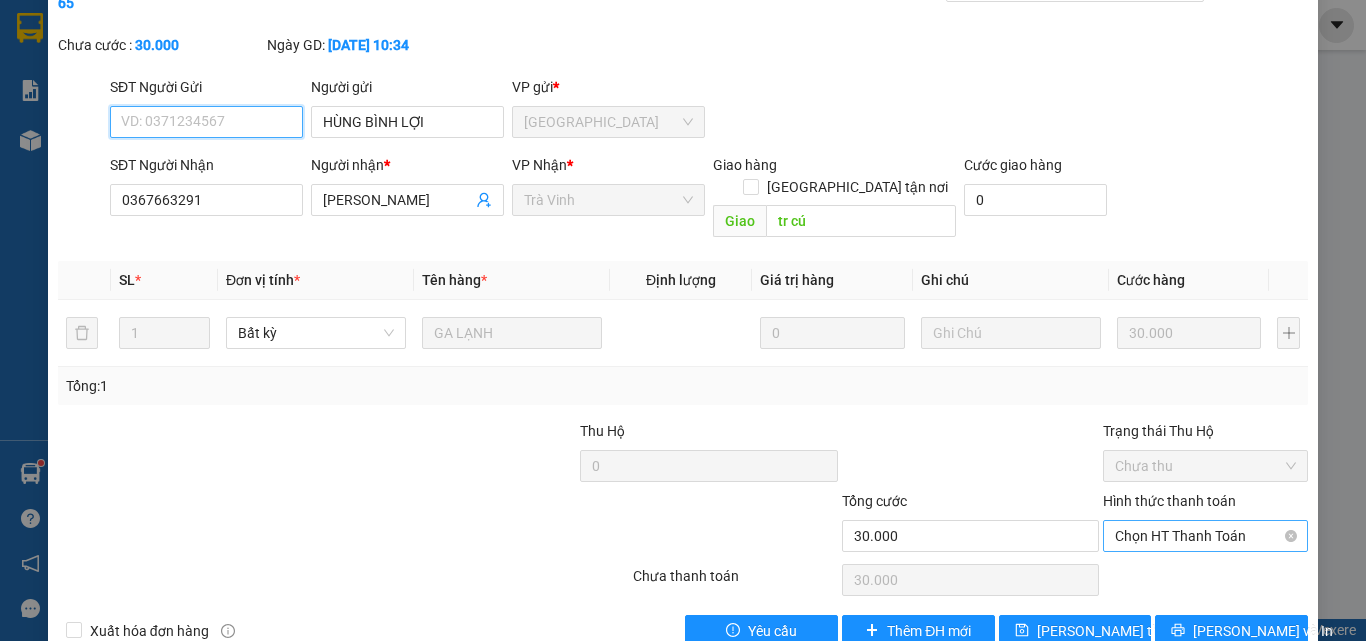 scroll, scrollTop: 103, scrollLeft: 0, axis: vertical 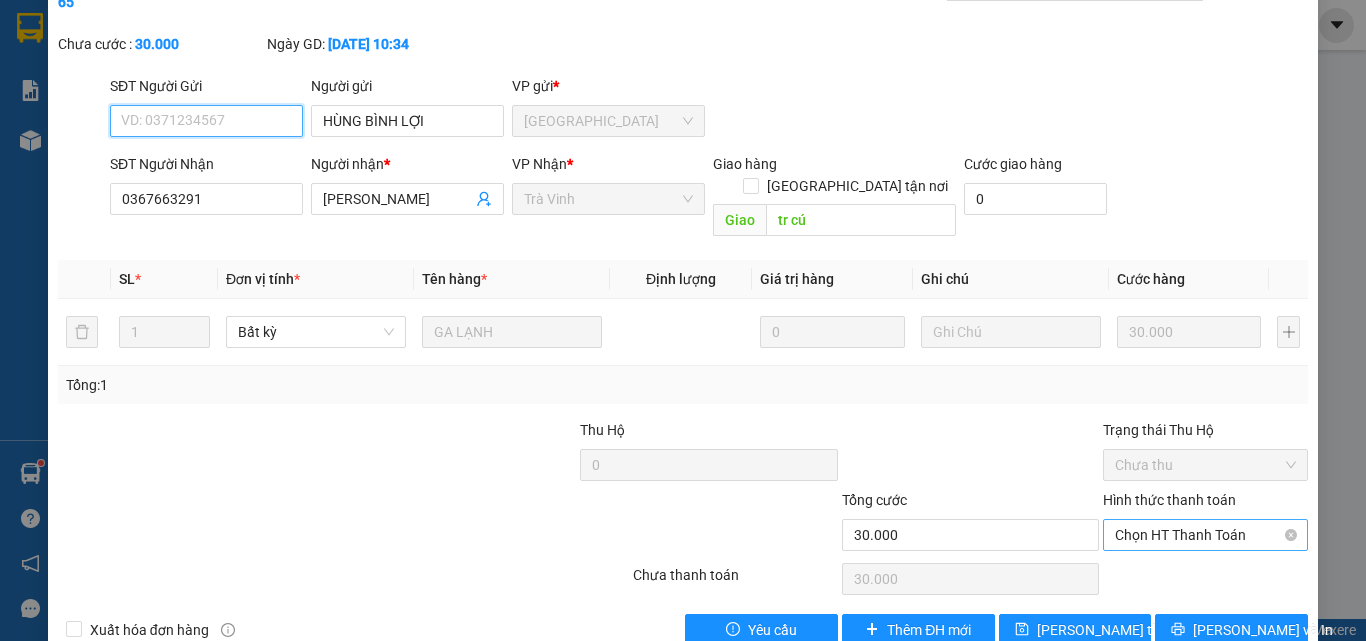 click on "Chọn HT Thanh Toán" at bounding box center (1205, 535) 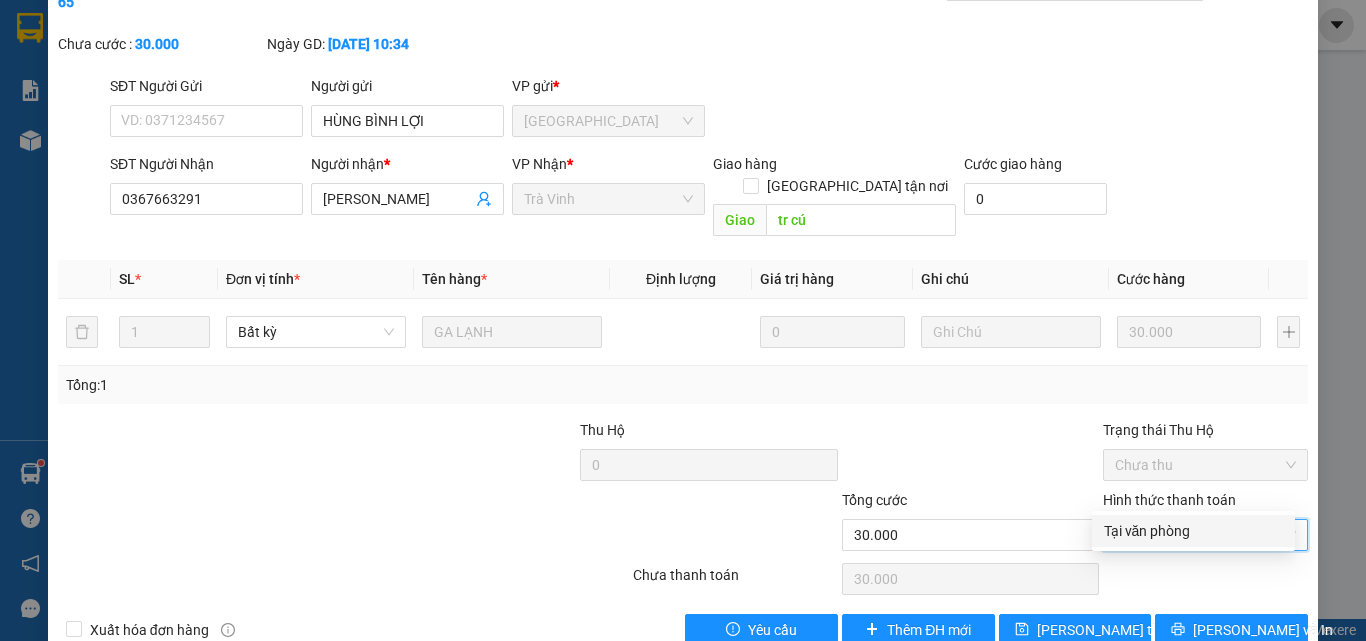 click on "Tại văn phòng" at bounding box center (1193, 531) 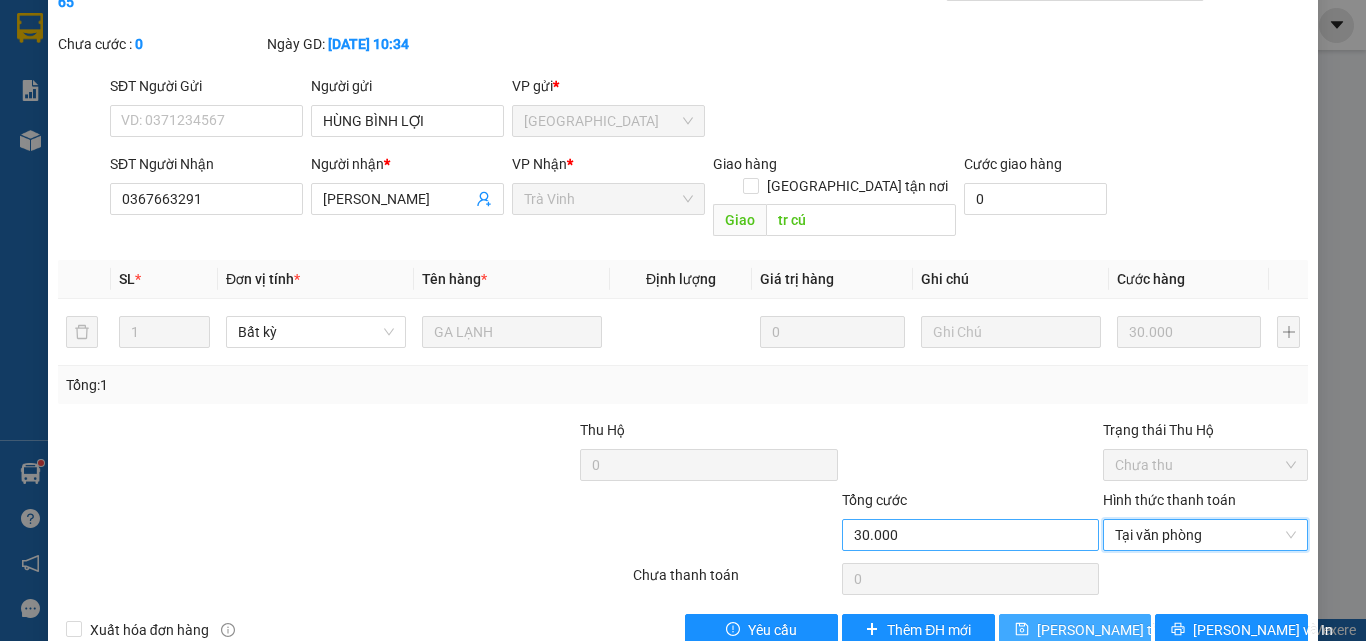 drag, startPoint x: 1106, startPoint y: 589, endPoint x: 1083, endPoint y: 482, distance: 109.444046 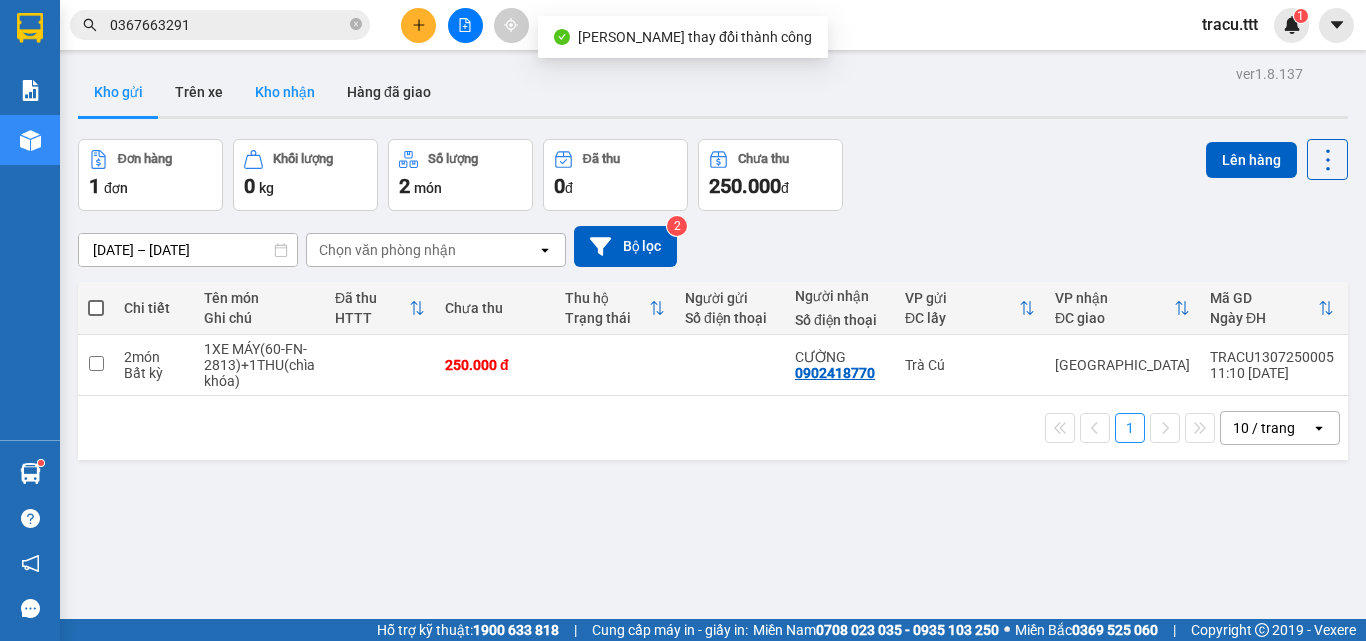 click on "Kho nhận" at bounding box center [285, 92] 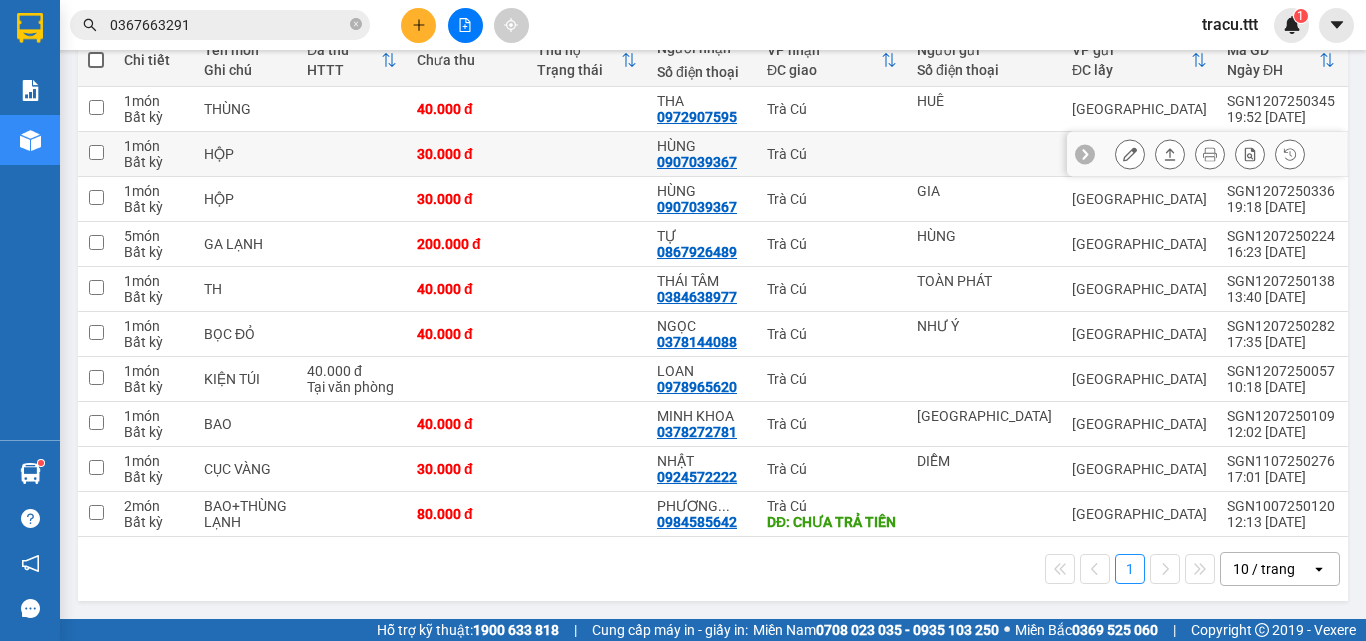 scroll, scrollTop: 272, scrollLeft: 0, axis: vertical 